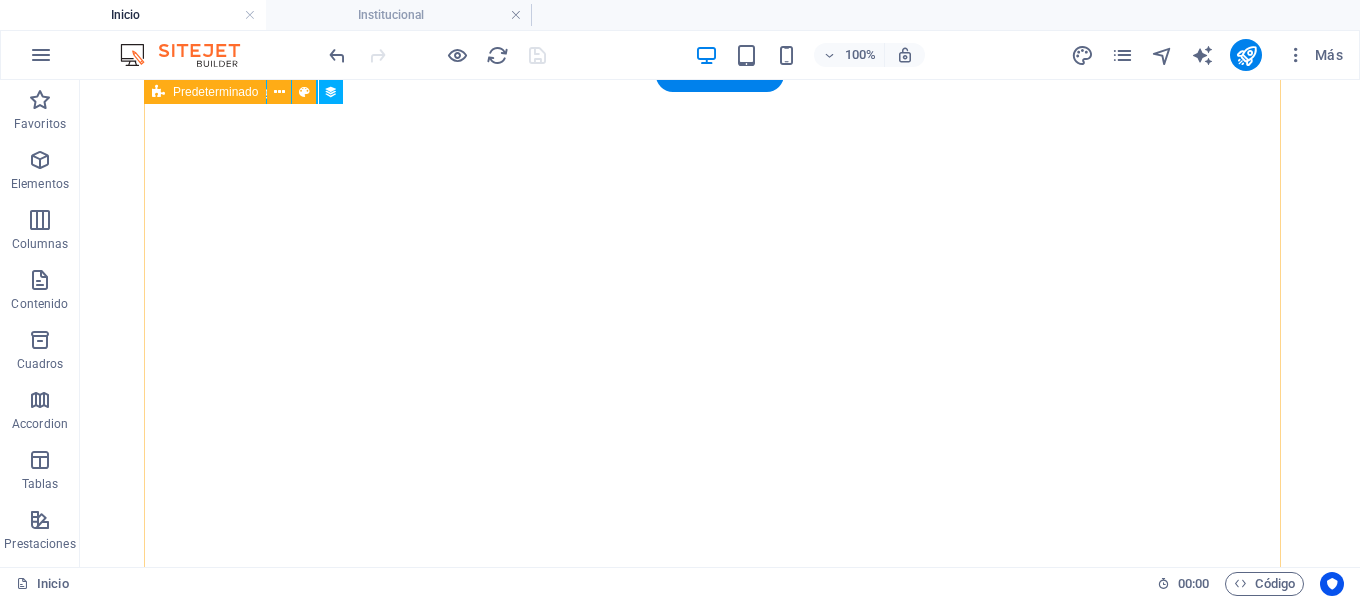 scroll, scrollTop: 0, scrollLeft: 0, axis: both 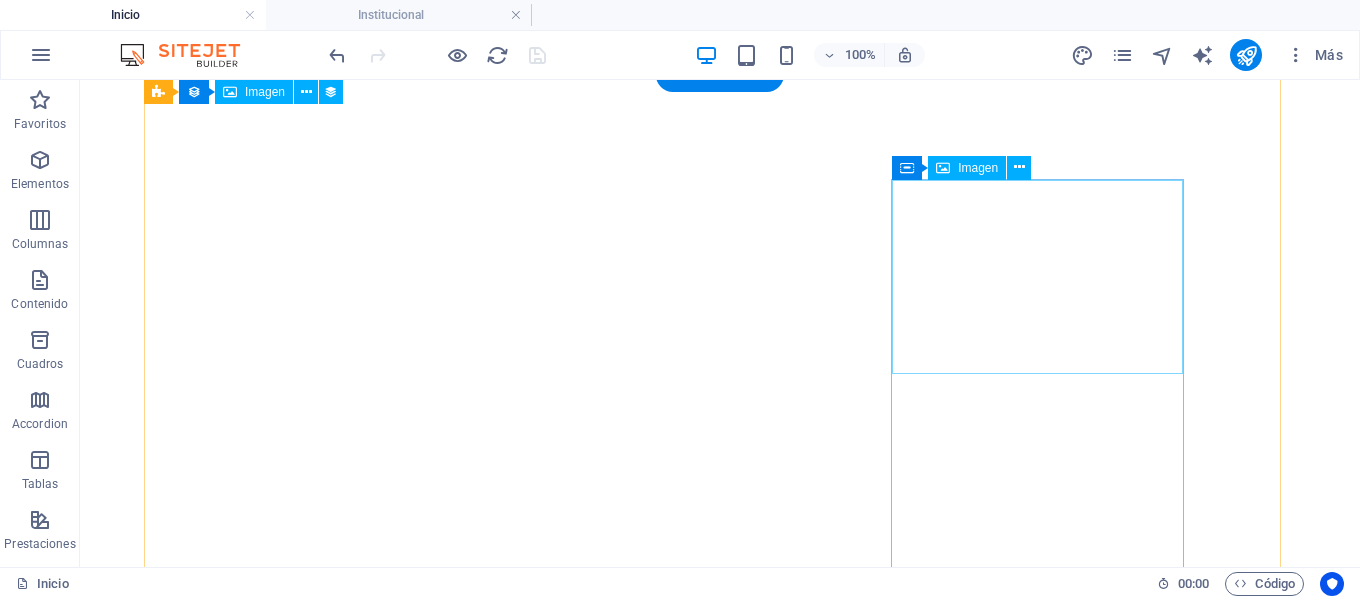 click at bounding box center (632, 4541) 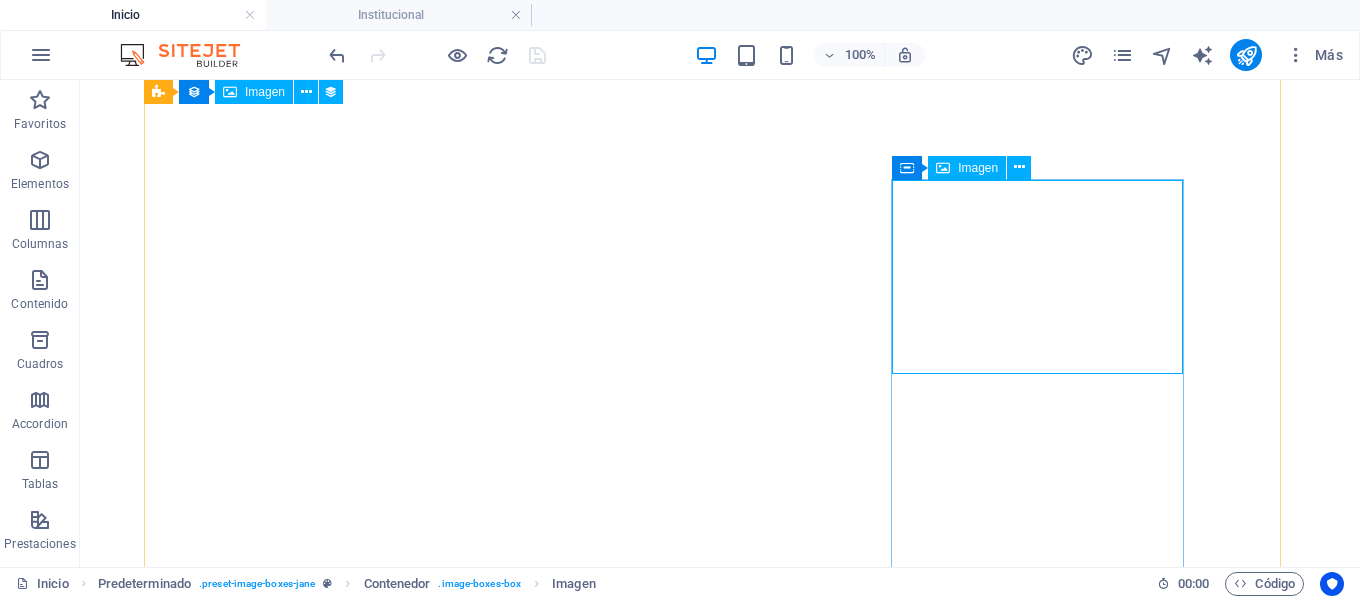 click on "Imagen" at bounding box center [978, 168] 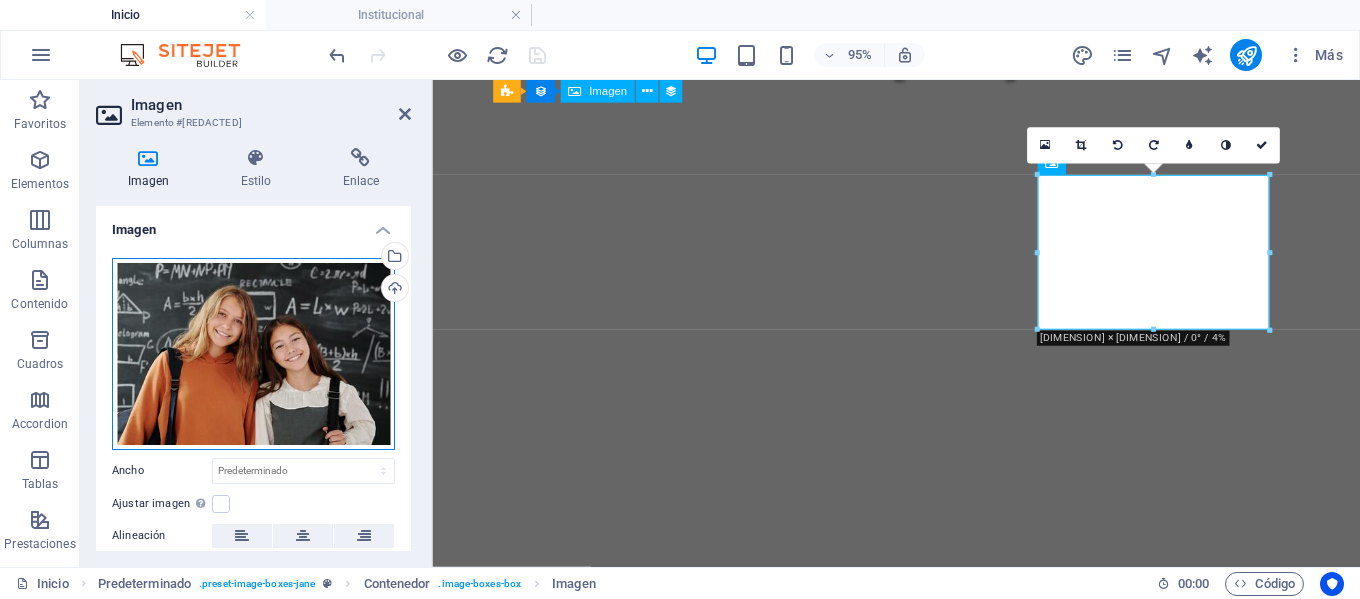 click on "Arrastra archivos aquí, haz clic para escoger archivos o  selecciona archivos de Archivos o de nuestra galería gratuita de fotos y vídeos" at bounding box center [253, 354] 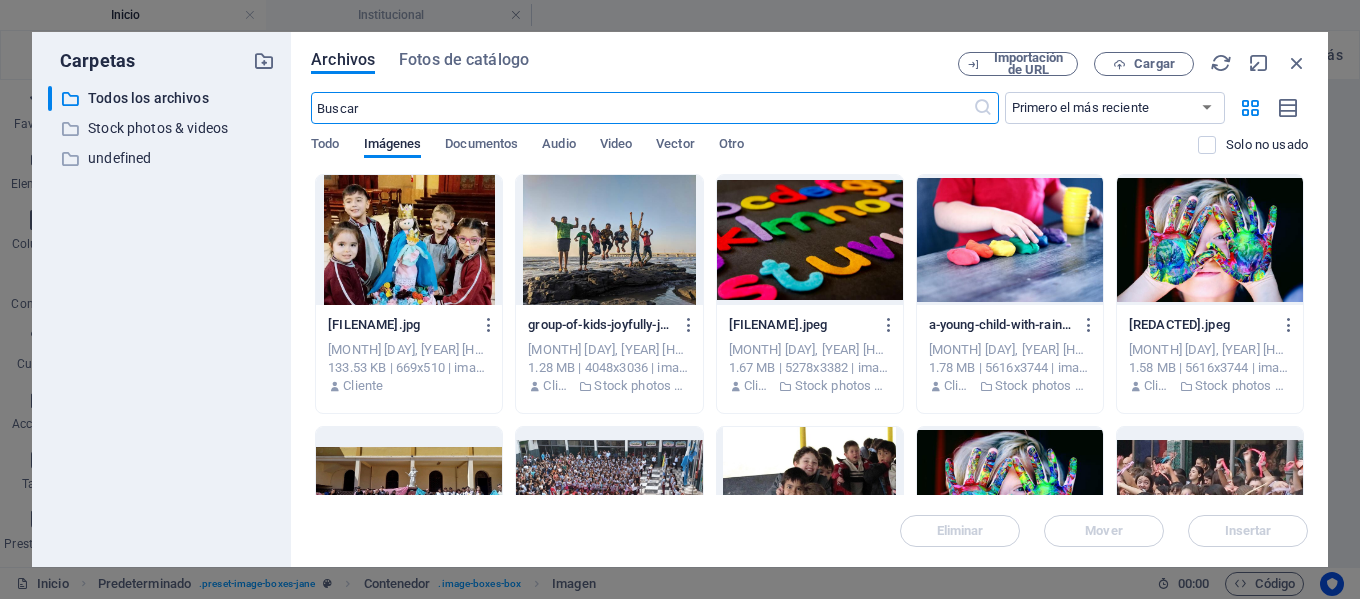scroll, scrollTop: 1652, scrollLeft: 0, axis: vertical 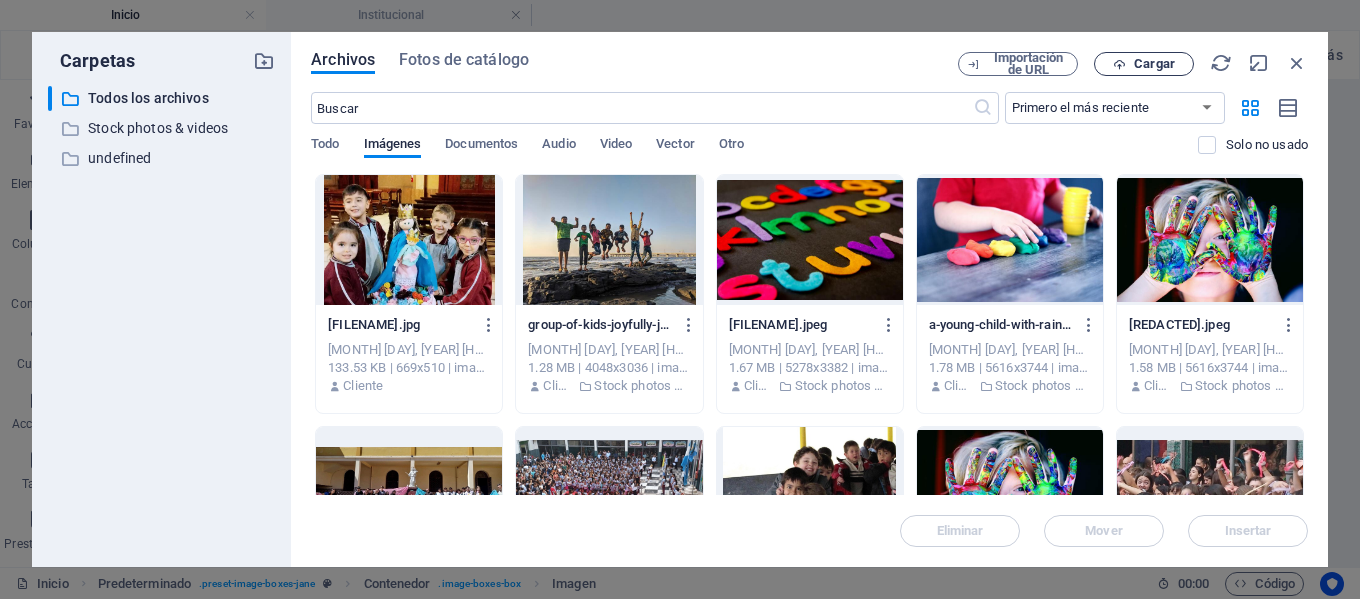 click on "Cargar" at bounding box center [1154, 64] 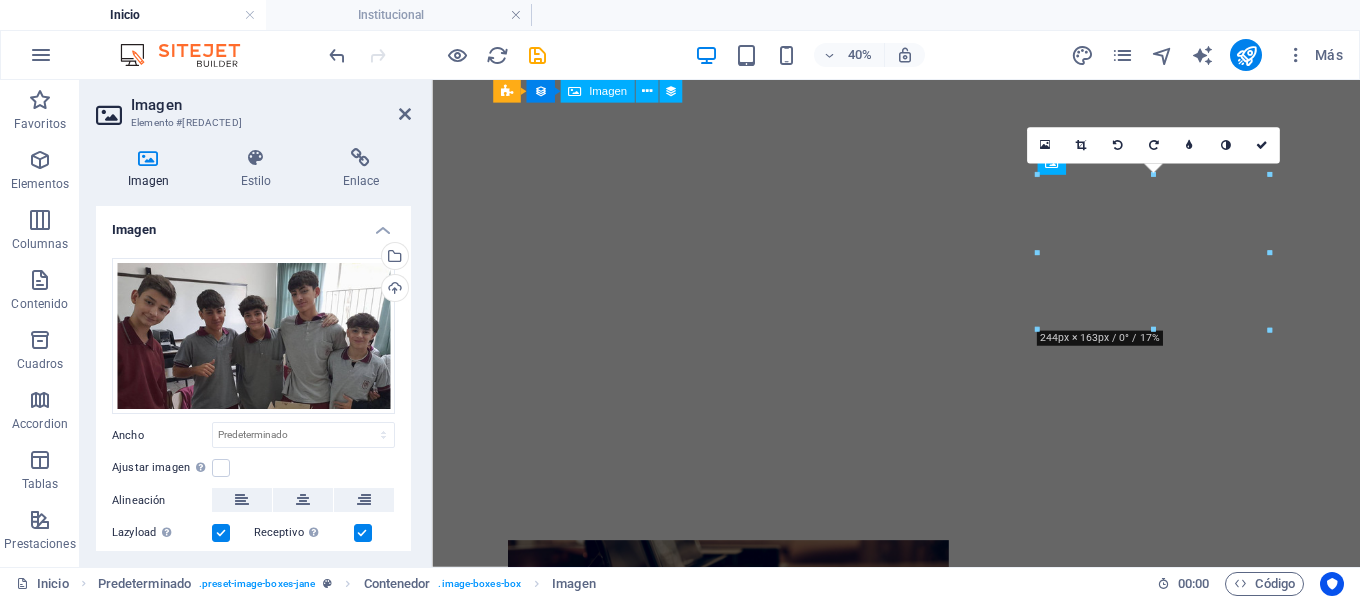 scroll, scrollTop: 1354, scrollLeft: 0, axis: vertical 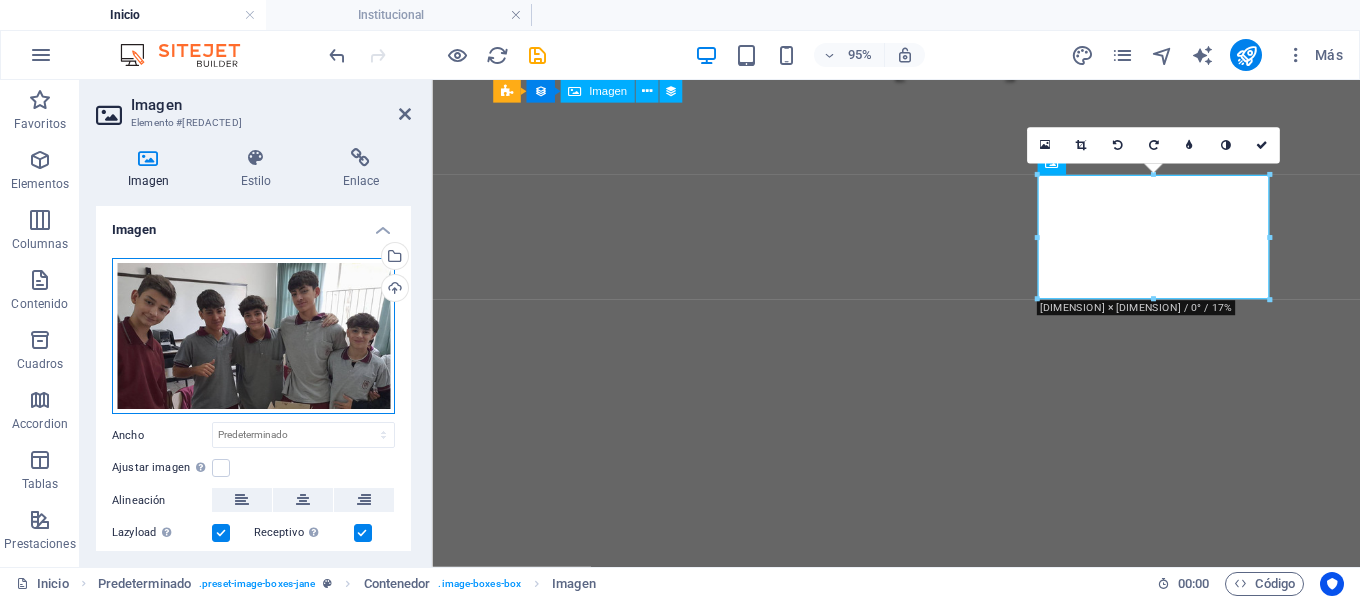 click on "Arrastra archivos aquí, haz clic para escoger archivos o  selecciona archivos de Archivos o de nuestra galería gratuita de fotos y vídeos" at bounding box center [253, 336] 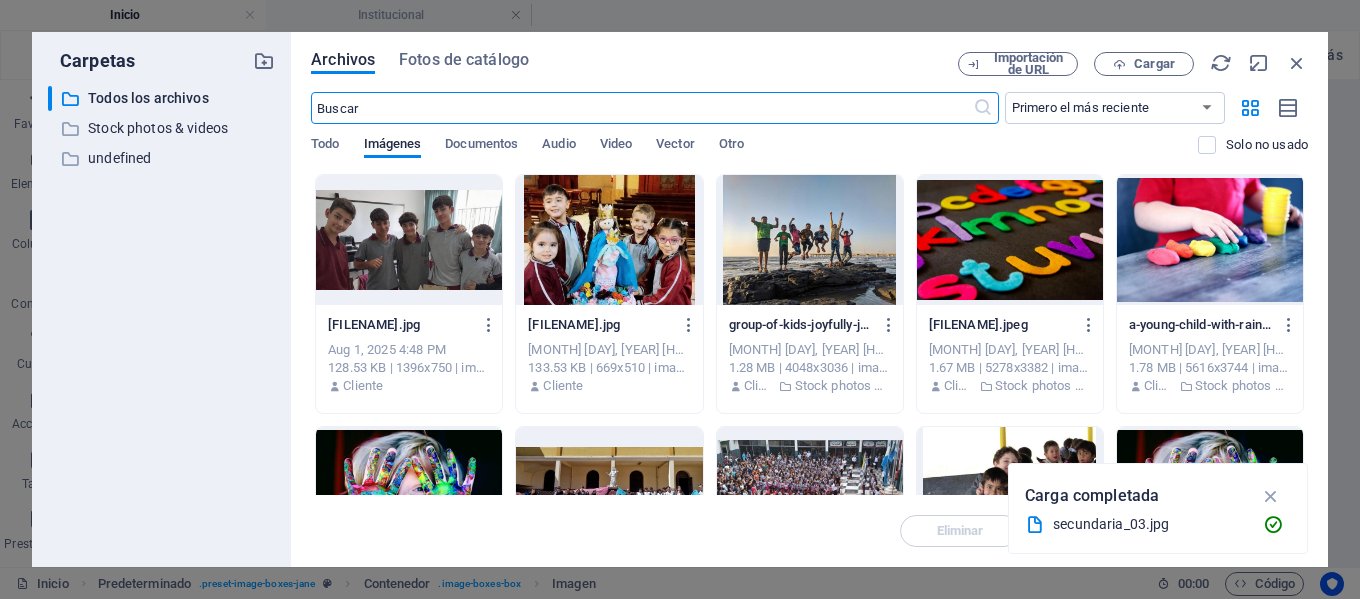 scroll, scrollTop: 1652, scrollLeft: 0, axis: vertical 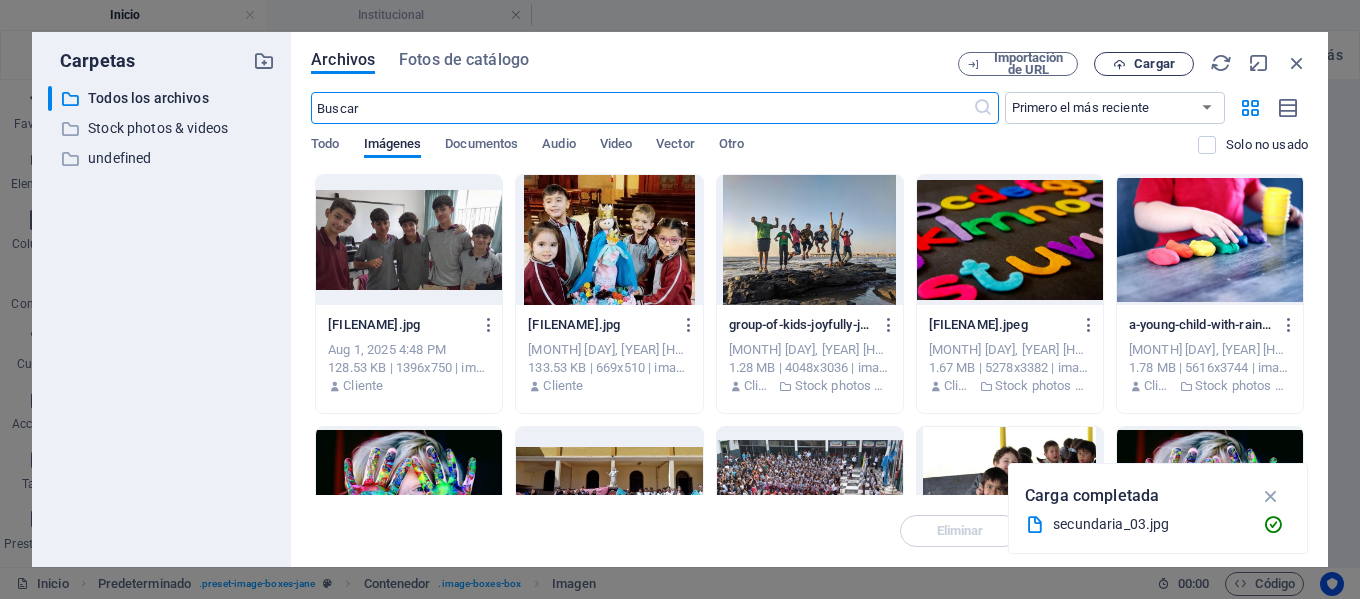 click on "Cargar" at bounding box center (1154, 64) 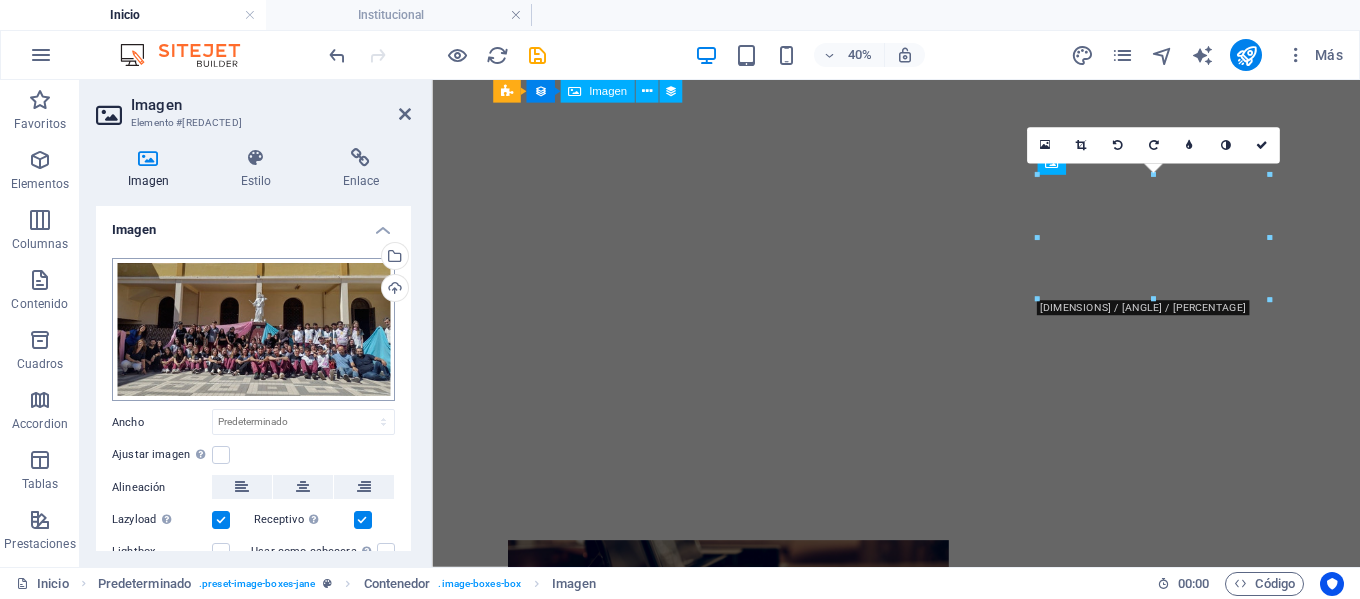 scroll, scrollTop: 1354, scrollLeft: 0, axis: vertical 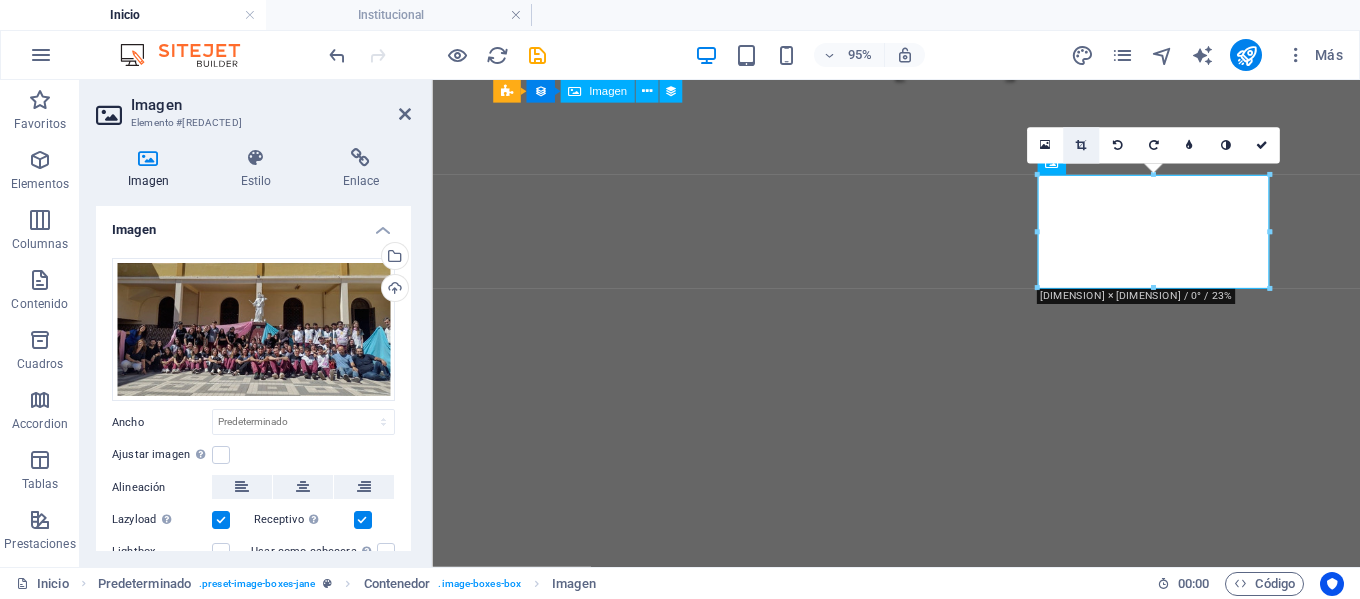 click at bounding box center (1081, 145) 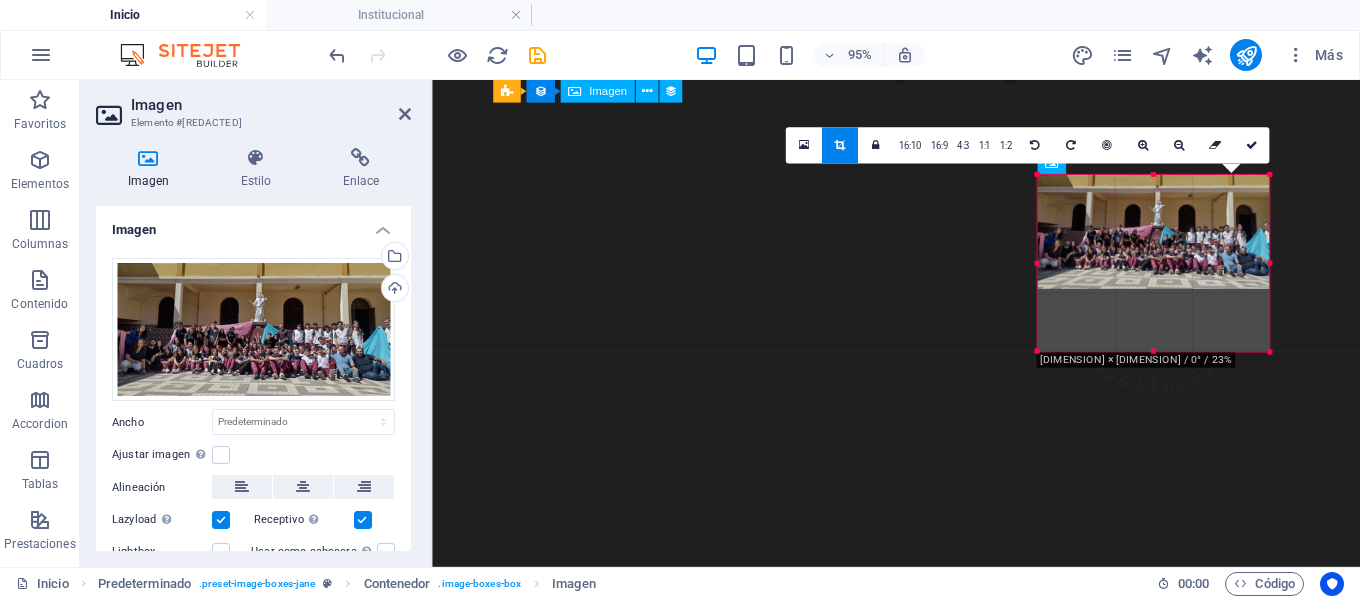 drag, startPoint x: 1041, startPoint y: 289, endPoint x: 983, endPoint y: 356, distance: 88.61716 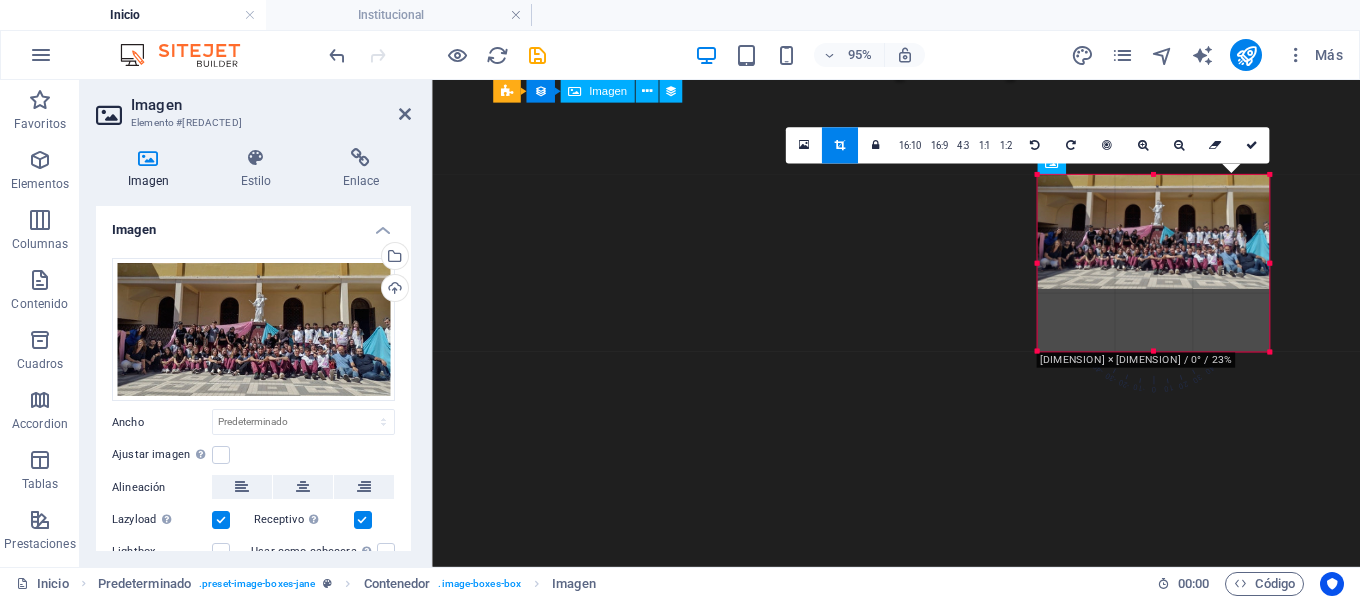 click on "H2   Colección   Elemento de colección   Menú   Barra de menús   Colección   Elemento de colección   Imagen   Colección   Elemento de colección   Elemento de colección   Imagen   Elemento de colección   Separador   Texto   Banner   Banner   Contenedor   Control deslizante   Predeterminado   H2   Botón   Contenedor   Contenedor   Imagen   Contenedor   H3   Botón   Separador   Predeterminado   Contenedor   Predeterminado   H3   Contenedor   Texto   Contenedor   Texto   Contenedor   Texto   H3   Botón   Contenedor   Separador   Botón   Contenedor   Texto   H3   Separador   Separador   Imagen   Control deslizante   Contenedor   Botón   Contenedor   Logo   Contenedor   Botón   Botón   Contenedor   Separador   Texto   Contenedor   Imagen   Botón   Contenedor   Separador   Contenedor   Imagen   H3   Texto   Texto 180 170 160 150 140 130 120 110 100 90 80 70 60 50 40 30 20 10 0 -10 -20 -30 -40 -50 -60 -70 -80 -90 -100 -110 -120 -130 -140 -150 -160 -170 244px × 186px / 0° / 23%" at bounding box center (896, -320) 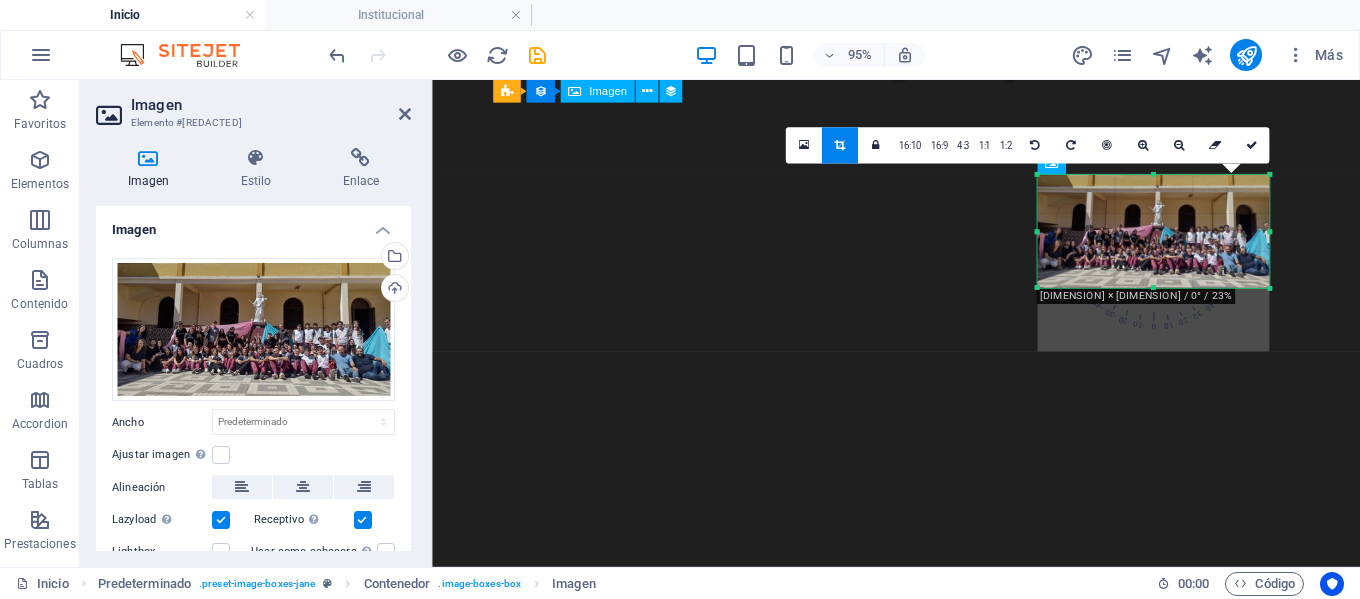 click at bounding box center (1153, 288) 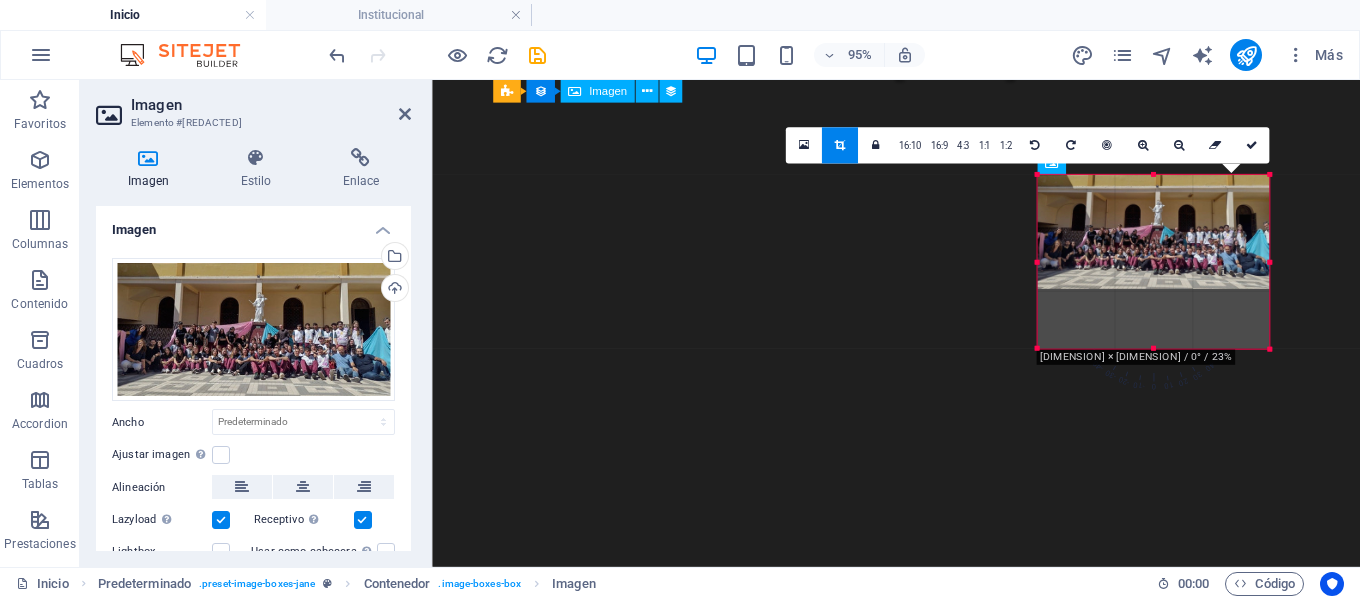 drag, startPoint x: 1038, startPoint y: 288, endPoint x: 990, endPoint y: 352, distance: 80 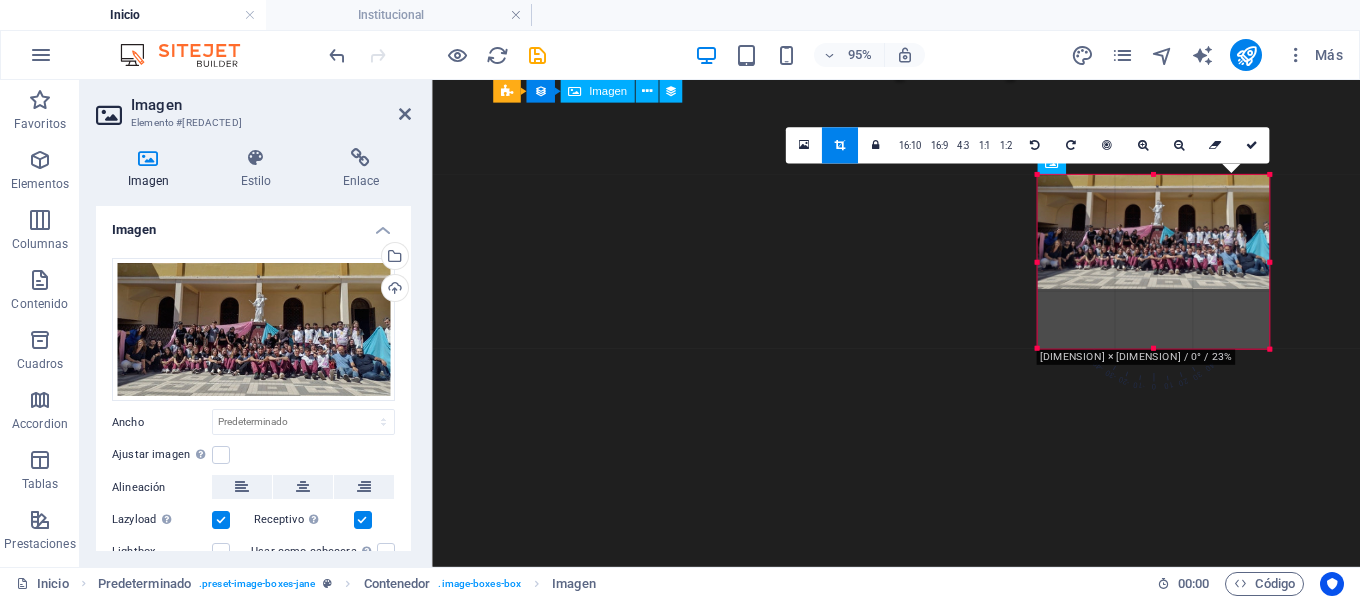 click on "H2   Colección   Elemento de colección   Menú   Barra de menús   Colección   Elemento de colección   Imagen   Colección   Elemento de colección   Elemento de colección   Imagen   Elemento de colección   Separador   Texto   Banner   Banner   Contenedor   Control deslizante   Predeterminado   H2   Botón   Contenedor   Contenedor   Imagen   Contenedor   H3   Botón   Separador   Predeterminado   Contenedor   Predeterminado   H3   Contenedor   Texto   Contenedor   Texto   Contenedor   Texto   H3   Botón   Contenedor   Separador   Botón   Contenedor   Texto   H3   Separador   Separador   Imagen   Control deslizante   Contenedor   Botón   Contenedor   Logo   Contenedor   Botón   Botón   Contenedor   Separador   Texto   Contenedor   Imagen   Botón   Contenedor   Separador   Contenedor   Imagen   H3   Texto   Texto 180 170 160 150 140 130 120 110 100 90 80 70 60 50 40 30 20 10 0 -10 -20 -30 -40 -50 -60 -70 -80 -90 -100 -110 -120 -130 -140 -150 -160 -170 244px × 183px / 0° / 23%" at bounding box center [896, -320] 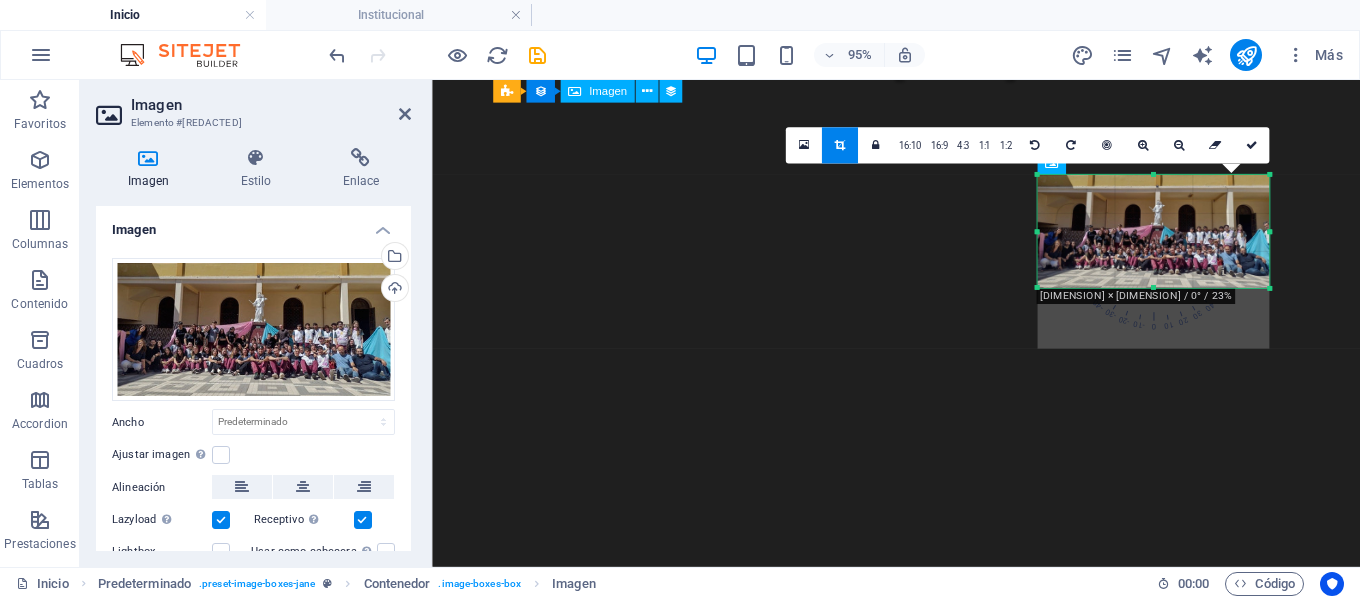 click at bounding box center [1153, 231] 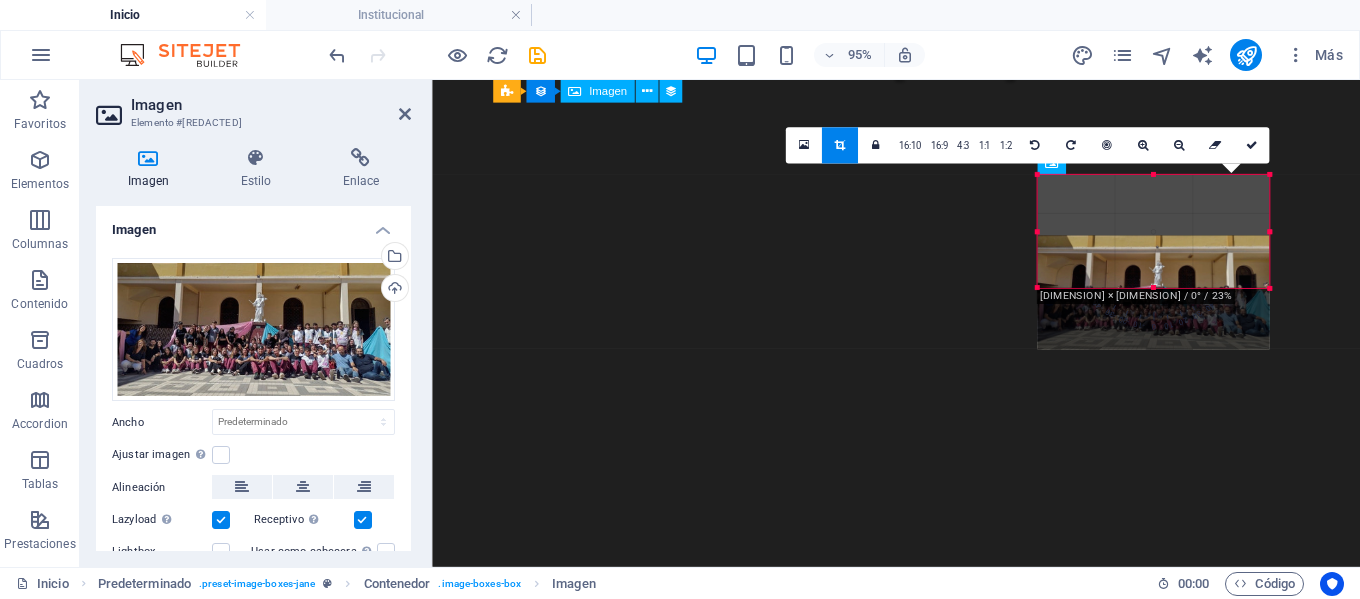 drag, startPoint x: 1186, startPoint y: 209, endPoint x: 1186, endPoint y: 274, distance: 65 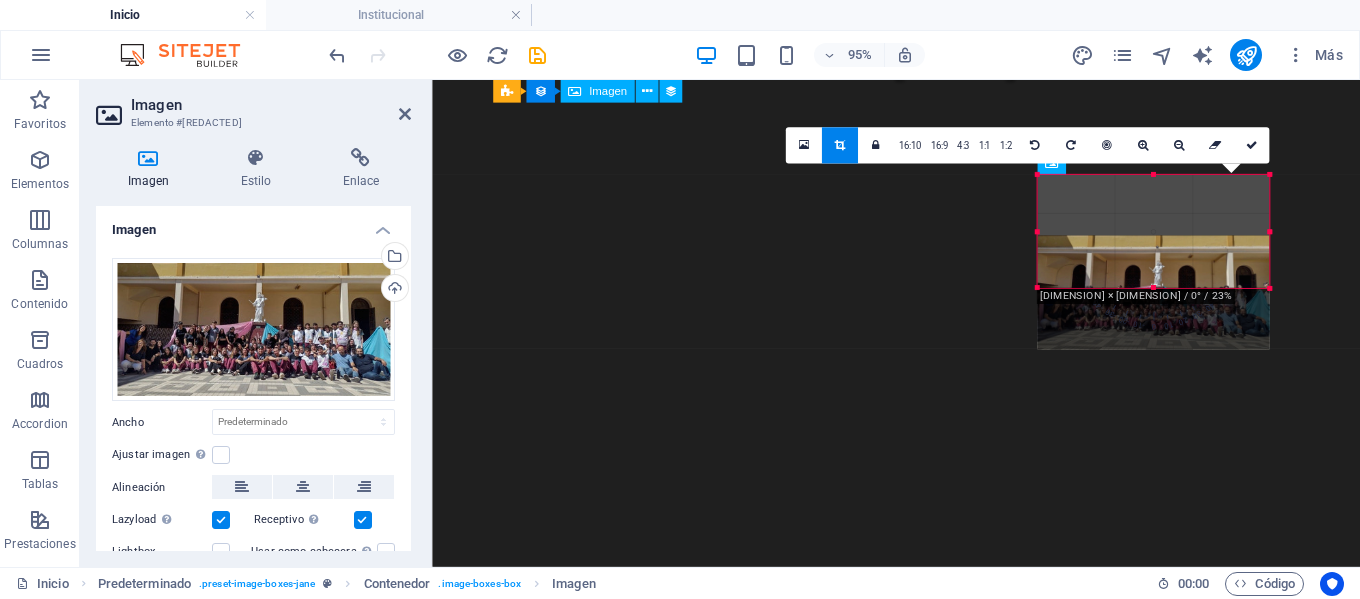 click at bounding box center (1153, 292) 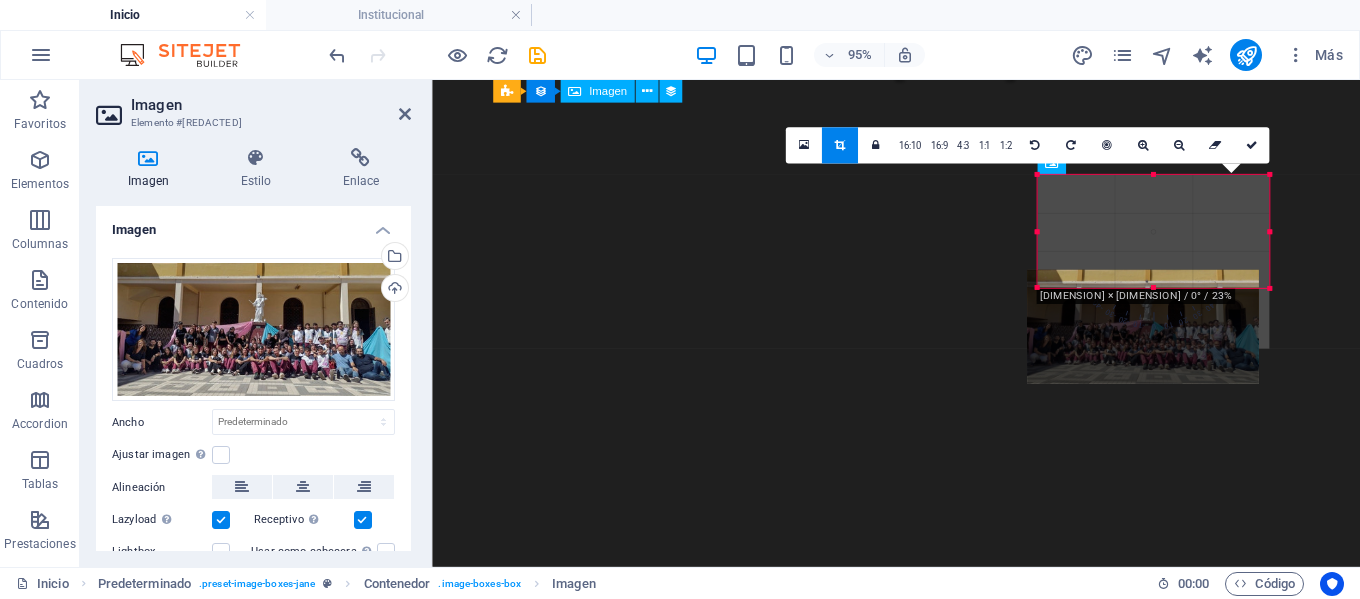 drag, startPoint x: 1189, startPoint y: 255, endPoint x: 1179, endPoint y: 355, distance: 100.49876 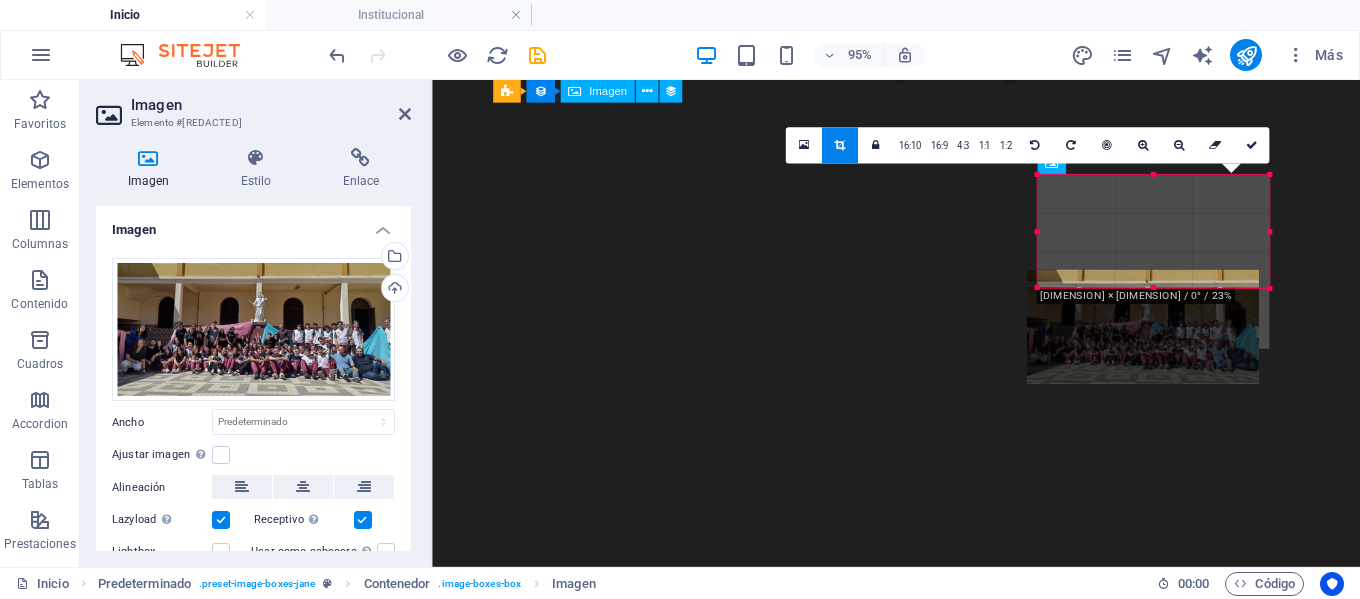 click at bounding box center [1143, 326] 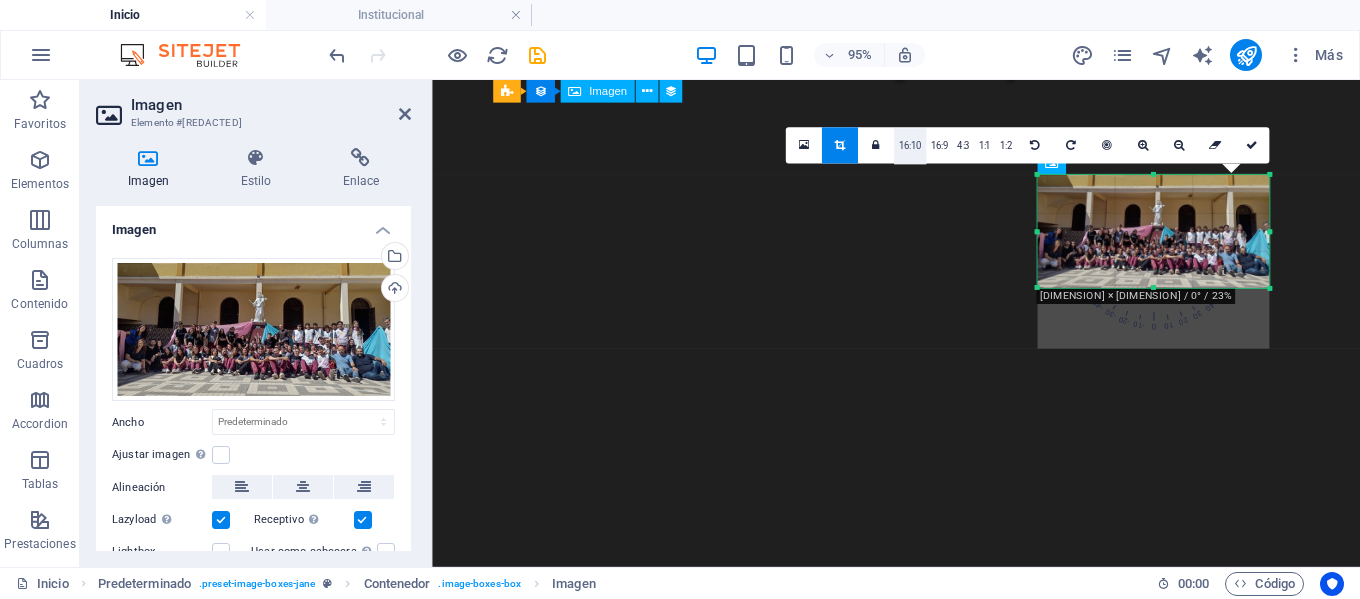 click on "16:10" at bounding box center [910, 147] 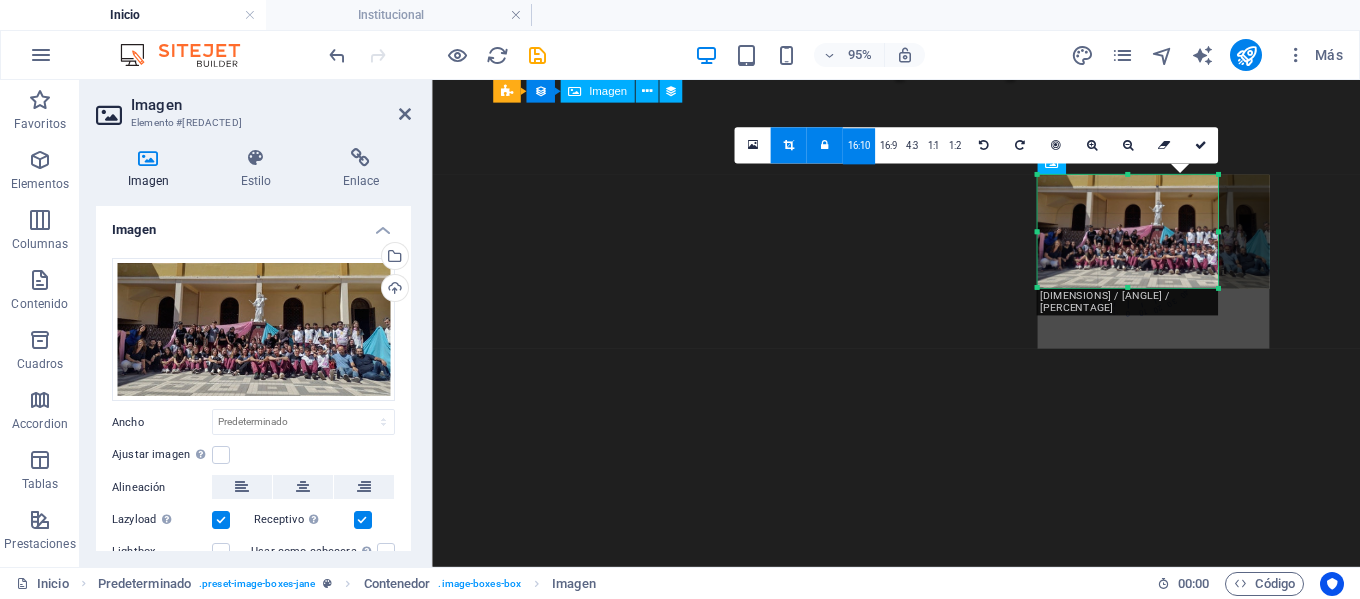 click at bounding box center [825, 145] 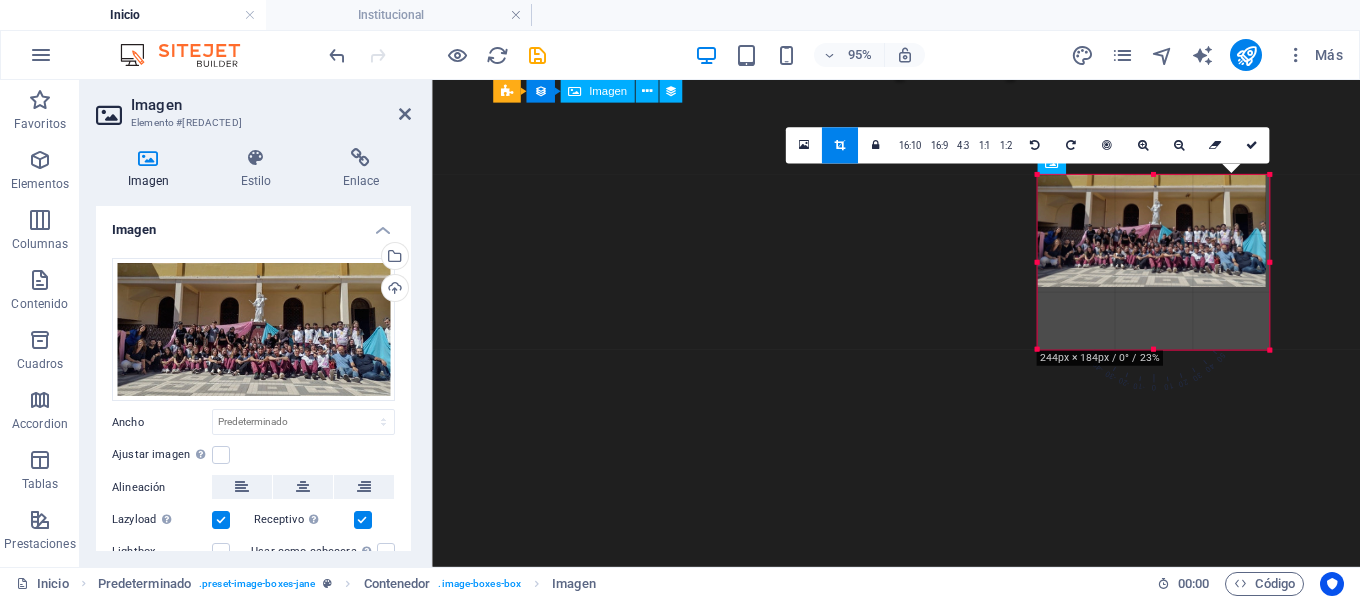 drag, startPoint x: 1218, startPoint y: 288, endPoint x: 903, endPoint y: 286, distance: 315.00635 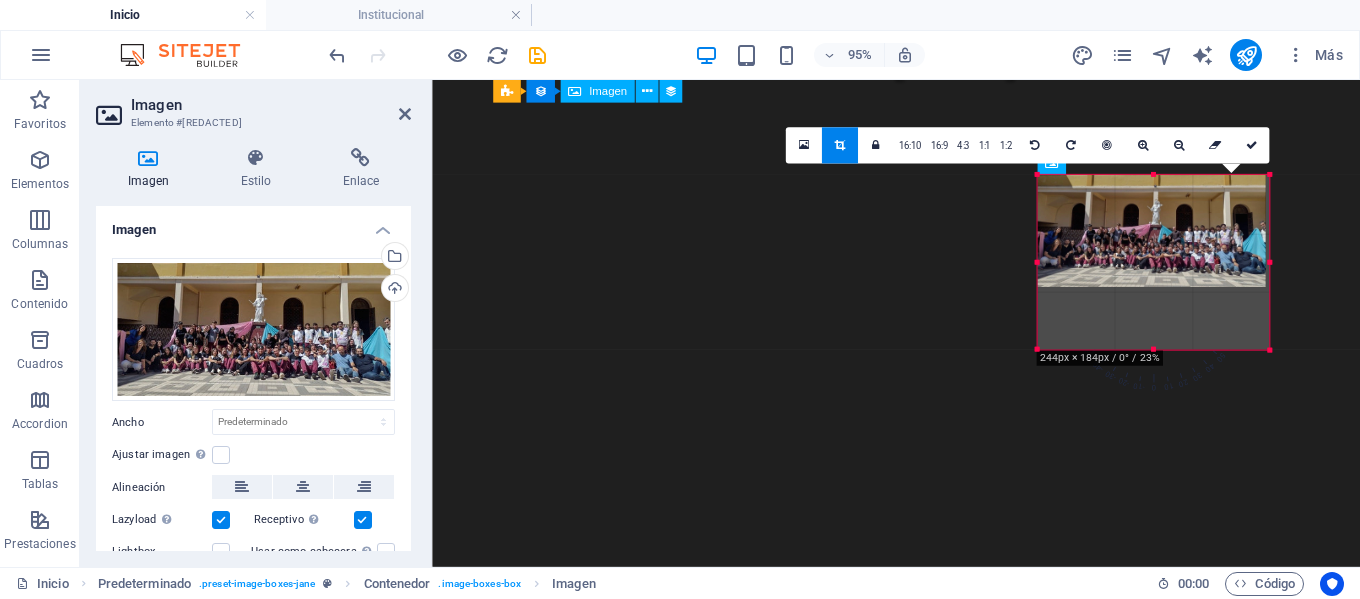 click on "H2   Colección   Elemento de colección   Menú   Barra de menús   Colección   Elemento de colección   Imagen   Colección   Elemento de colección   Elemento de colección   Imagen   Elemento de colección   Separador   Texto   Banner   Banner   Contenedor   Control deslizante   Predeterminado   H2   Botón   Contenedor   Contenedor   Imagen   Contenedor   H3   Botón   Separador   Predeterminado   Contenedor   Predeterminado   H3   Contenedor   Texto   Contenedor   Texto   Contenedor   Texto   H3   Botón   Contenedor   Separador   Botón   Contenedor   Texto   H3   Separador   Separador   Imagen   Control deslizante   Contenedor   Botón   Contenedor   Logo   Contenedor   Botón   Botón   Contenedor   Separador   Texto   Contenedor   Imagen   Botón   Contenedor   Separador   Contenedor   Imagen   H3   Texto   Texto 180 170 160 150 140 130 120 110 100 90 80 70 60 50 40 30 20 10 0 -10 -20 -30 -40 -50 -60 -70 -80 -90 -100 -110 -120 -130 -140 -150 -160 -170 [DIMENSION] × [DIMENSION] / 0° / 23%" at bounding box center (896, -320) 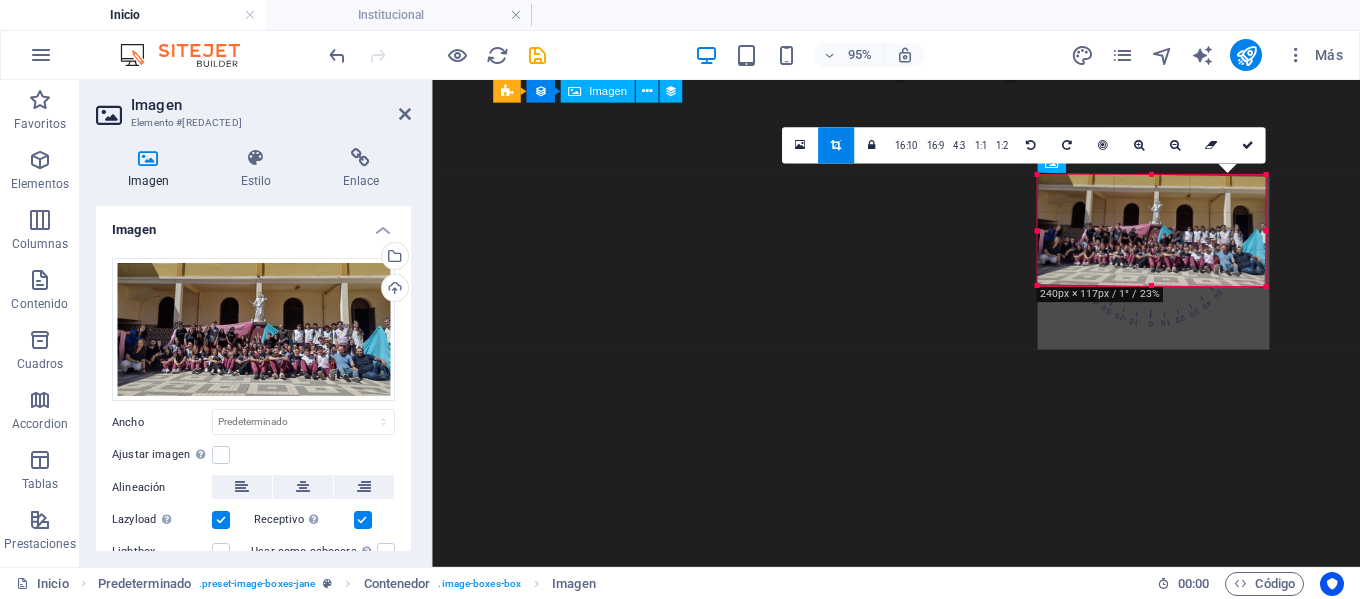 drag, startPoint x: 1267, startPoint y: 293, endPoint x: 1279, endPoint y: 302, distance: 15 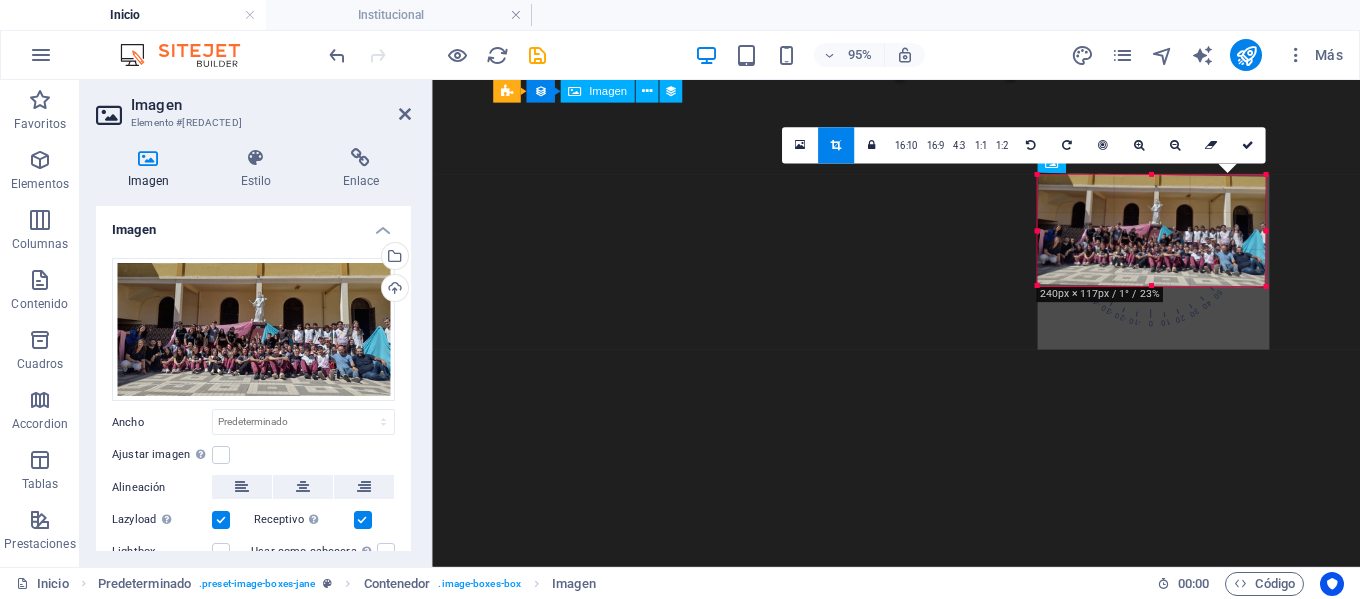 click at bounding box center [1151, 231] 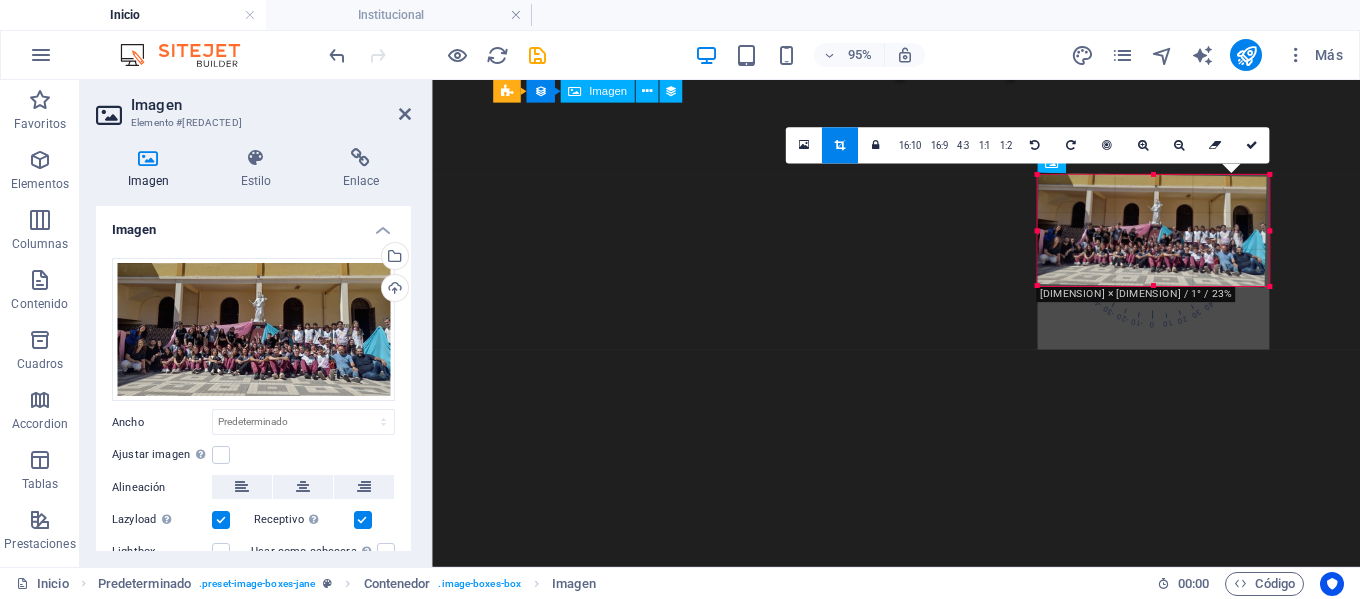 drag, startPoint x: 1262, startPoint y: 274, endPoint x: 897, endPoint y: 223, distance: 368.54578 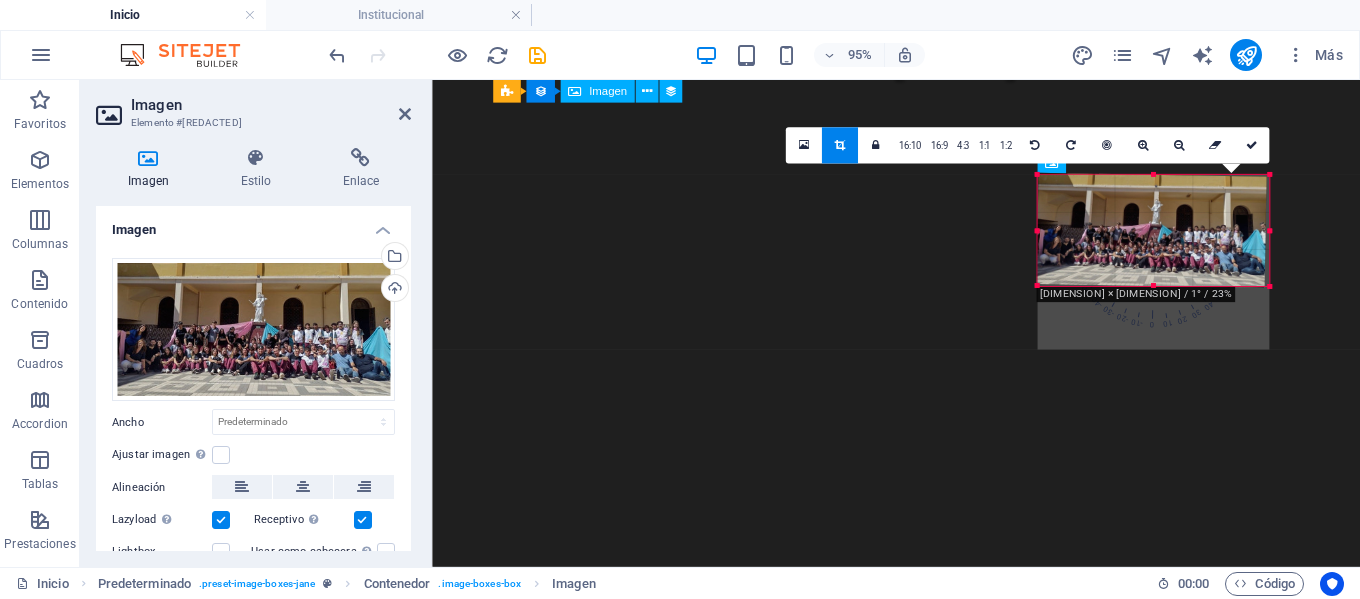 click on "H2   Colección   Elemento de colección   Menú   Barra de menús   Colección   Elemento de colección   Imagen   Colección   Elemento de colección   Elemento de colección   Imagen   Elemento de colección   Separador   Texto   Banner   Banner   Contenedor   Control deslizante   Predeterminado   H2   Botón   Contenedor   Contenedor   Imagen   Contenedor   H3   Botón   Separador   Predeterminado   Contenedor   Predeterminado   H3   Contenedor   Texto   Contenedor   Texto   Contenedor   Texto   H3   Botón   Contenedor   Separador   Botón   Contenedor   Texto   H3   Separador   Separador   Imagen   Control deslizante   Contenedor   Botón   Contenedor   Logo   Contenedor   Botón   Botón   Contenedor   Separador   Texto   Contenedor   Imagen   Botón   Contenedor   Separador   Contenedor   Imagen   H3   Texto   Texto 180 170 160 150 140 130 120 110 100 90 80 70 60 50 40 30 20 10 0 -10 -20 -30 -40 -50 -60 -70 -80 -90 -100 -110 -120 -130 -140 -150 -160 -170 244px × 117px / 1° / 23%" at bounding box center [896, -320] 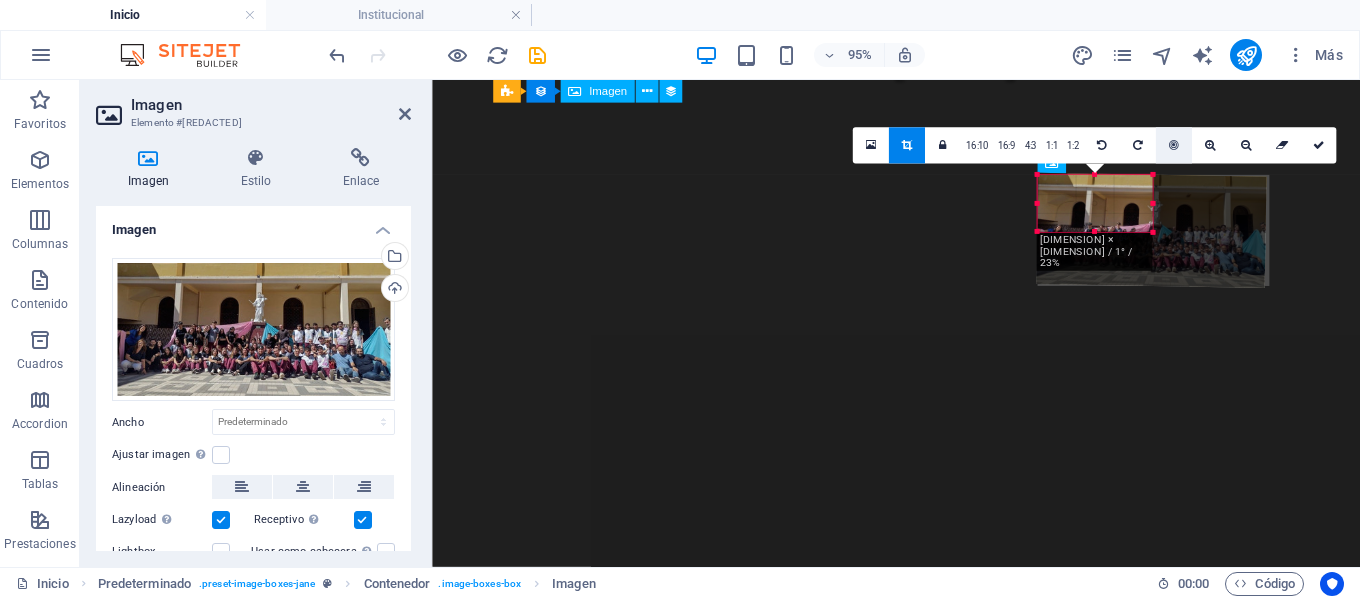 click at bounding box center [1174, 145] 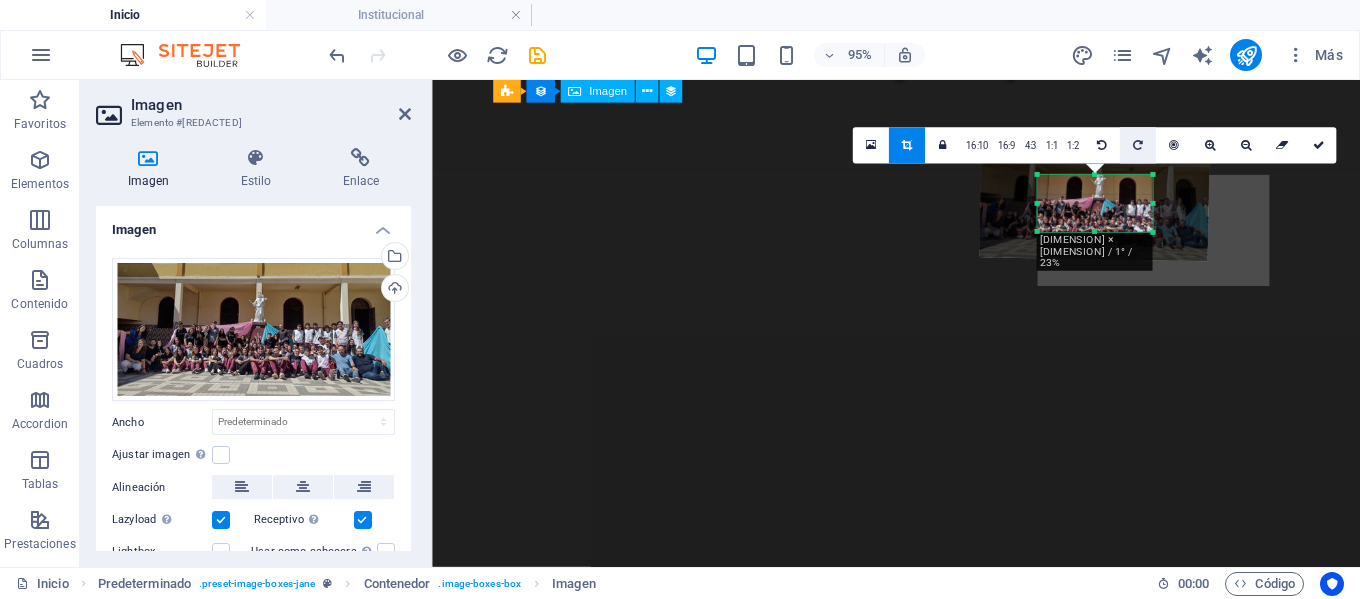 click at bounding box center (1138, 146) 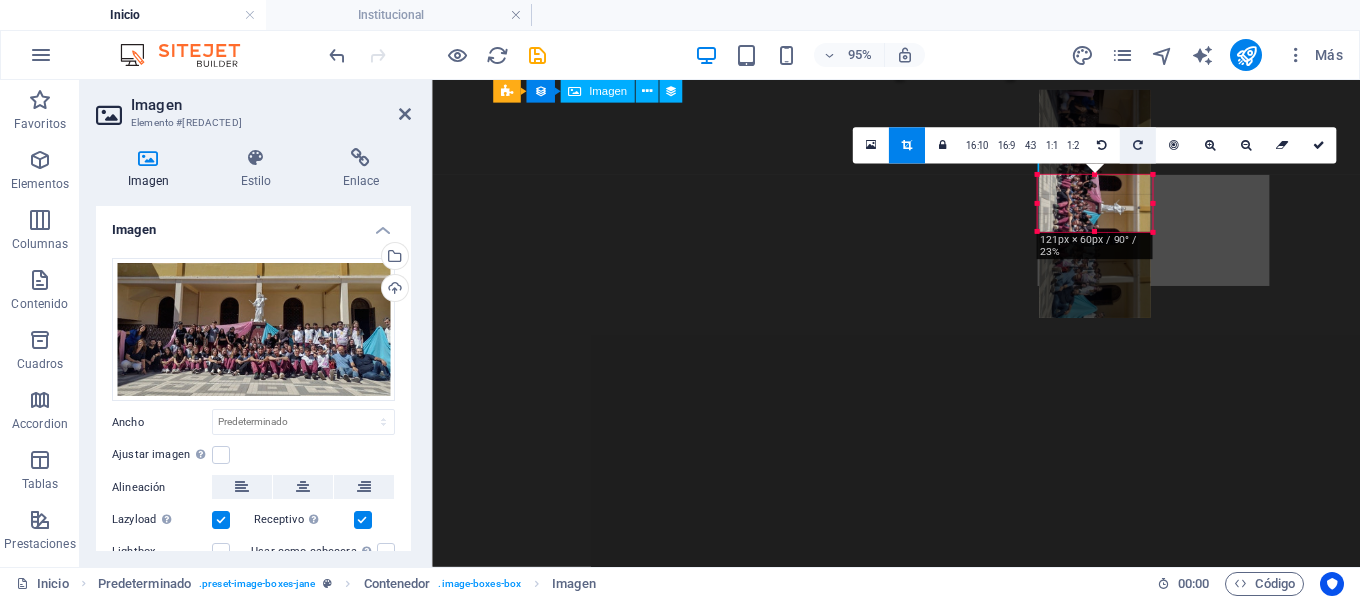 click at bounding box center [1138, 145] 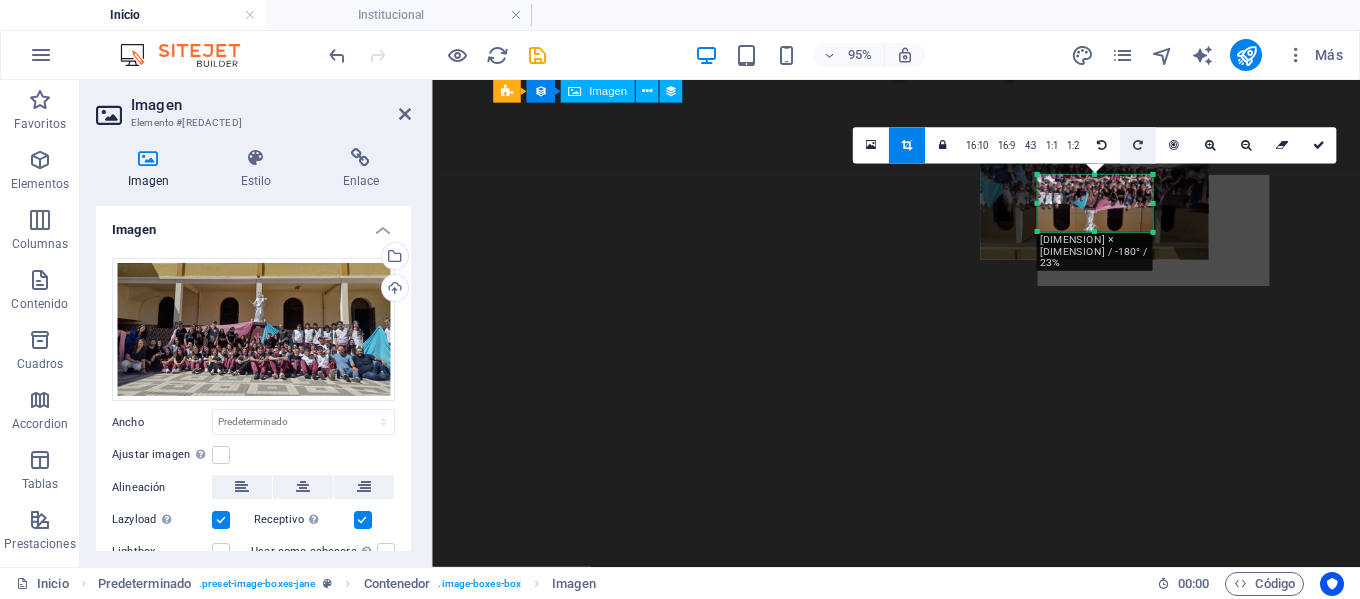 click at bounding box center [1138, 145] 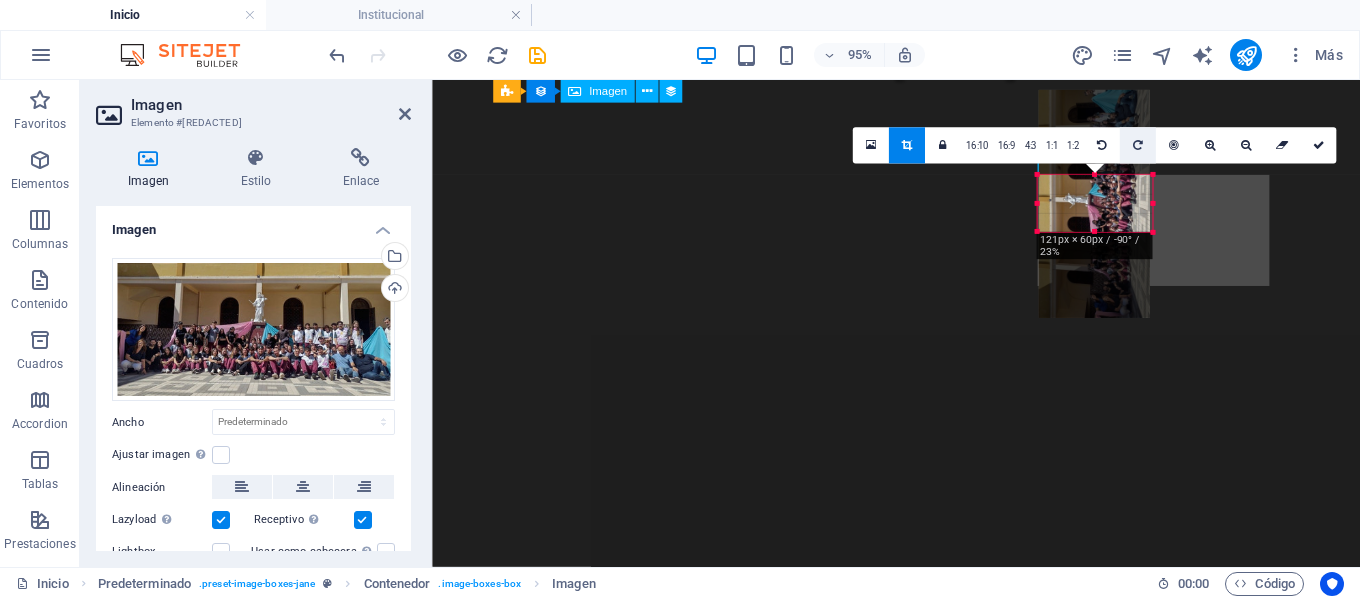 click at bounding box center [1138, 145] 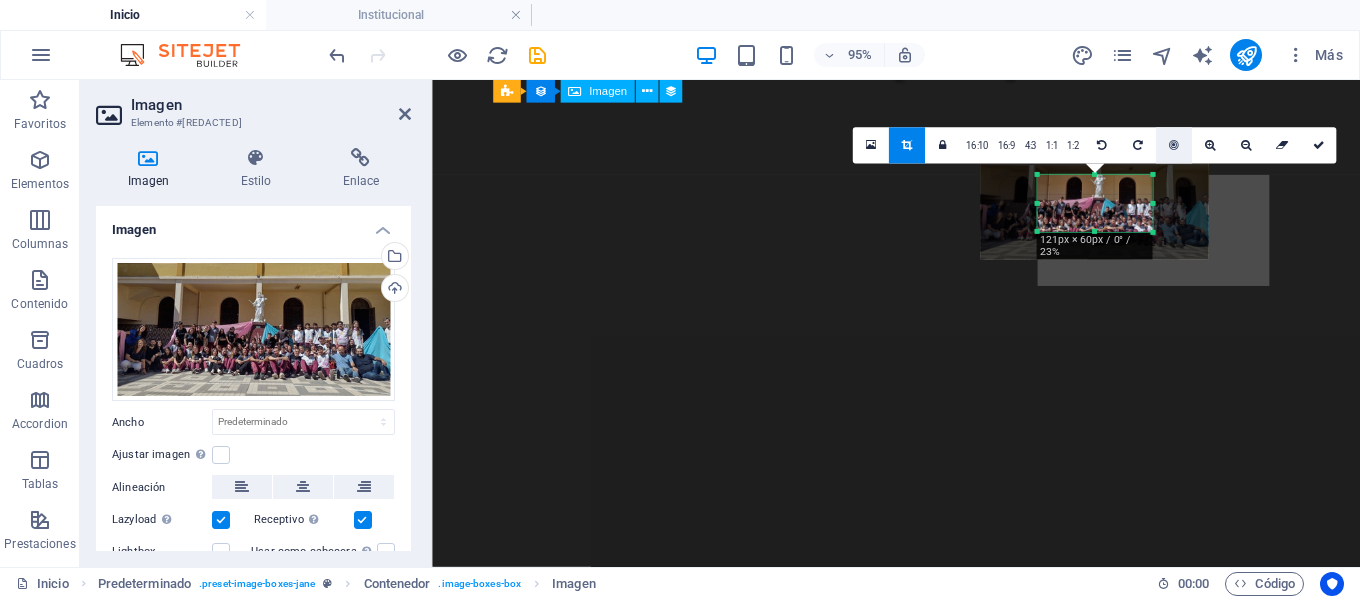 click at bounding box center (1174, 145) 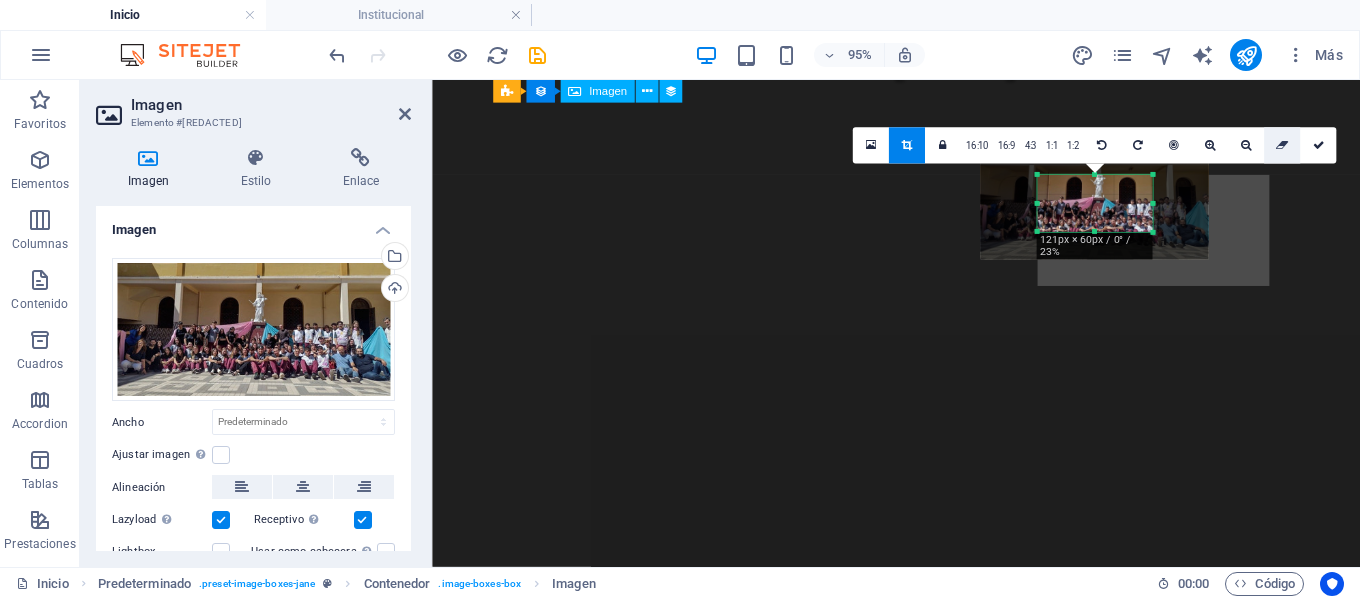 click at bounding box center [1282, 145] 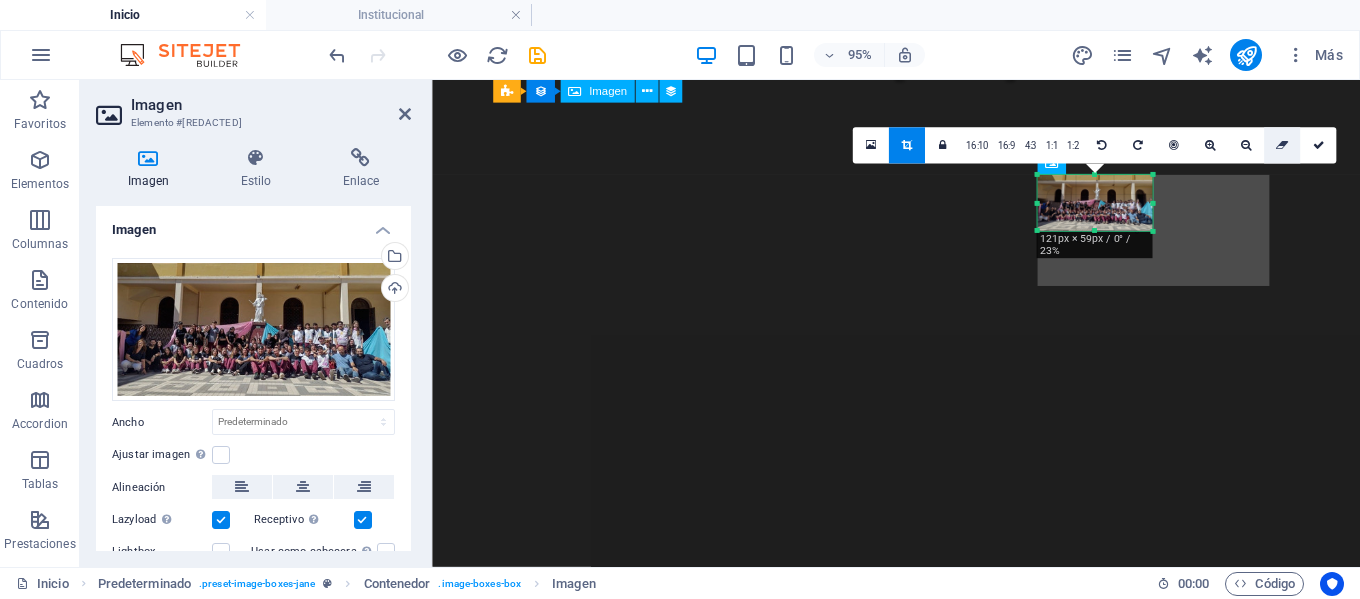 click at bounding box center [1282, 145] 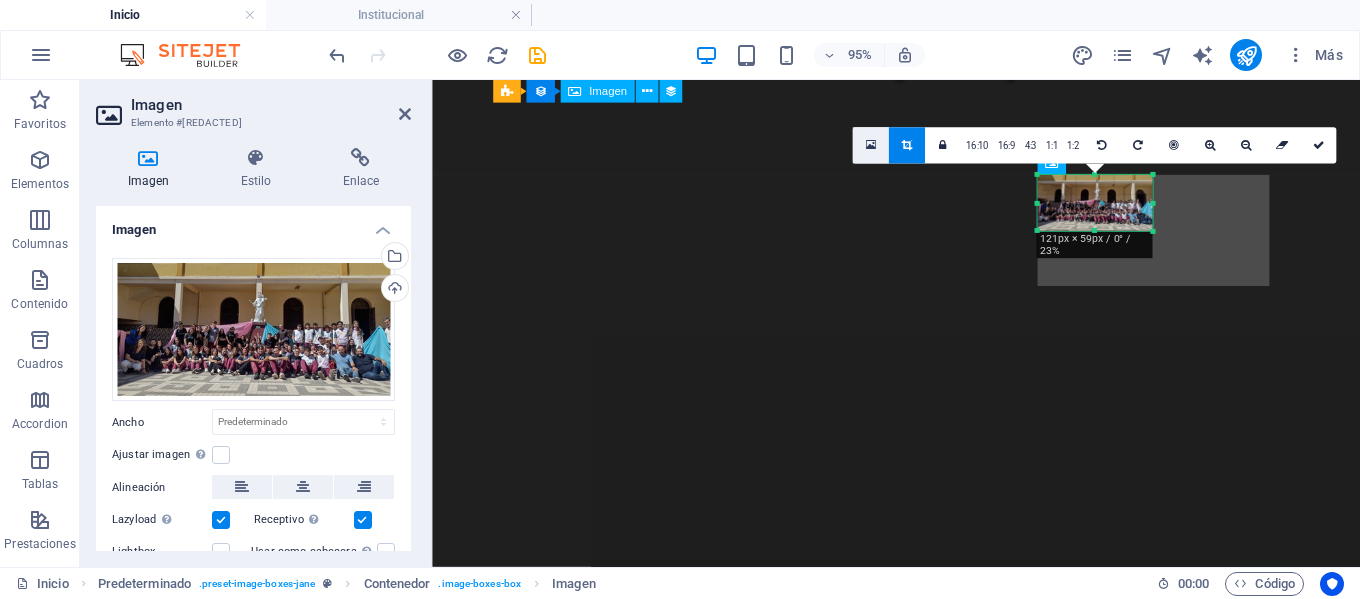 click at bounding box center [870, 145] 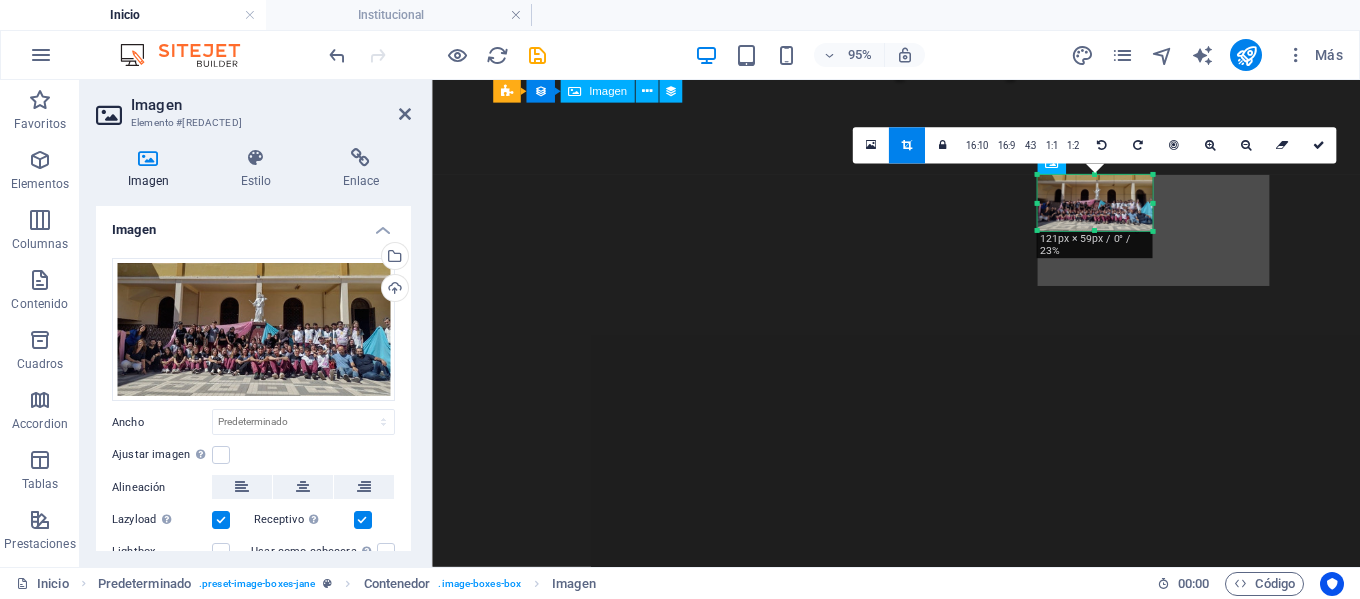 scroll, scrollTop: 1652, scrollLeft: 0, axis: vertical 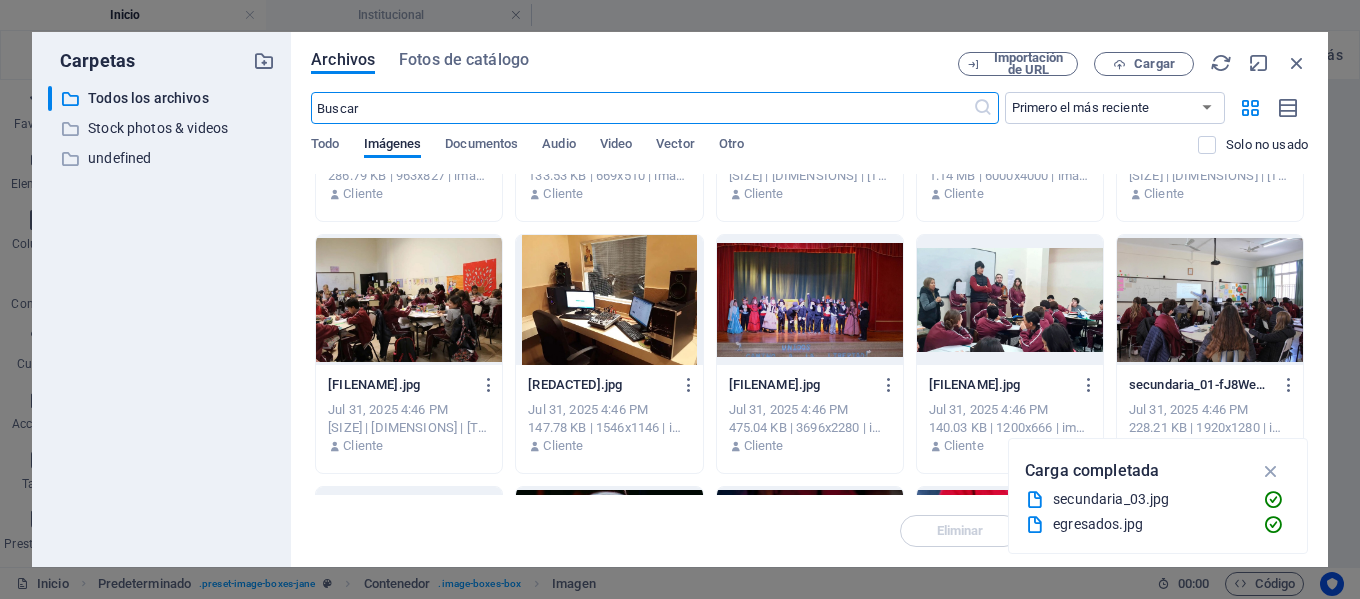 click at bounding box center [1210, 300] 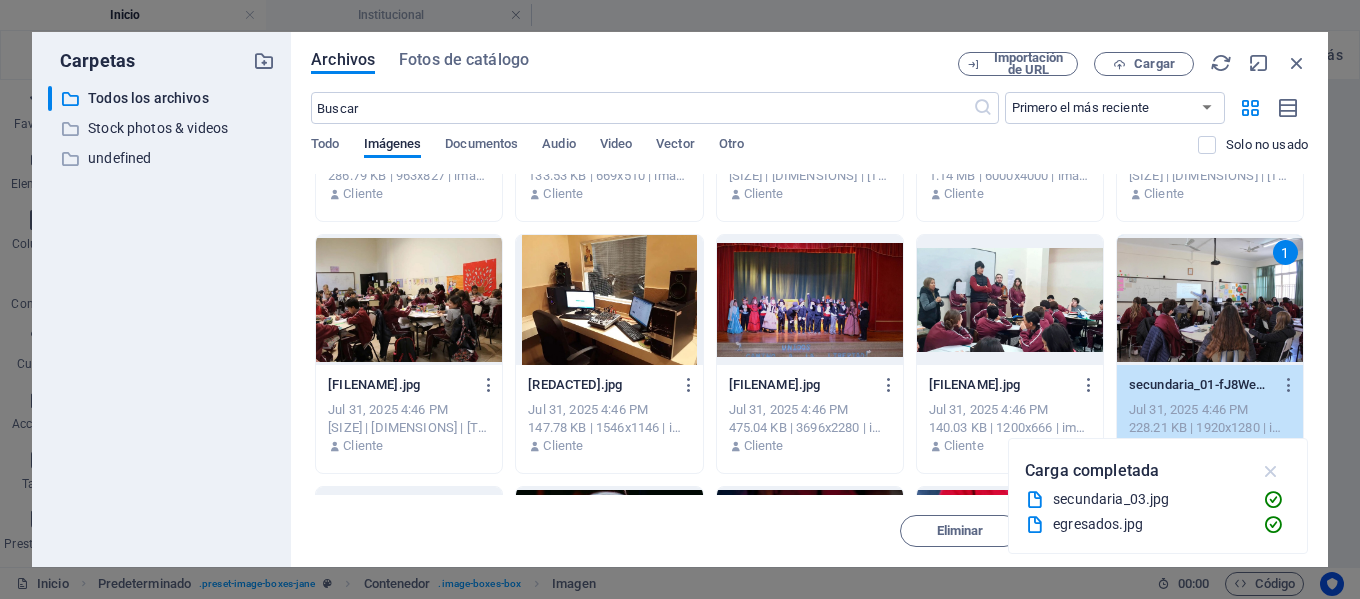 click at bounding box center (1271, 471) 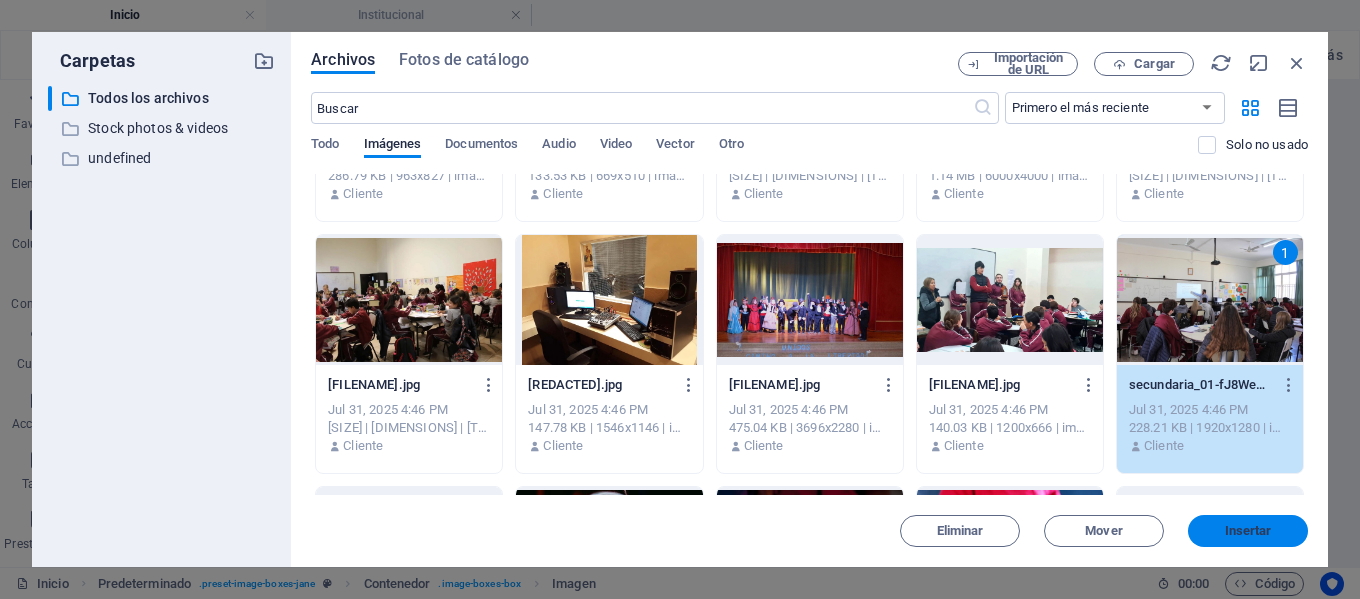 click on "Insertar" at bounding box center [1248, 531] 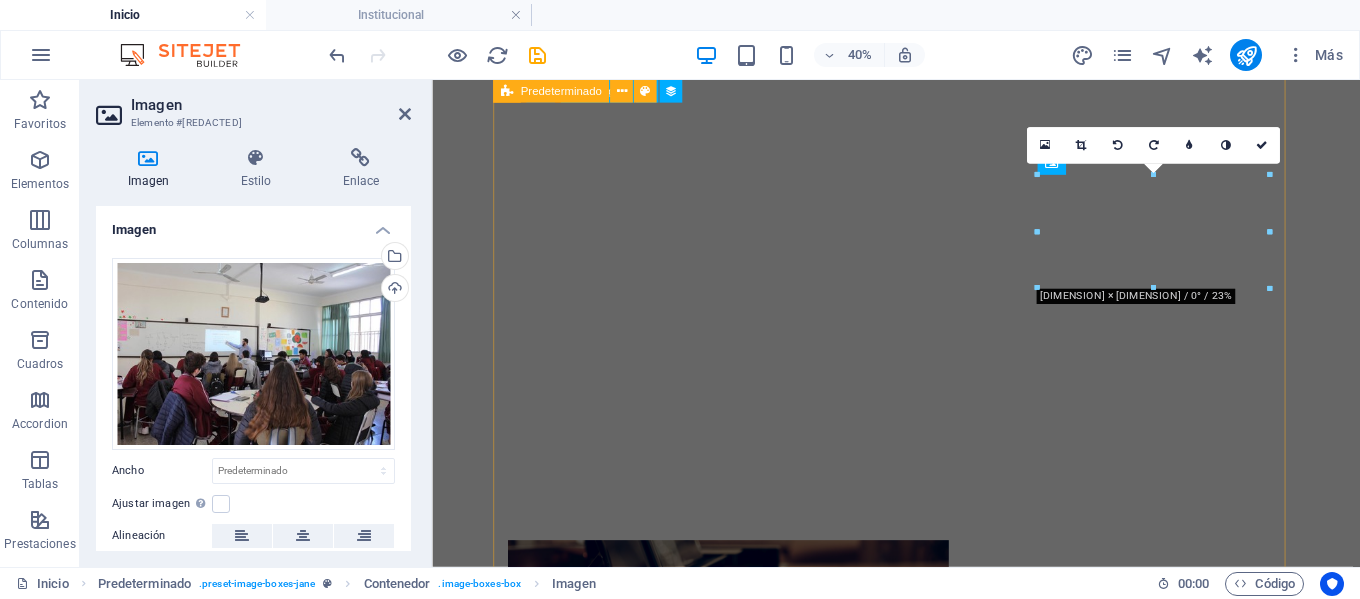 scroll, scrollTop: 1354, scrollLeft: 0, axis: vertical 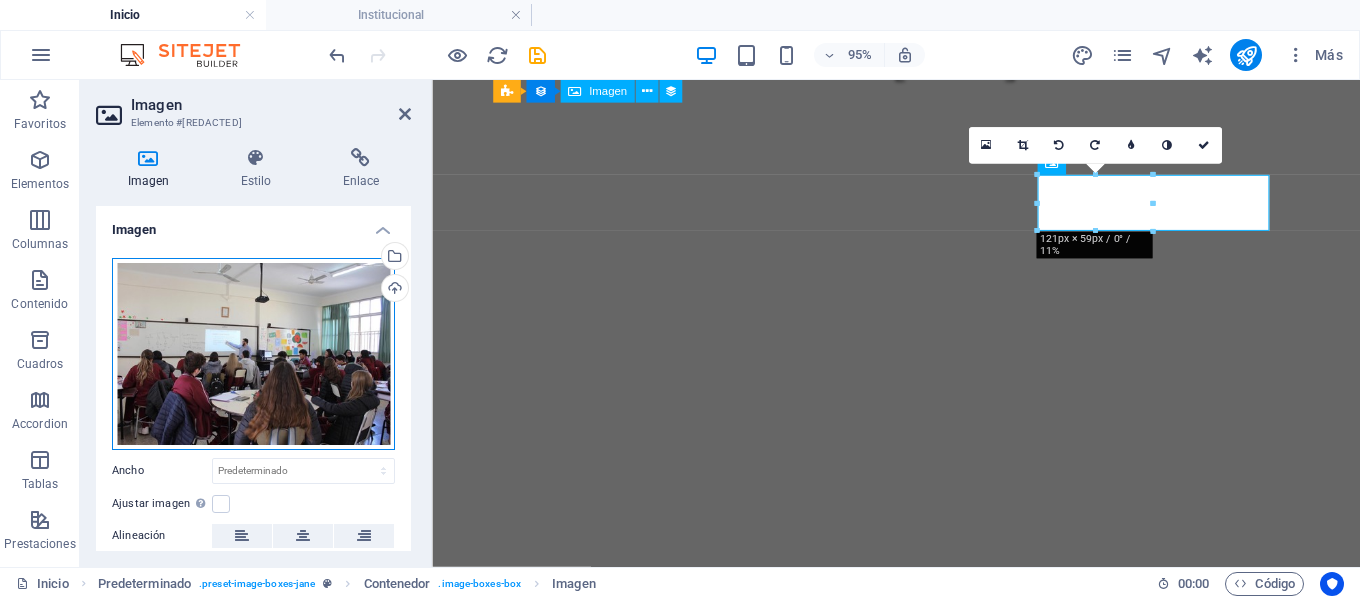 click on "Arrastra archivos aquí, haz clic para escoger archivos o  selecciona archivos de Archivos o de nuestra galería gratuita de fotos y vídeos" at bounding box center (253, 354) 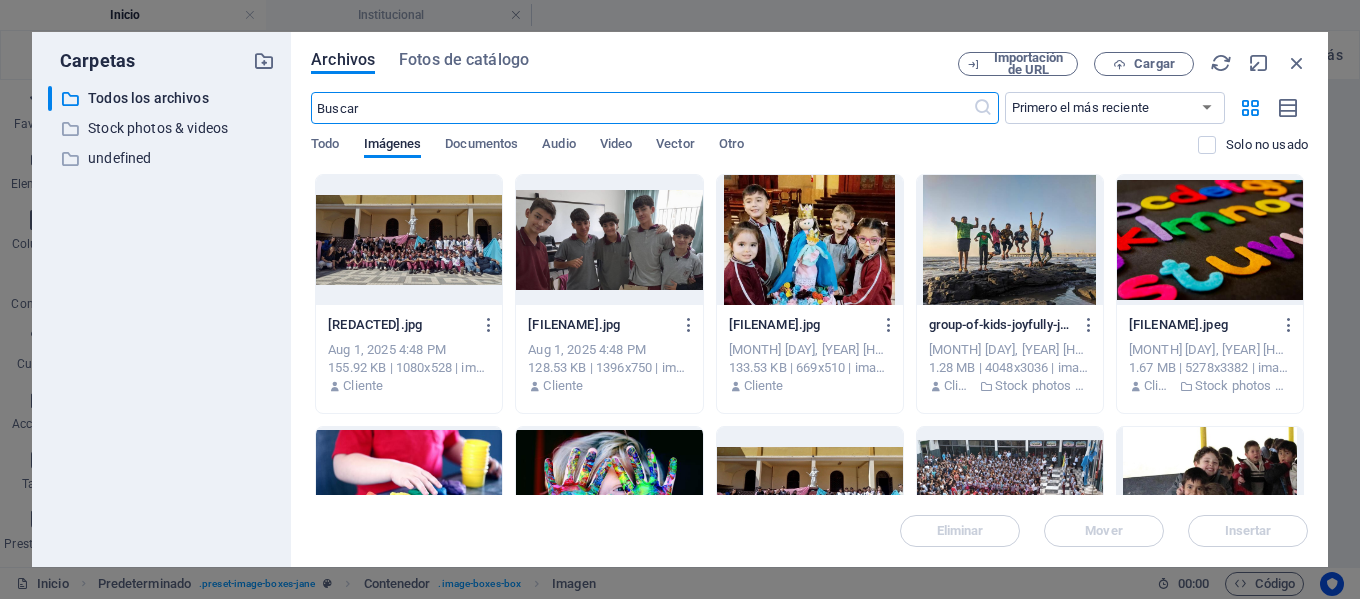 scroll, scrollTop: 1652, scrollLeft: 0, axis: vertical 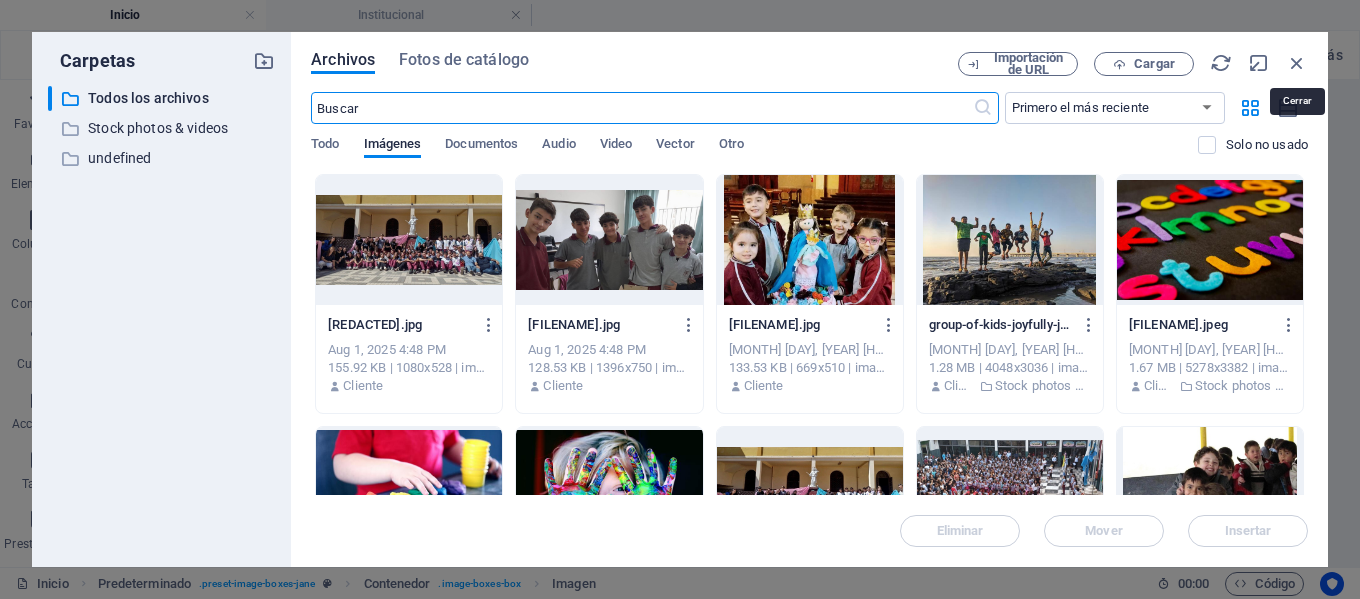 drag, startPoint x: 1306, startPoint y: 64, endPoint x: 1279, endPoint y: 71, distance: 27.89265 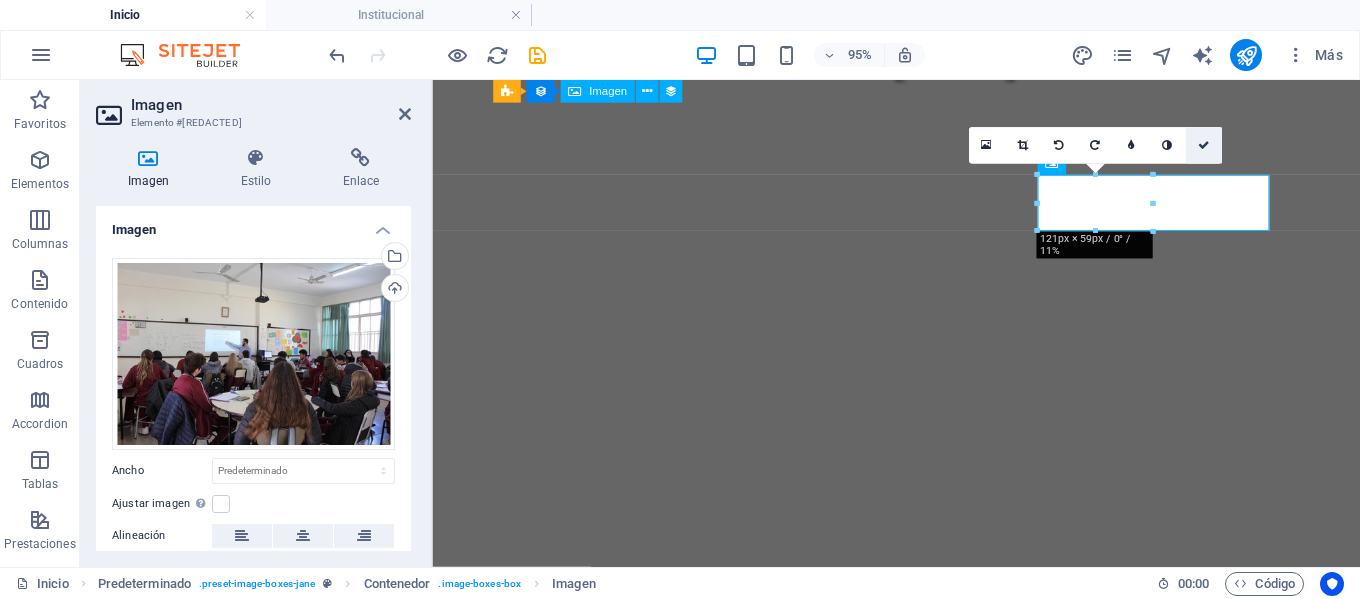 click at bounding box center [1203, 145] 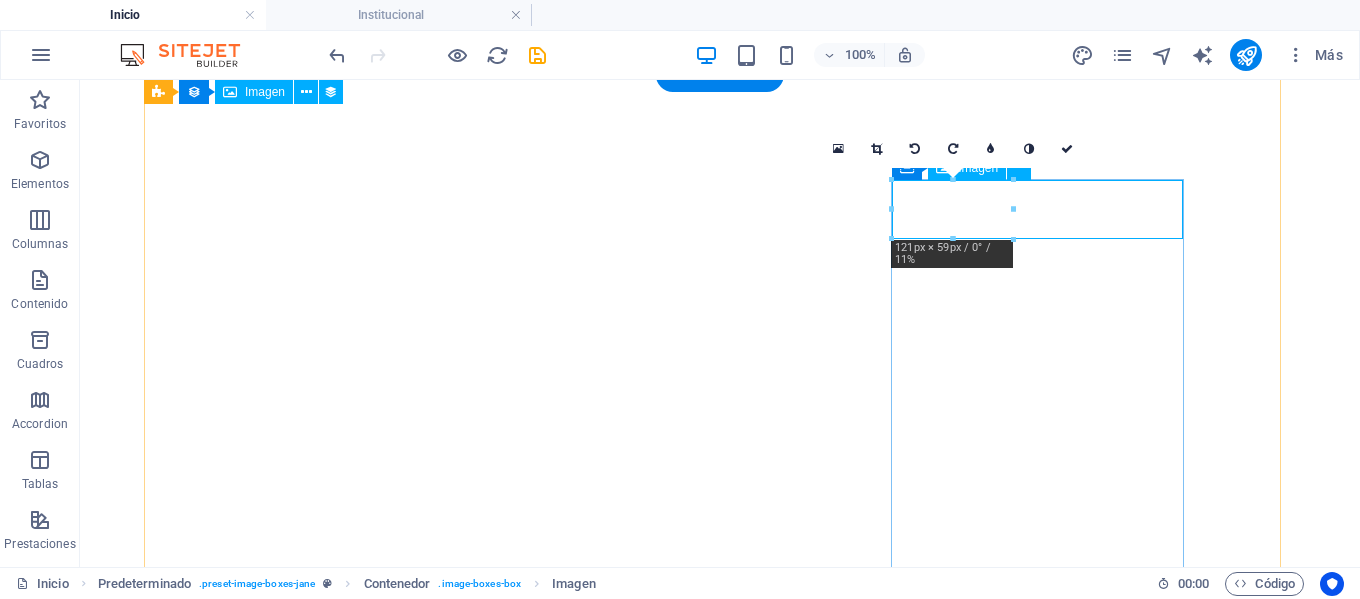 click at bounding box center [632, 4229] 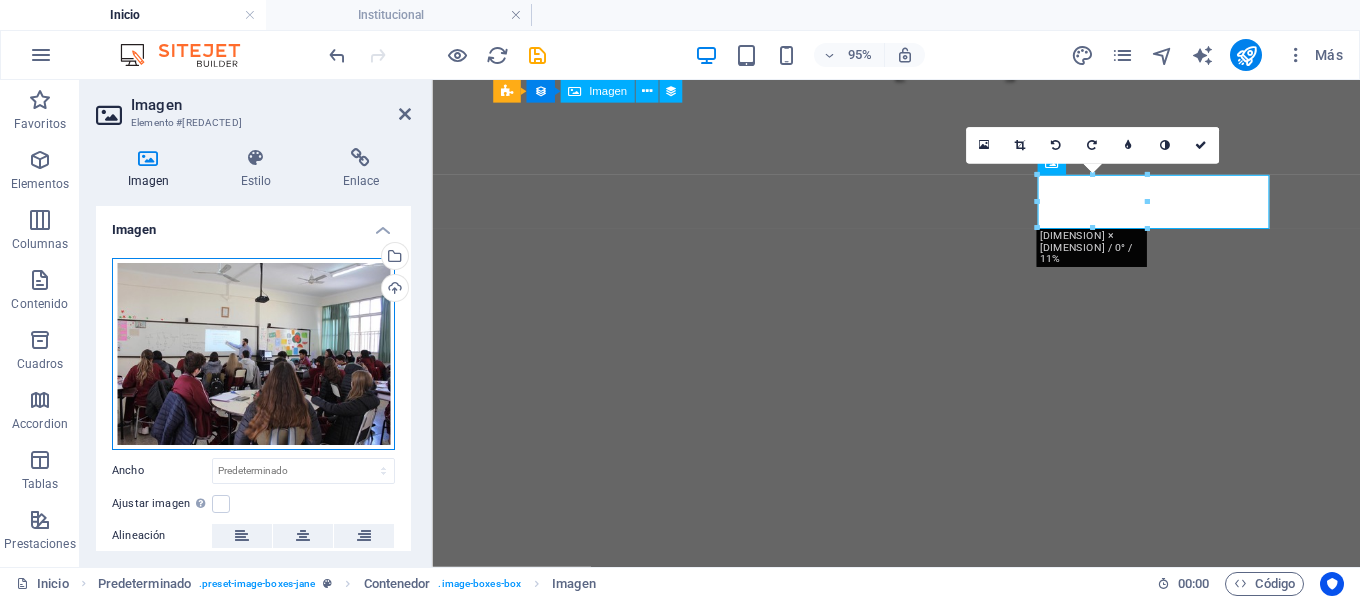 click on "Arrastra archivos aquí, haz clic para escoger archivos o  selecciona archivos de Archivos o de nuestra galería gratuita de fotos y vídeos" at bounding box center (253, 354) 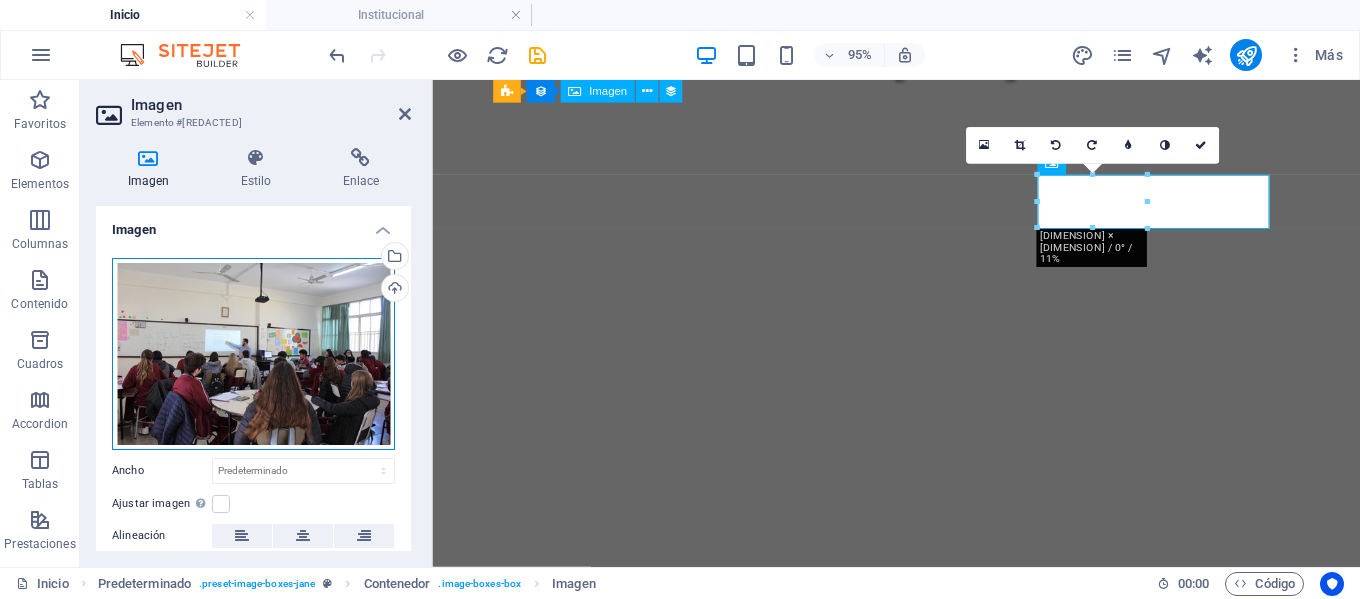 scroll, scrollTop: 1652, scrollLeft: 0, axis: vertical 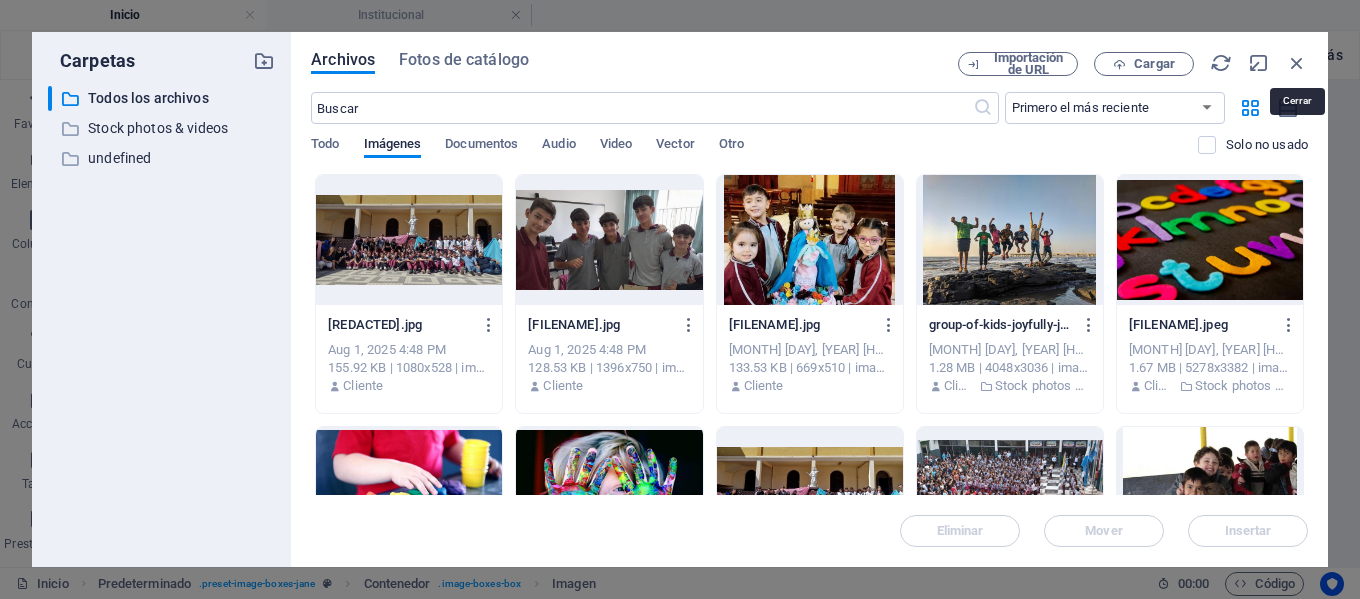 click at bounding box center (1297, 63) 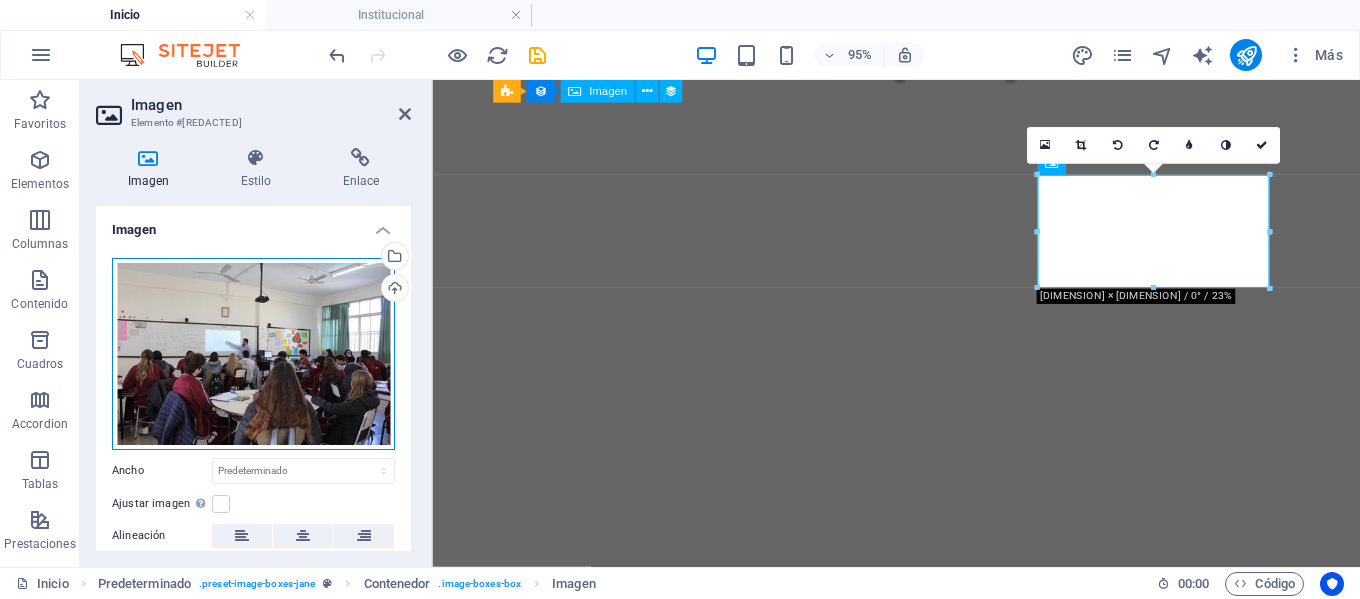 click on "Arrastra archivos aquí, haz clic para escoger archivos o  selecciona archivos de Archivos o de nuestra galería gratuita de fotos y vídeos" at bounding box center (253, 354) 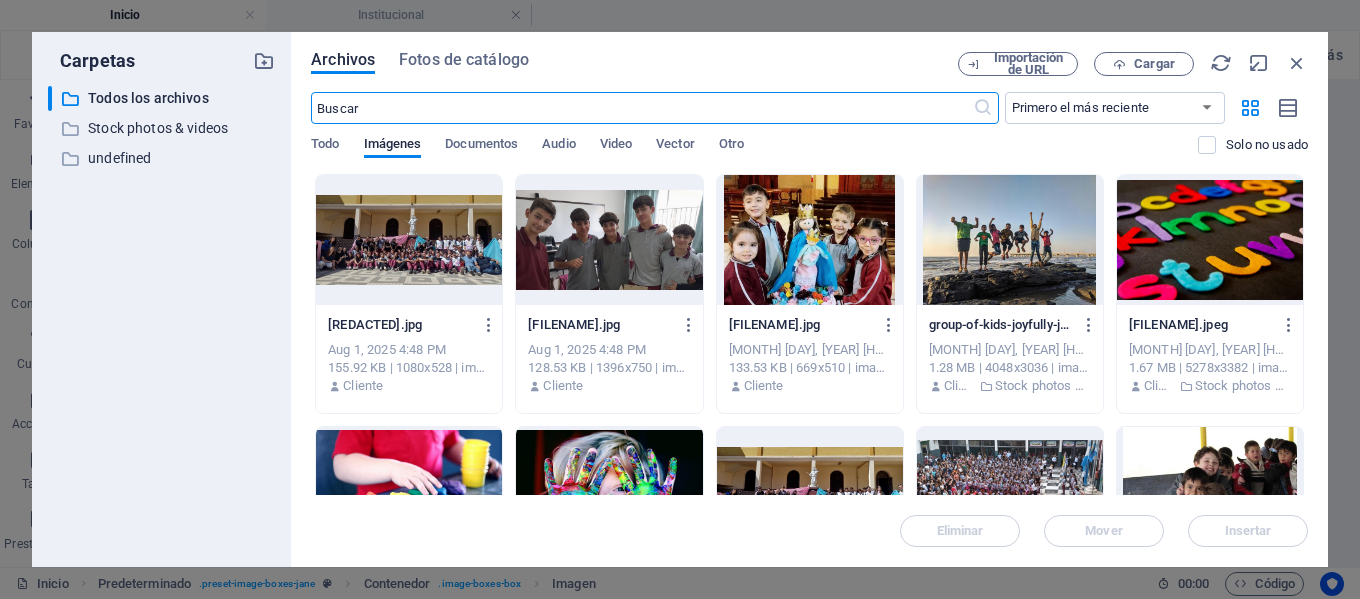 scroll, scrollTop: 1652, scrollLeft: 0, axis: vertical 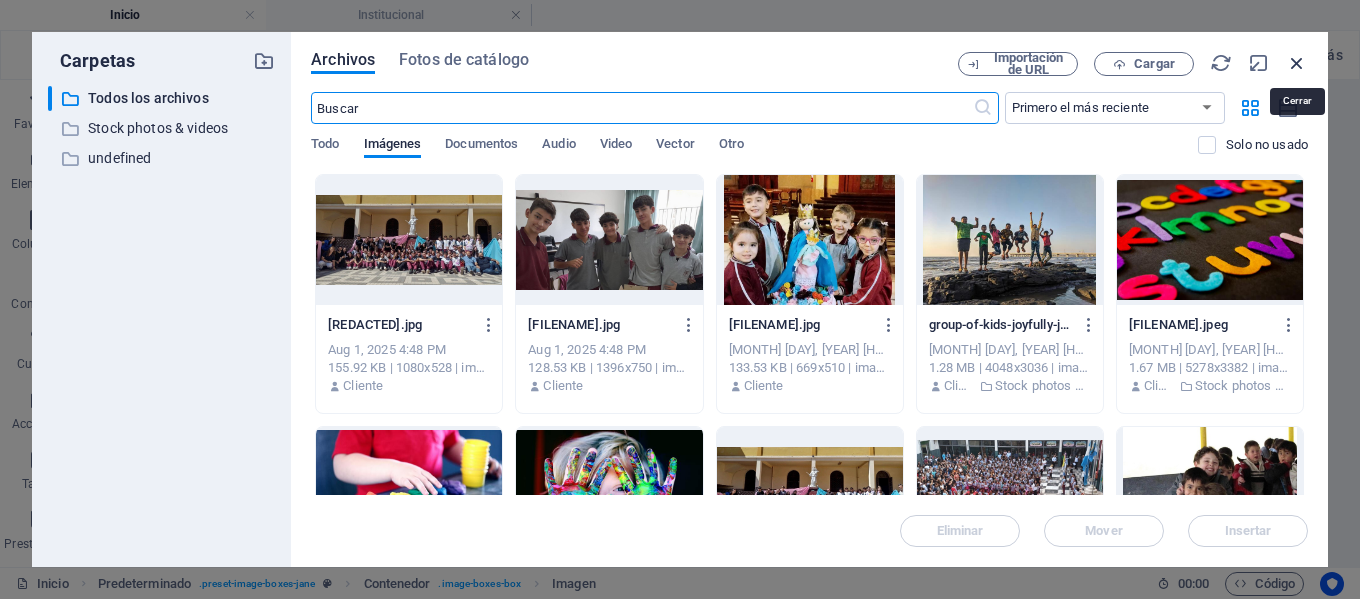 click at bounding box center [1297, 63] 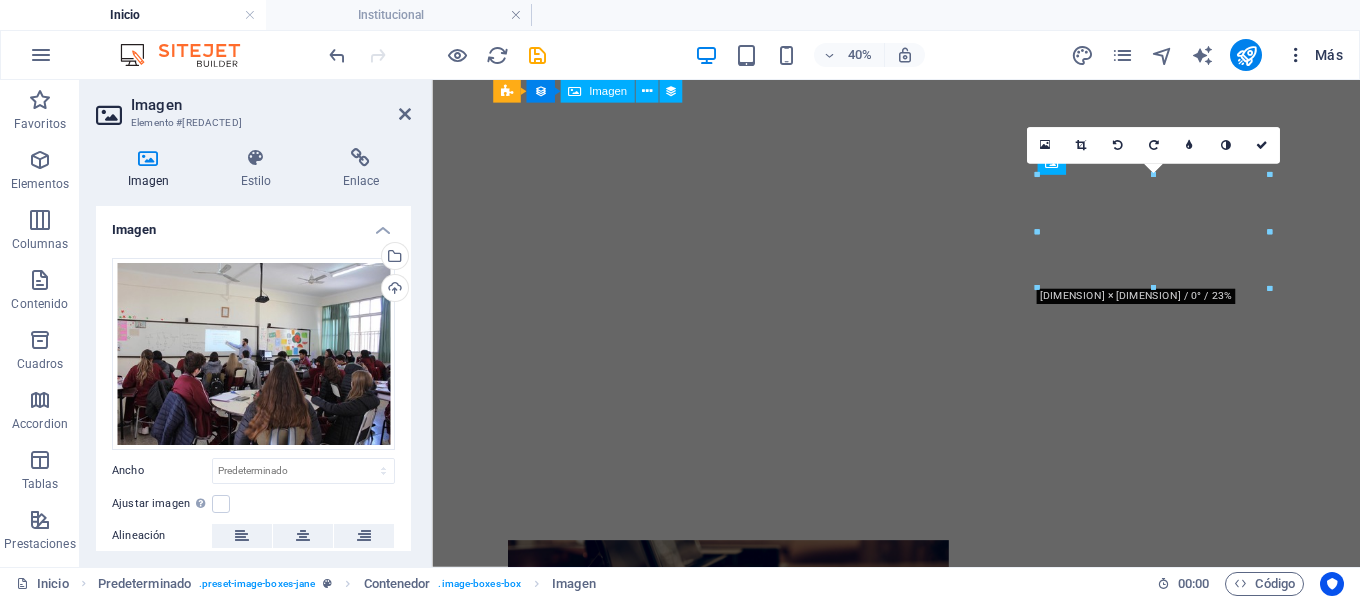 scroll, scrollTop: 1354, scrollLeft: 0, axis: vertical 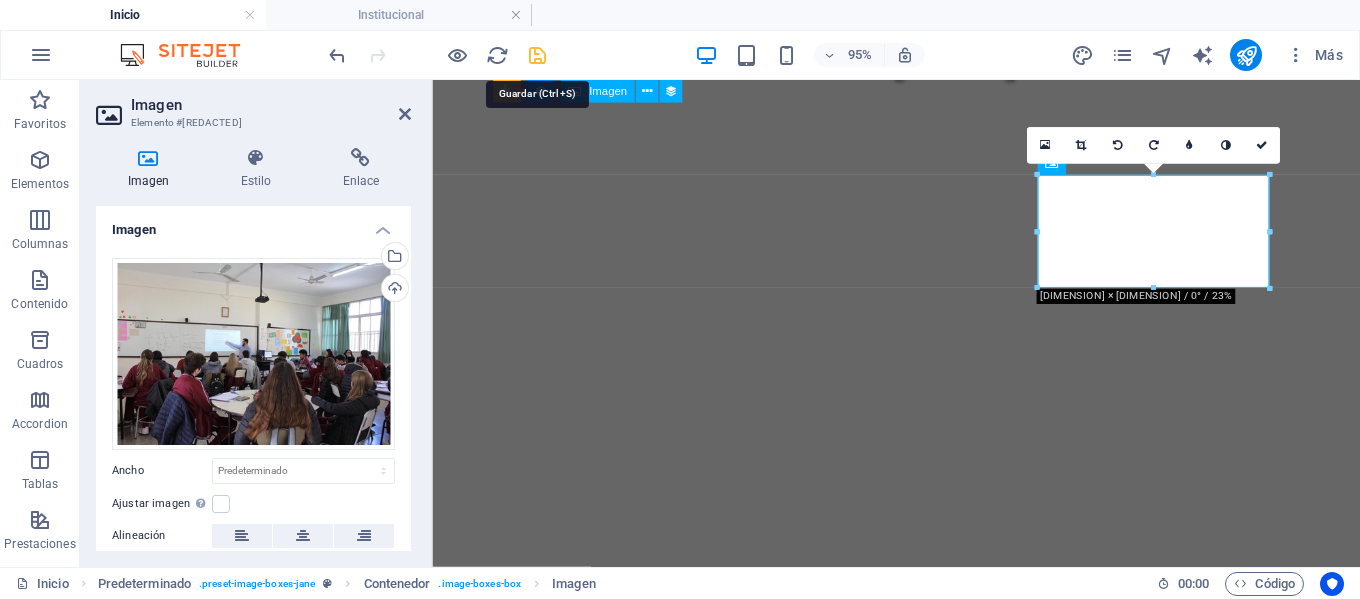 click at bounding box center (537, 55) 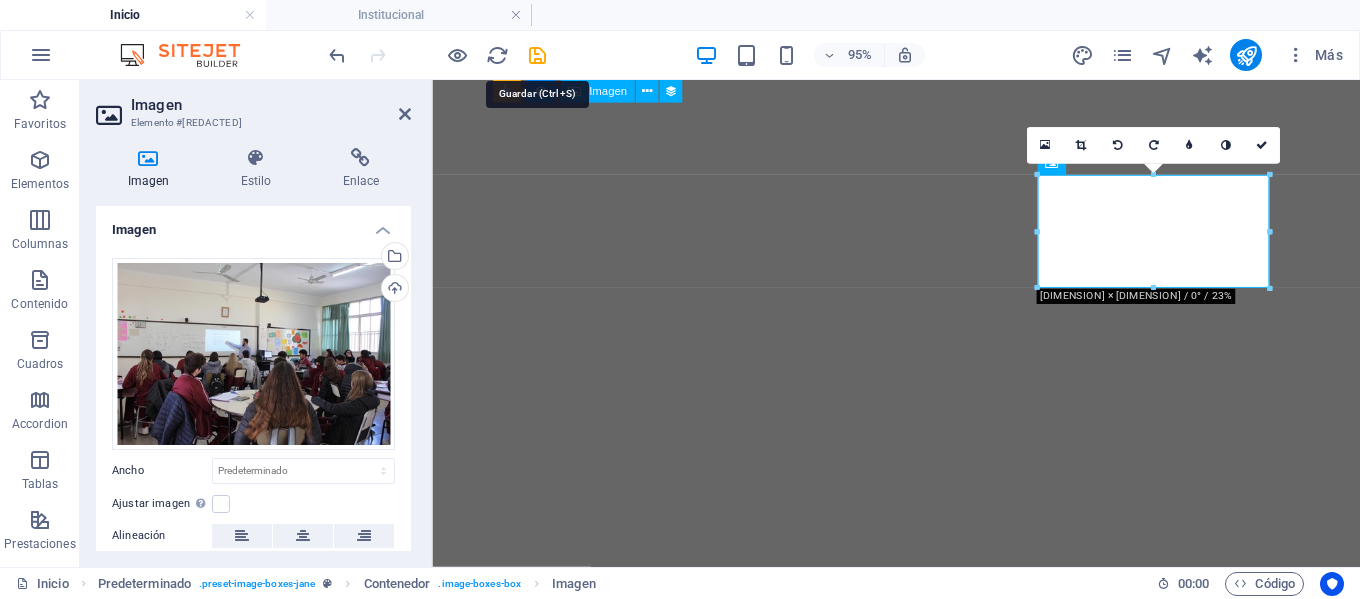 scroll, scrollTop: 1331, scrollLeft: 0, axis: vertical 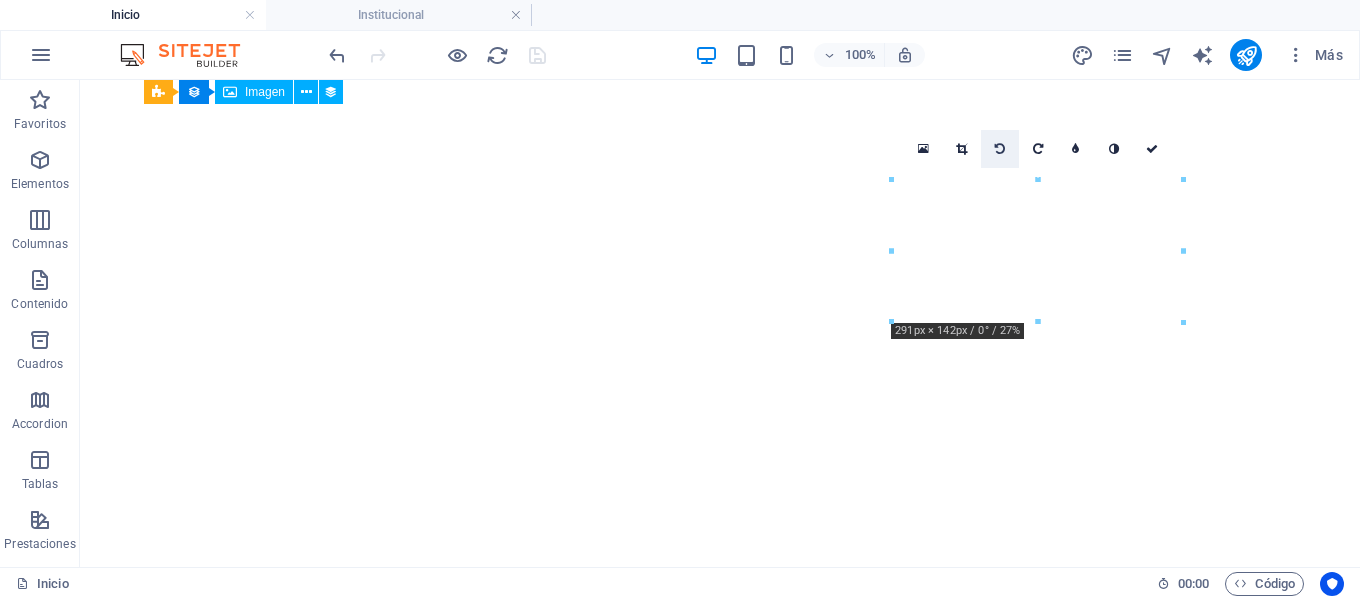 click at bounding box center (1000, 149) 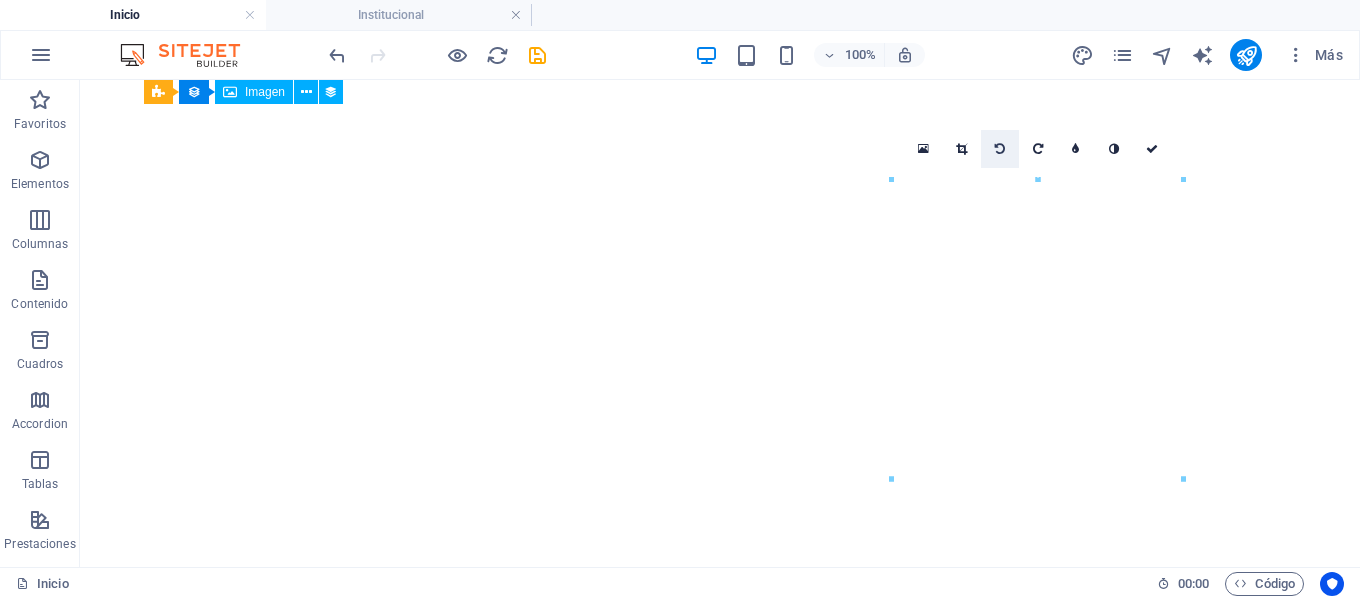 click at bounding box center (1000, 149) 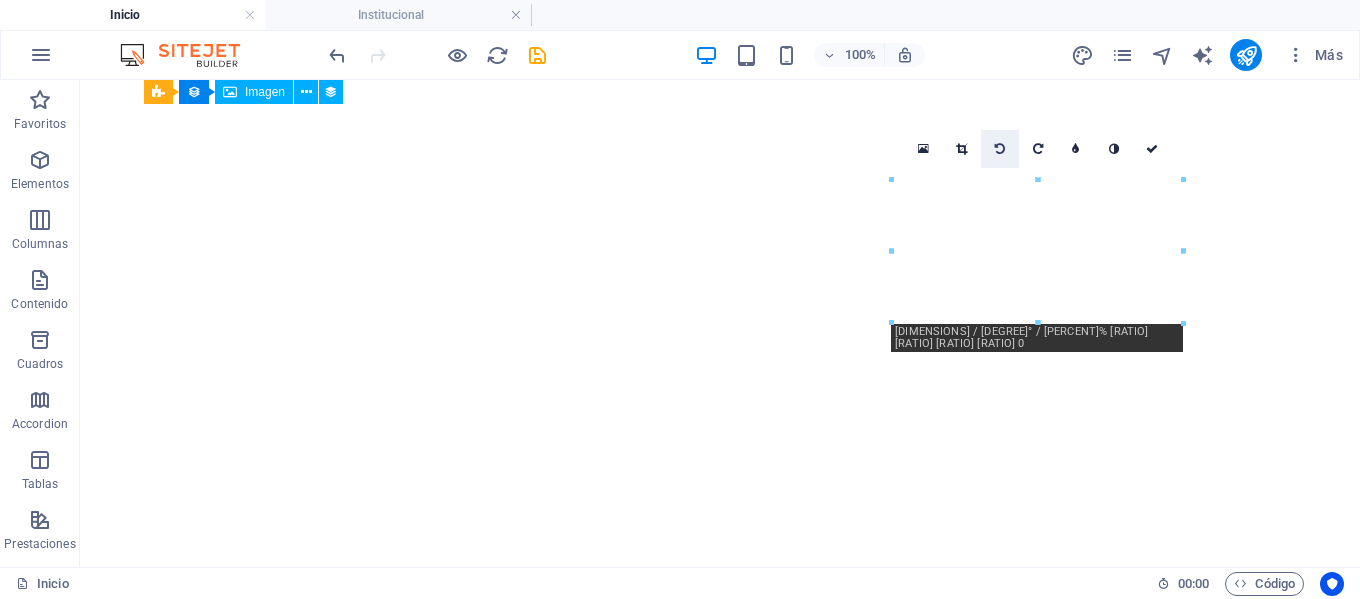 click at bounding box center [1000, 149] 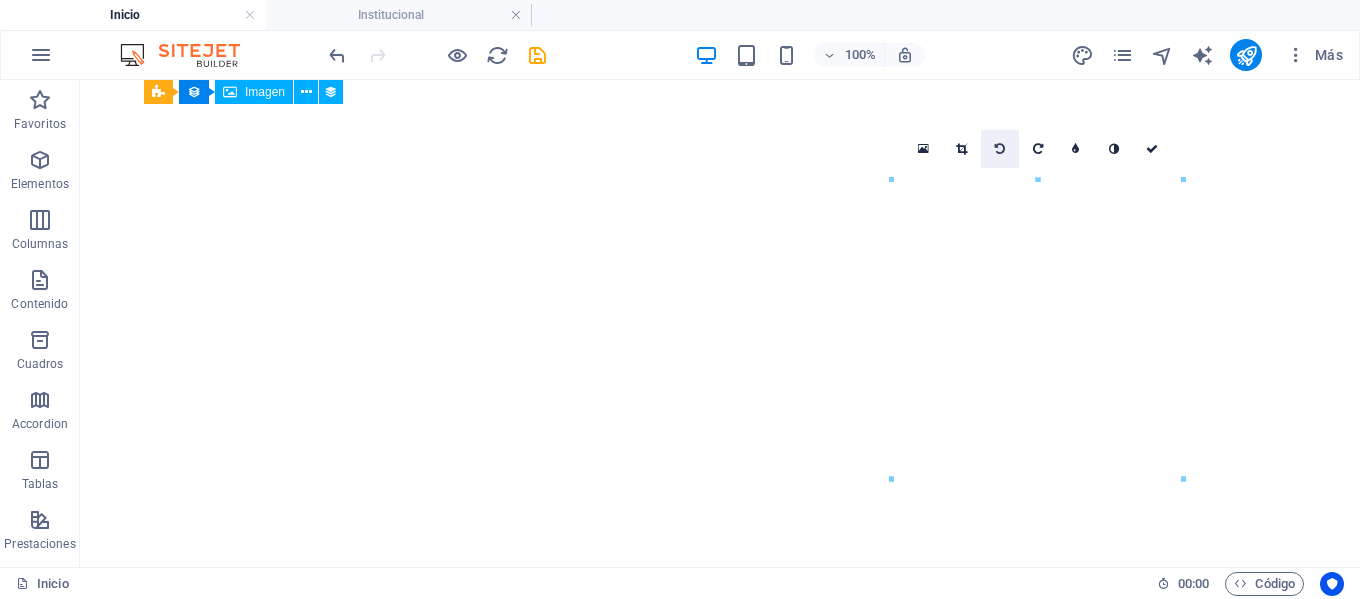 click at bounding box center (1000, 149) 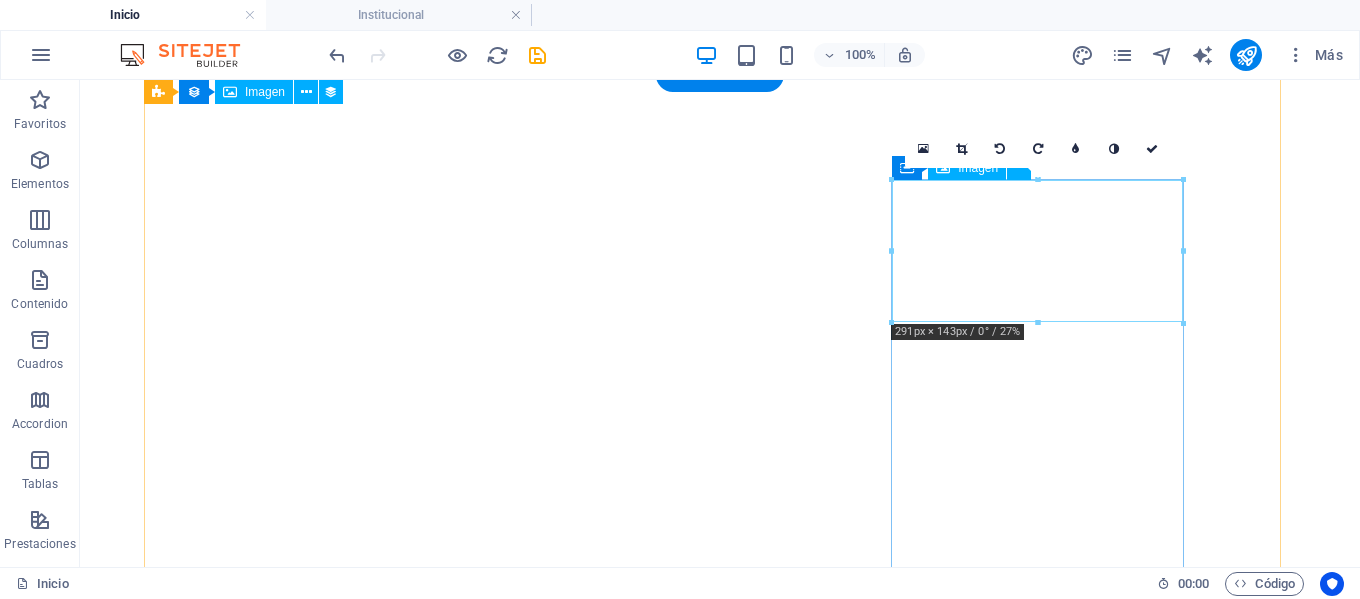 click at bounding box center (632, 4513) 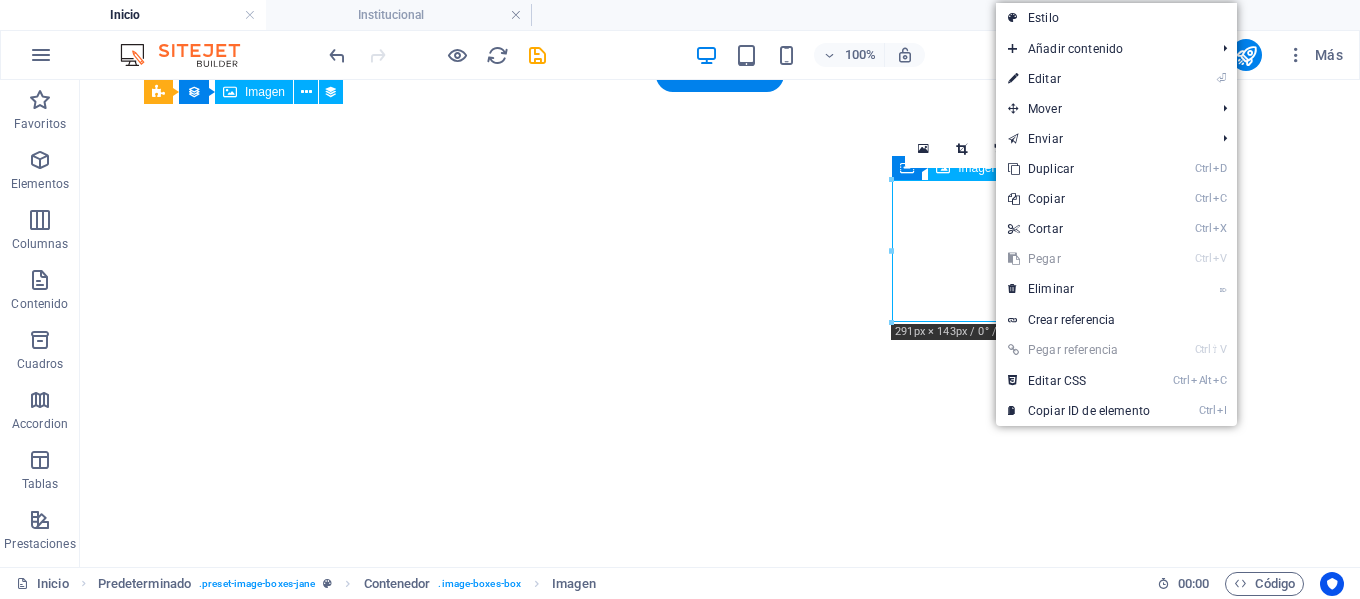 click at bounding box center [632, 4513] 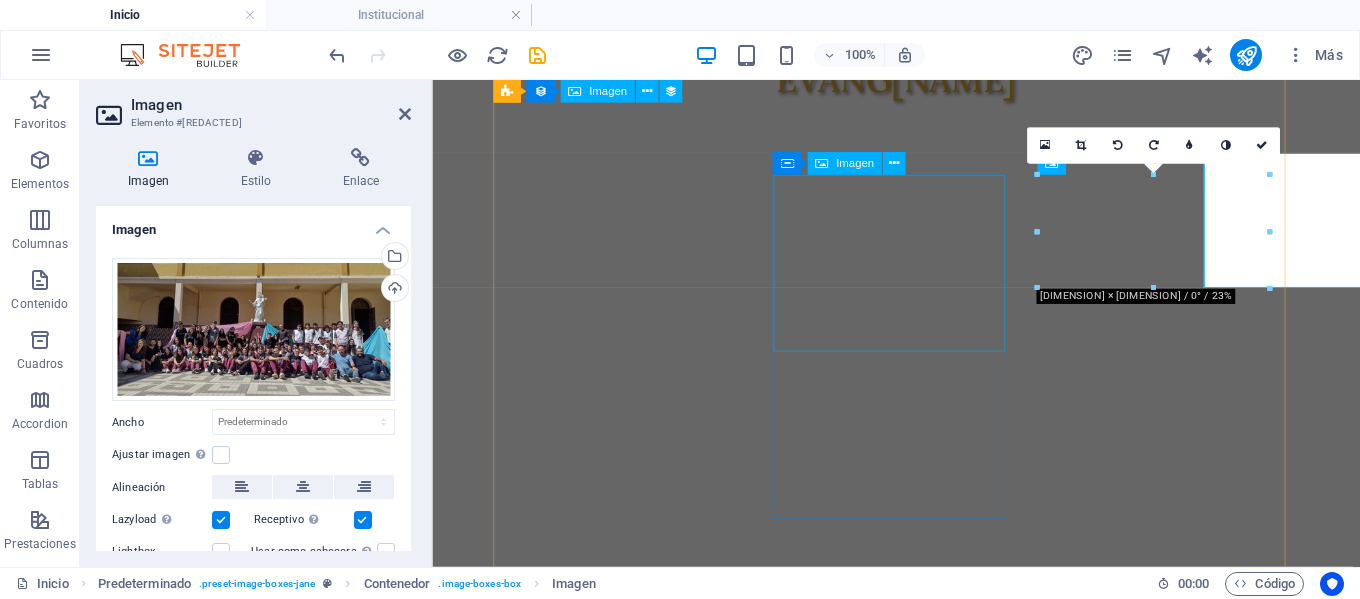 scroll, scrollTop: 1354, scrollLeft: 0, axis: vertical 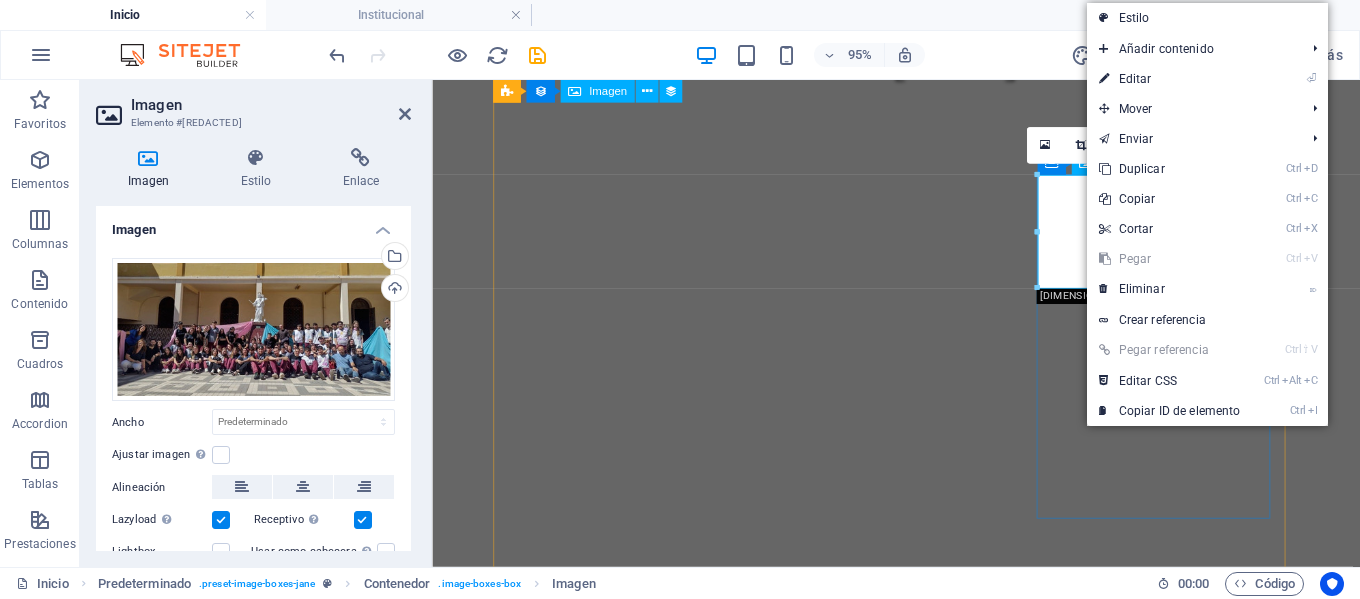 click at bounding box center (920, 4047) 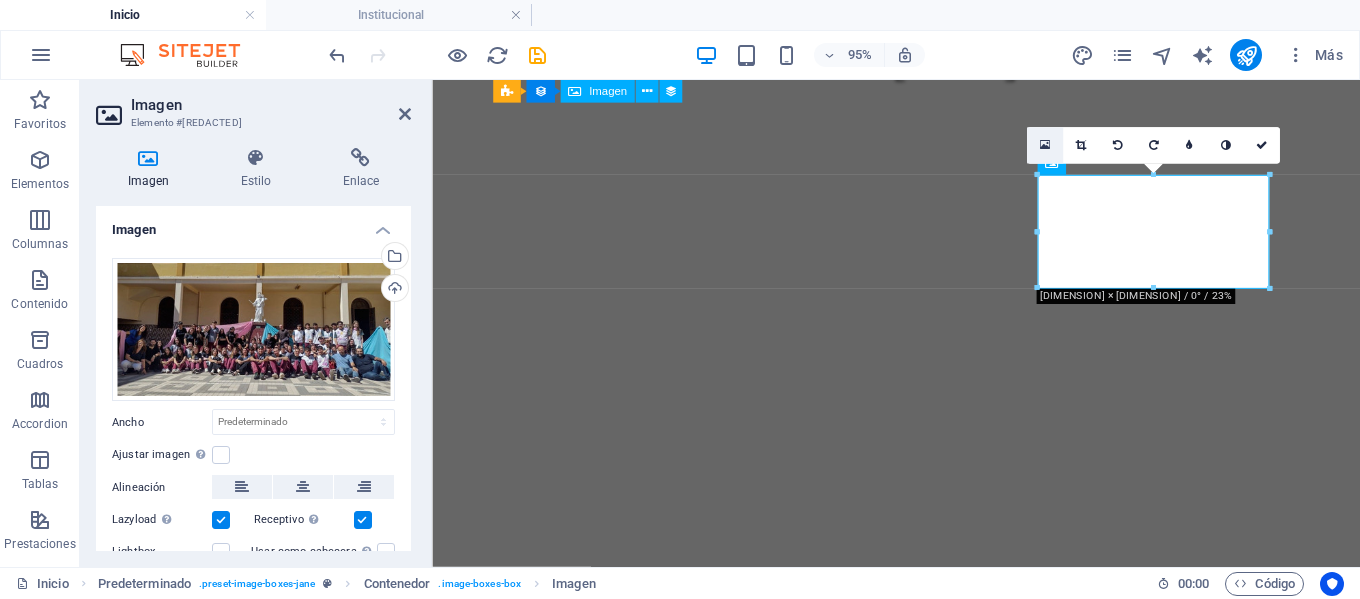 click at bounding box center [1045, 146] 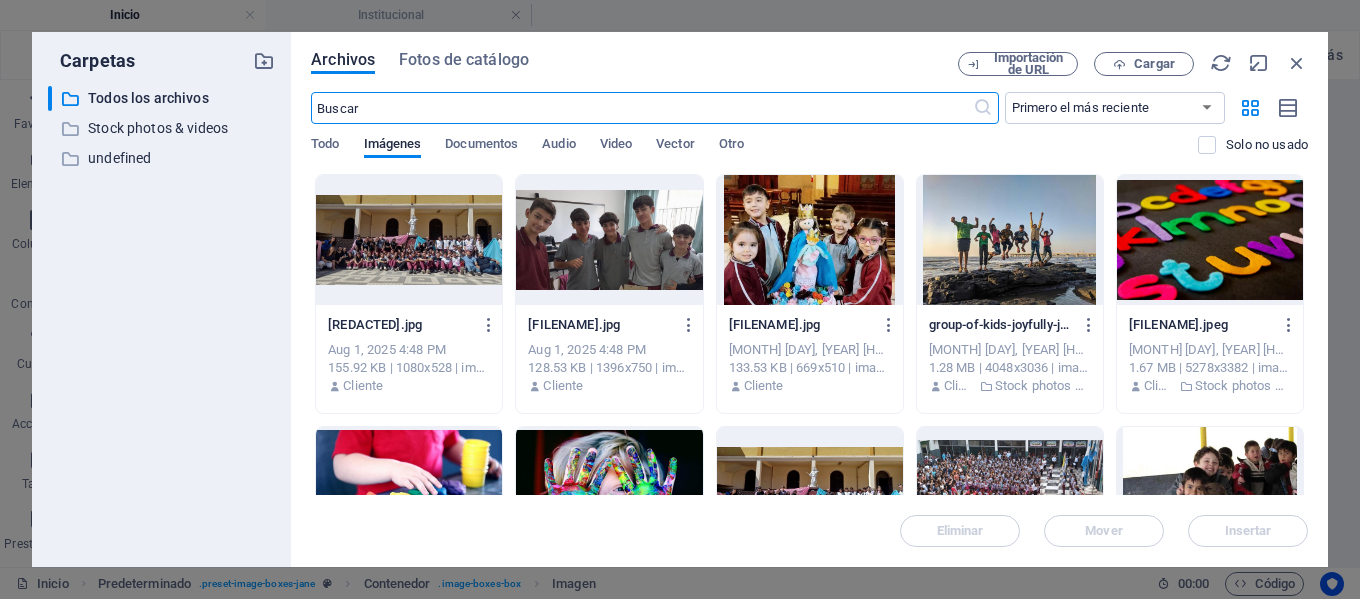 scroll, scrollTop: 1652, scrollLeft: 0, axis: vertical 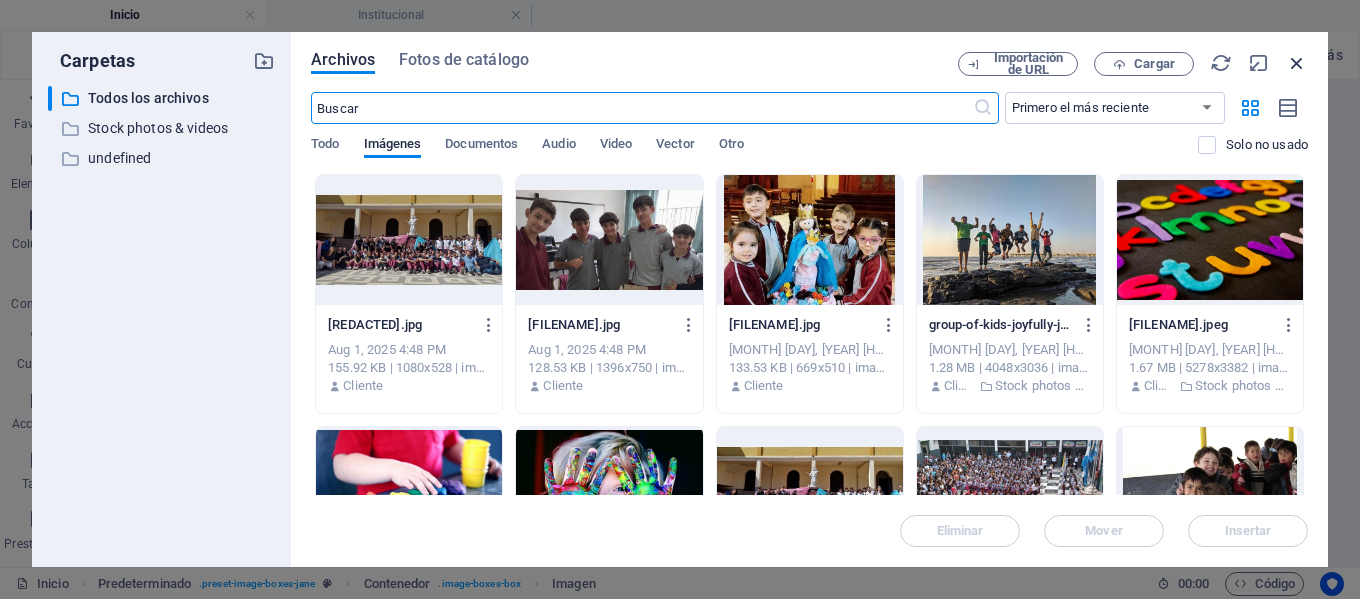 click on "Importación de URL Cargar" at bounding box center (1133, 64) 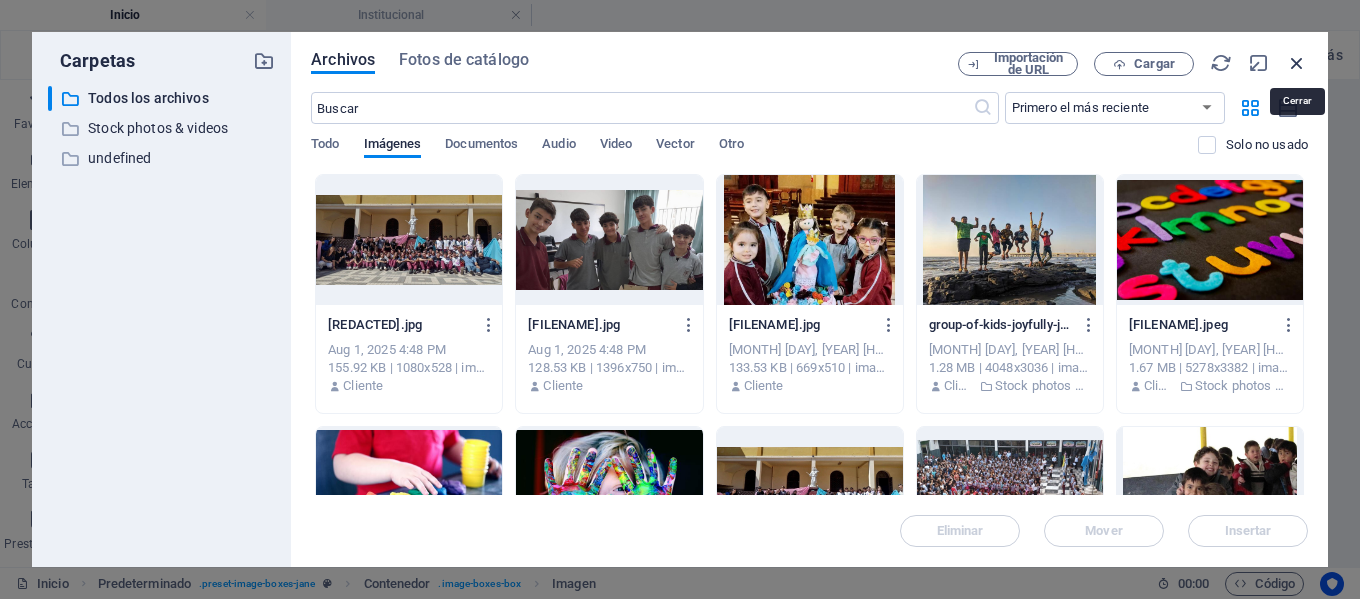 click at bounding box center (1297, 63) 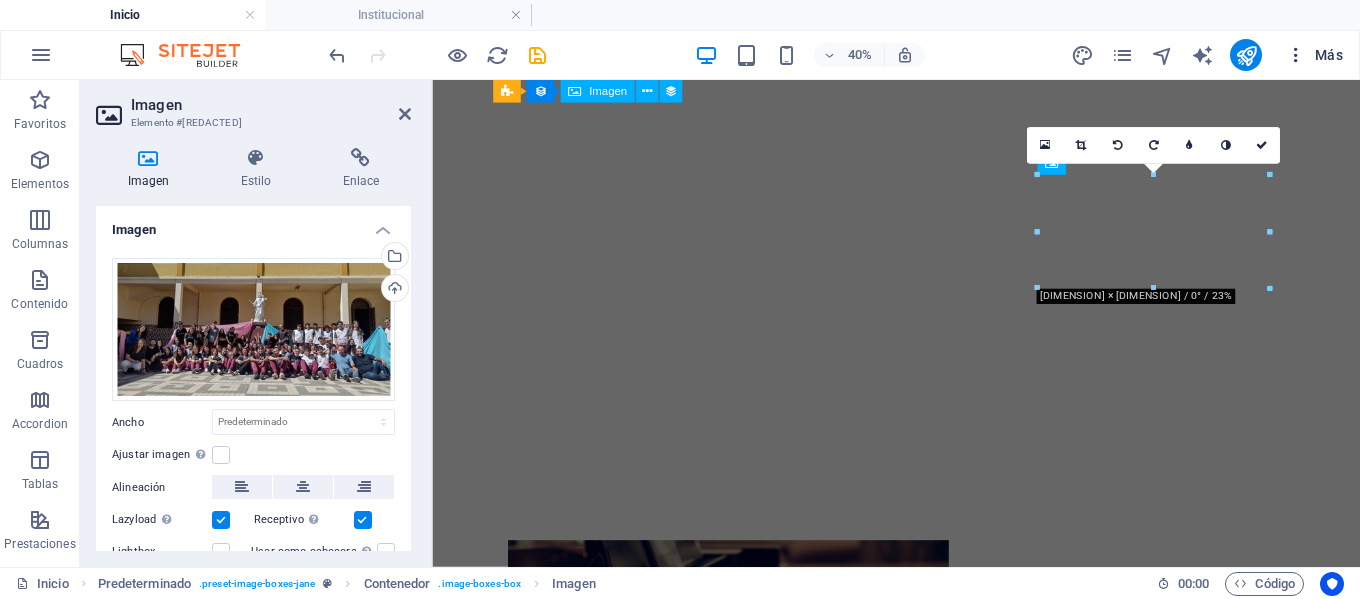 scroll, scrollTop: 1354, scrollLeft: 0, axis: vertical 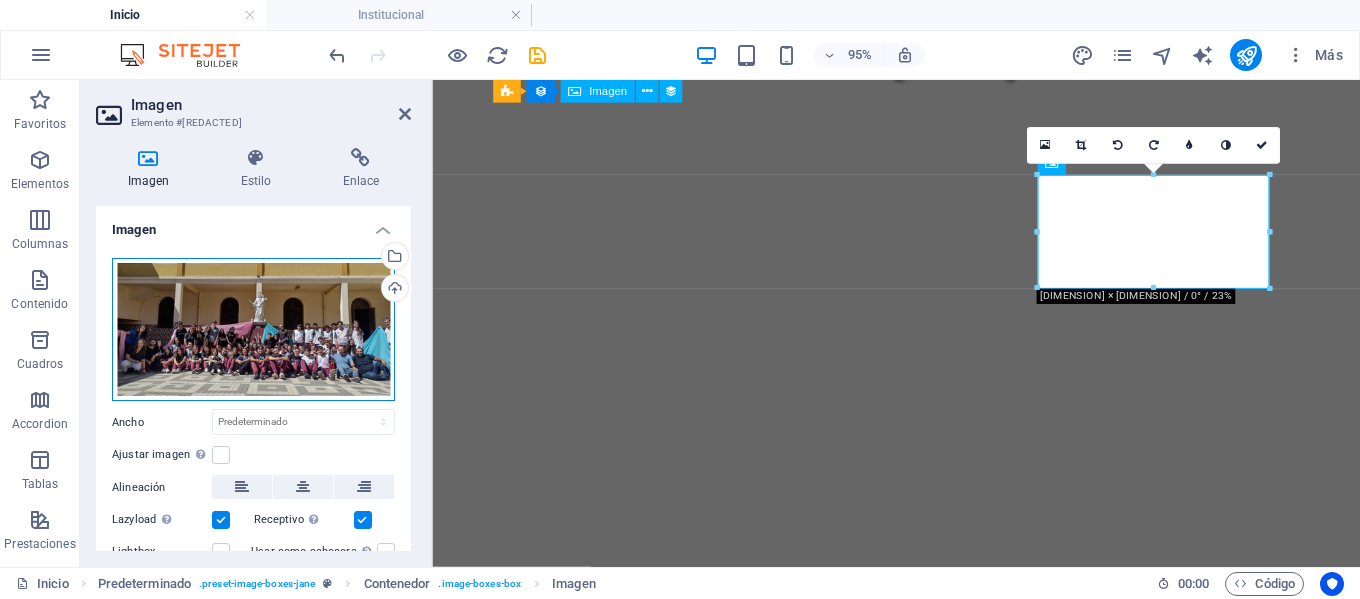 click on "Arrastra archivos aquí, haz clic para escoger archivos o  selecciona archivos de Archivos o de nuestra galería gratuita de fotos y vídeos" at bounding box center [253, 330] 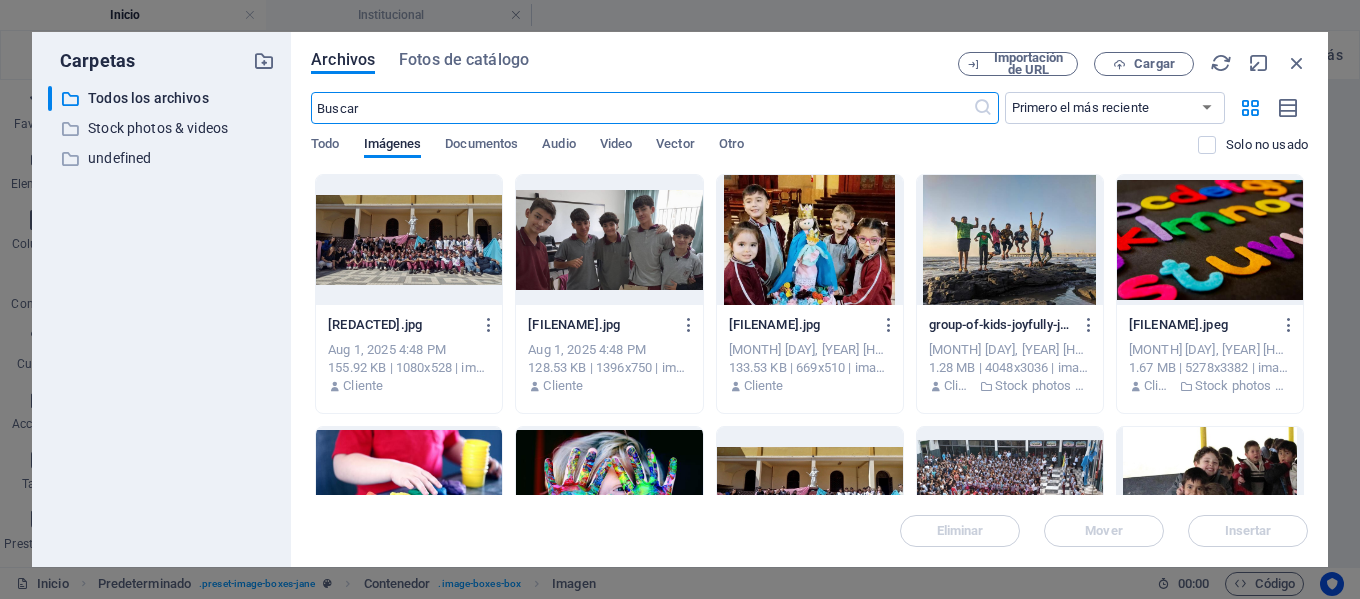 scroll, scrollTop: 1652, scrollLeft: 0, axis: vertical 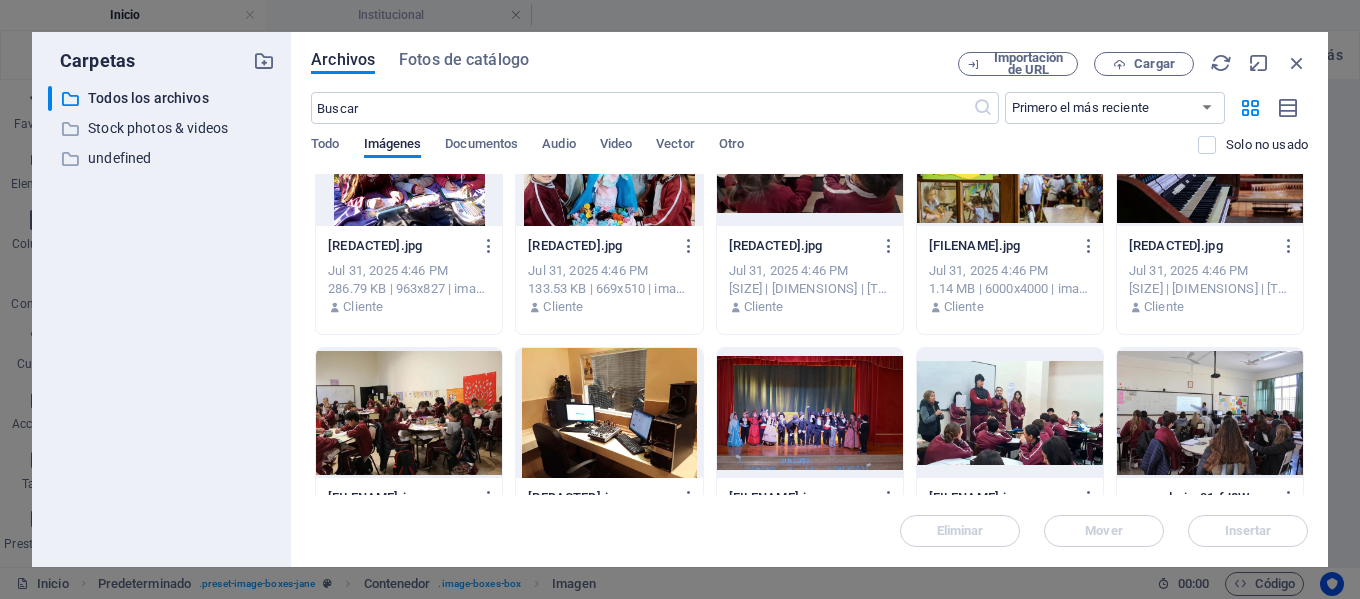 click at bounding box center [1210, 413] 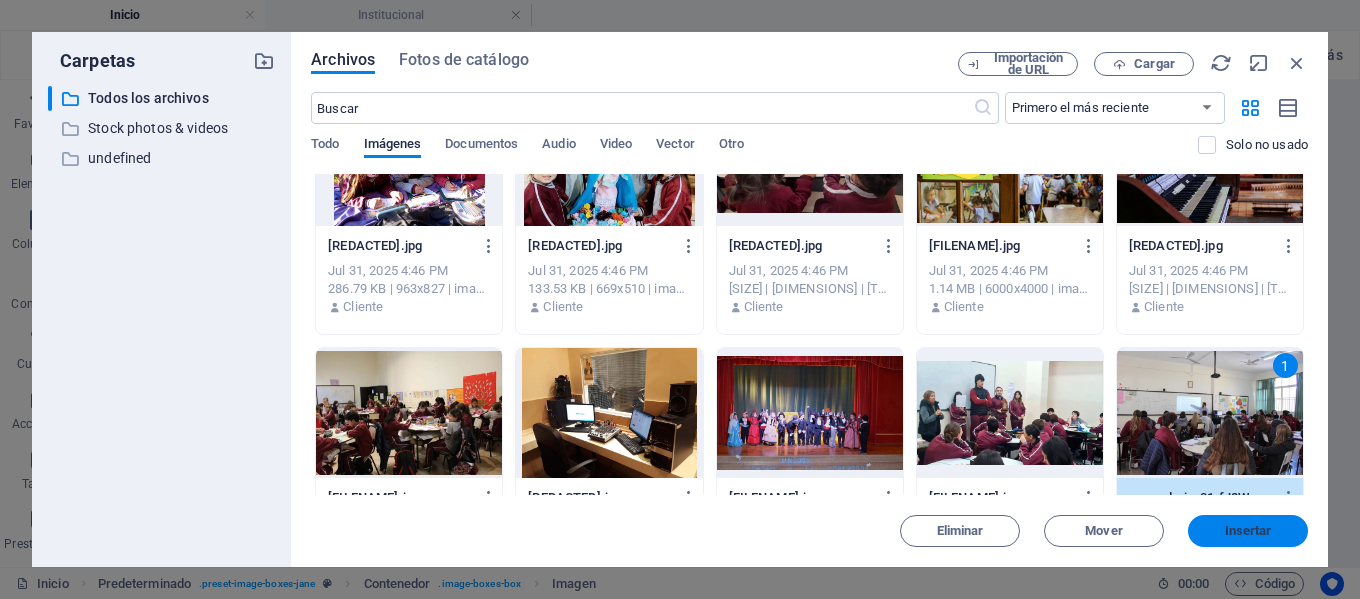 drag, startPoint x: 1242, startPoint y: 535, endPoint x: 852, endPoint y: 476, distance: 394.43756 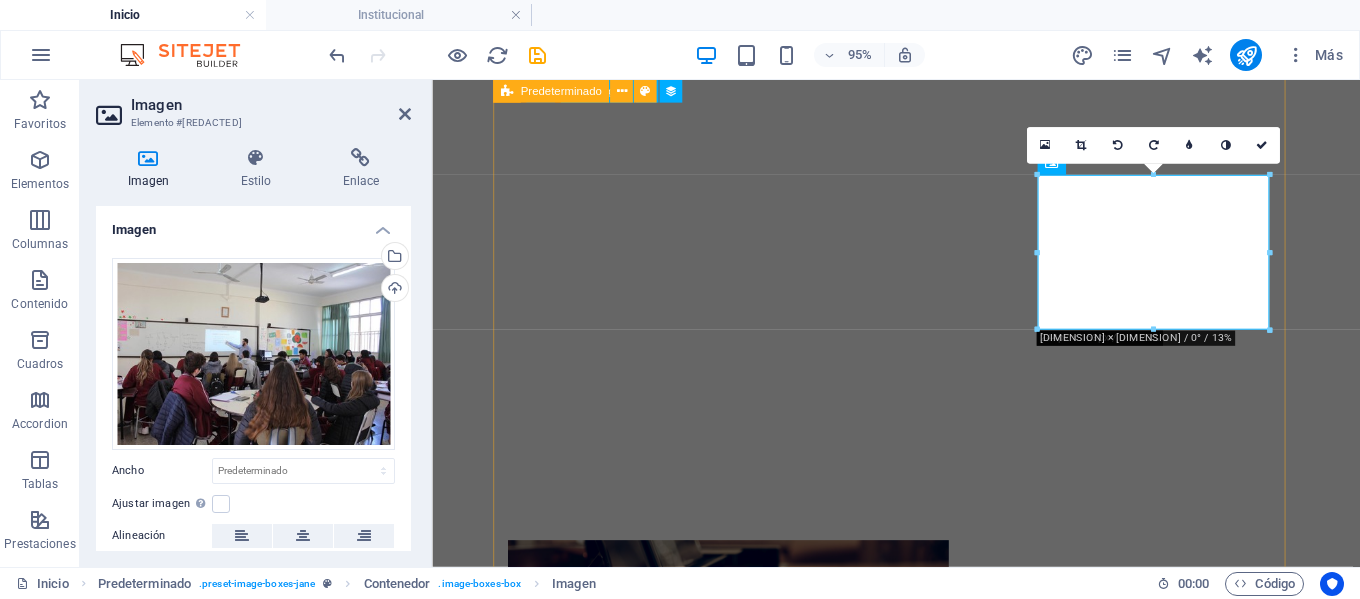 scroll, scrollTop: 1354, scrollLeft: 0, axis: vertical 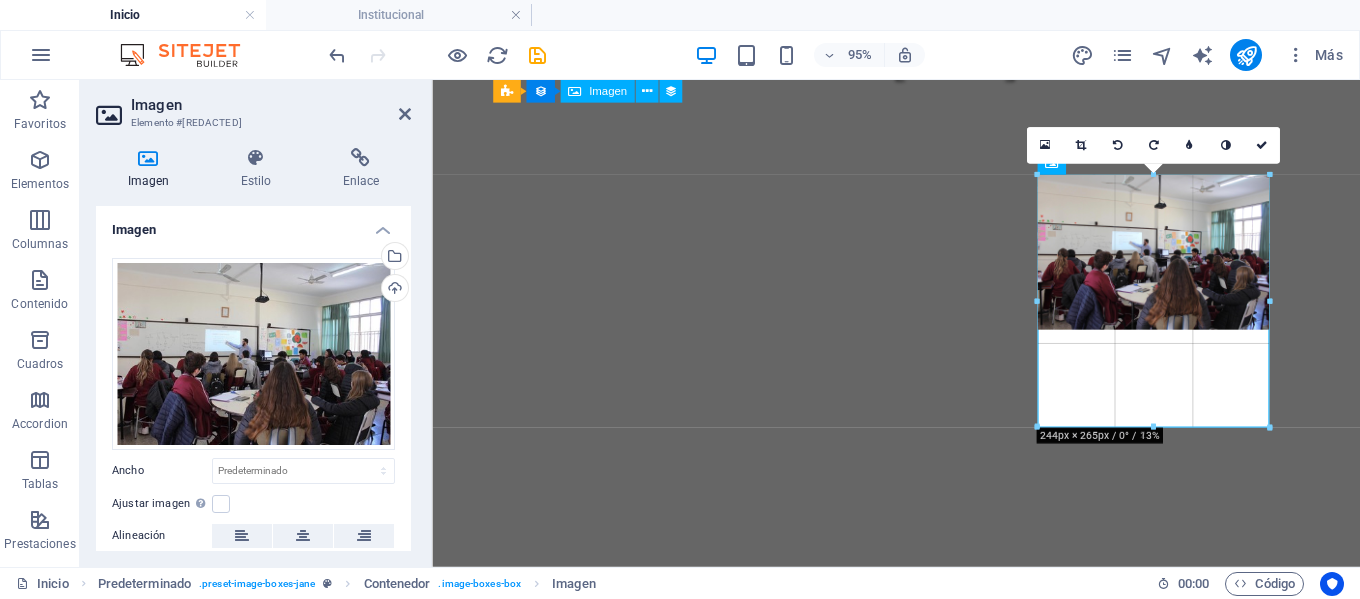 drag, startPoint x: 1269, startPoint y: 326, endPoint x: 1285, endPoint y: 334, distance: 17.888544 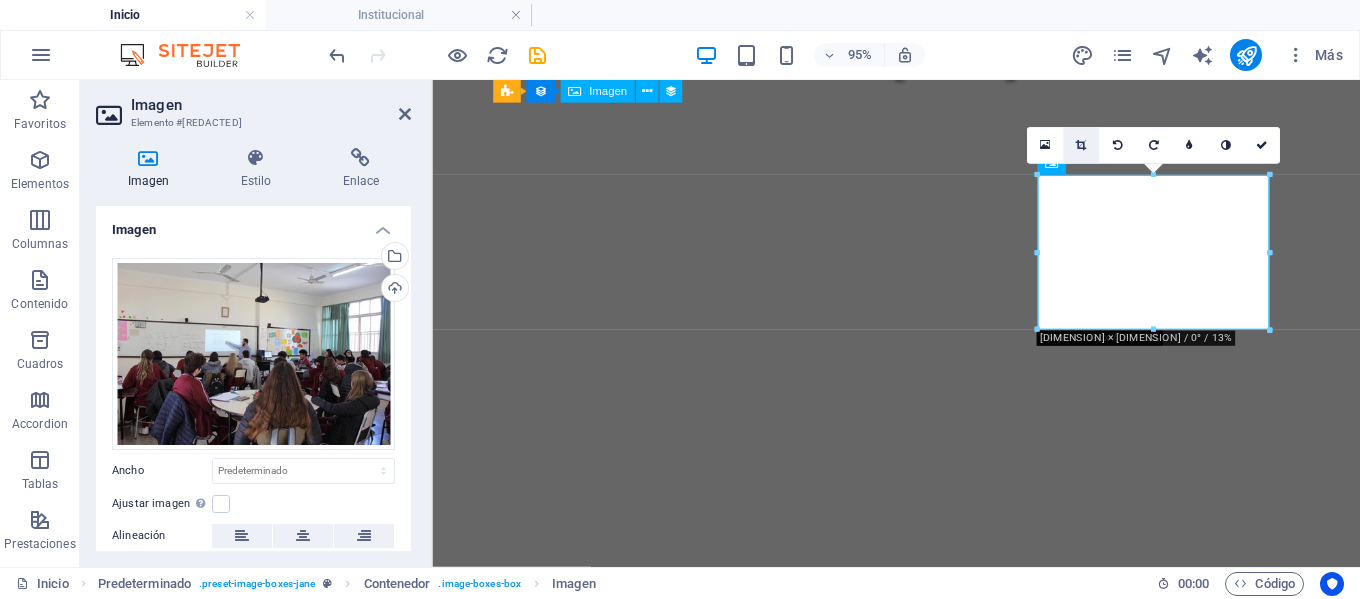 click at bounding box center [1081, 146] 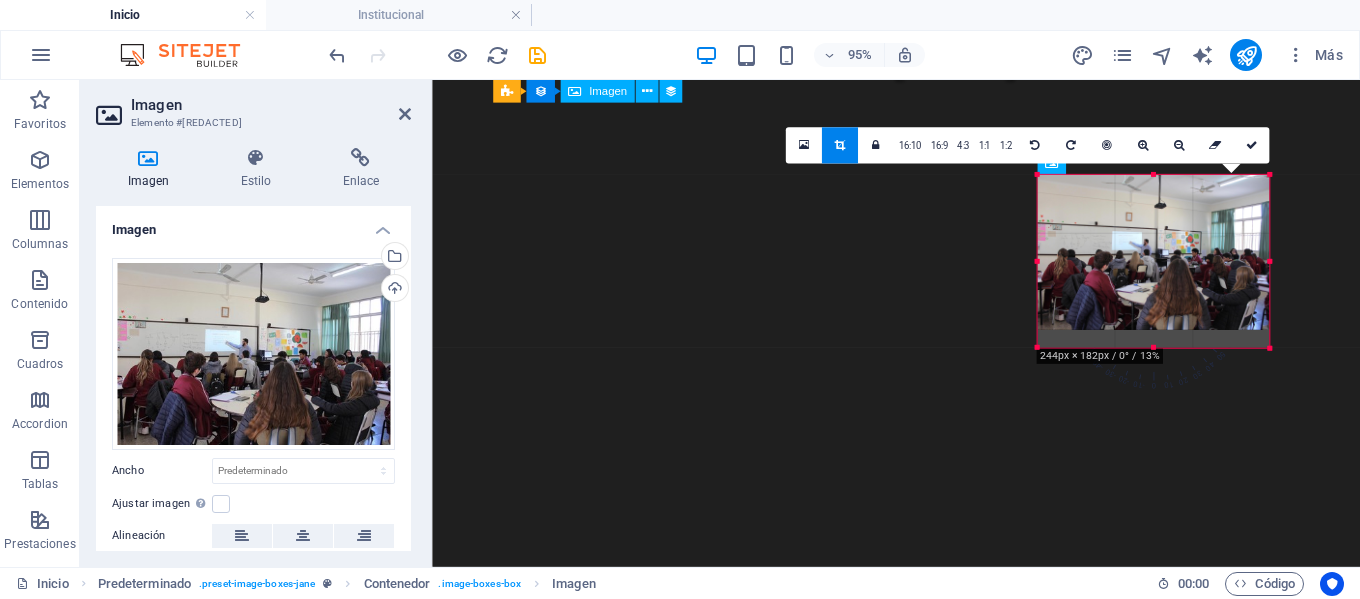 drag, startPoint x: 1038, startPoint y: 329, endPoint x: 1028, endPoint y: 348, distance: 21.470911 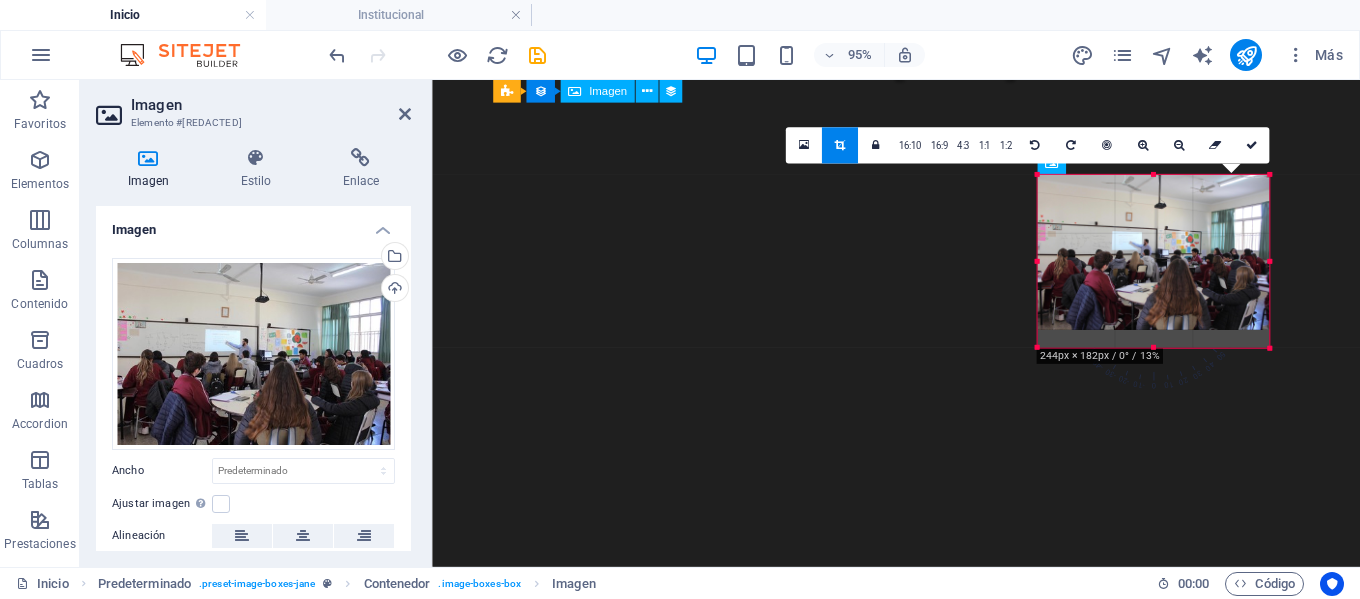 click on "[NUMBERS] [DIMENSIONS] / [DEGREE]° / [PERCENT]% [RATIO] [RATIO] [RATIO] [RATIO] [RATIO] 0" at bounding box center [1153, 261] 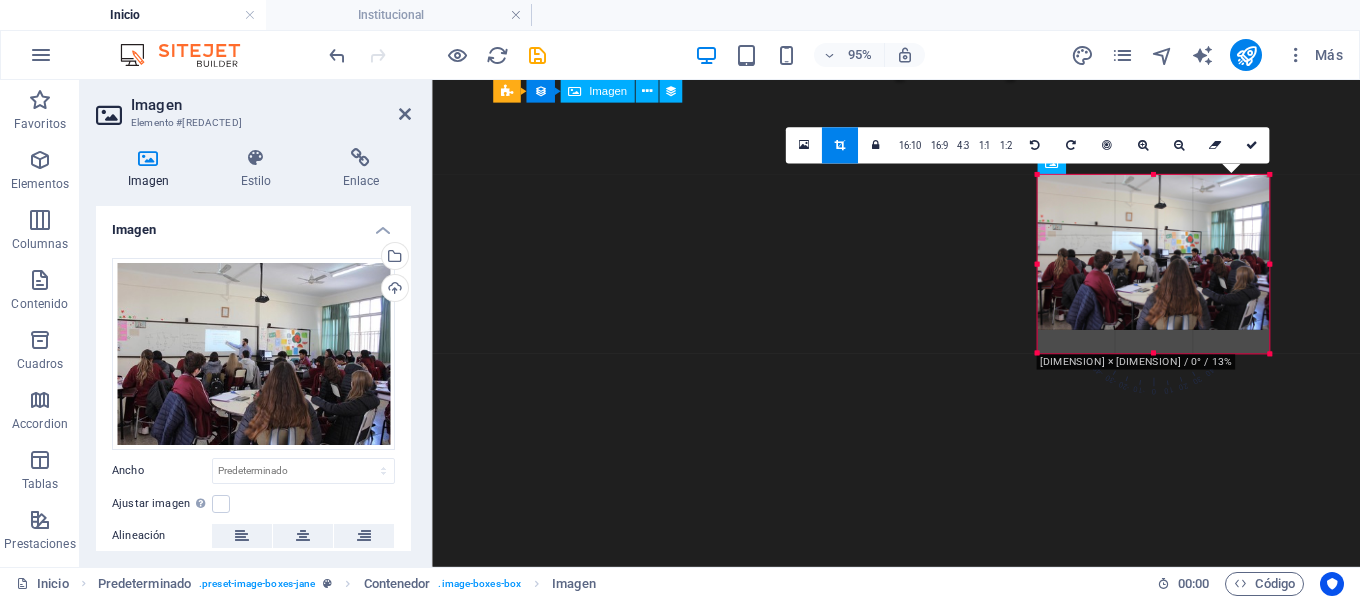 drag, startPoint x: 1038, startPoint y: 332, endPoint x: 1024, endPoint y: 357, distance: 28.653097 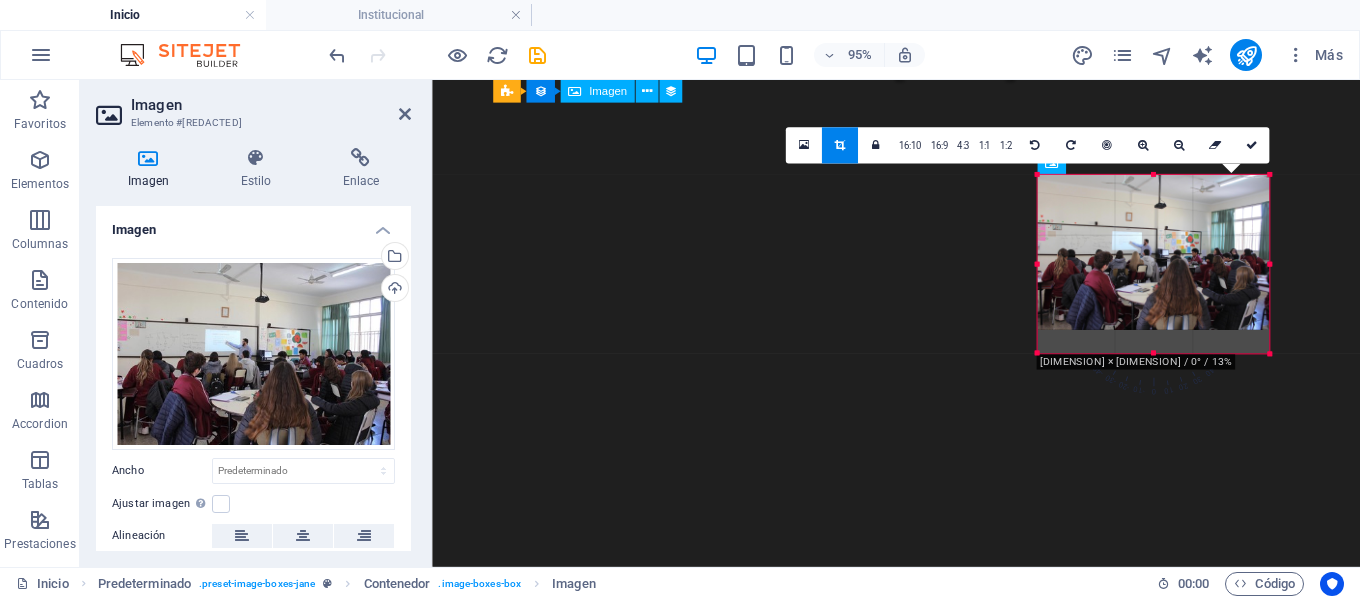 click on "H2   Colección   Elemento de colección   Menú   Barra de menús   Colección   Elemento de colección   Imagen   Colección   Elemento de colección   Elemento de colección   Imagen   Elemento de colección   Separador   Texto   Banner   Banner   Contenedor   Control deslizante   Predeterminado   H2   Botón   Contenedor   Contenedor   Imagen   Contenedor   H3   Botón   Separador   Predeterminado   Contenedor   Predeterminado   H3   Contenedor   Texto   Contenedor   Texto   Contenedor   Texto   H3   Botón   Contenedor   Separador   Botón   Contenedor   Texto   H3   Separador   Separador   Imagen   Control deslizante   Contenedor   Botón   Contenedor   Logo   Contenedor   Botón   Botón   Contenedor   Separador   Texto   Contenedor   Imagen   Botón   Contenedor   Separador   Contenedor   Imagen   H3   Texto   Texto [NUMBERS] [DIMENSIONS] / [DEGREE]° / [PERCENT]% [RATIO] [RATIO] [RATIO] [RATIO] [RATIO] 0" at bounding box center [896, -320] 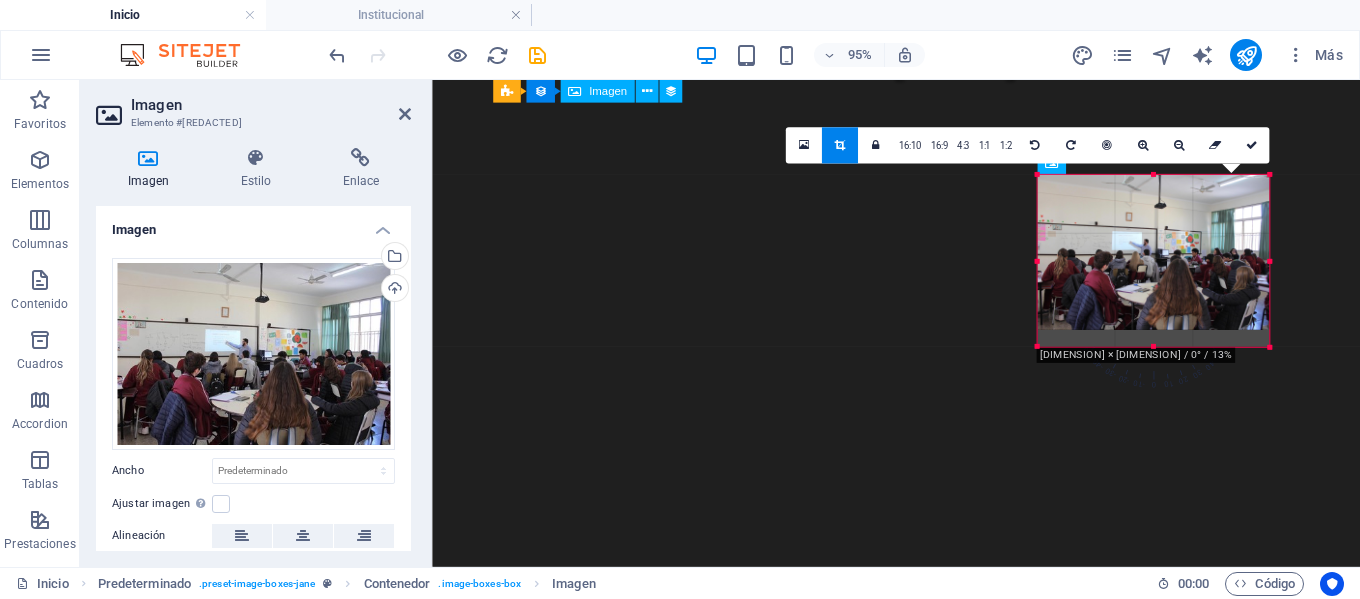 drag, startPoint x: 1155, startPoint y: 329, endPoint x: 1157, endPoint y: 347, distance: 18.110771 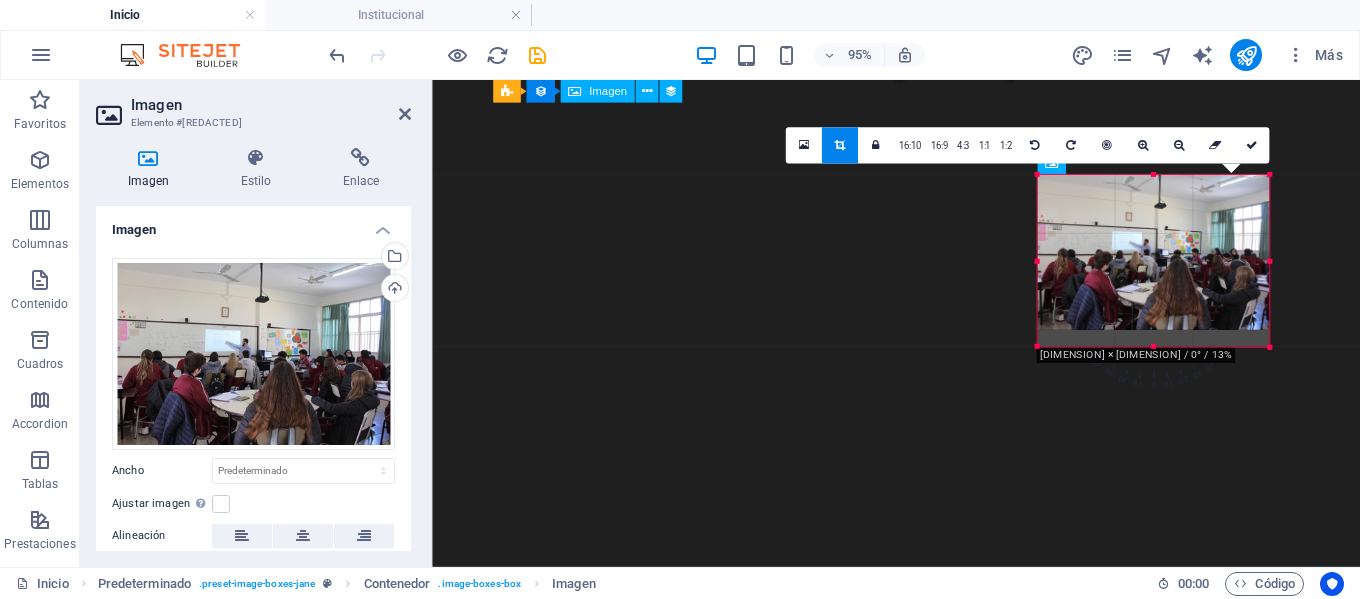 click at bounding box center [1153, 347] 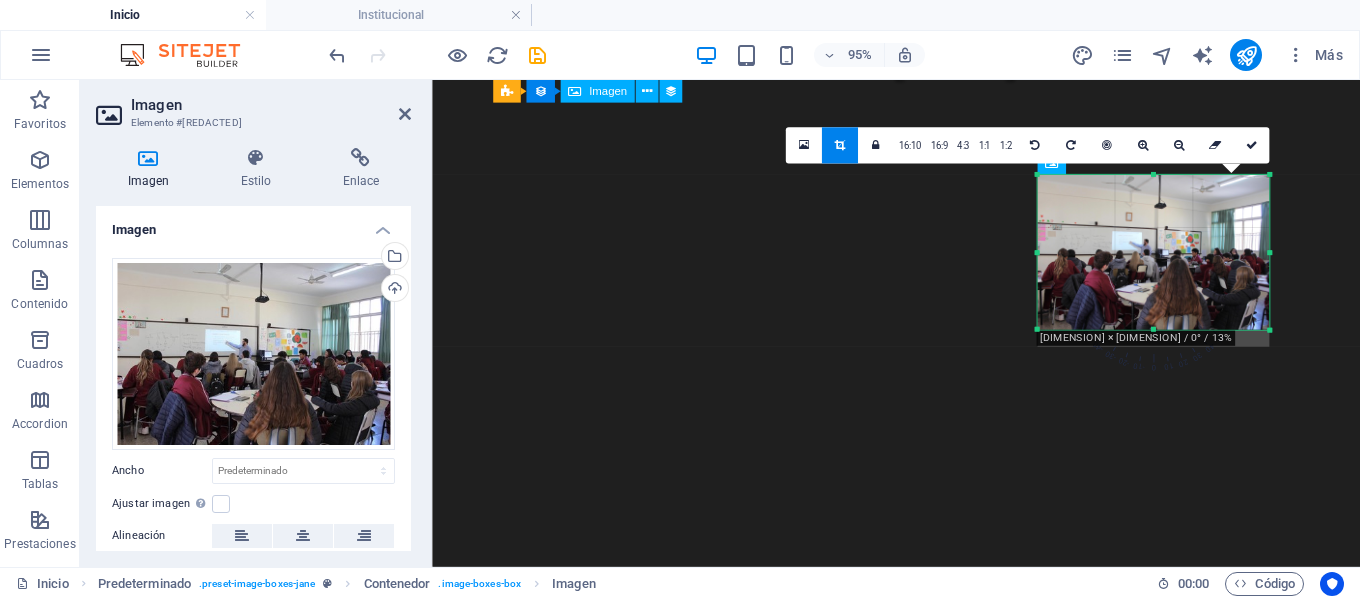 click at bounding box center (1153, 252) 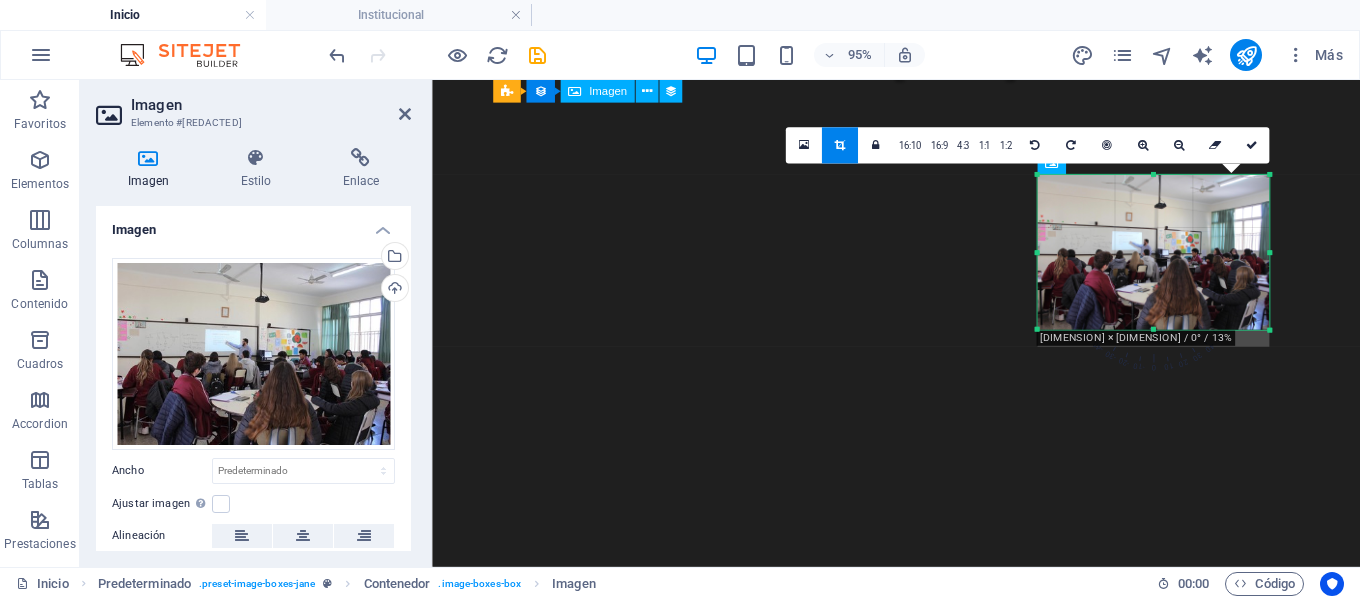 click on "180 170 160 150 140 130 120 110 100 90 80 70 60 50 40 30 20 10 0 -10 -20 -30 -40 -50 -60 -70 -80 -90 -100 -110 -120 -130 -140 -150 -160 -170 [DIMENSION] × [DIMENSION] / 0° / 13% 16:10 16:9 4:3 1:1 1:2 0" at bounding box center (1153, 252) 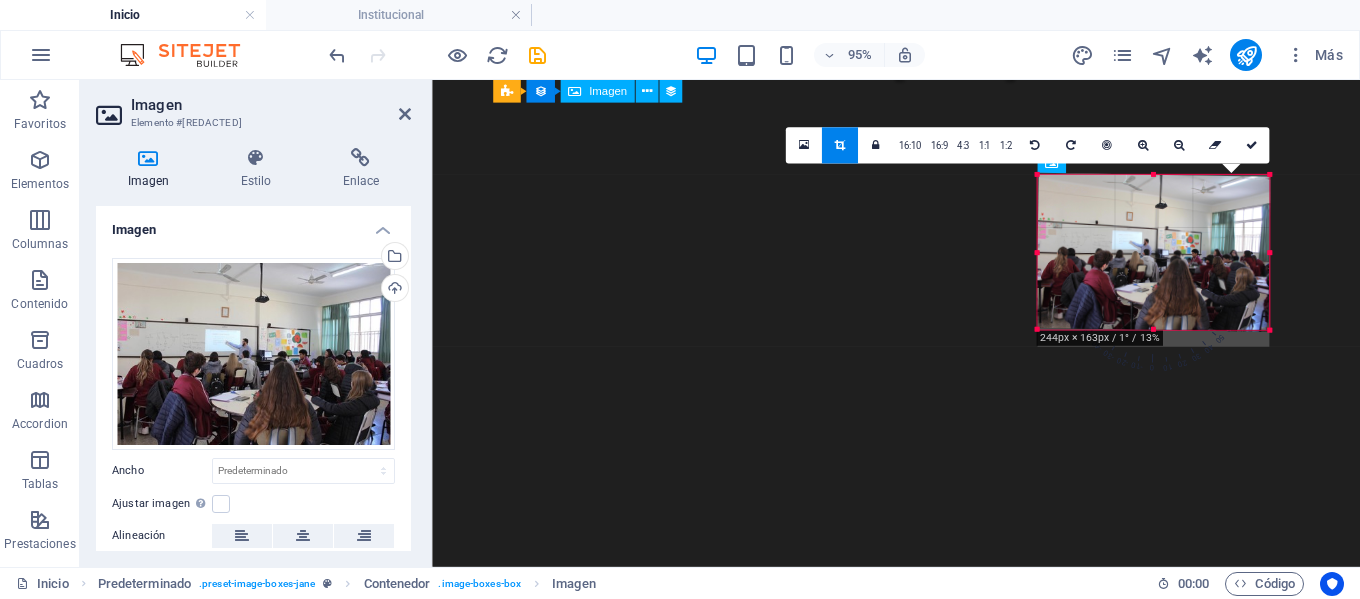 click on "[DIMENSIONS] / [DEGREE]° / [PERCENT]% [RATIO] [RATIO] [RATIO] [RATIO] [RATIO] 0" at bounding box center (1153, 252) 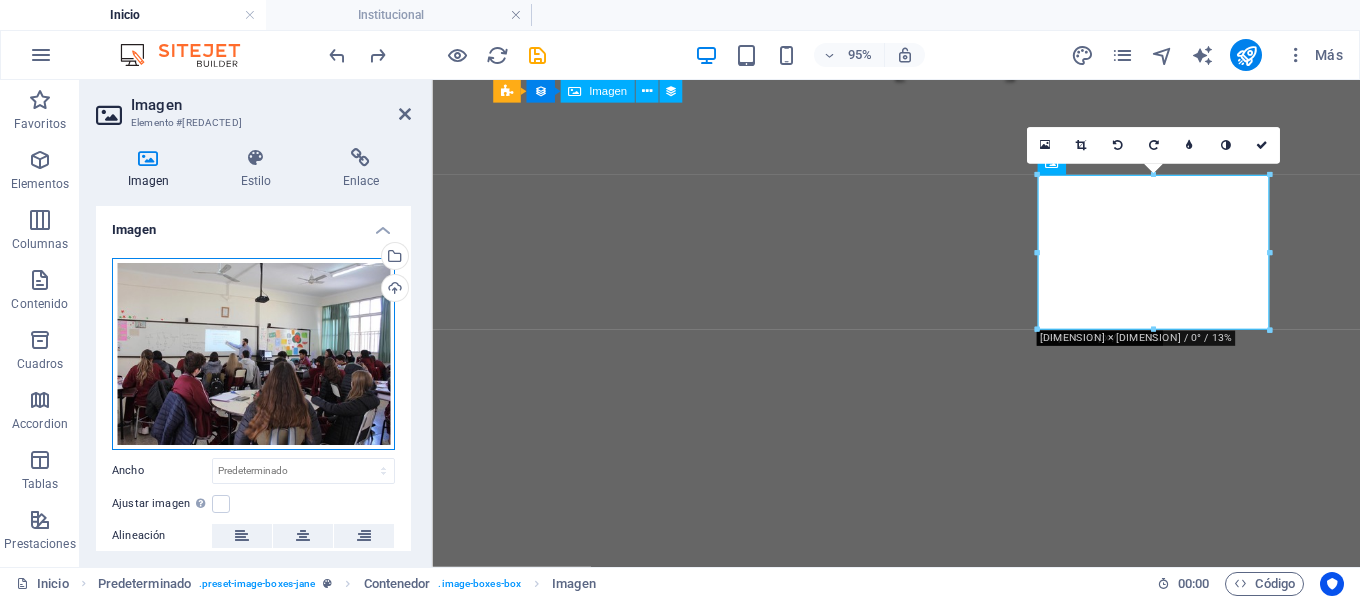click on "Arrastra archivos aquí, haz clic para escoger archivos o  selecciona archivos de Archivos o de nuestra galería gratuita de fotos y vídeos" at bounding box center (253, 354) 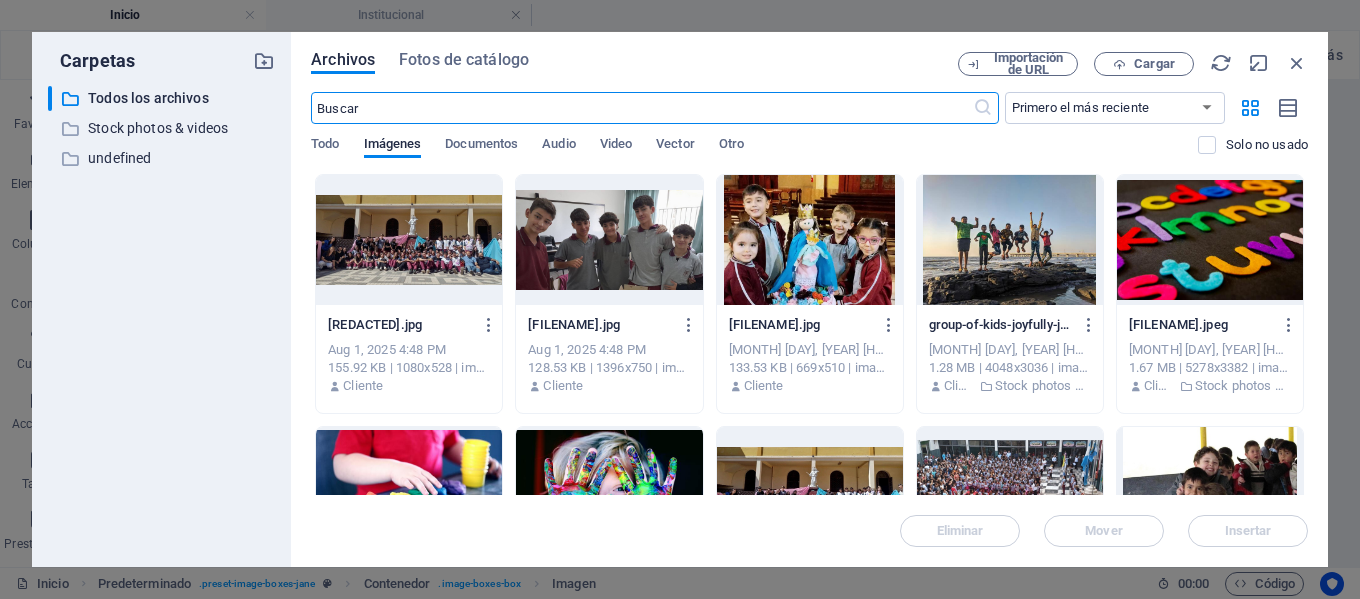 scroll, scrollTop: 1652, scrollLeft: 0, axis: vertical 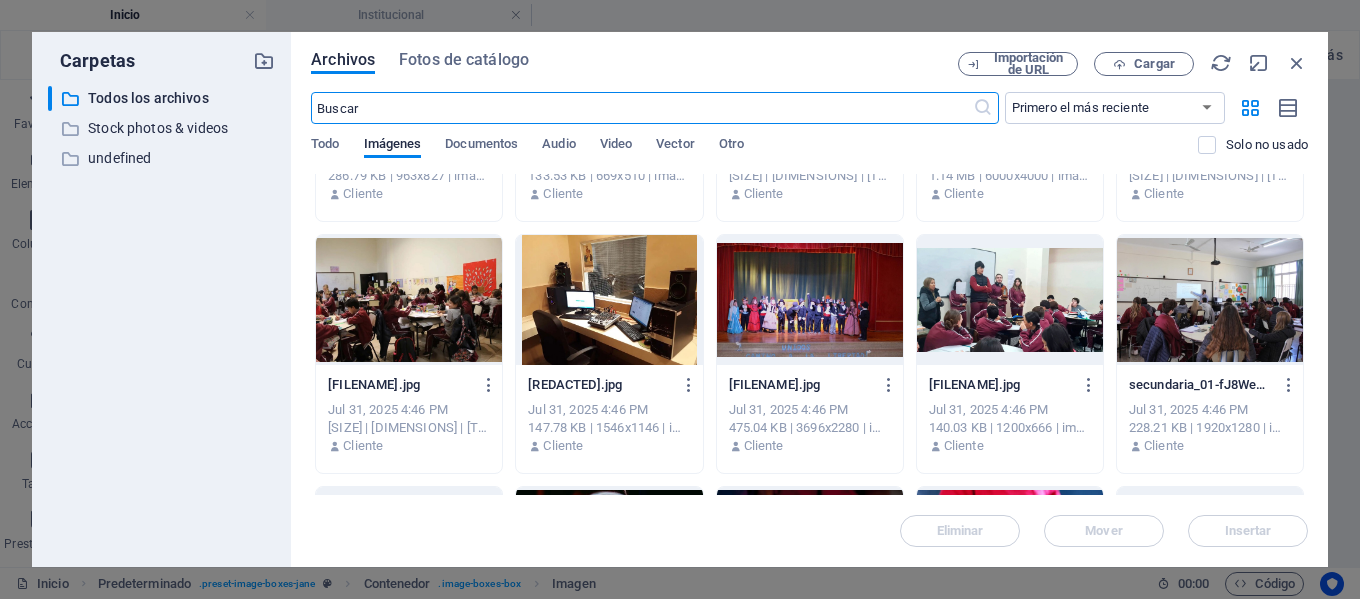 click at bounding box center [1010, 300] 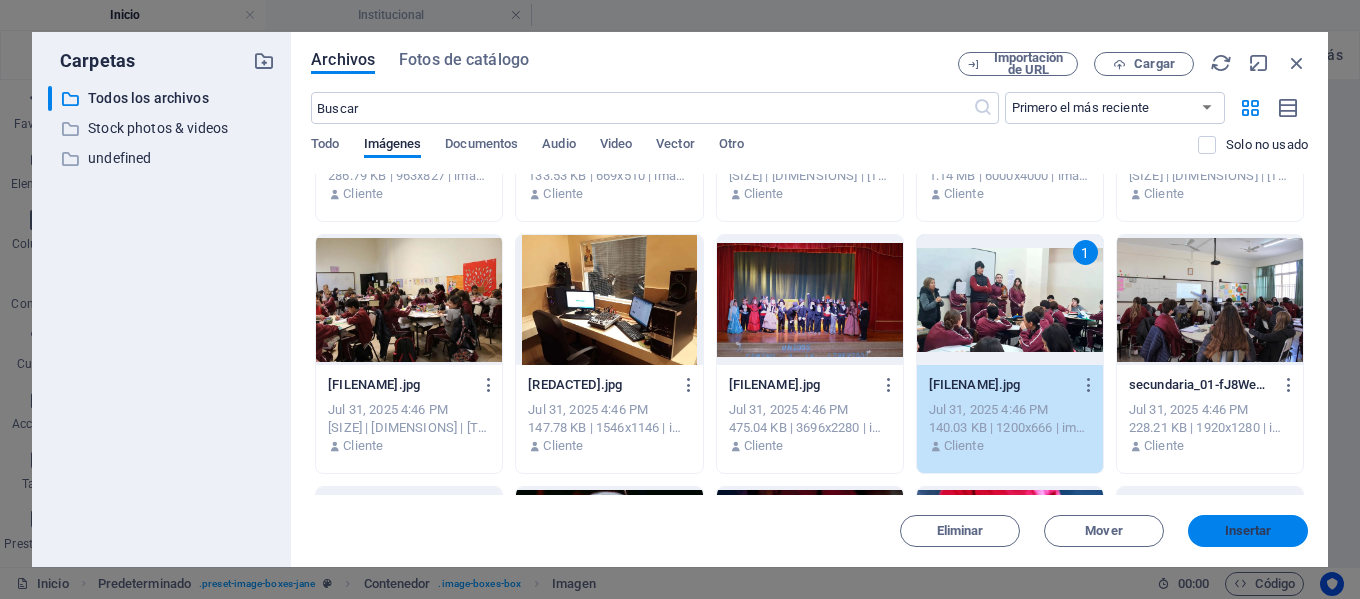 click on "Insertar" at bounding box center (1248, 531) 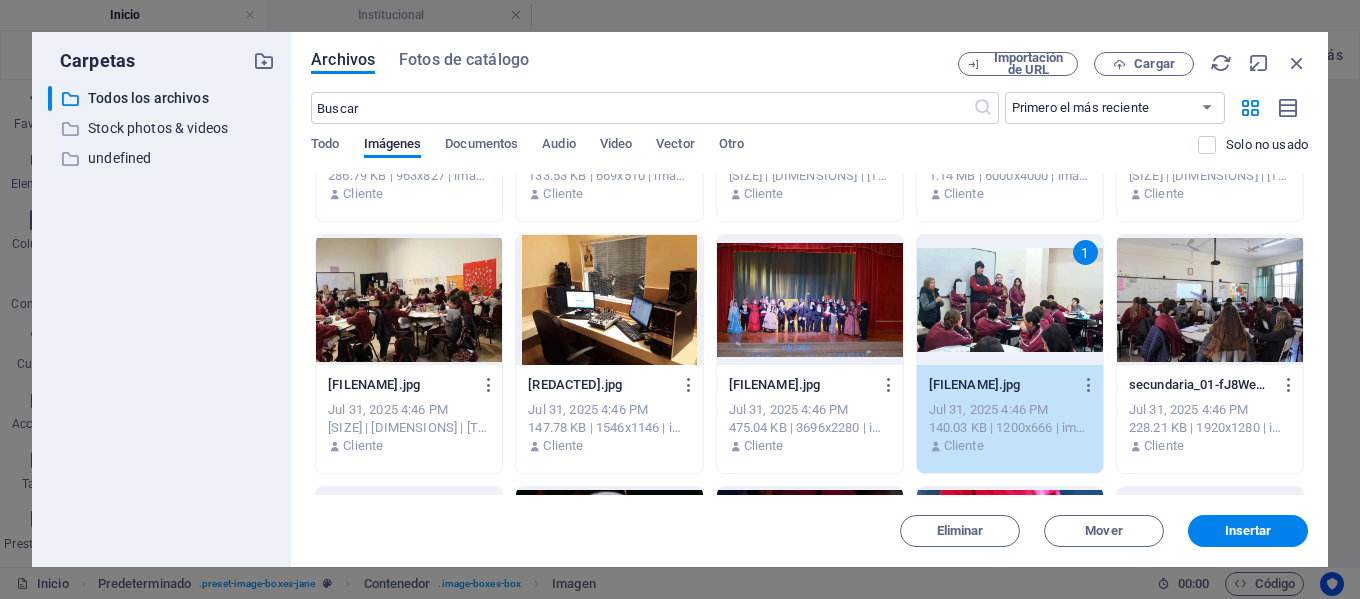 scroll, scrollTop: 1354, scrollLeft: 0, axis: vertical 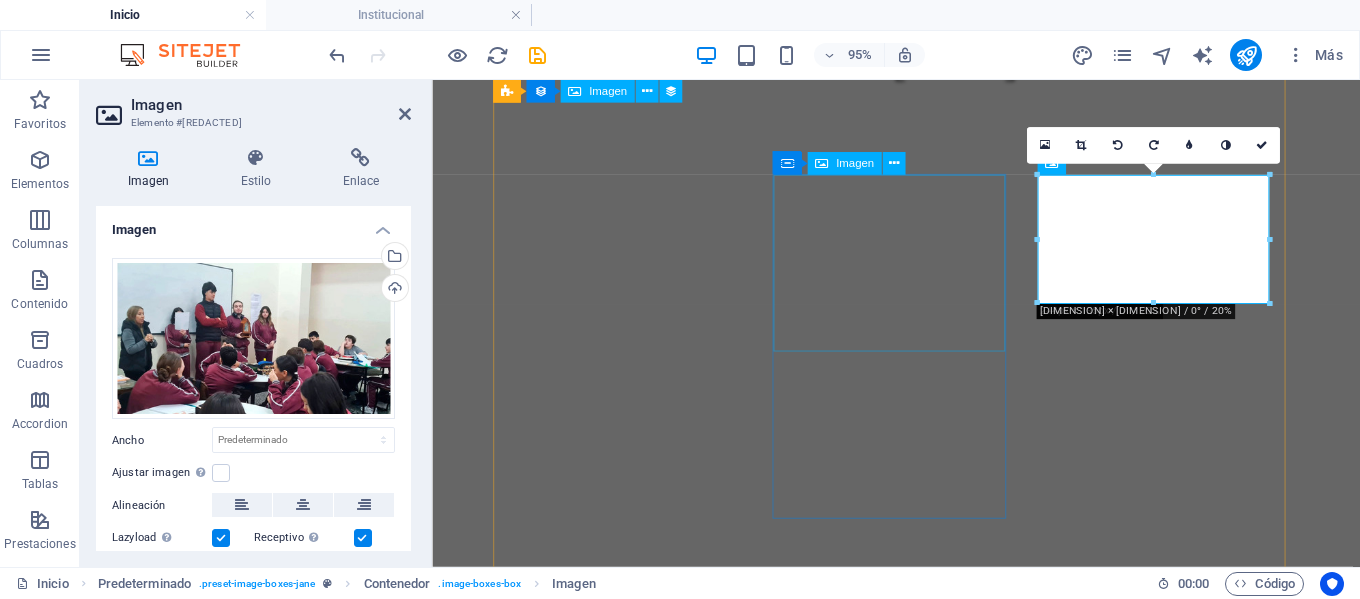 click at bounding box center (920, 3269) 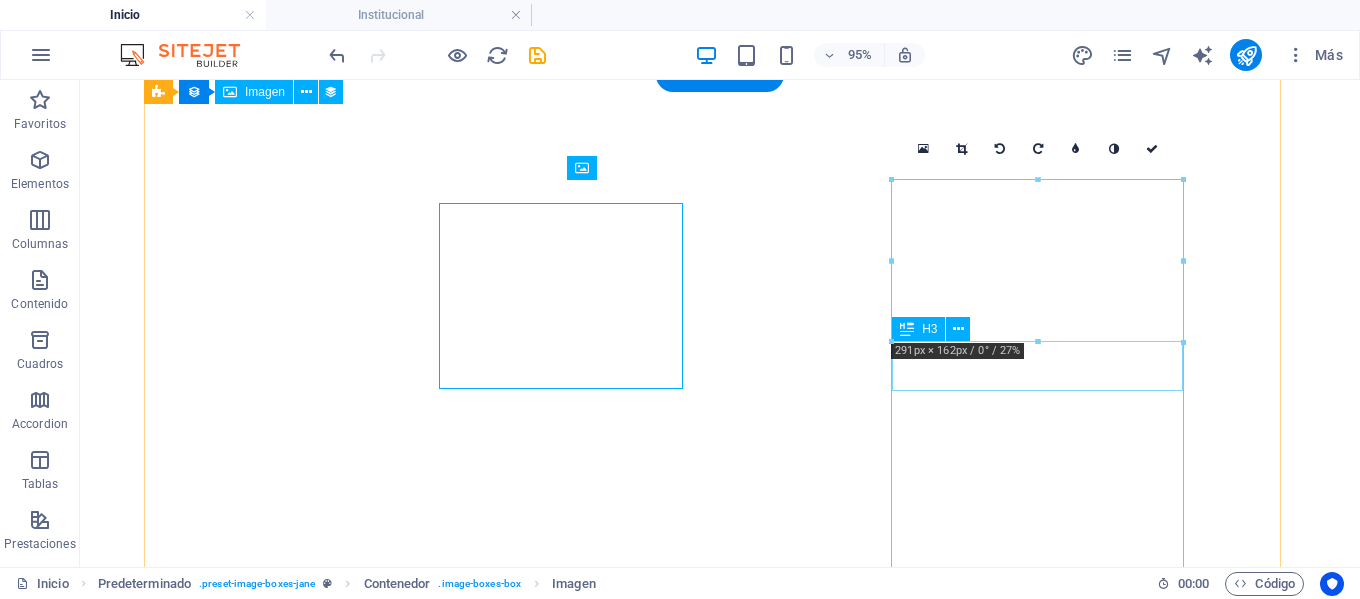 scroll, scrollTop: 1331, scrollLeft: 0, axis: vertical 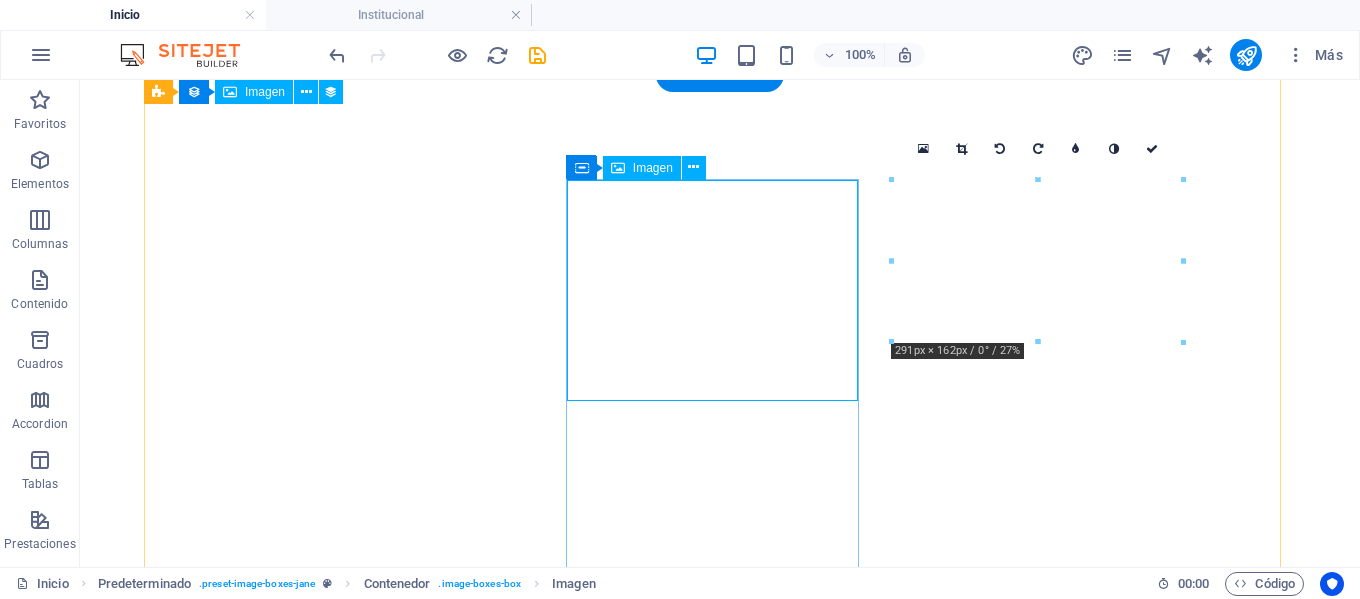 click at bounding box center [632, 3546] 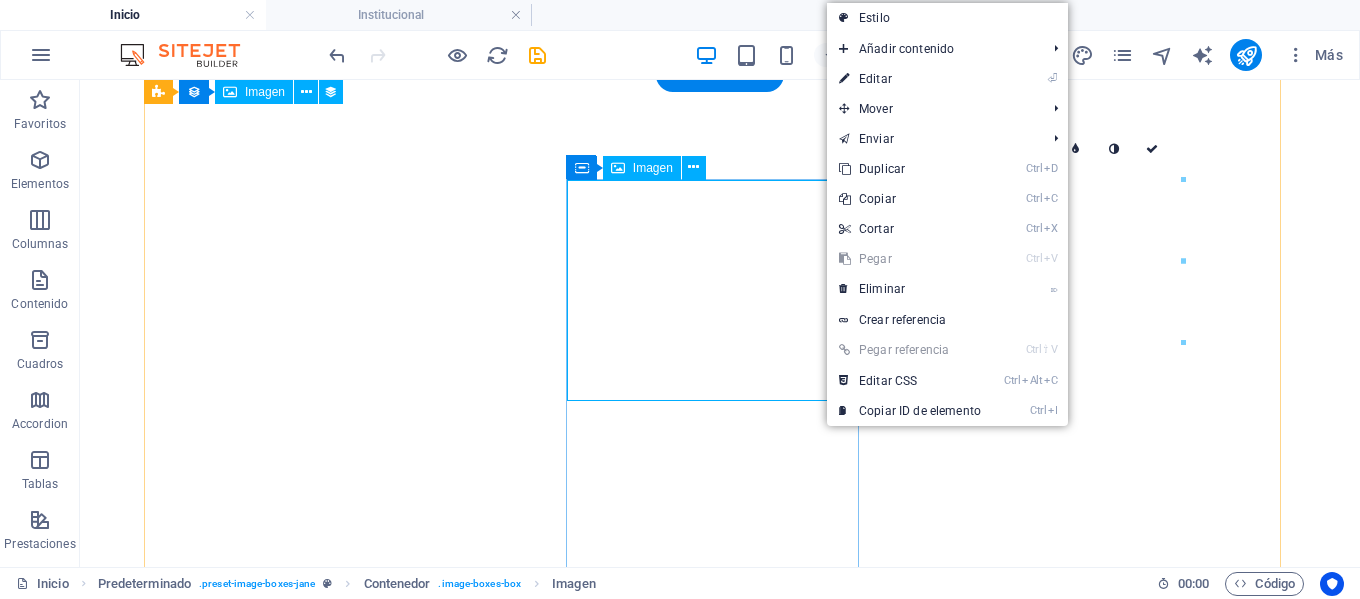 click at bounding box center (632, 3546) 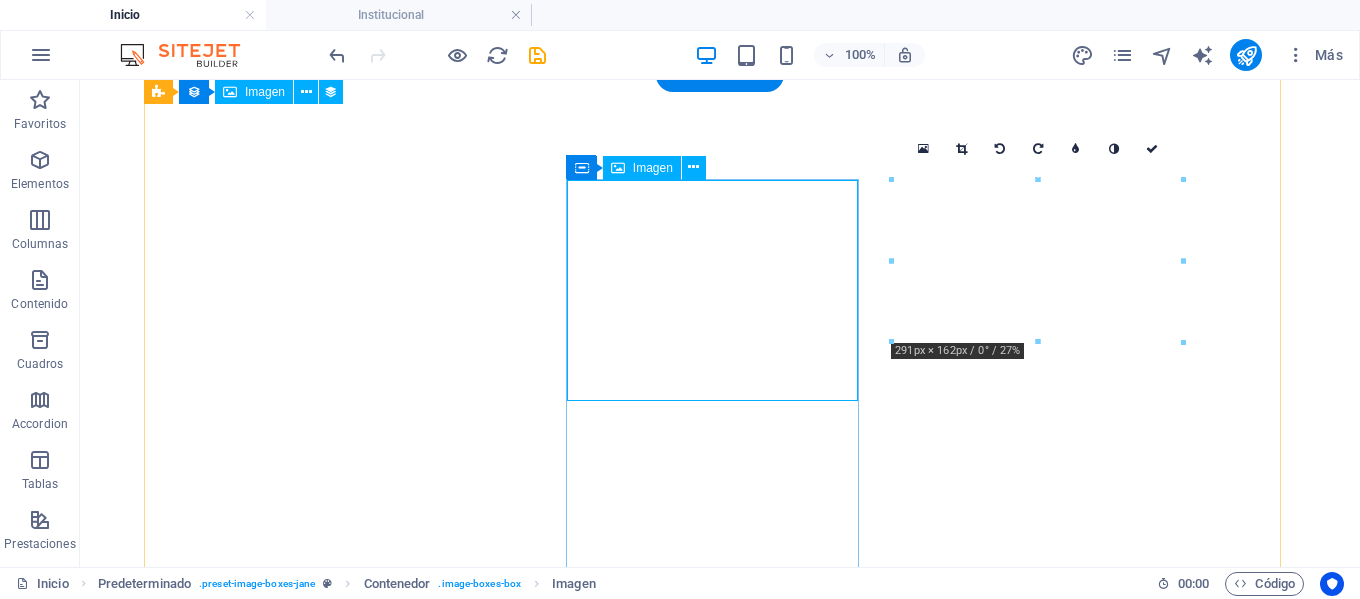 click at bounding box center [632, 3546] 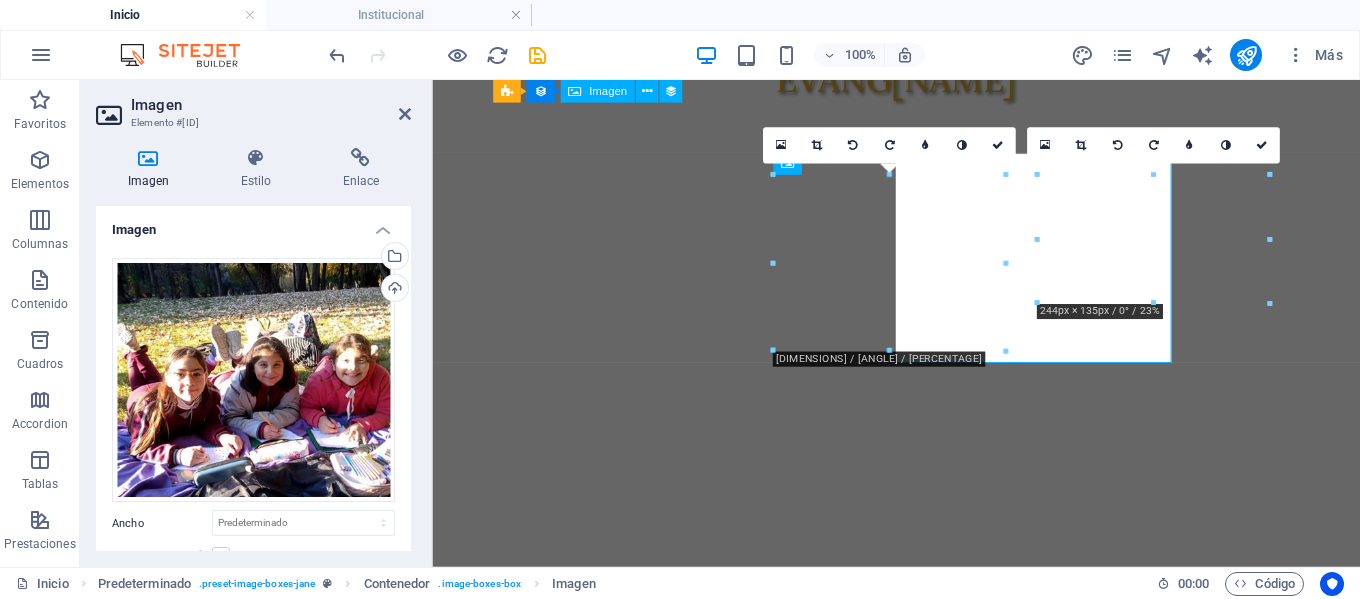 scroll, scrollTop: 1354, scrollLeft: 0, axis: vertical 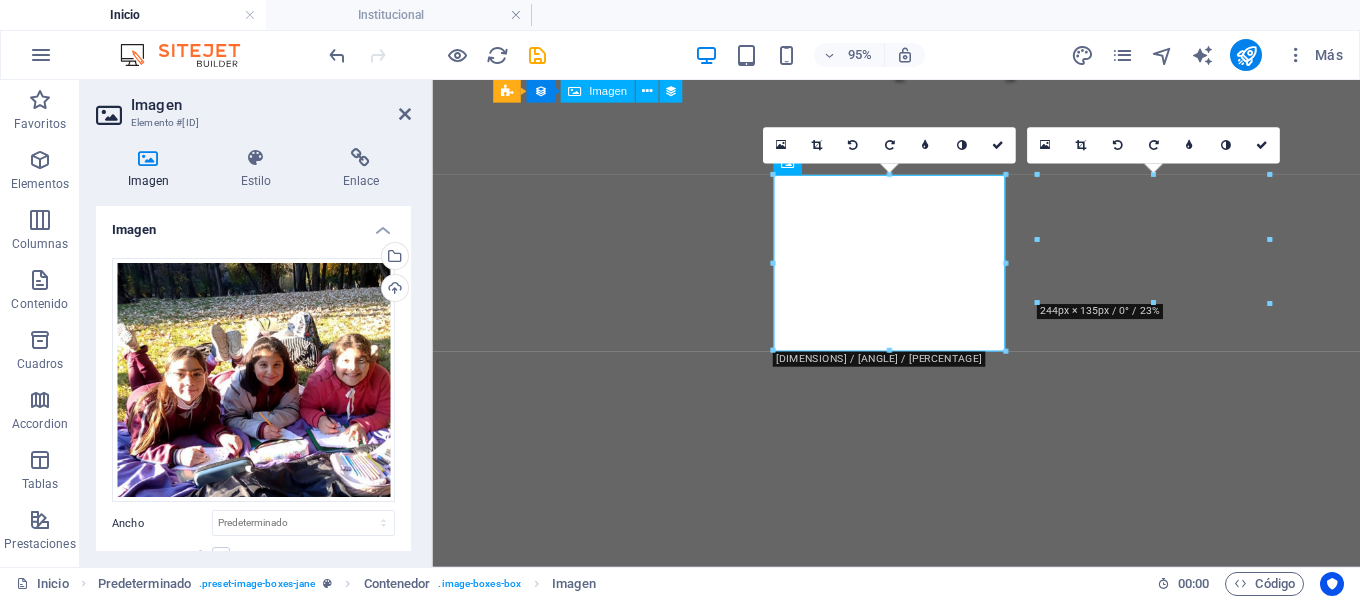 click on "16:10 16:9 4:3 1:1 1:2 0" at bounding box center [889, 146] 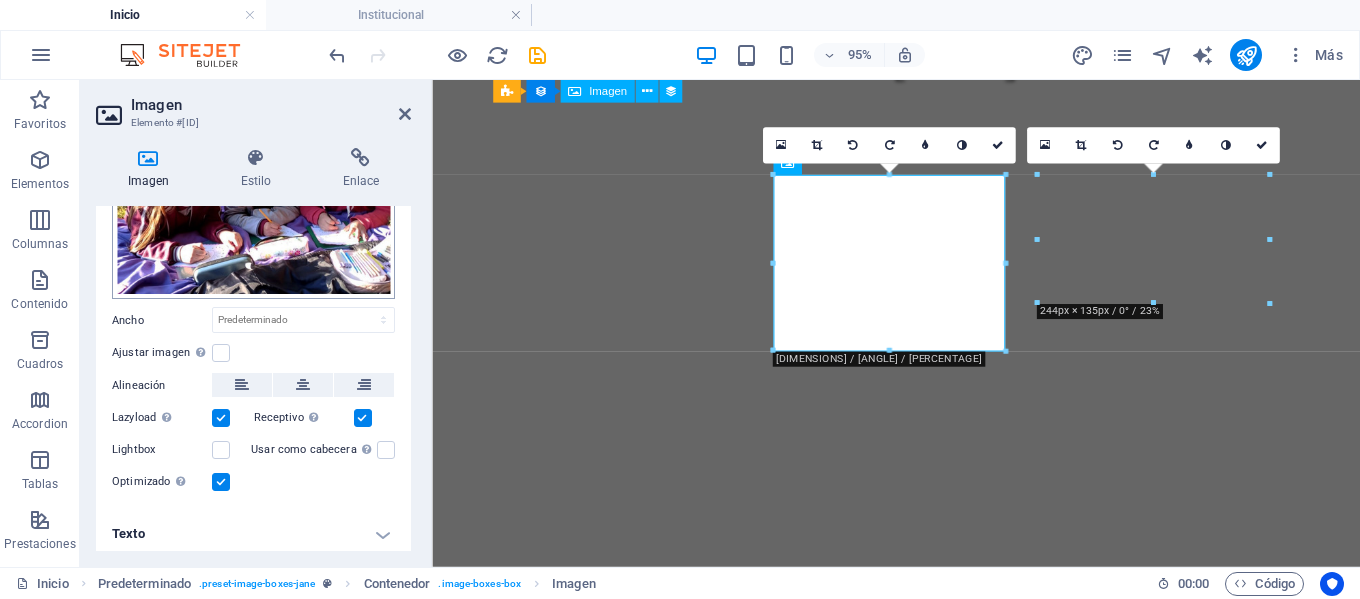 scroll, scrollTop: 207, scrollLeft: 0, axis: vertical 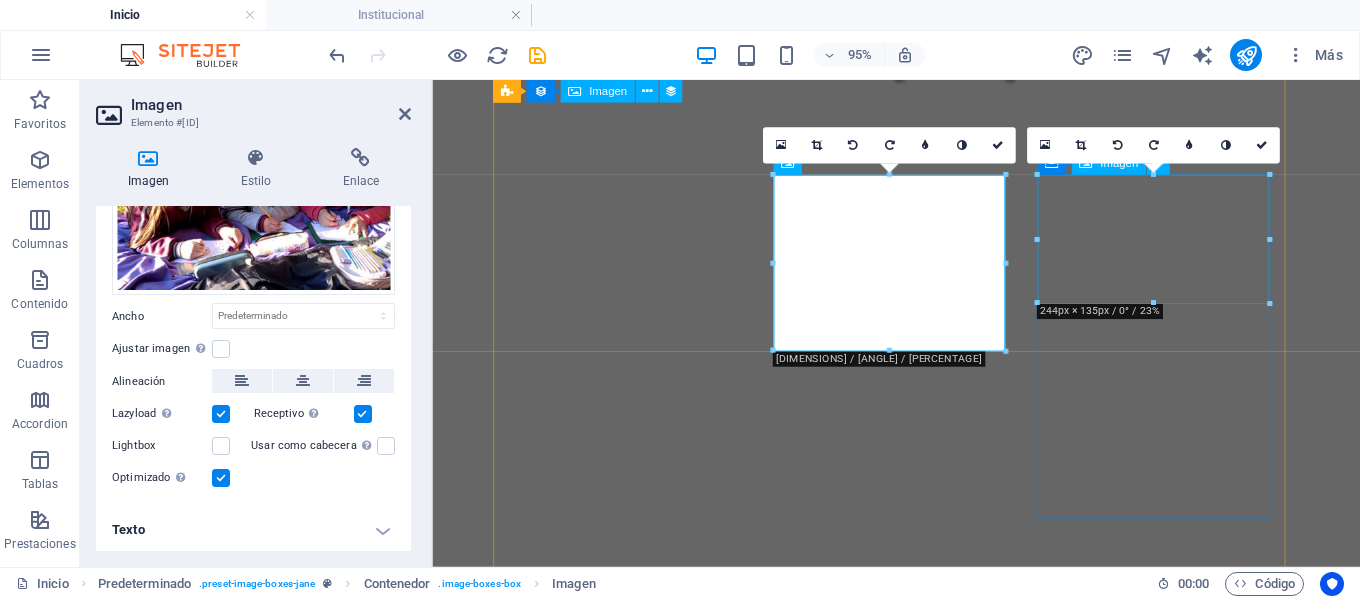 click at bounding box center [920, 4079] 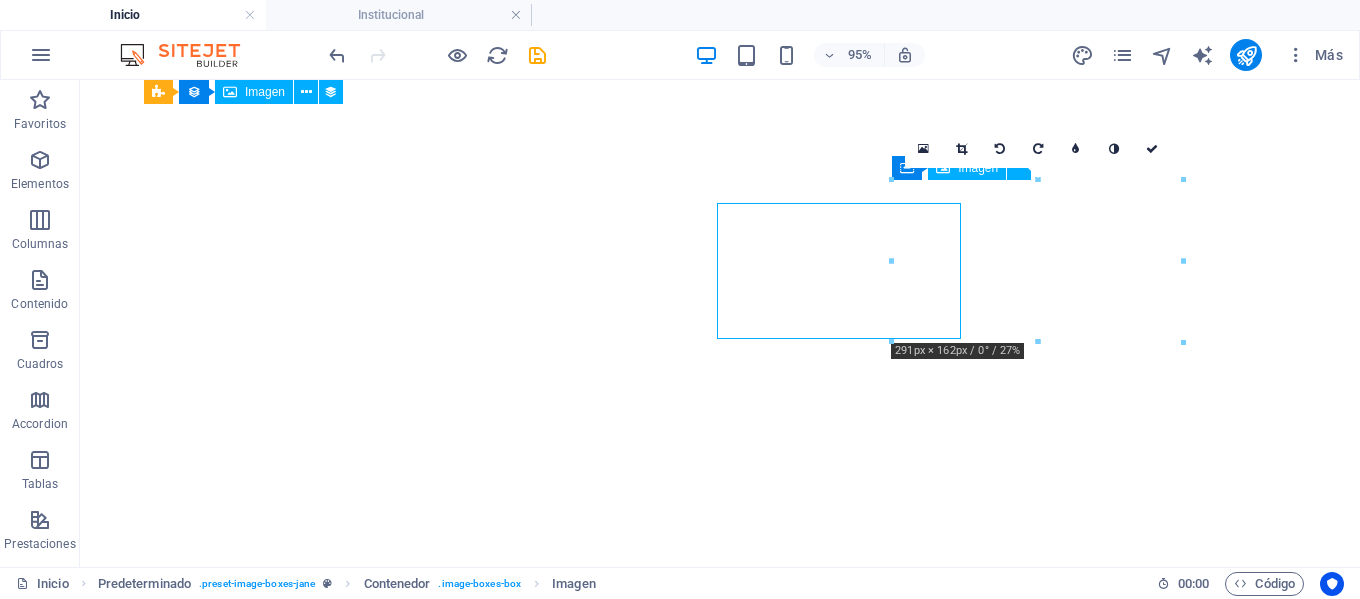 scroll, scrollTop: 1331, scrollLeft: 0, axis: vertical 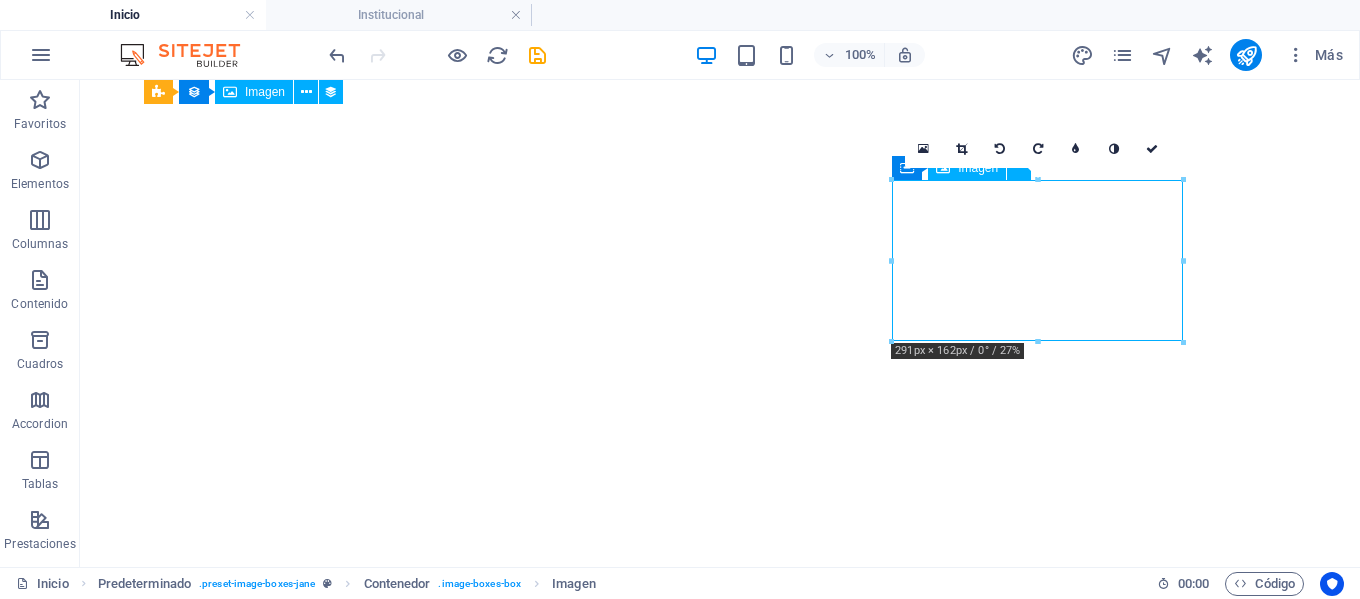 click at bounding box center (632, 4555) 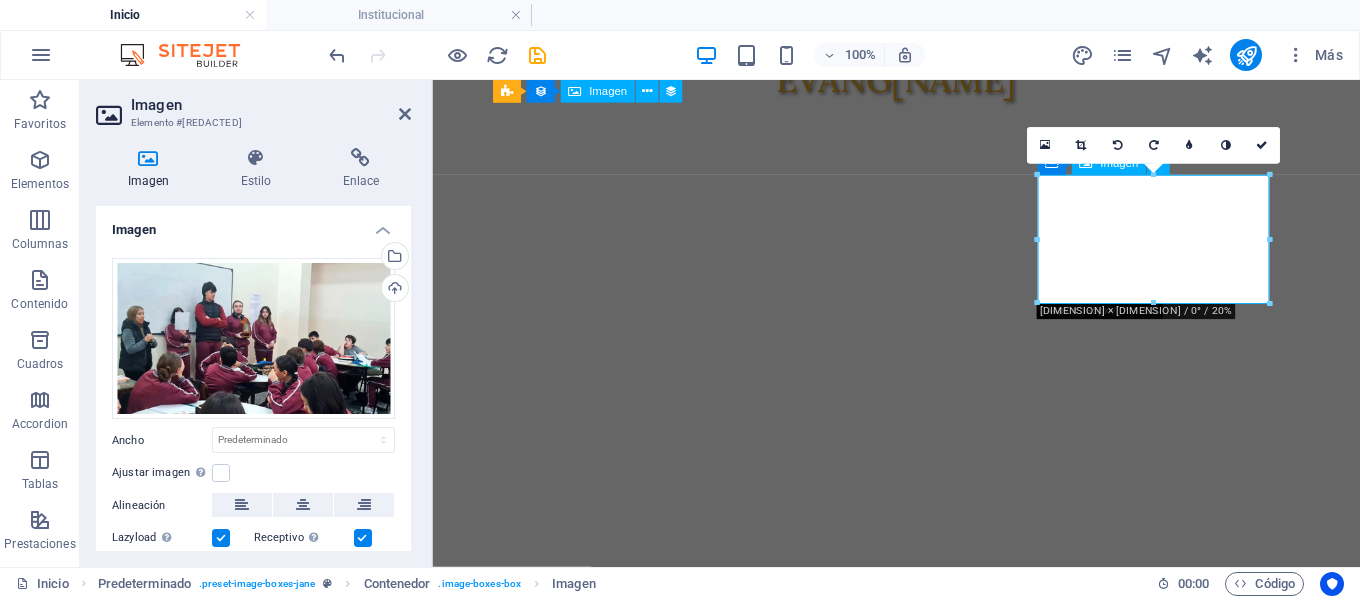 scroll, scrollTop: 1354, scrollLeft: 0, axis: vertical 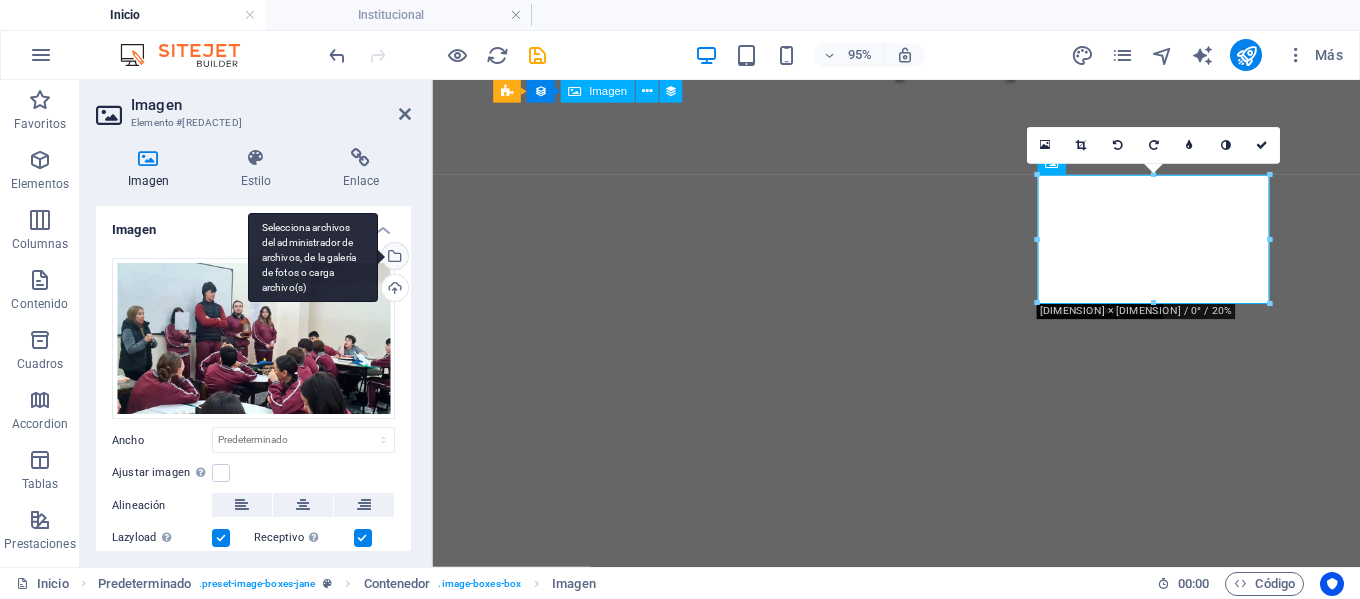 click on "Selecciona archivos del administrador de archivos, de la galería de fotos o carga archivo(s)" at bounding box center [393, 258] 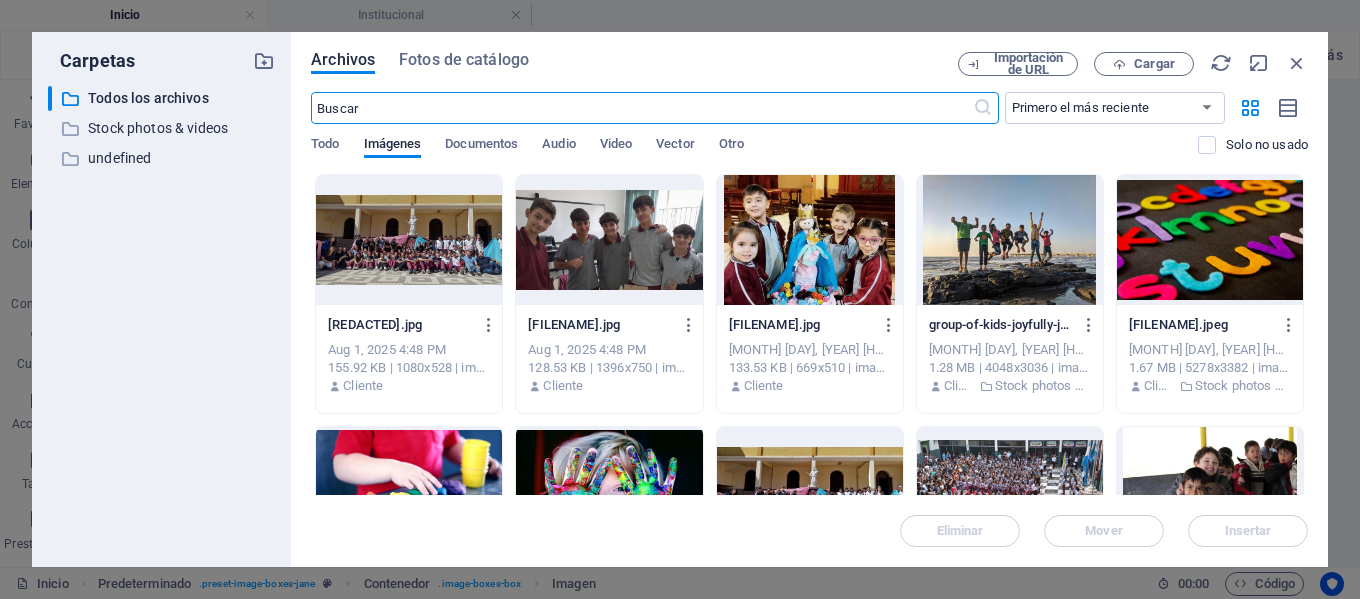 scroll, scrollTop: 1652, scrollLeft: 0, axis: vertical 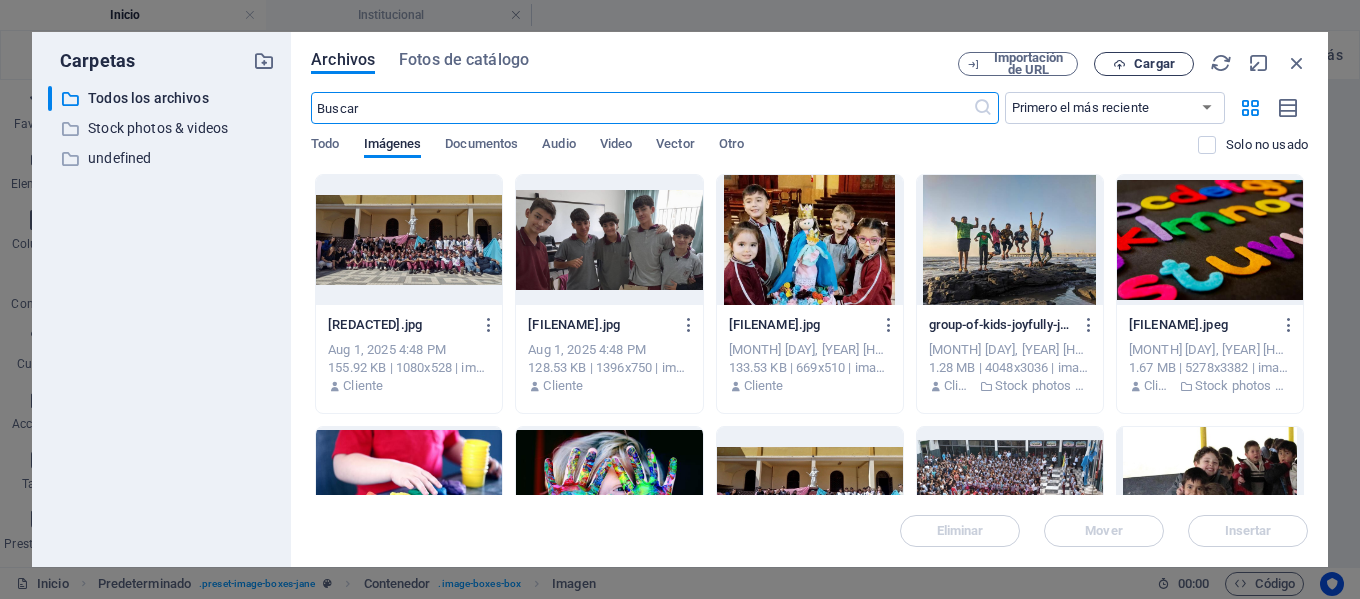 click on "Cargar" at bounding box center (1154, 64) 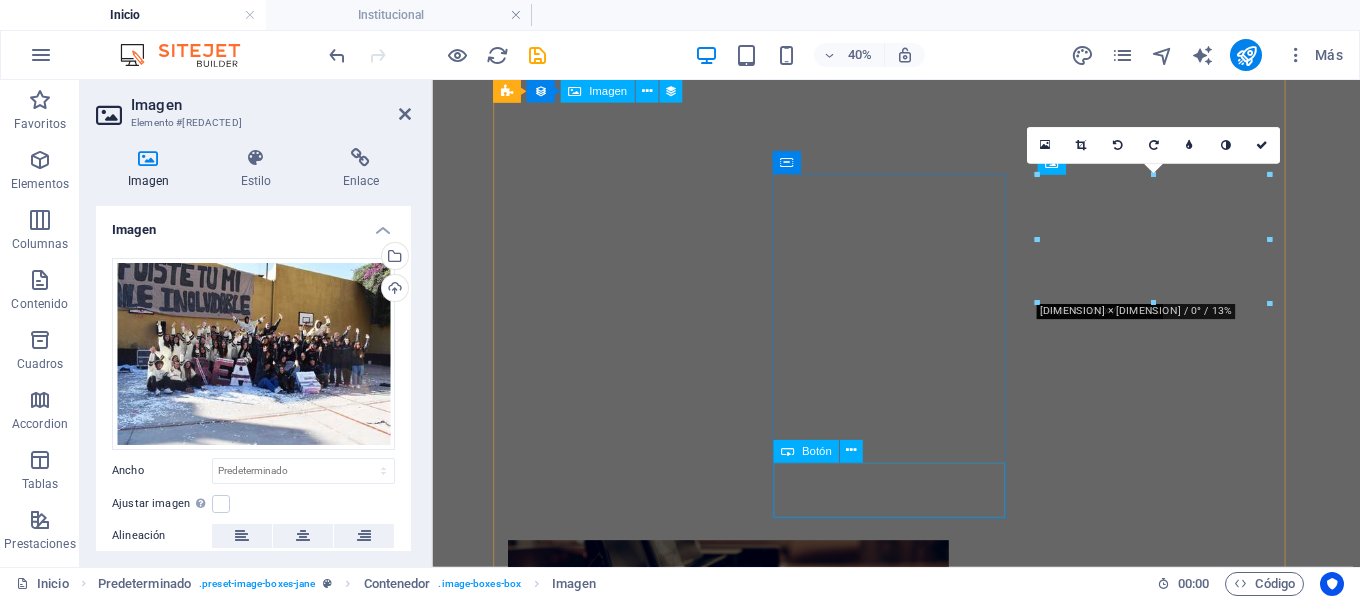 scroll, scrollTop: 1354, scrollLeft: 0, axis: vertical 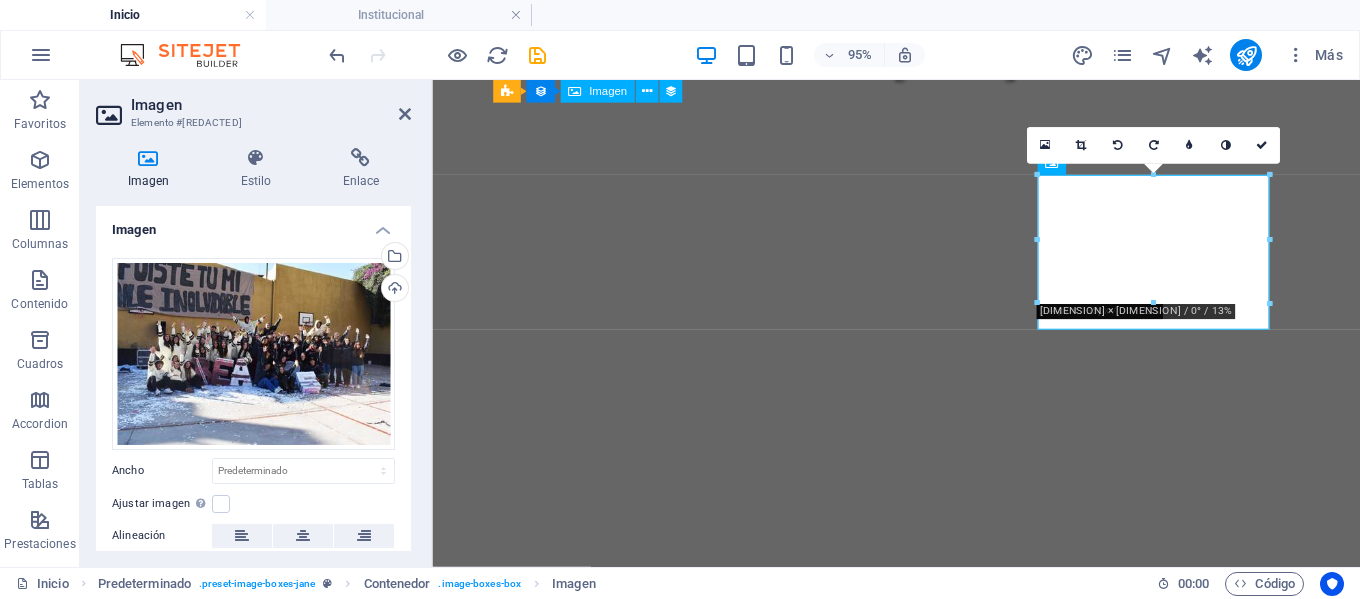 click at bounding box center [1153, 304] 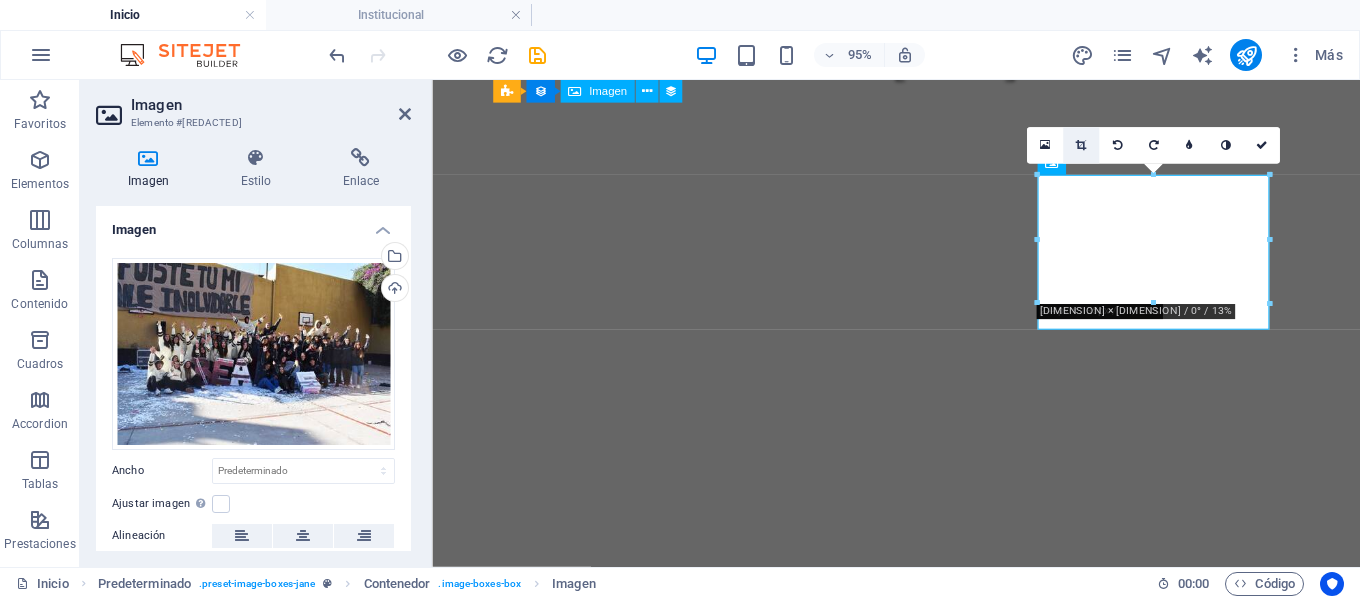 click at bounding box center (1081, 145) 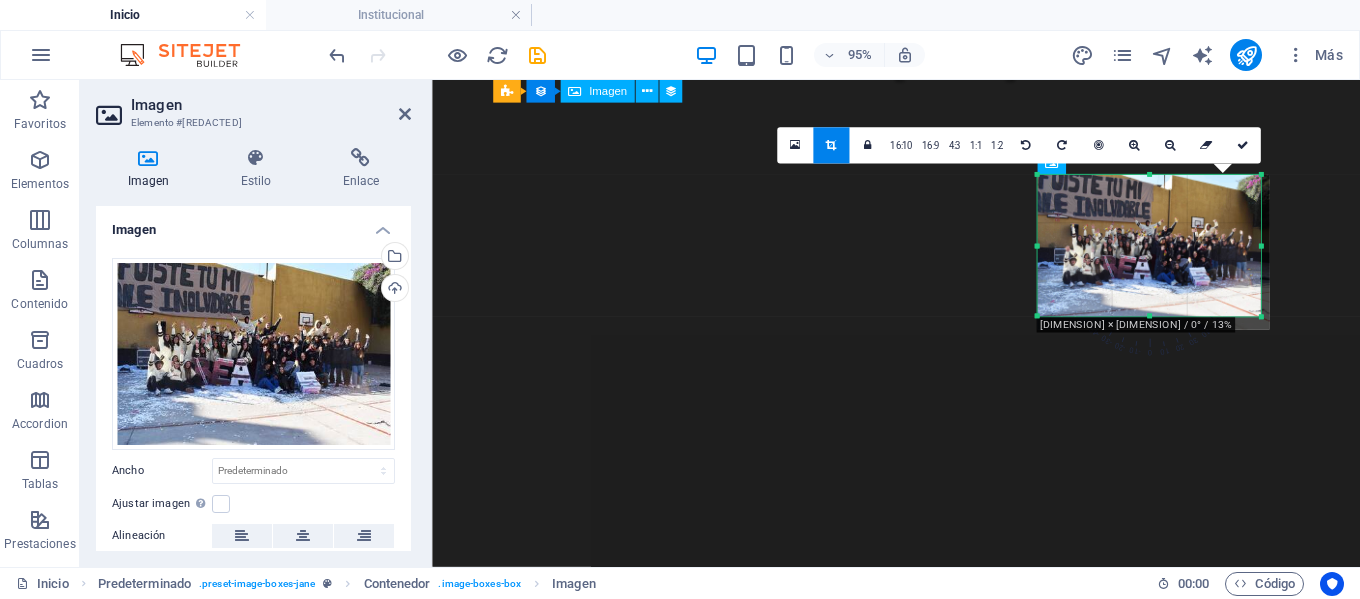 drag, startPoint x: 1267, startPoint y: 329, endPoint x: 1251, endPoint y: 311, distance: 24.083189 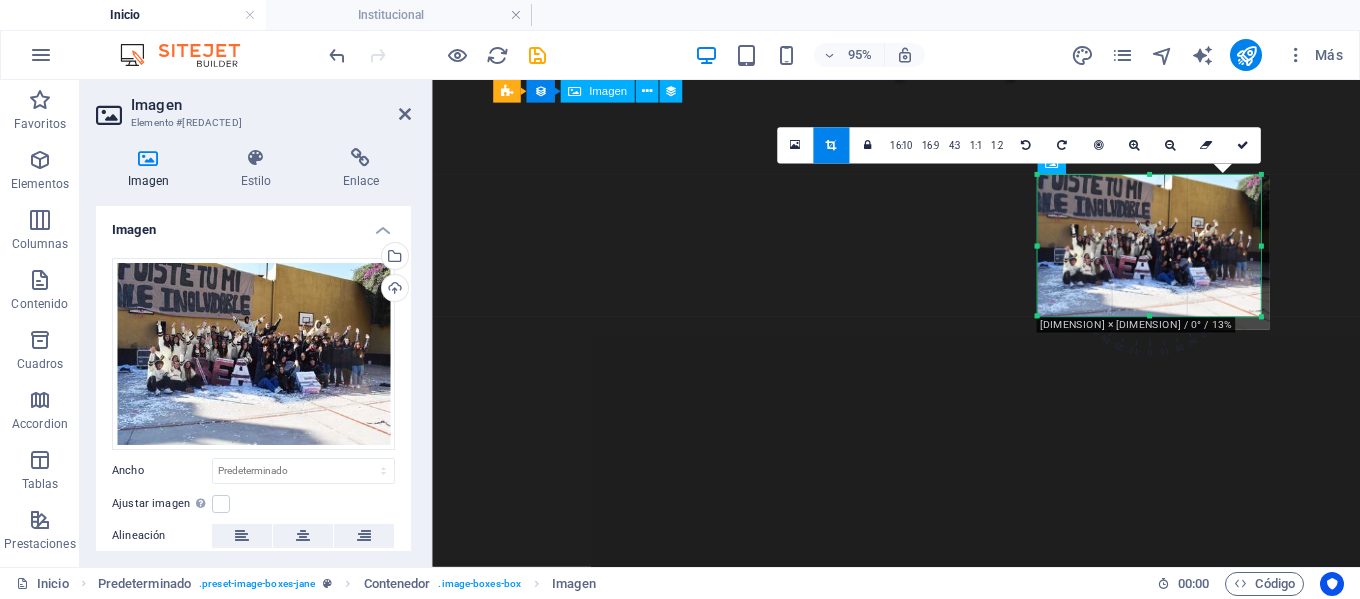 click at bounding box center [1261, 317] 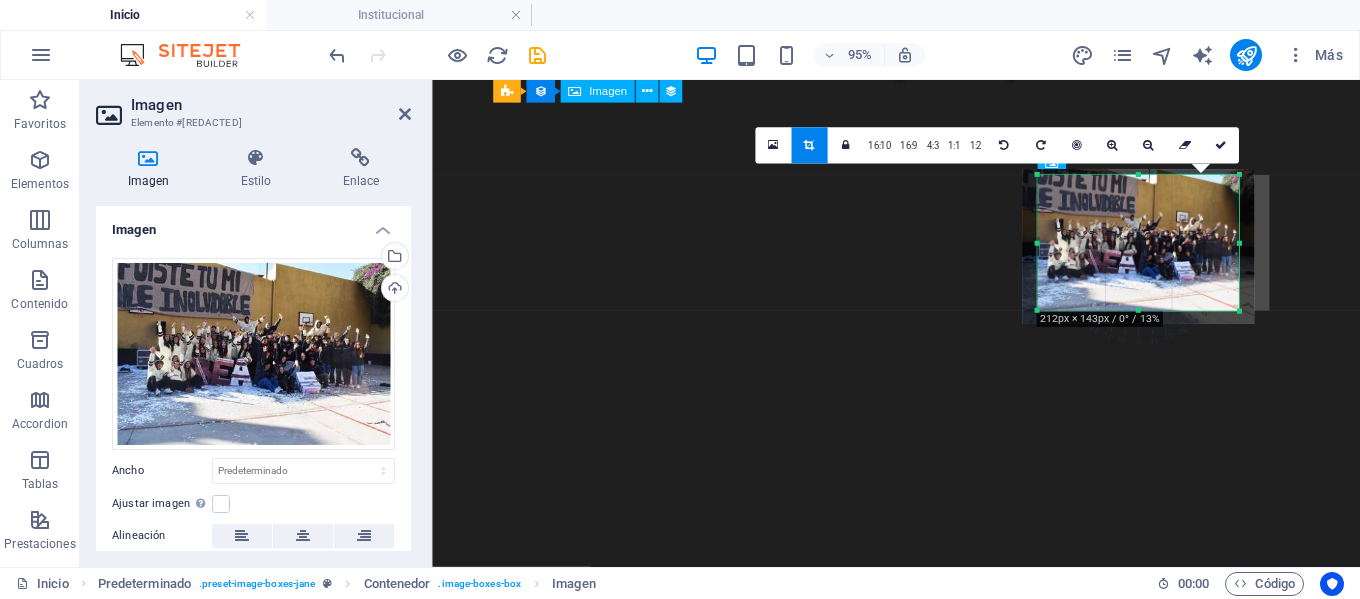 drag, startPoint x: 1039, startPoint y: 174, endPoint x: 1055, endPoint y: 180, distance: 17.088007 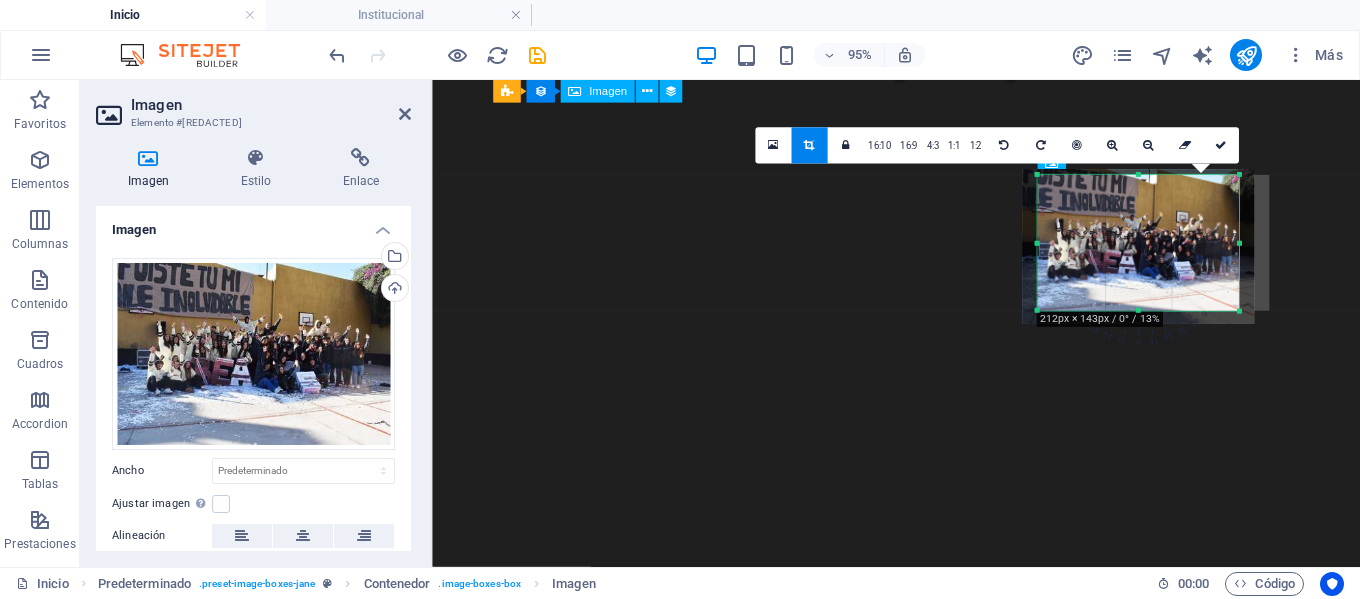 click on "180 170 160 150 140 130 120 110 100 90 80 70 60 50 40 30 20 10 0 -10 -20 -30 -40 -50 -60 -70 -80 -90 -100 -110 -120 -130 -140 -150 -160 -170 212px × 143px / 0° / 13% 16:10 16:9 4:3 1:1 1:2 0" at bounding box center (1137, 243) 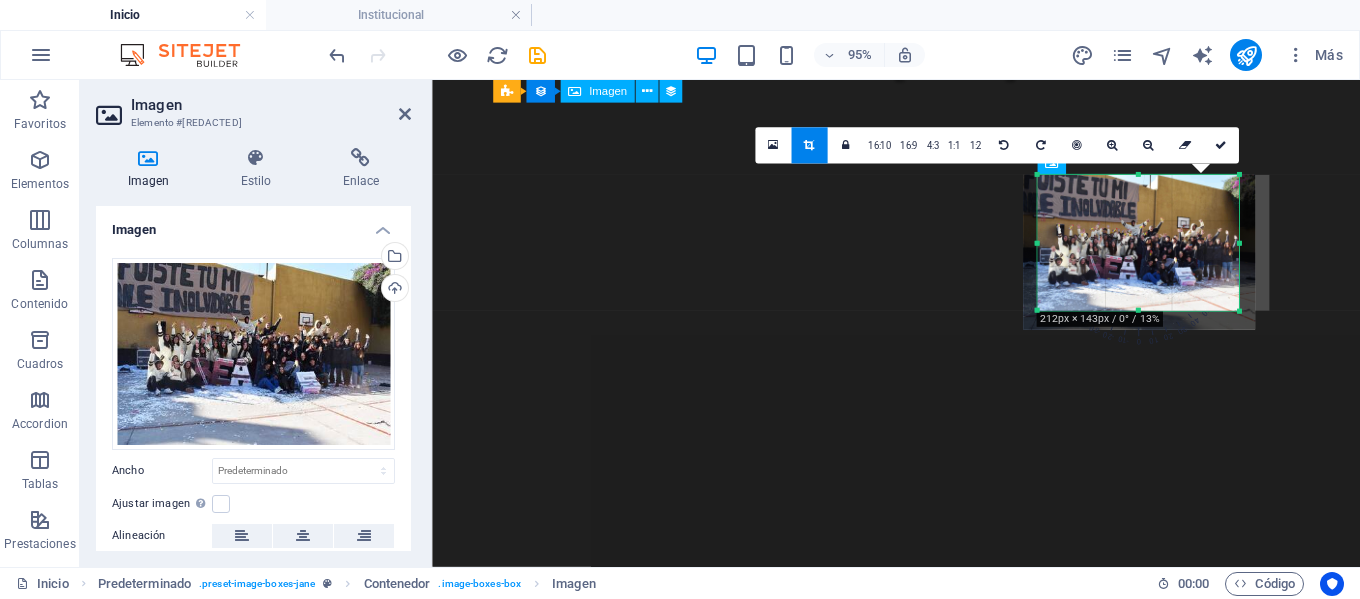 click at bounding box center [1139, 252] 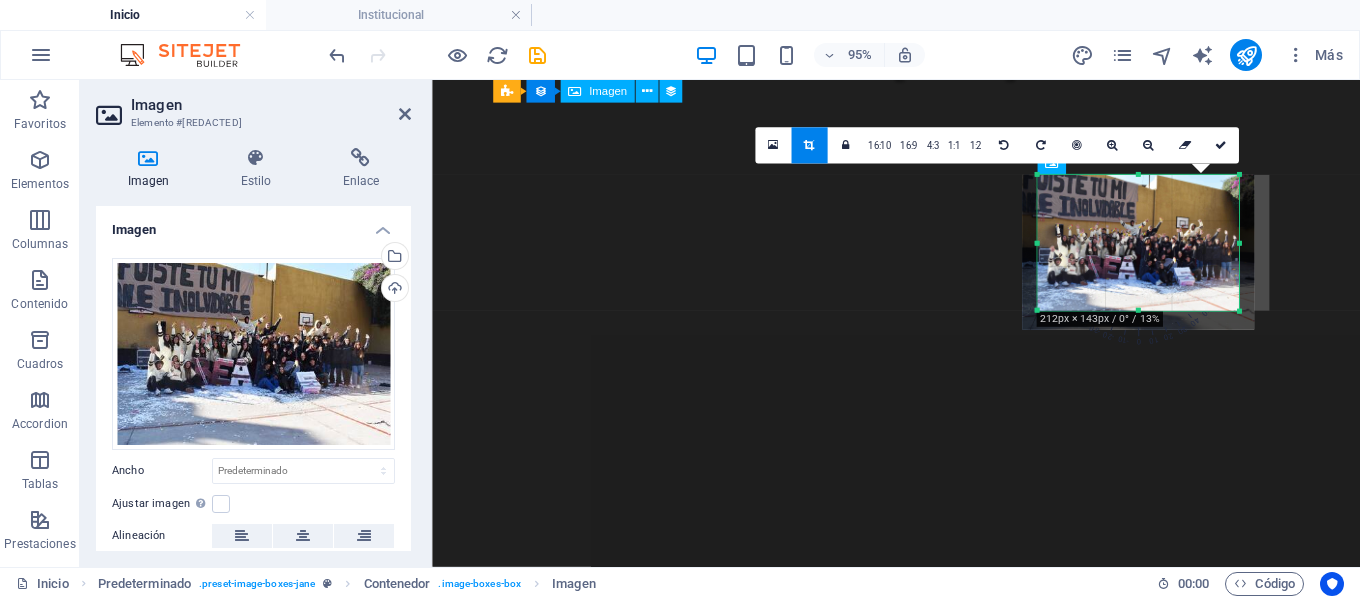 click at bounding box center [1138, 252] 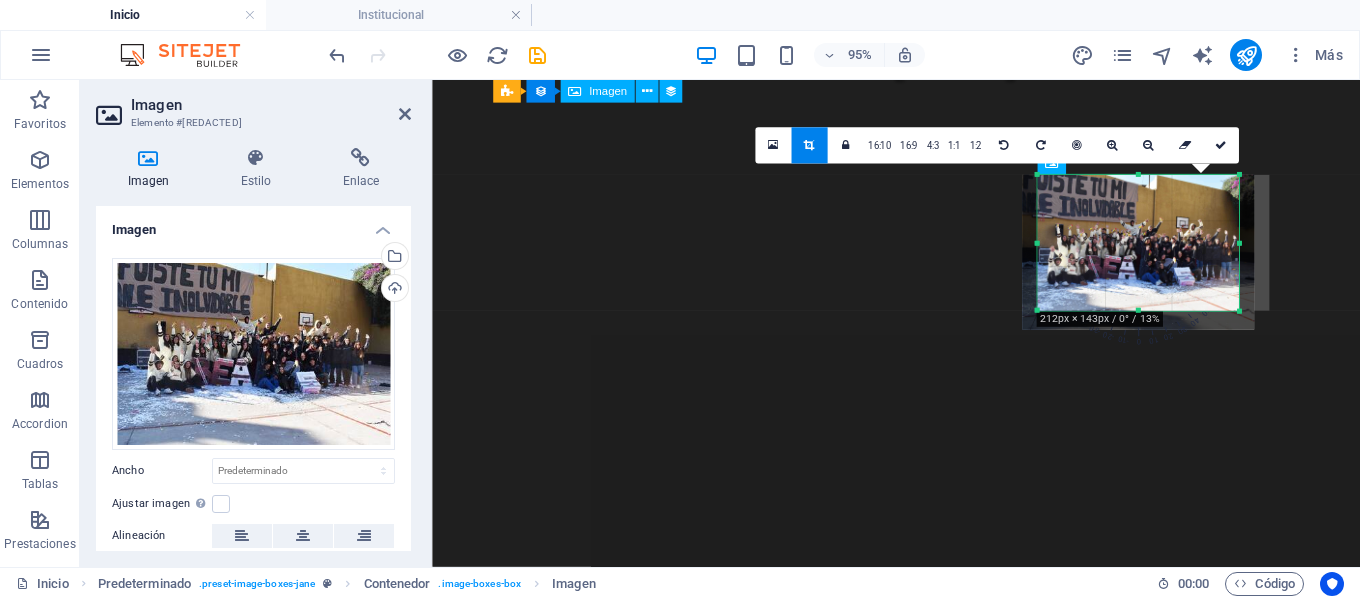 click on "Skip to main content
Inicio Institucional Para Padres Contacto Novedades Partners Ser con los jóvenes, casa que evang eliza Streaming Propuesta Educativa Partners Contacto Expo Taller De Música   [MONTH] 28, 2025   Suspensión De Clases El Lunes 30 De [MONTH] Por Ola Polar   [MONTH] 28, 2025    Anterior Siguiente  Propuesta educativa Nivel inicial Desde sala de 3 a 5 años. ver más primaria Desde Primero hasta Séptimo grado ver más secundaria Desde Primero hasta Quinto año ver más teléfonos Teléfono +549 [PHONE] WhatsApp +549 [PHONE] Social Facebook Instagram contacto [EMAIL] Legal Notice Privacy" at bounding box center (920, 1712) 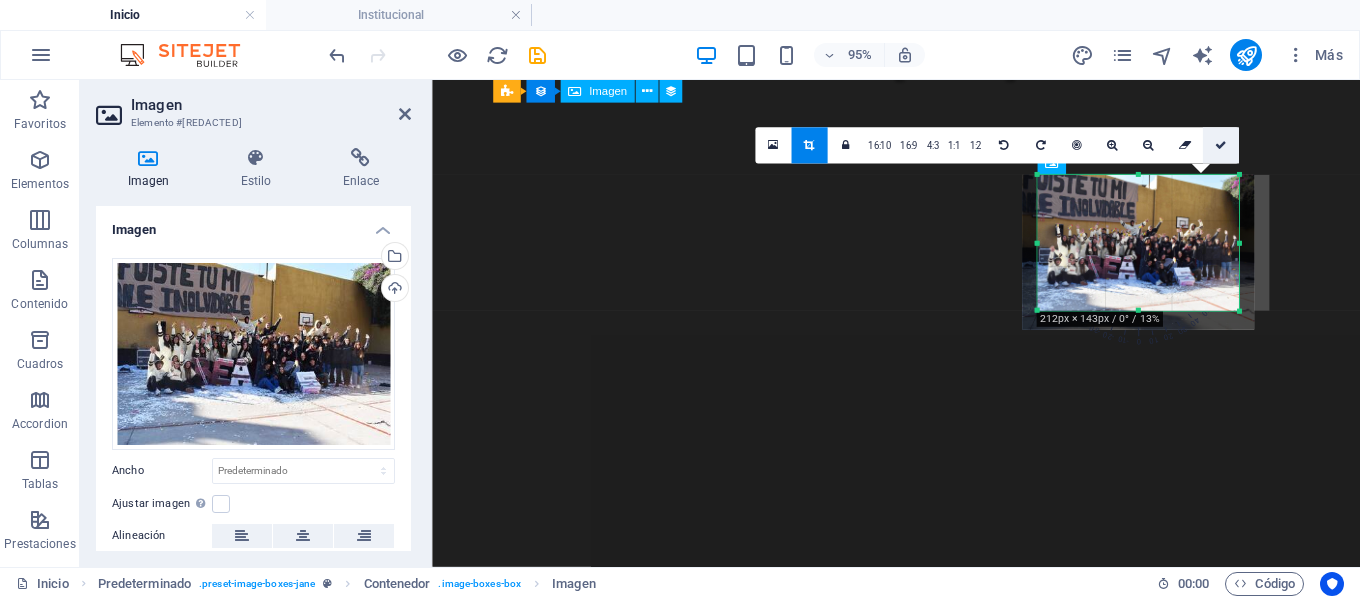 click at bounding box center (1220, 146) 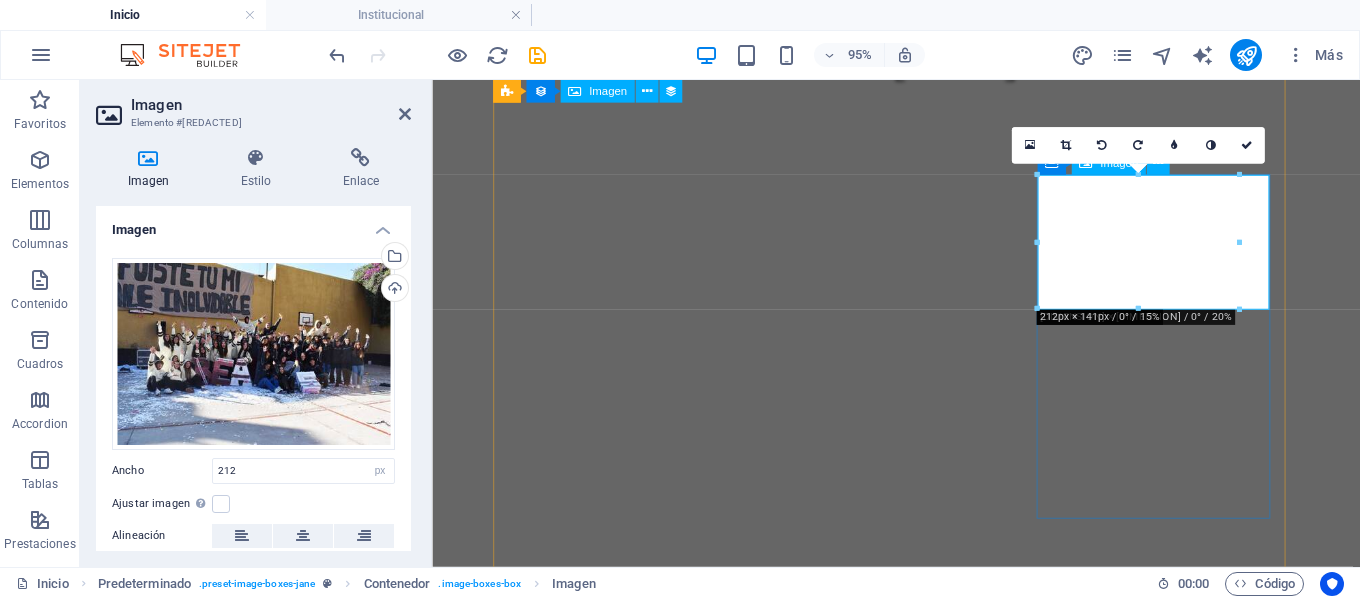 click at bounding box center (920, 3879) 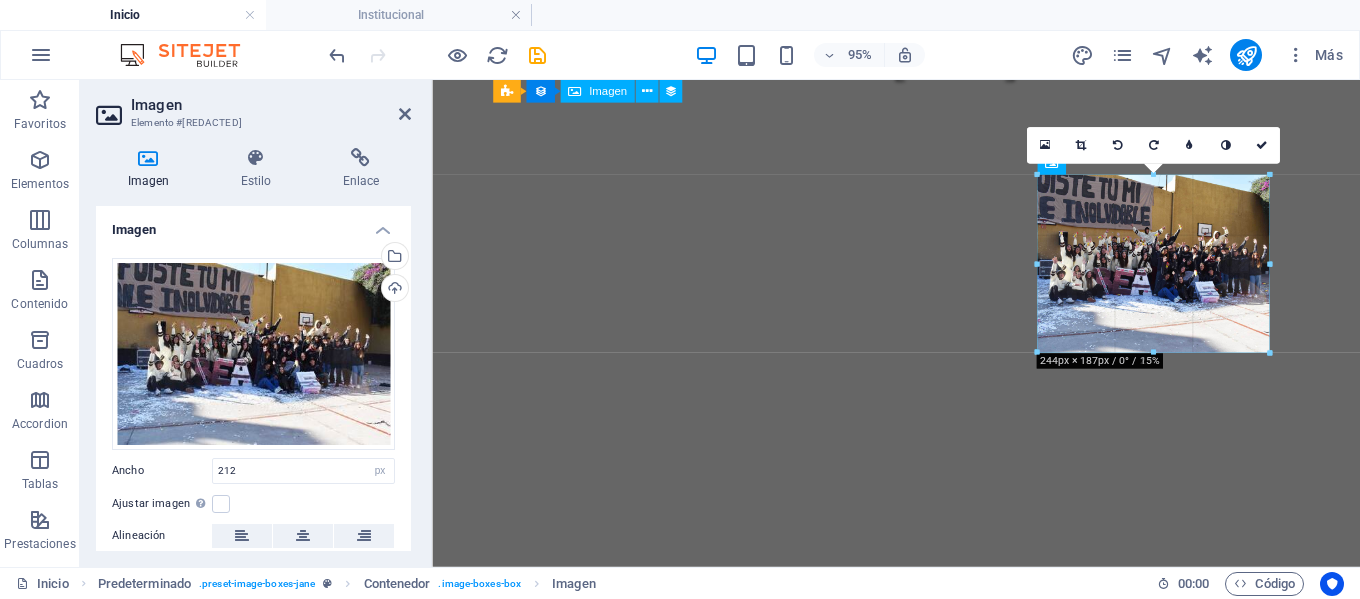 drag, startPoint x: 1238, startPoint y: 309, endPoint x: 1256, endPoint y: 358, distance: 52.201534 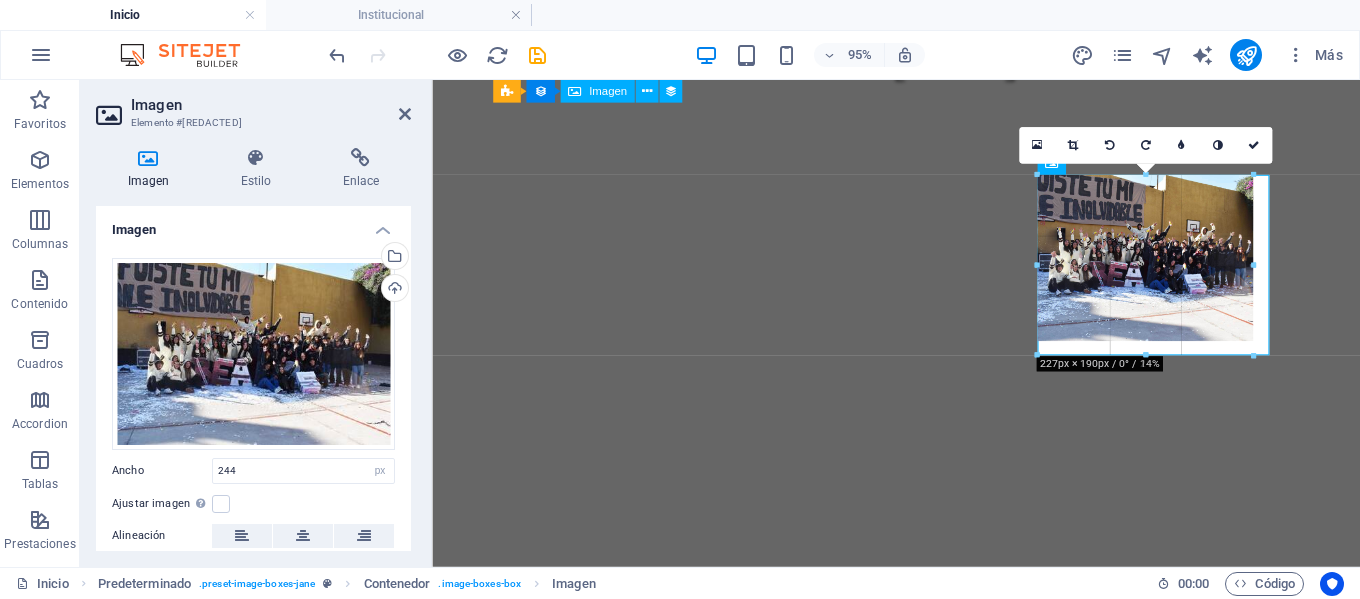 drag, startPoint x: 1153, startPoint y: 333, endPoint x: 1128, endPoint y: 358, distance: 35.35534 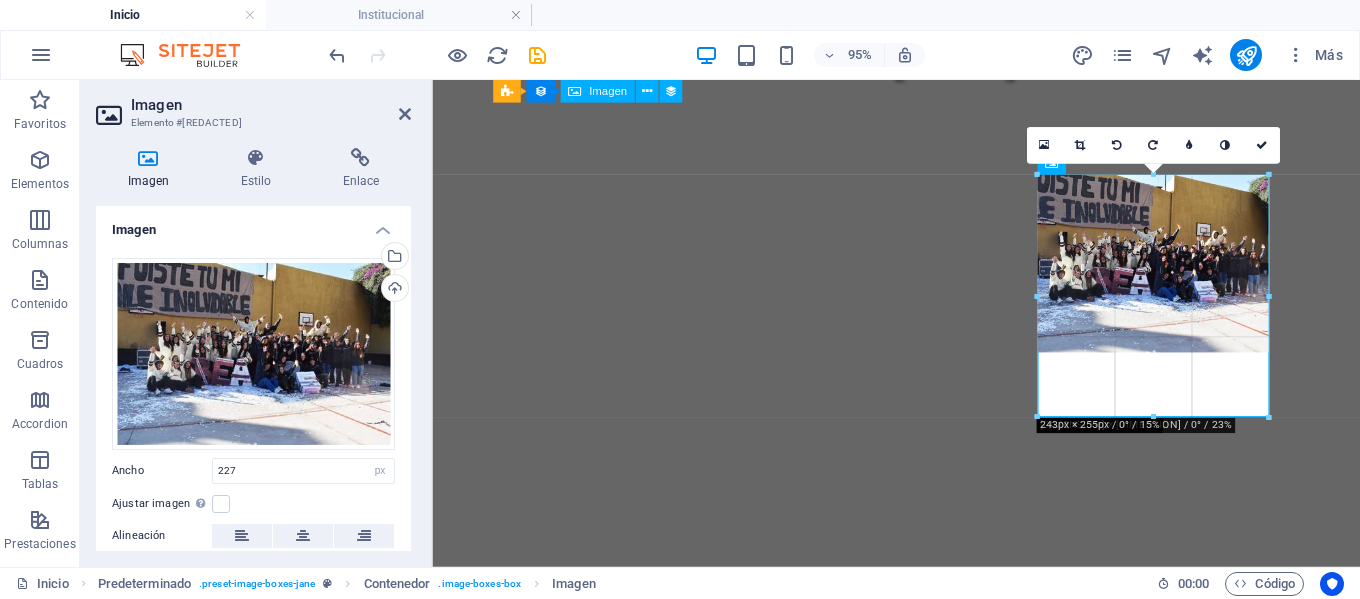 drag, startPoint x: 1253, startPoint y: 321, endPoint x: 1269, endPoint y: 332, distance: 19.416489 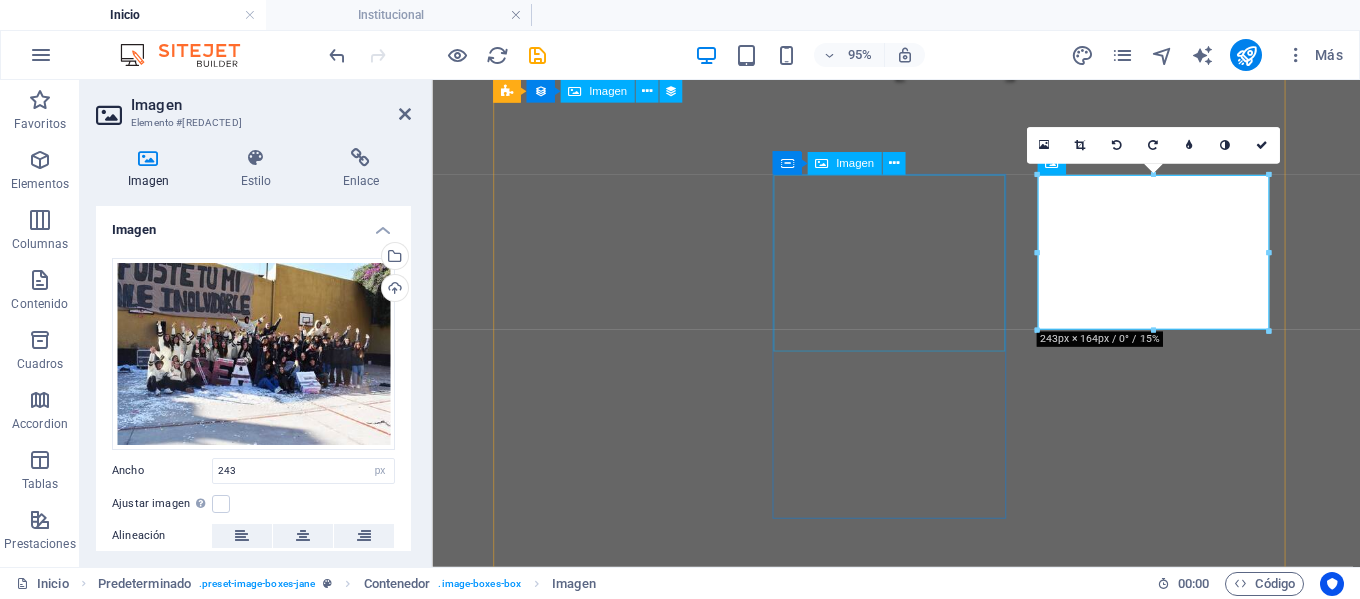 click at bounding box center (920, 3269) 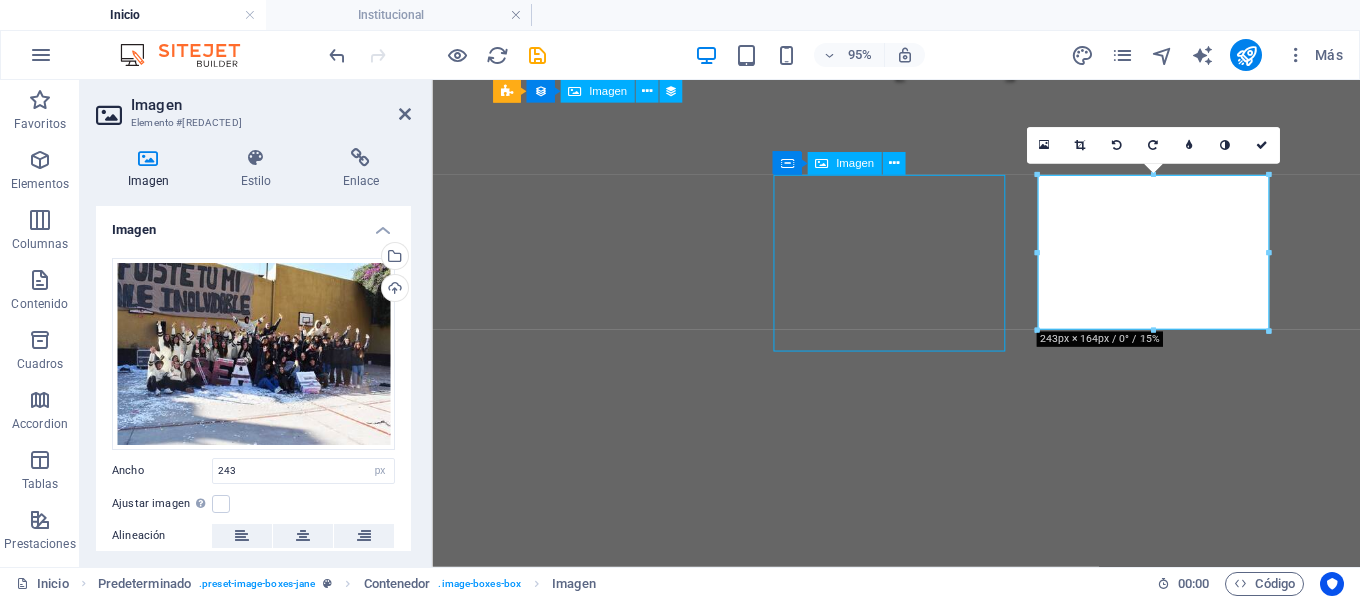 scroll, scrollTop: 1331, scrollLeft: 0, axis: vertical 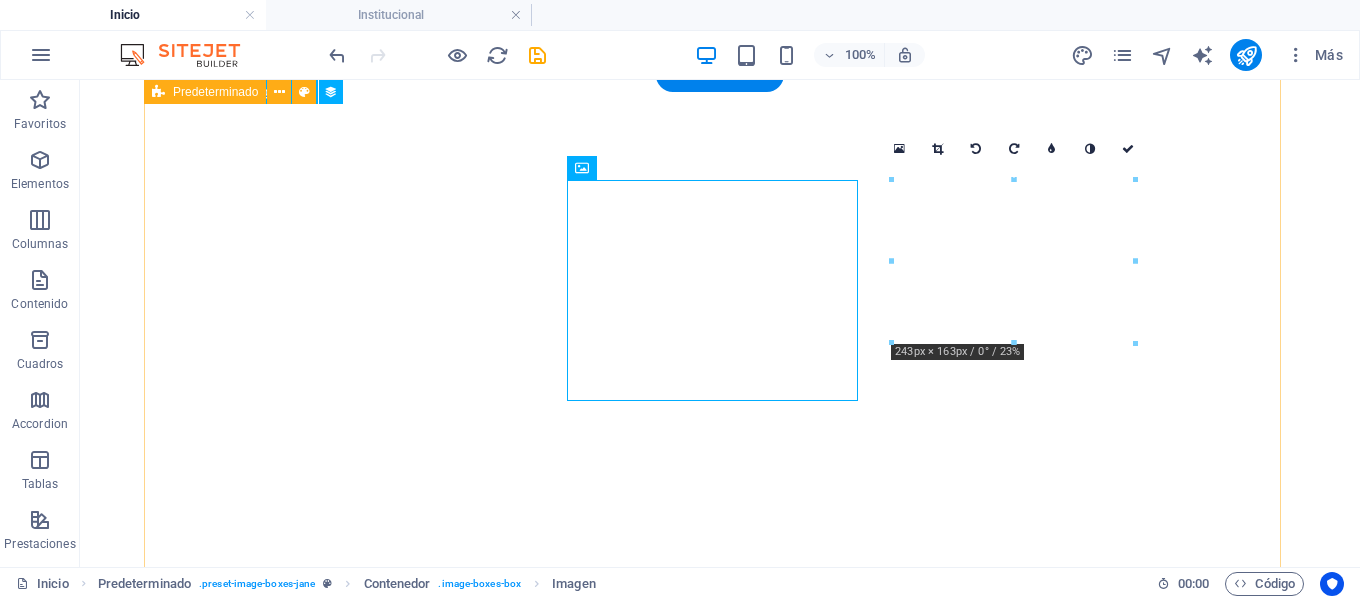 click on "Propuesta educativa Nivel inicial Desde sala de 3 a 5 años. ver más primaria Desde Primero hasta Séptimo grado ver más secundaria Desde Primero hasta Quinto año ver más" at bounding box center [720, 3194] 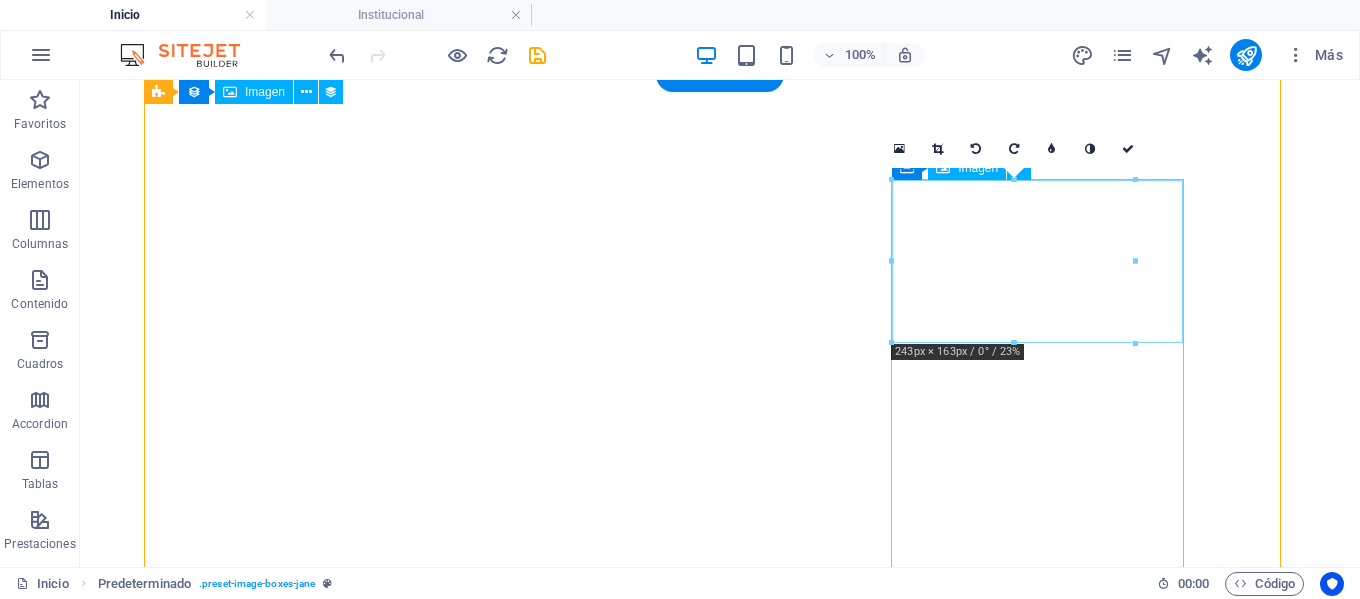 click at bounding box center [632, 4281] 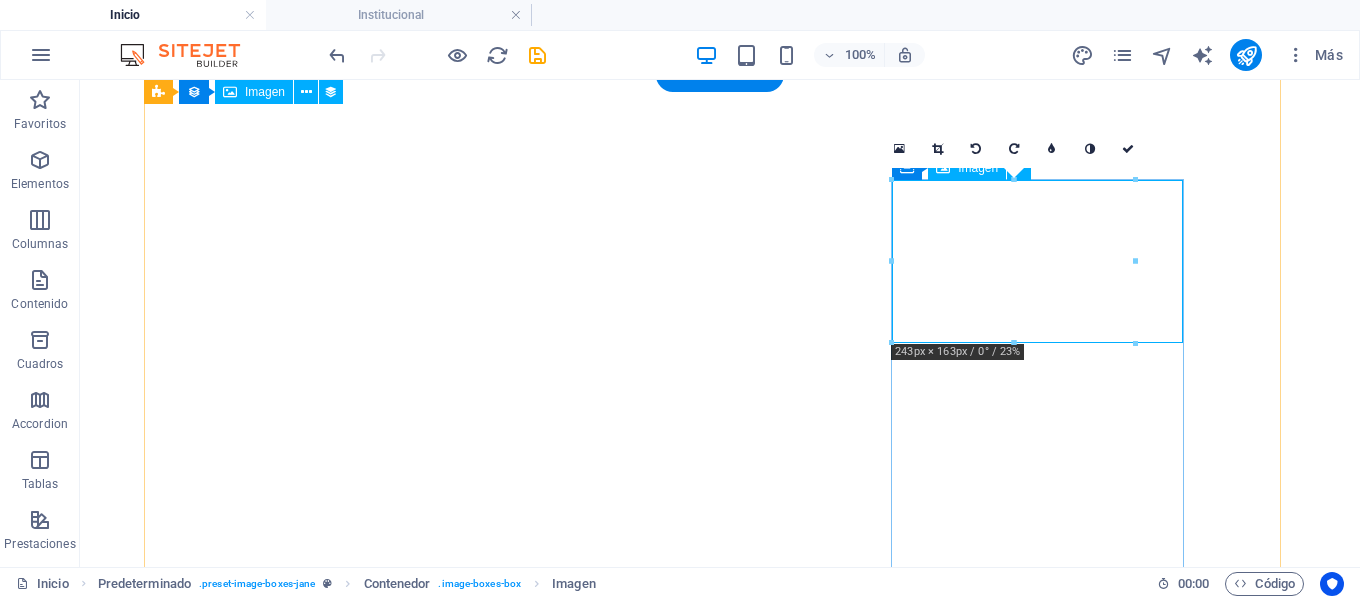 click at bounding box center [632, 4281] 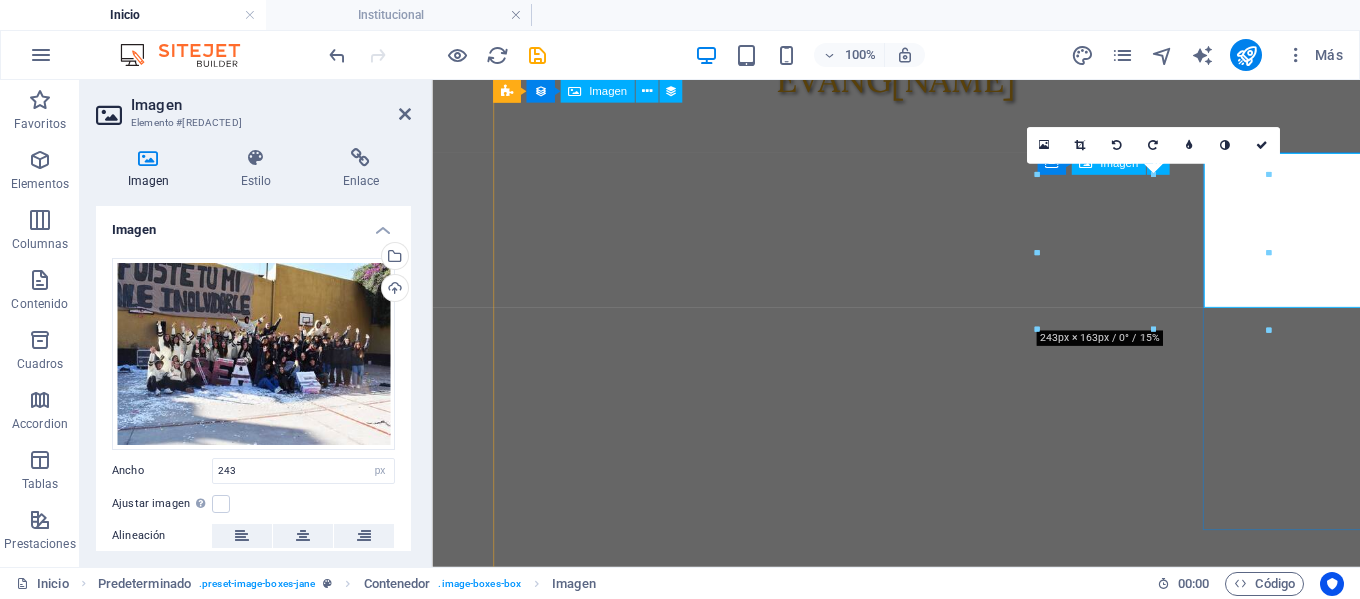 scroll, scrollTop: 1354, scrollLeft: 0, axis: vertical 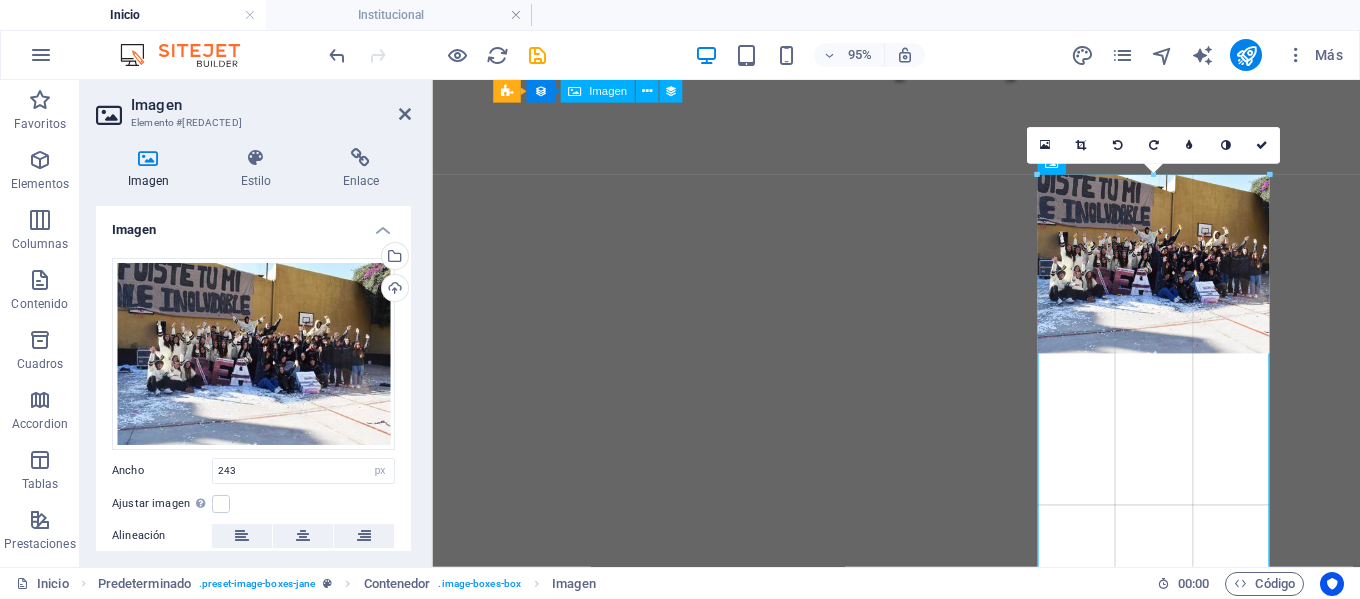drag, startPoint x: 1269, startPoint y: 335, endPoint x: 1310, endPoint y: 340, distance: 41.303753 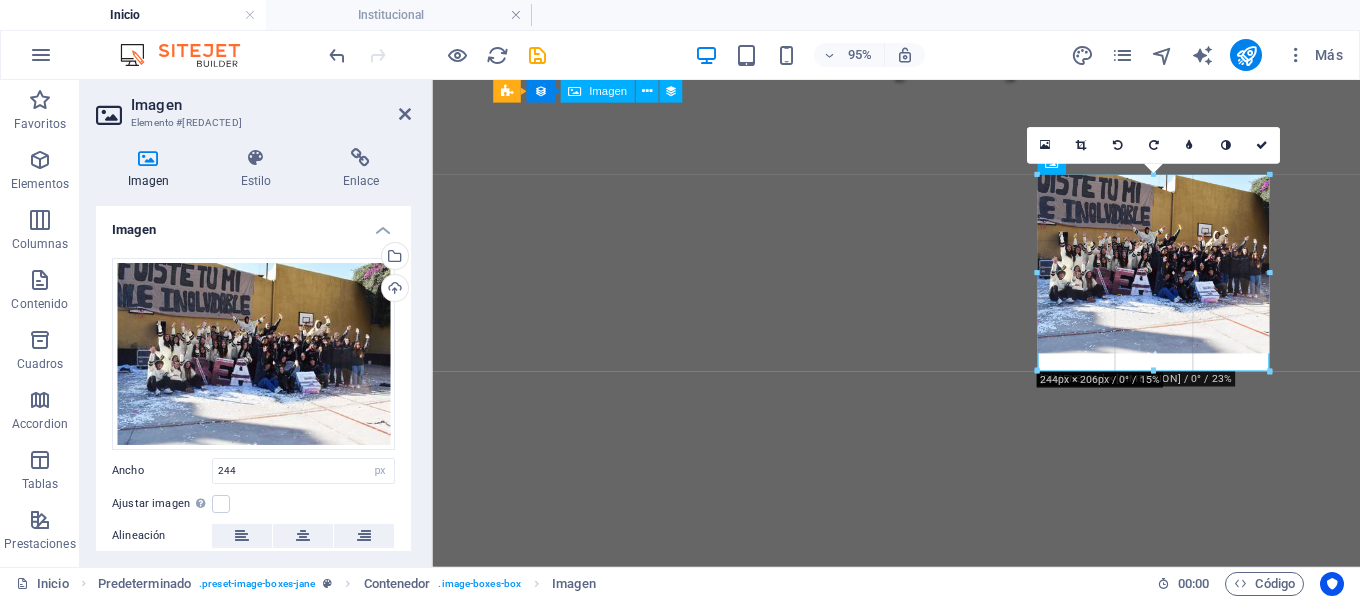 drag, startPoint x: 1267, startPoint y: 332, endPoint x: 888, endPoint y: 274, distance: 383.41232 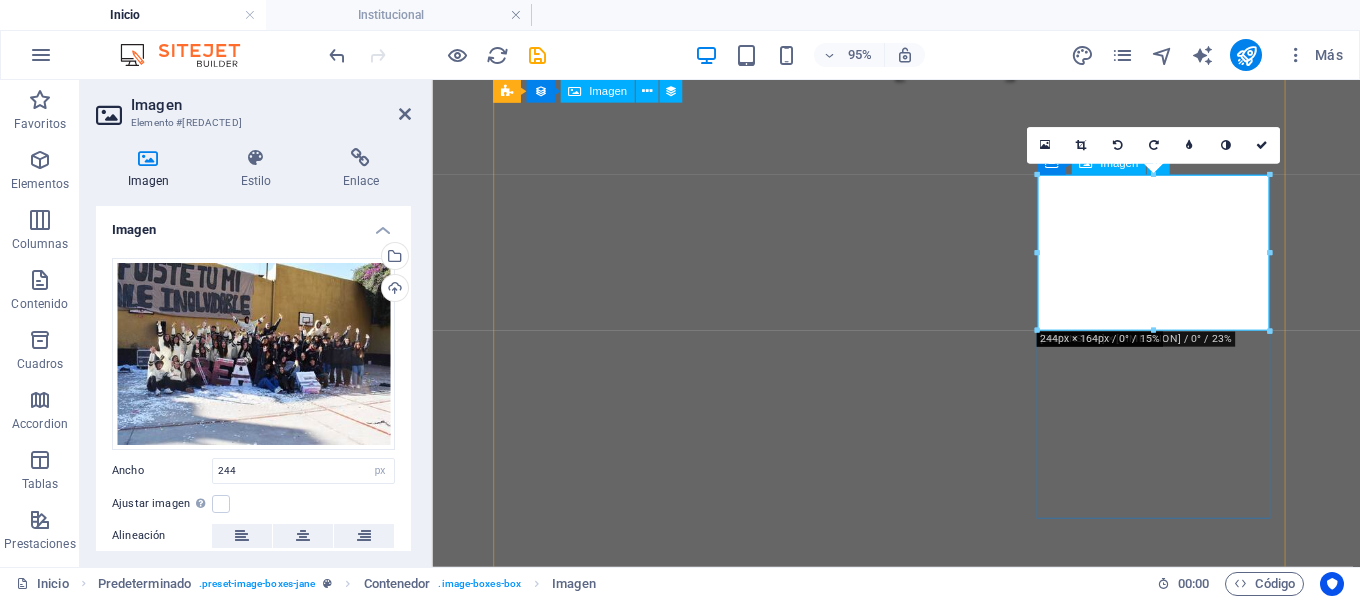 click at bounding box center (920, 3890) 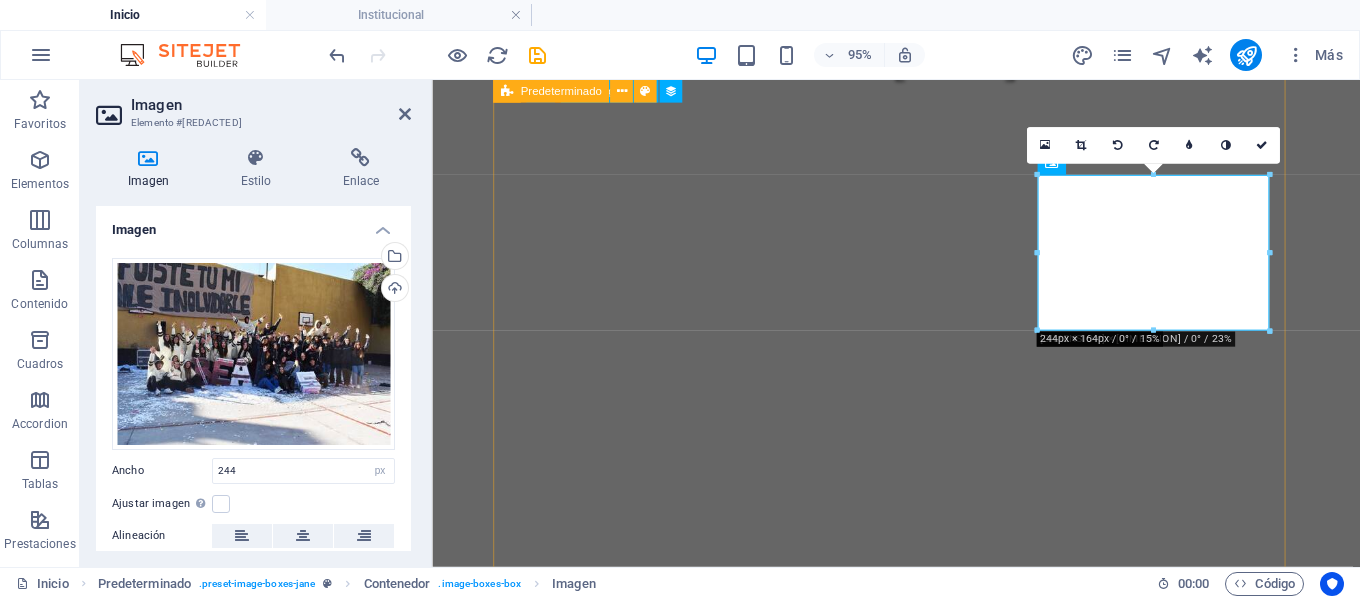 click on "Propuesta educativa Nivel inicial Desde sala de 3 a 5 años. ver más primaria Desde Primero hasta Séptimo grado ver más secundaria Desde Primero hasta Quinto año ver más" at bounding box center (920, 3033) 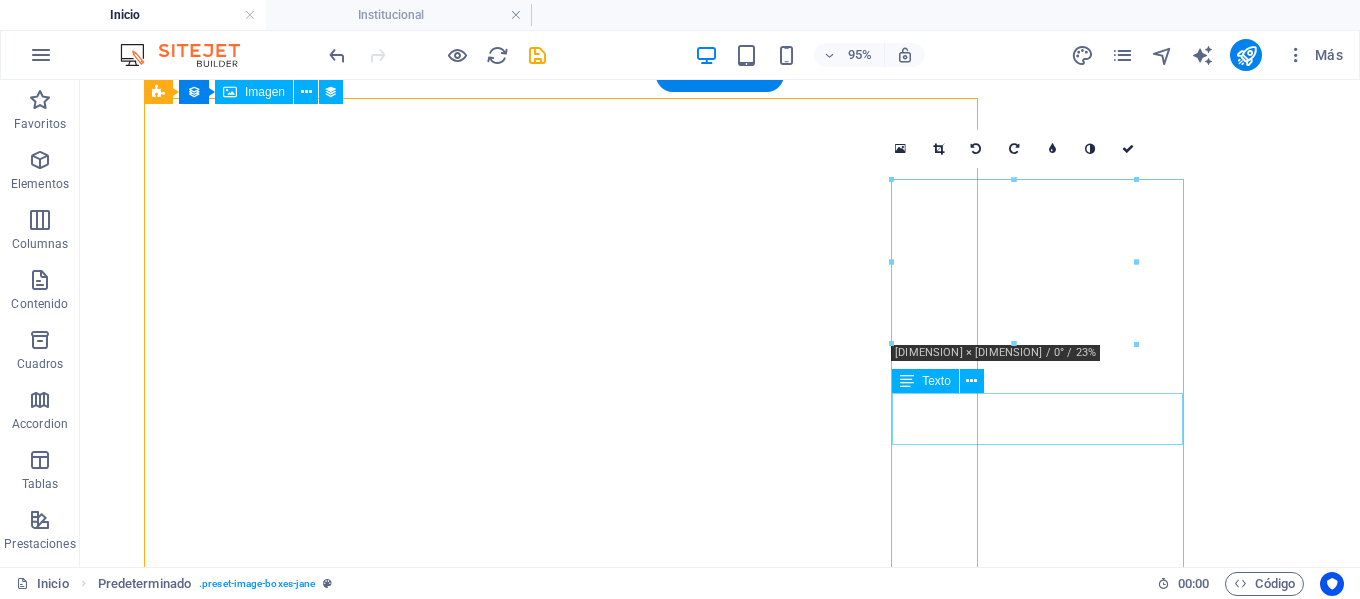 scroll, scrollTop: 1331, scrollLeft: 0, axis: vertical 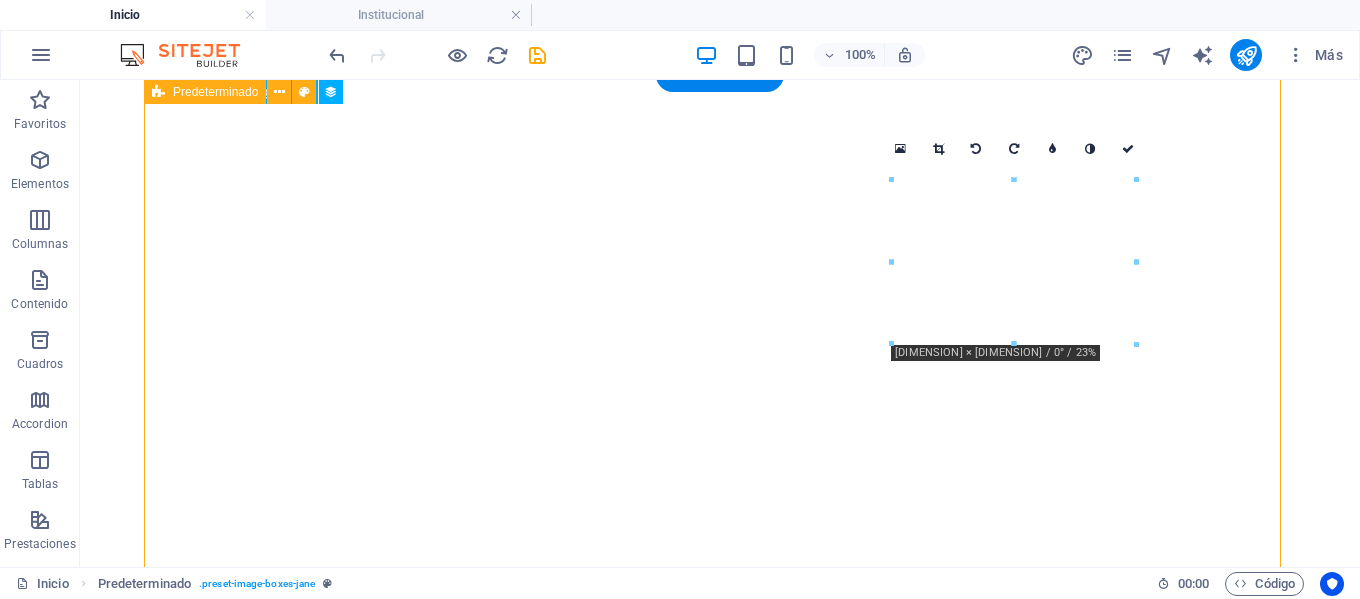 click on "Propuesta educativa Nivel inicial Desde sala de 3 a 5 años. ver más primaria Desde Primero hasta Séptimo grado ver más secundaria Desde Primero hasta Quinto año ver más" at bounding box center (720, 3195) 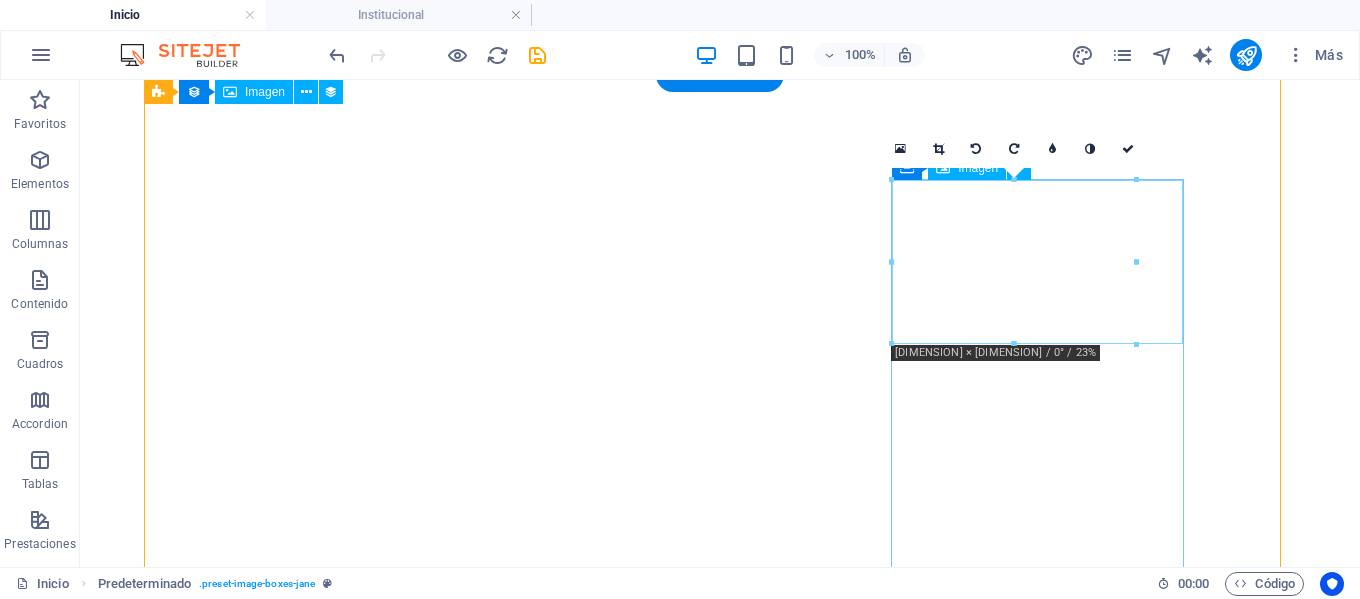click at bounding box center [632, 4282] 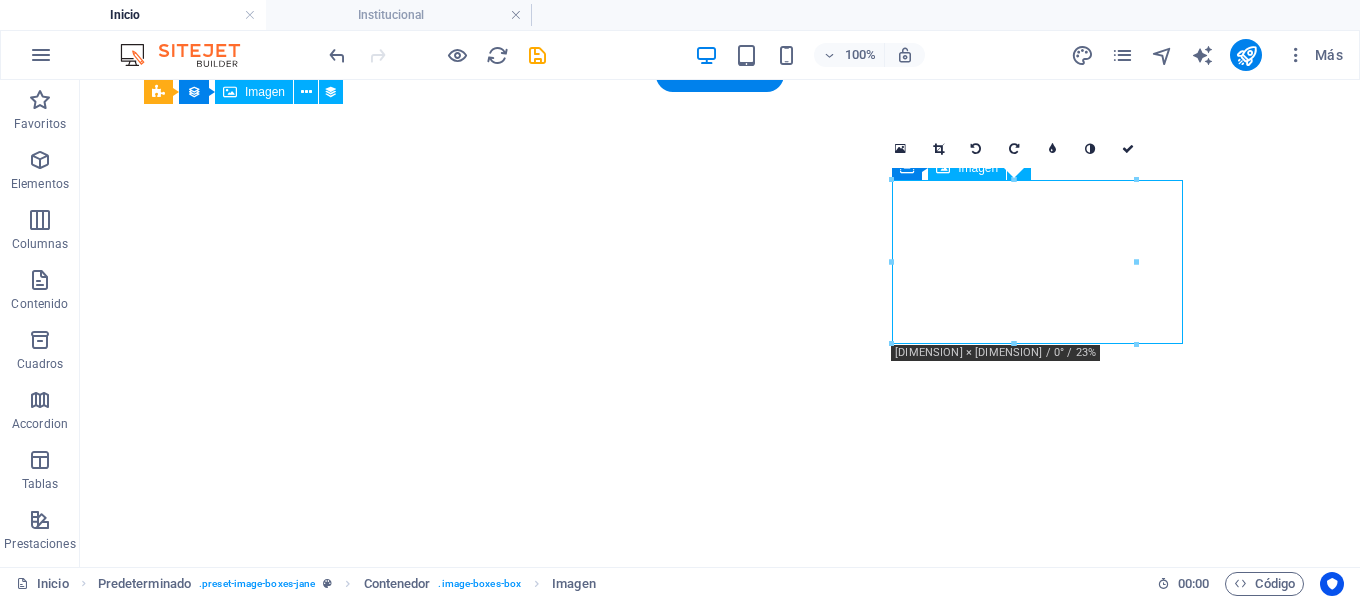 click at bounding box center [632, 4282] 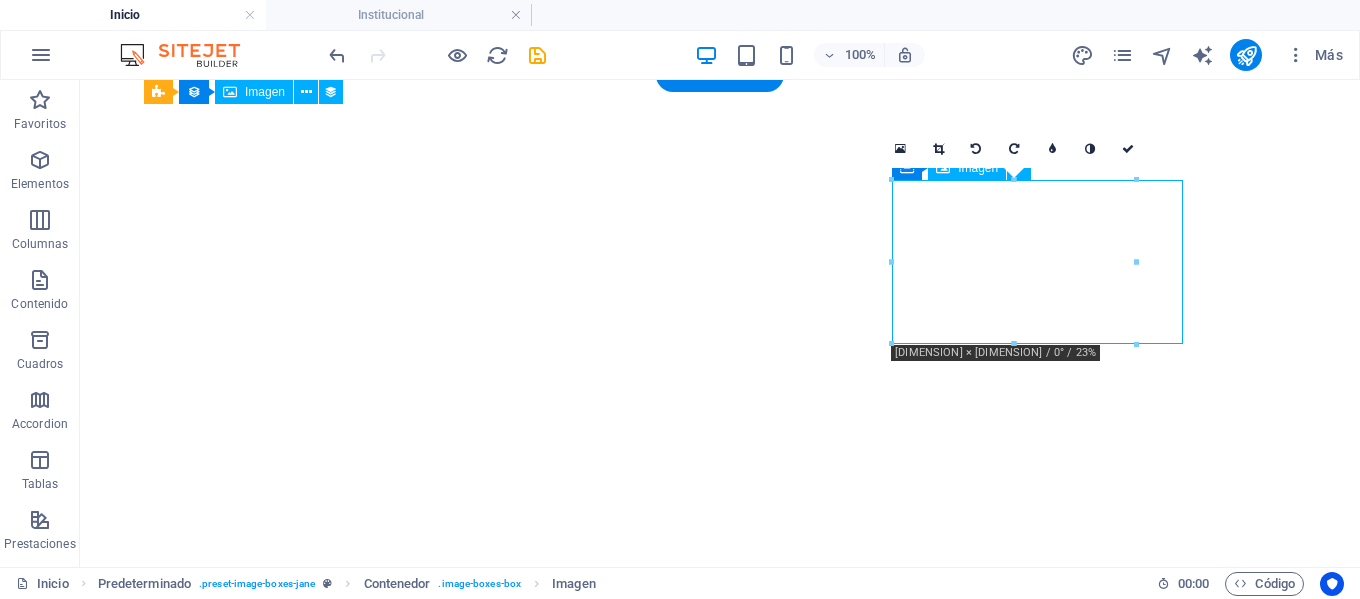 click at bounding box center (632, 4331) 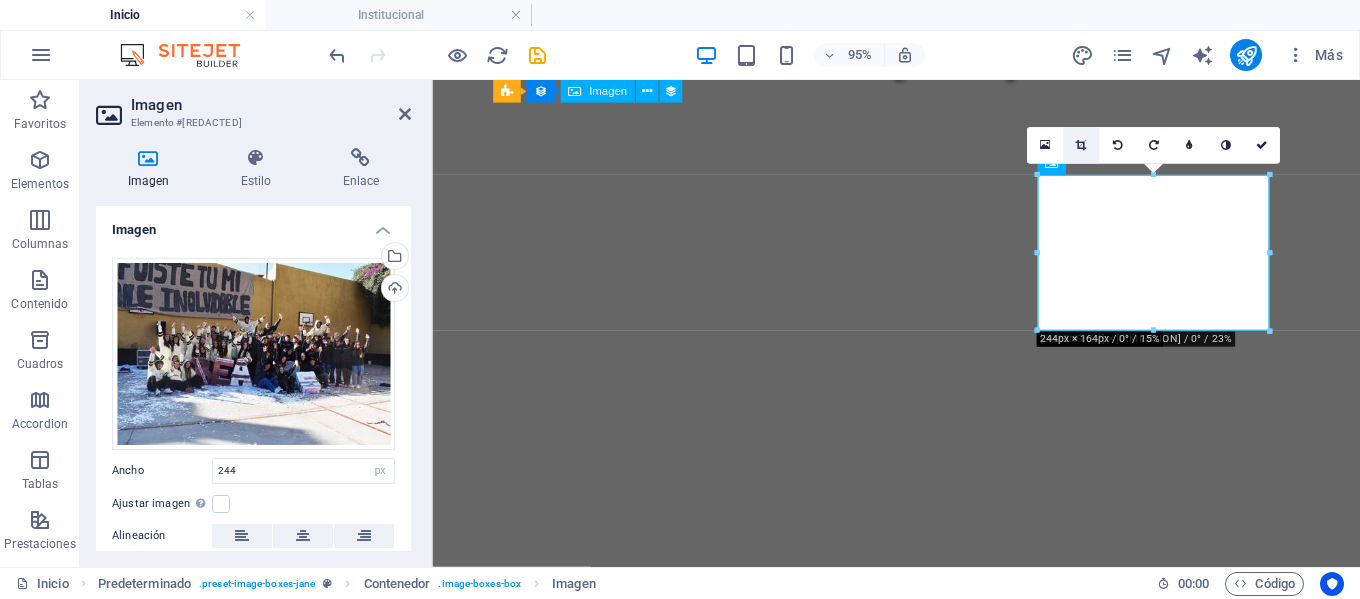 click at bounding box center (1081, 145) 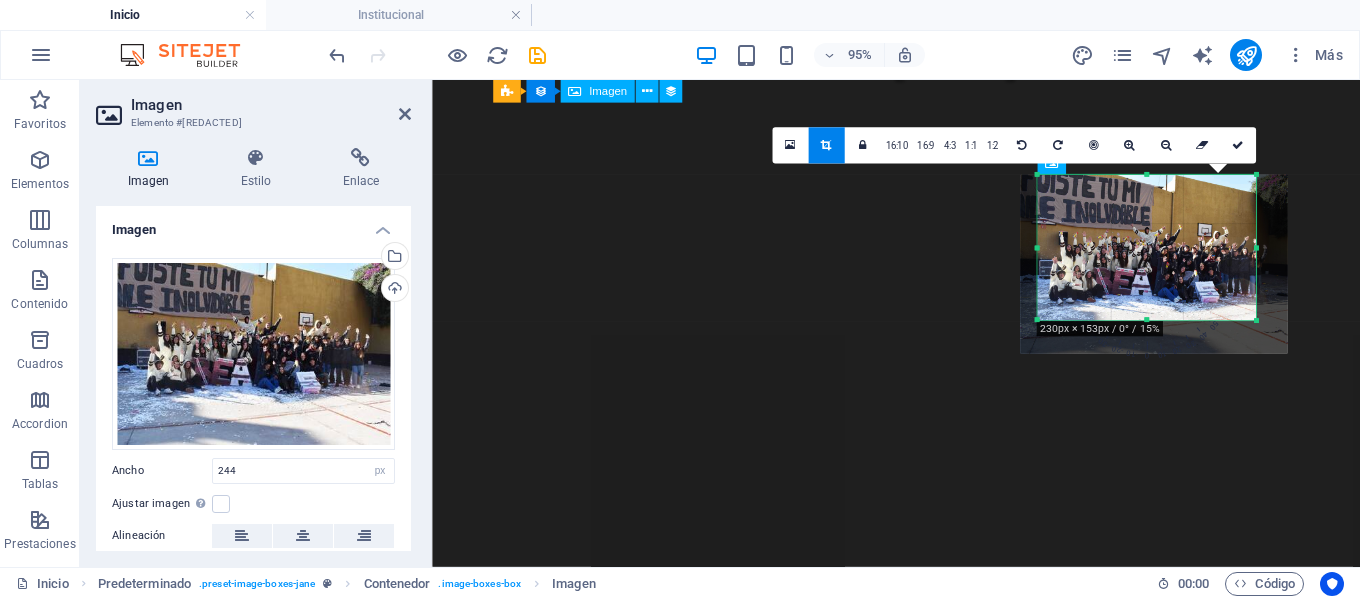drag, startPoint x: 1268, startPoint y: 333, endPoint x: 1254, endPoint y: 322, distance: 17.804493 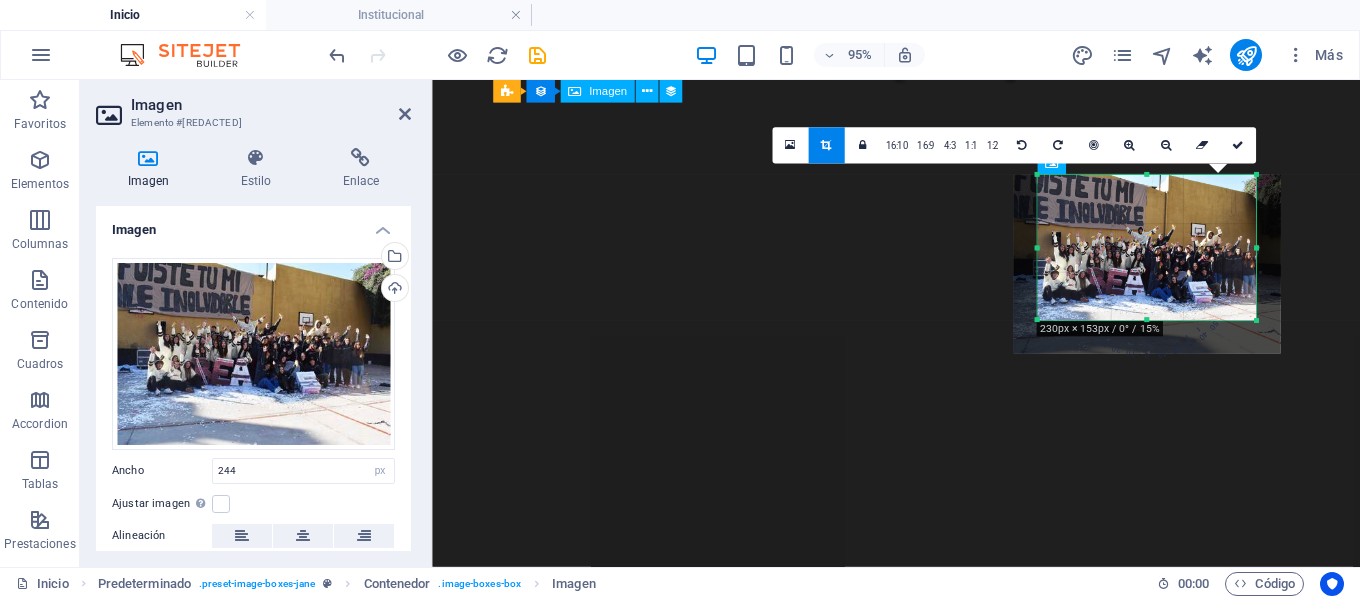 click at bounding box center (1146, 264) 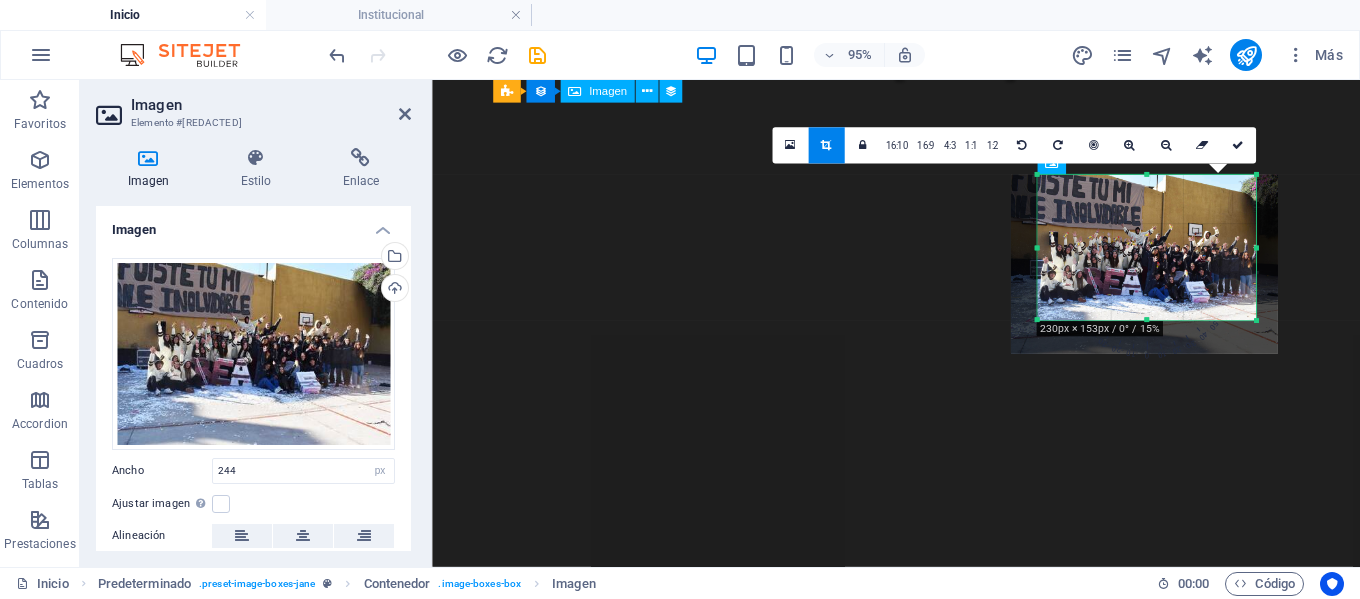 click at bounding box center [1144, 264] 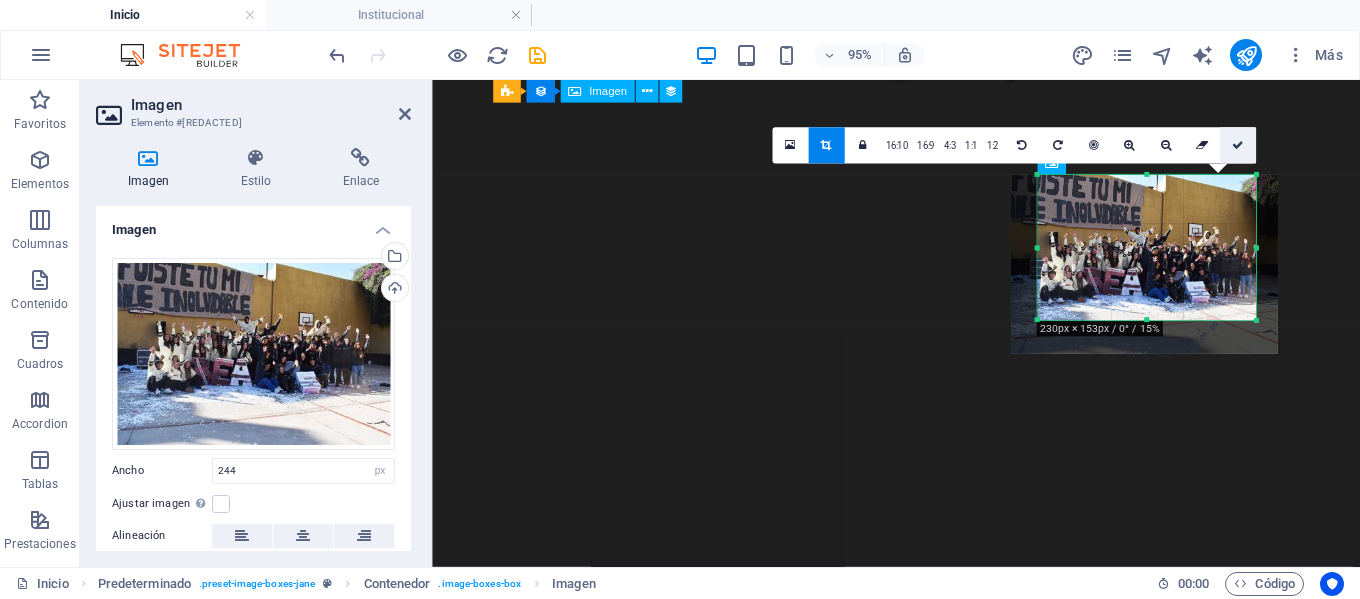 click at bounding box center [1238, 145] 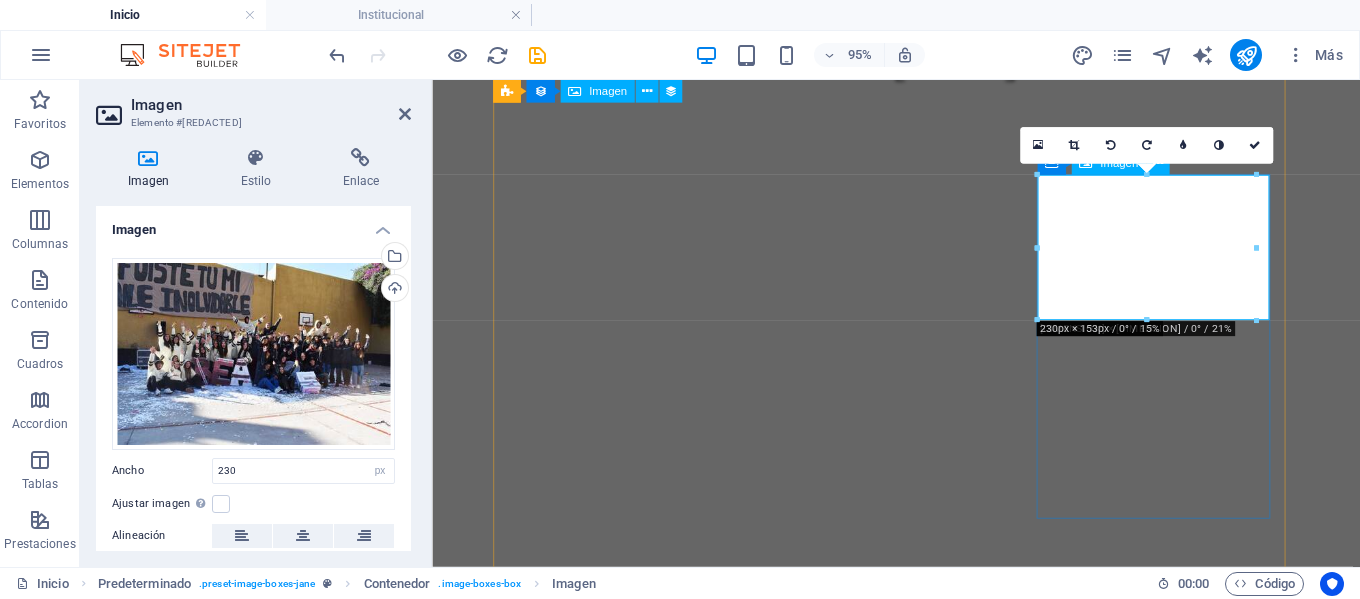 click at bounding box center (920, 3884) 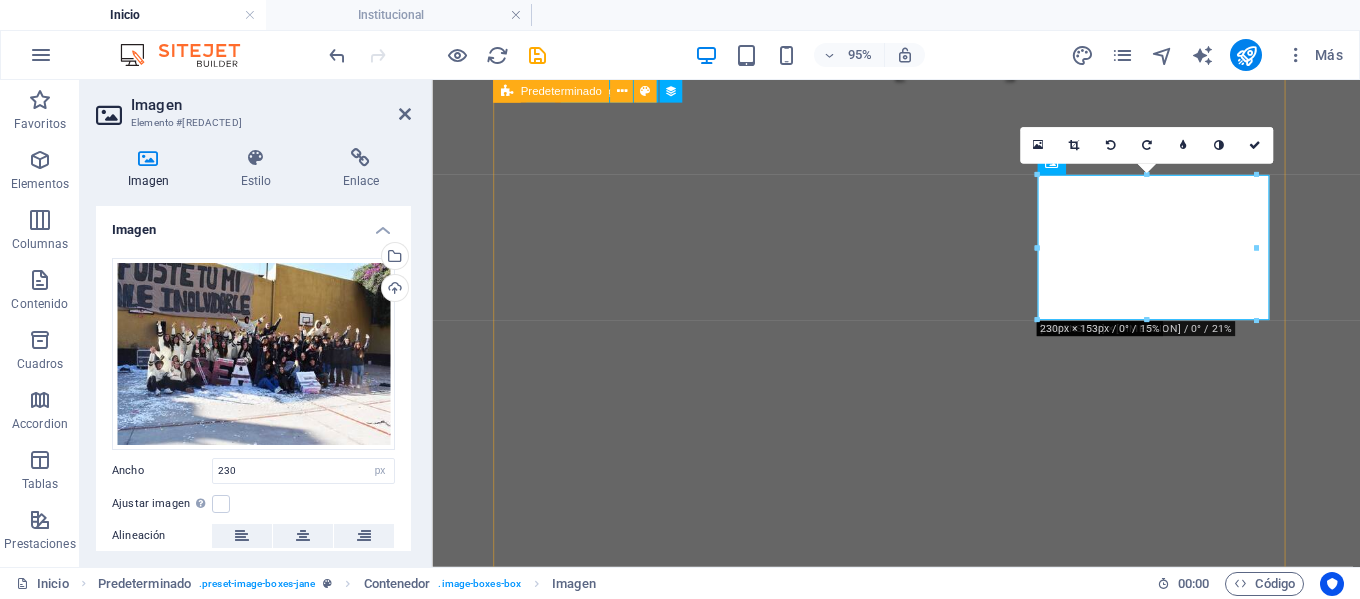 click on "Propuesta educativa Nivel inicial Desde sala de 3 a 5 años. ver más primaria Desde Primero hasta Séptimo grado ver más secundaria Desde Primero hasta Quinto año ver más" at bounding box center (920, 3028) 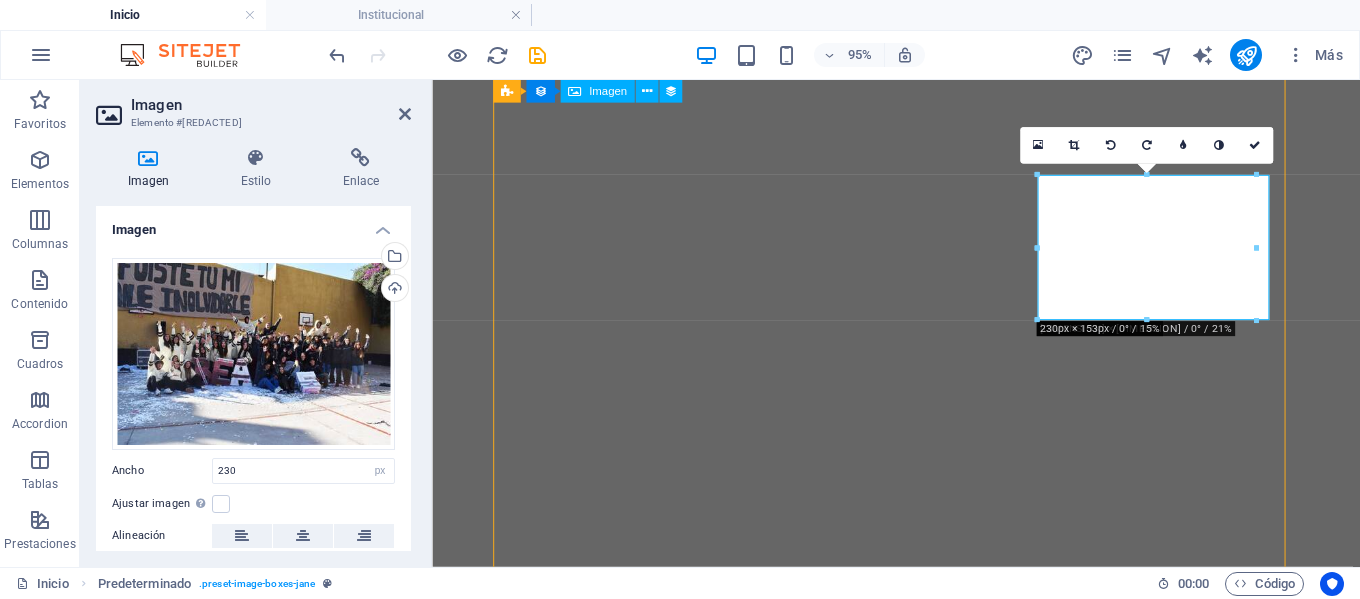 scroll, scrollTop: 1331, scrollLeft: 0, axis: vertical 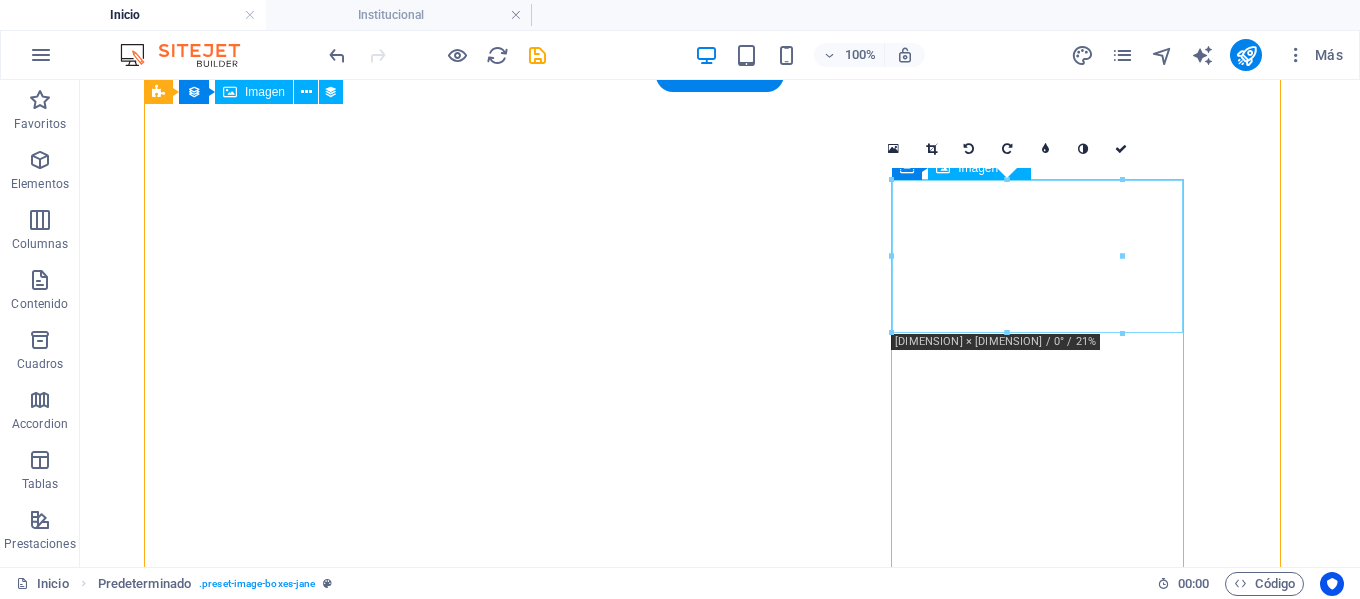click at bounding box center [632, 4276] 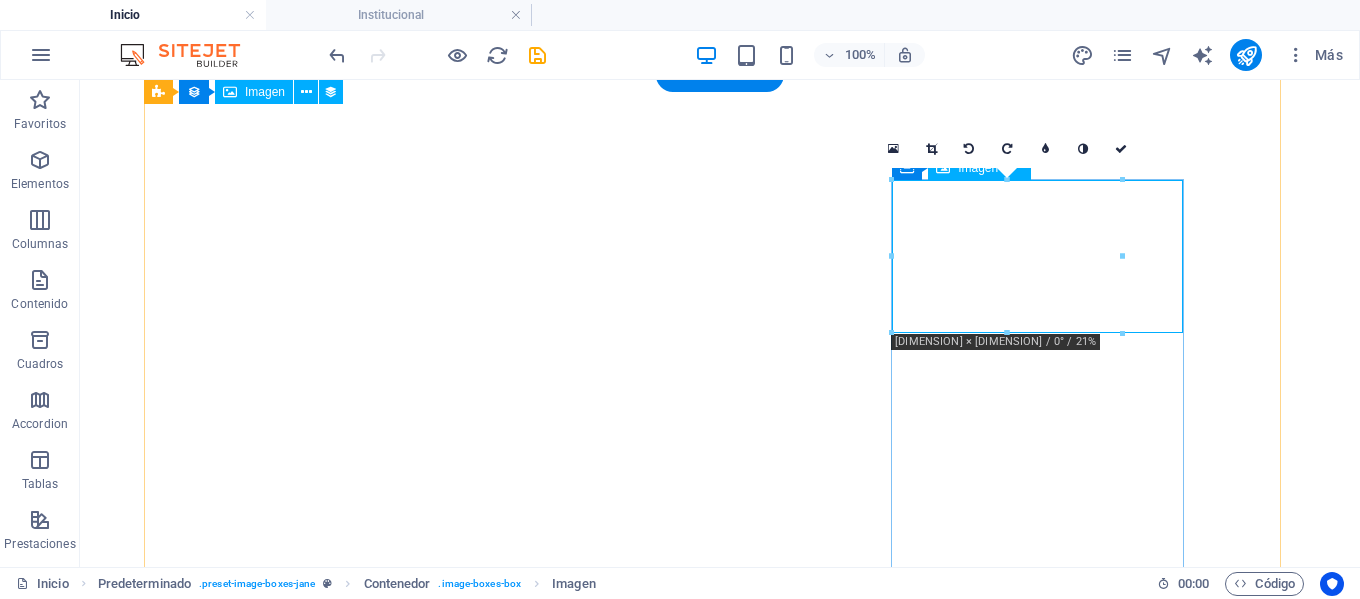 click at bounding box center [632, 4276] 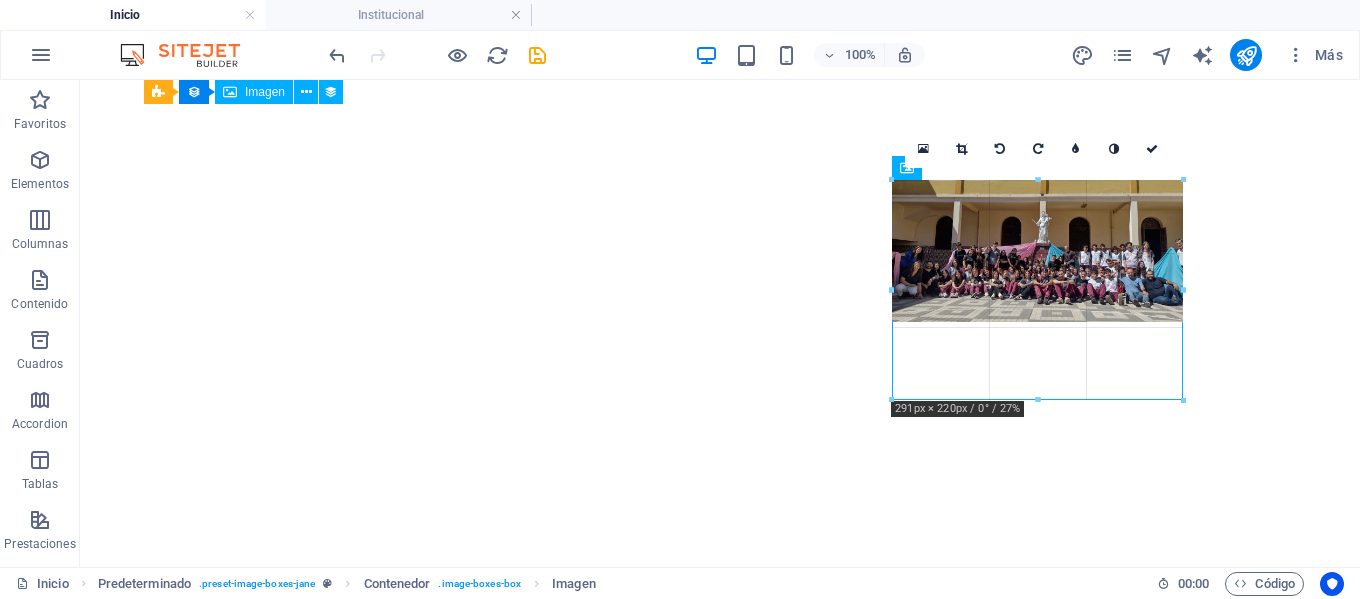 drag, startPoint x: 1124, startPoint y: 255, endPoint x: 1196, endPoint y: 269, distance: 73.34848 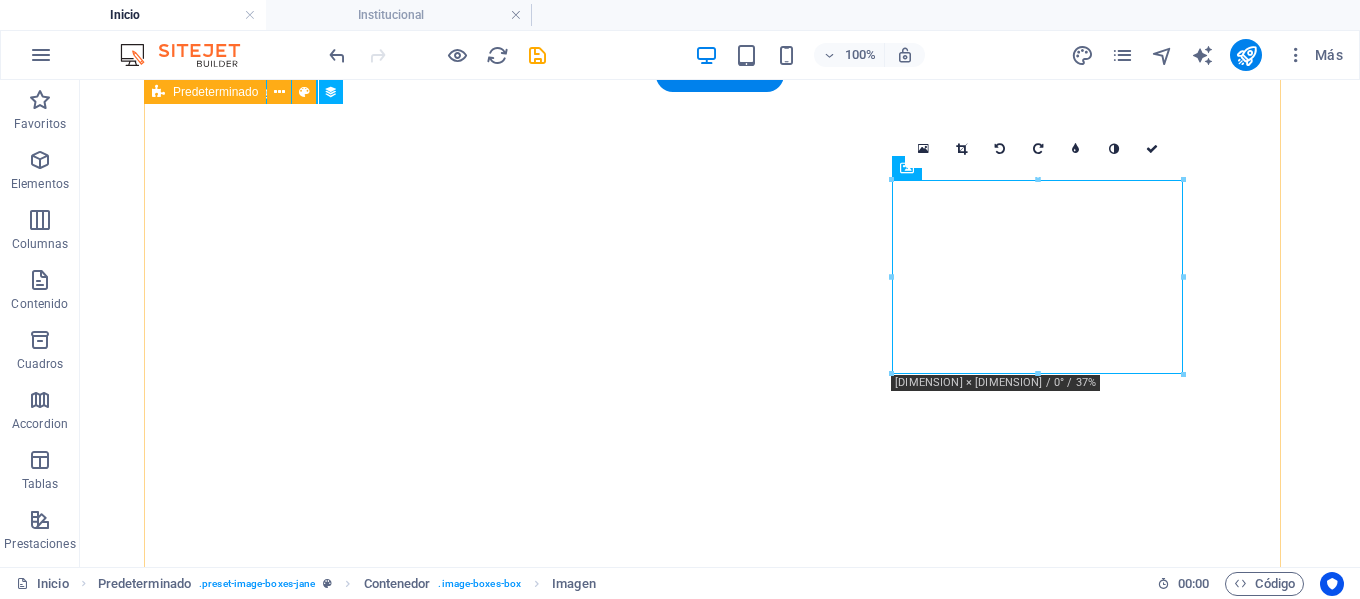 click on "Propuesta educativa Nivel inicial Desde sala de 3 a 5 años. ver más primaria Desde Primero hasta Séptimo grado ver más secundaria Desde Primero hasta Quinto año ver más" at bounding box center (720, 3210) 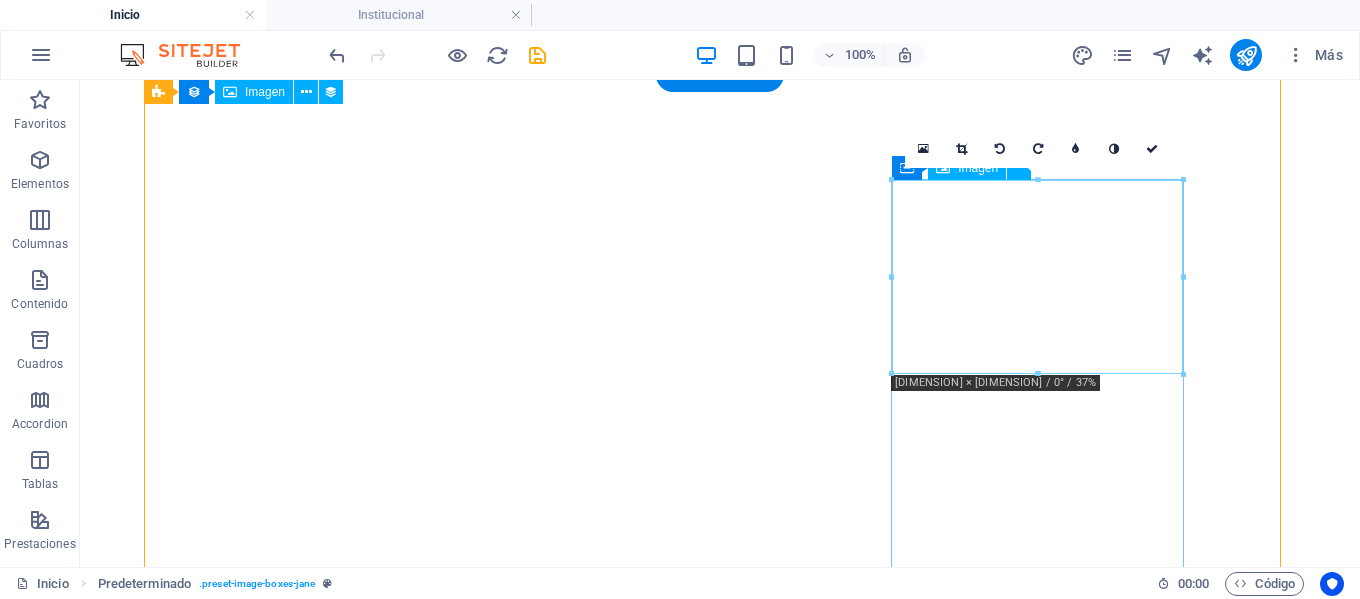click at bounding box center [632, 4297] 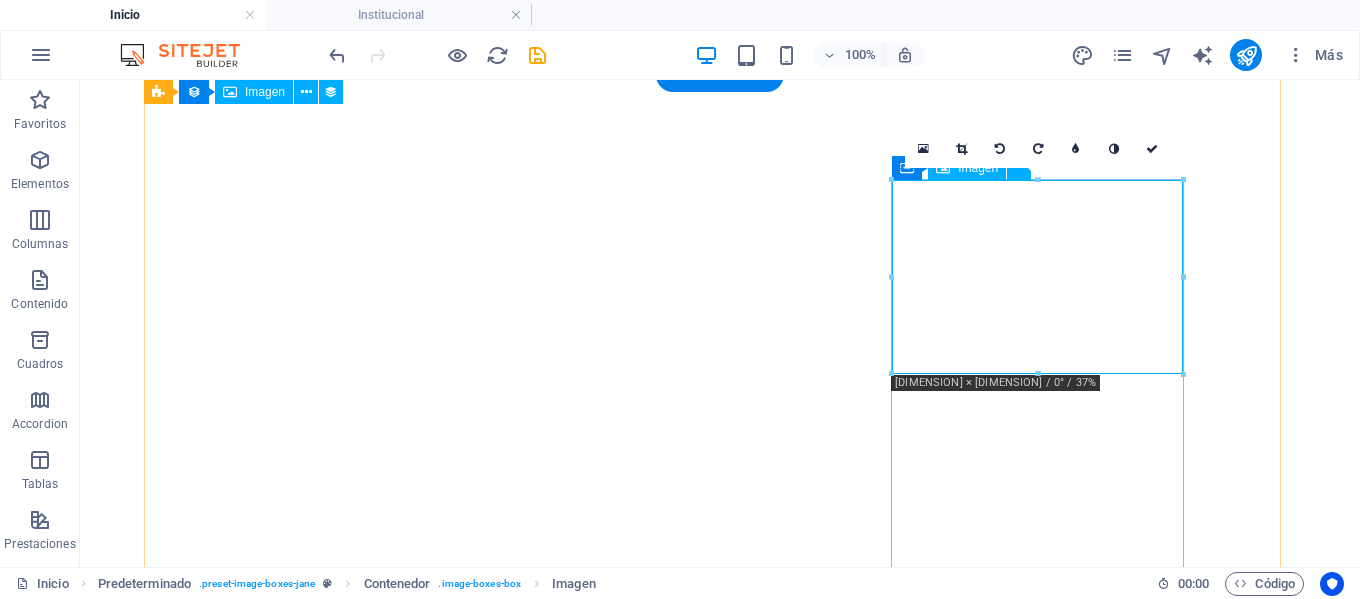 click at bounding box center (632, 4297) 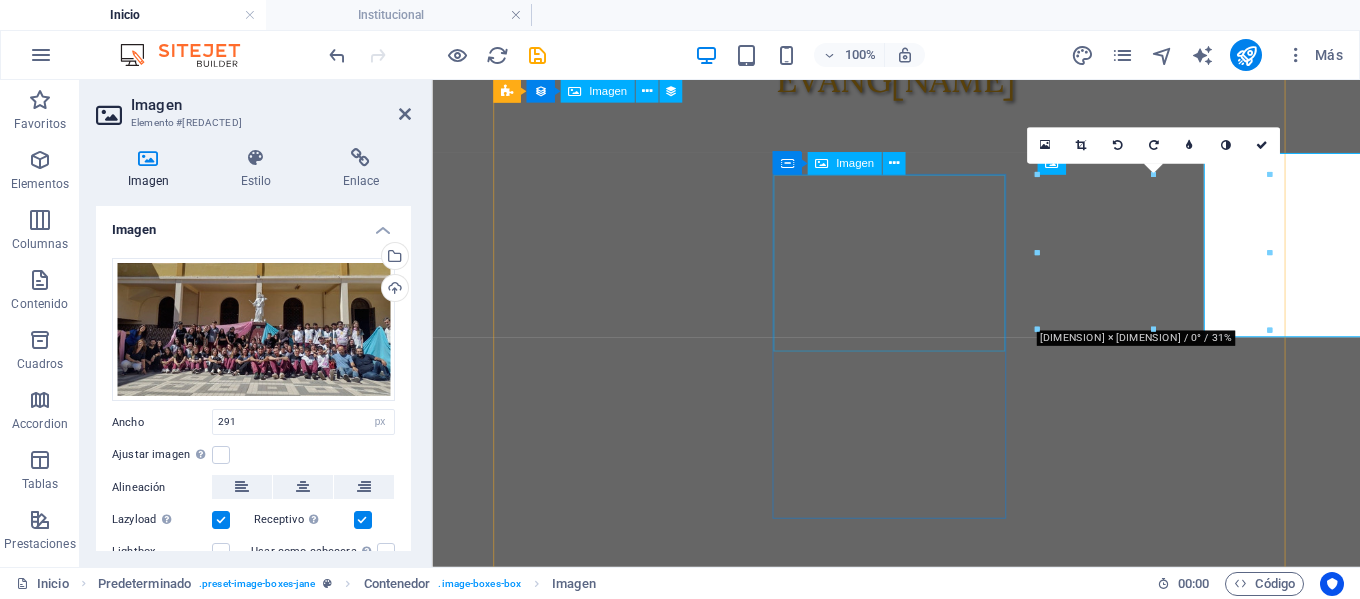 scroll, scrollTop: 1354, scrollLeft: 0, axis: vertical 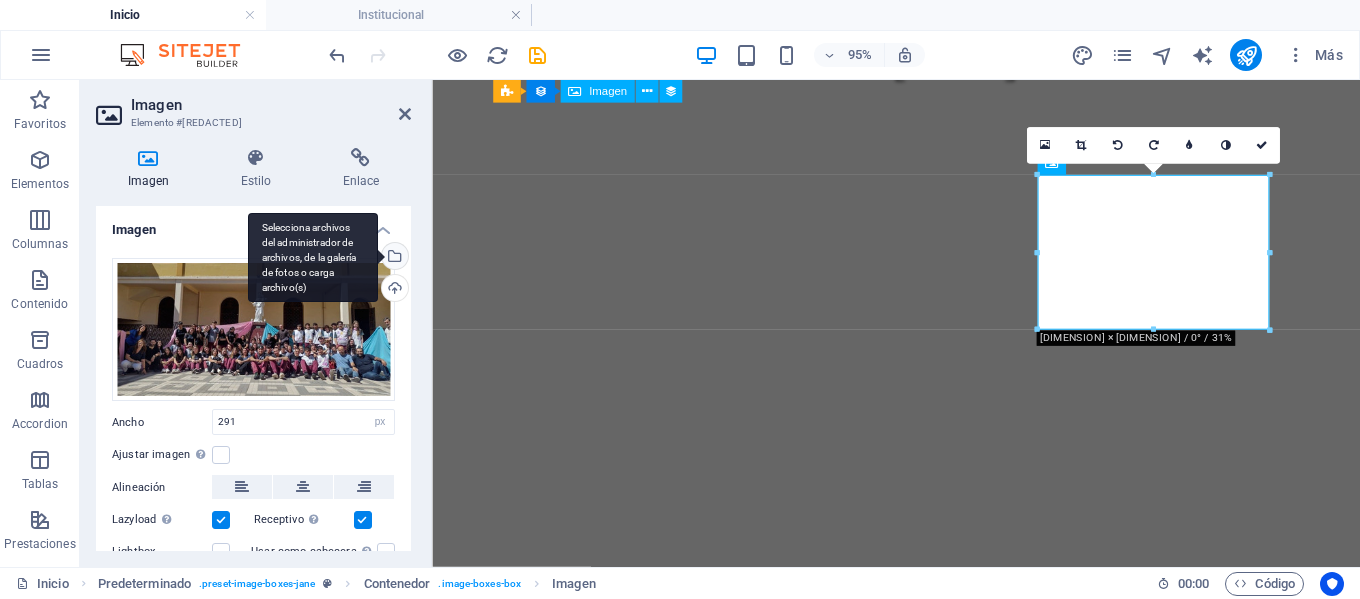 click on "Selecciona archivos del administrador de archivos, de la galería de fotos o carga archivo(s)" at bounding box center [393, 258] 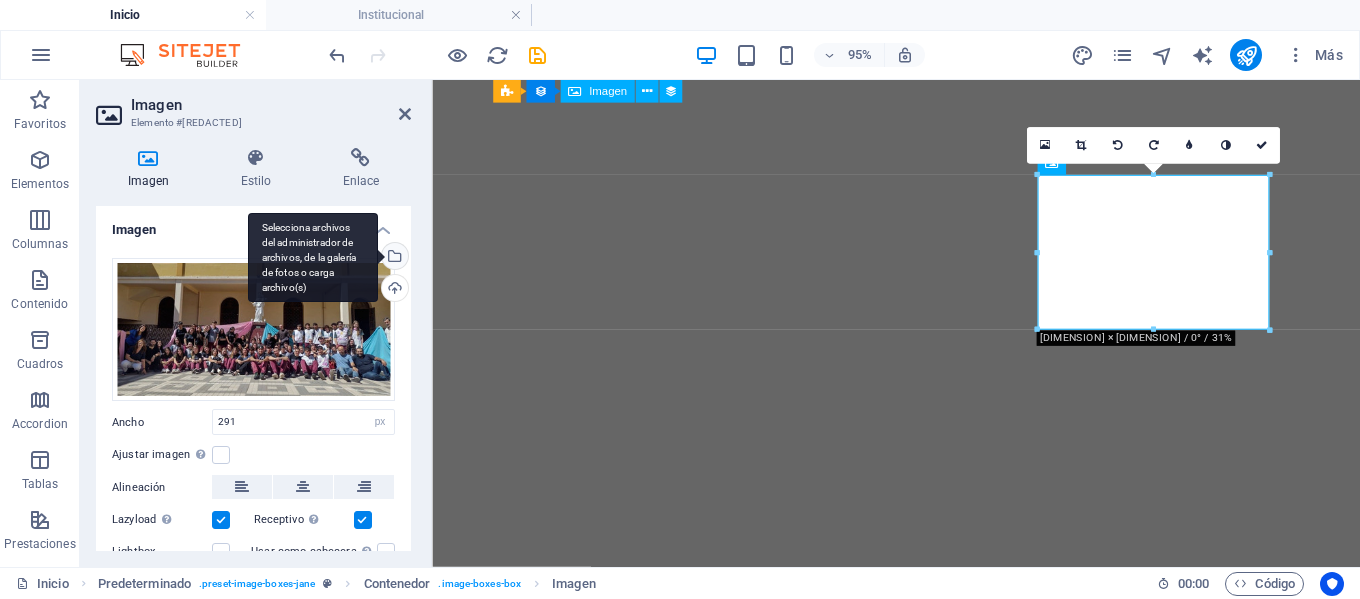 scroll, scrollTop: 1652, scrollLeft: 0, axis: vertical 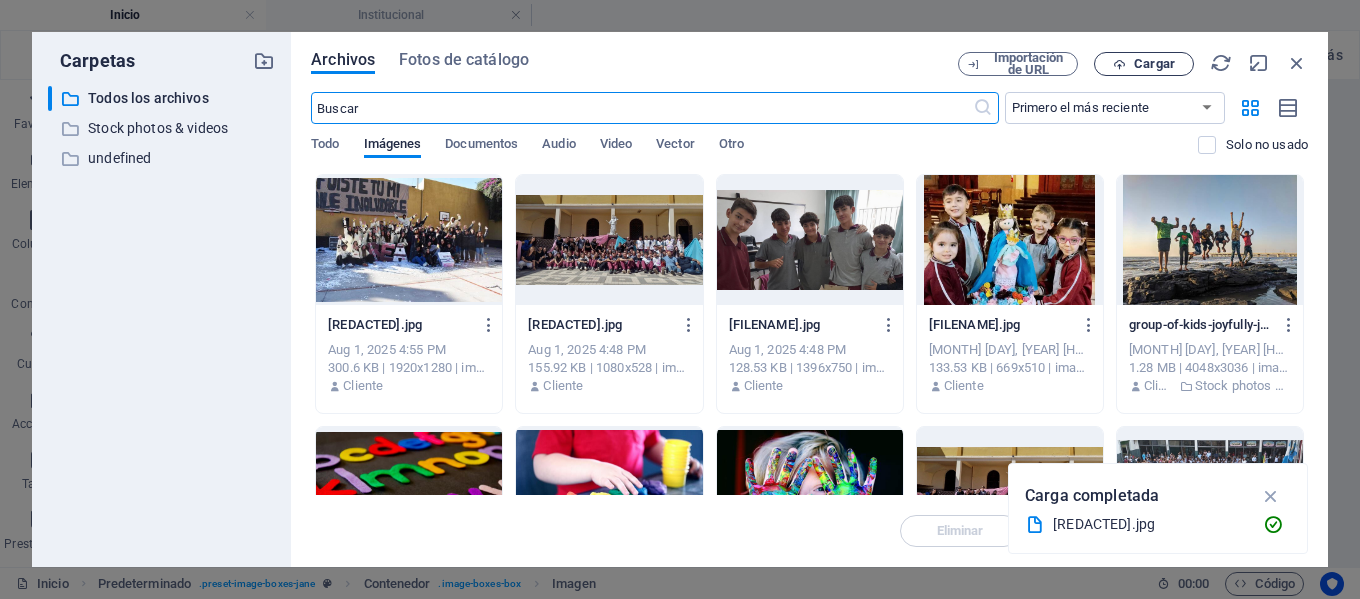click on "Cargar" at bounding box center (1144, 64) 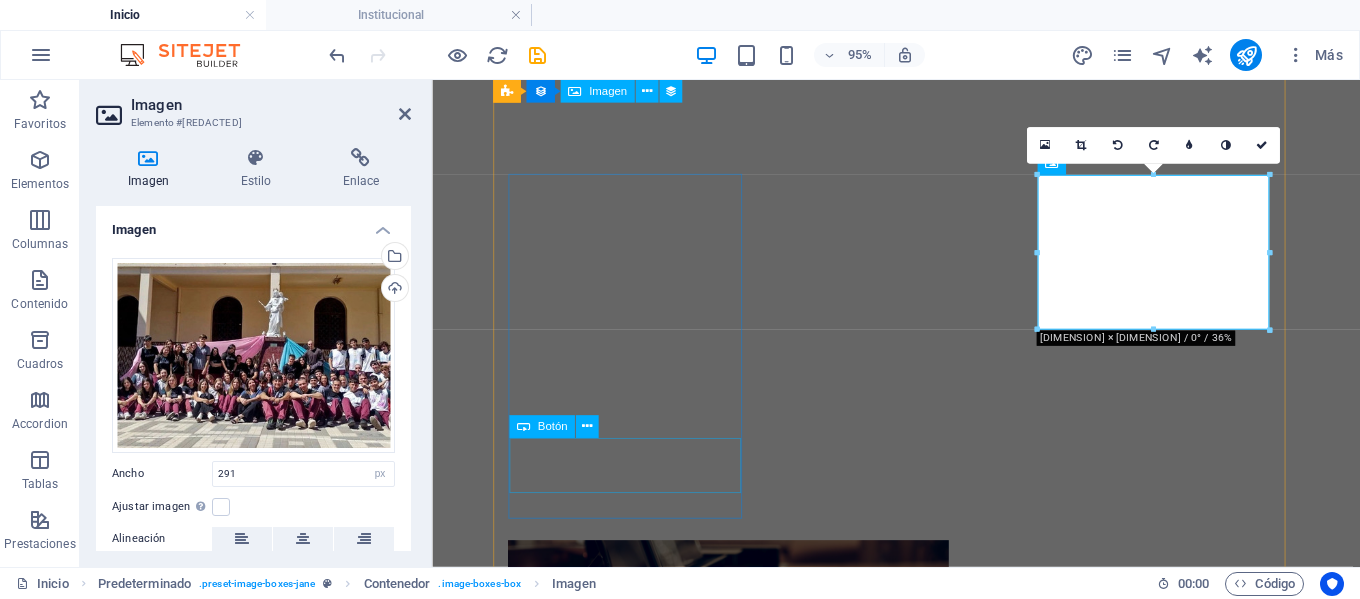 scroll, scrollTop: 1354, scrollLeft: 0, axis: vertical 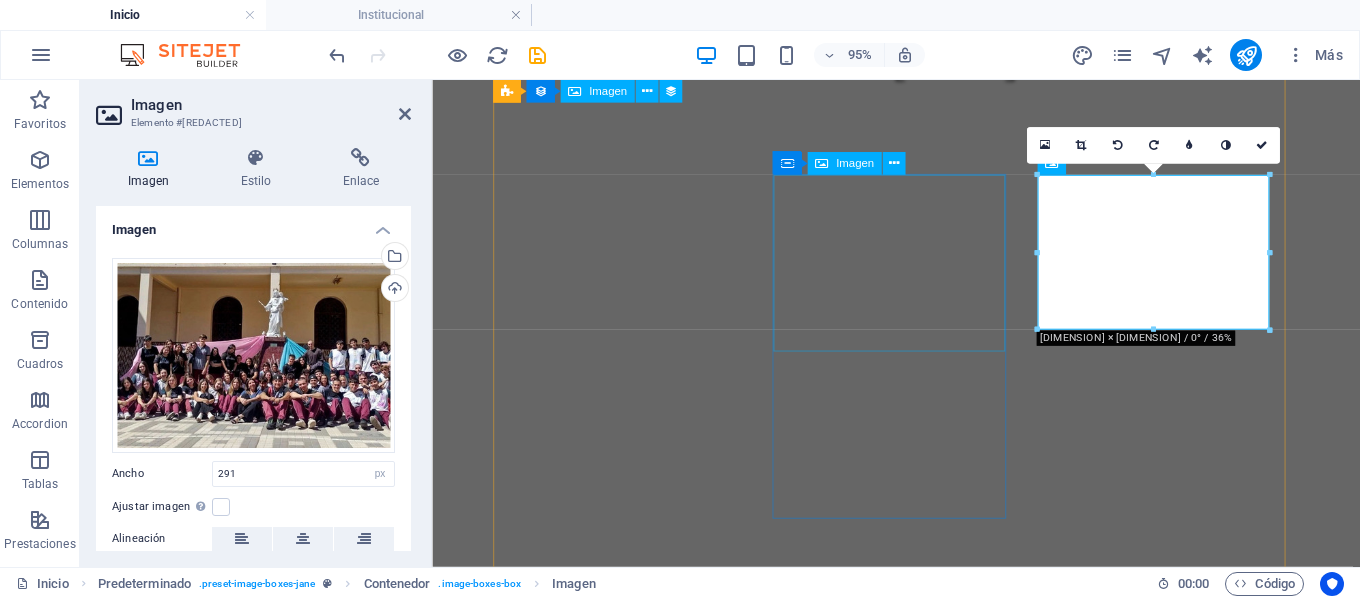 click at bounding box center (920, 3269) 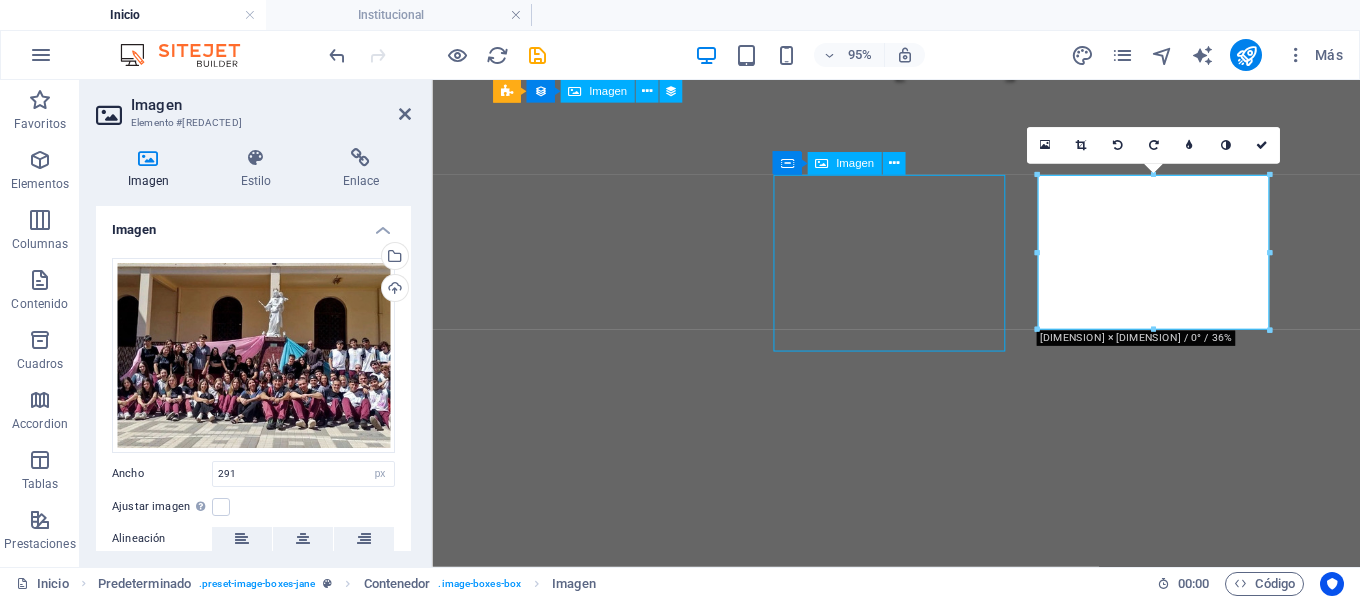 scroll, scrollTop: 1331, scrollLeft: 0, axis: vertical 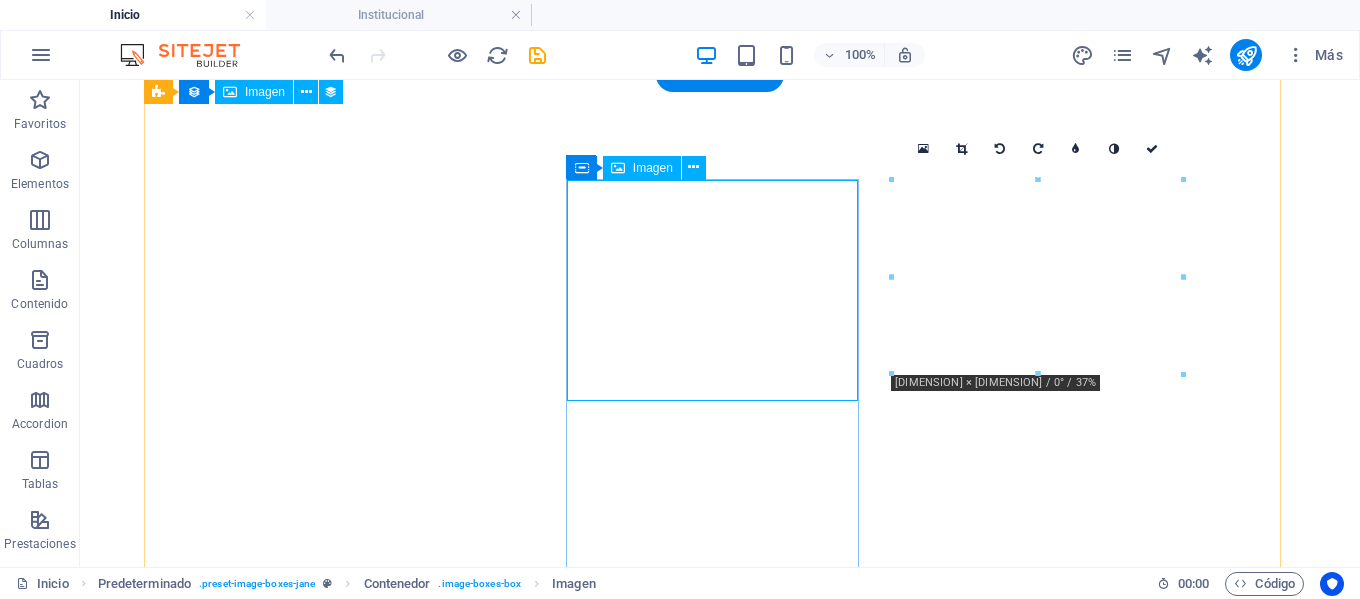 click at bounding box center (632, 3546) 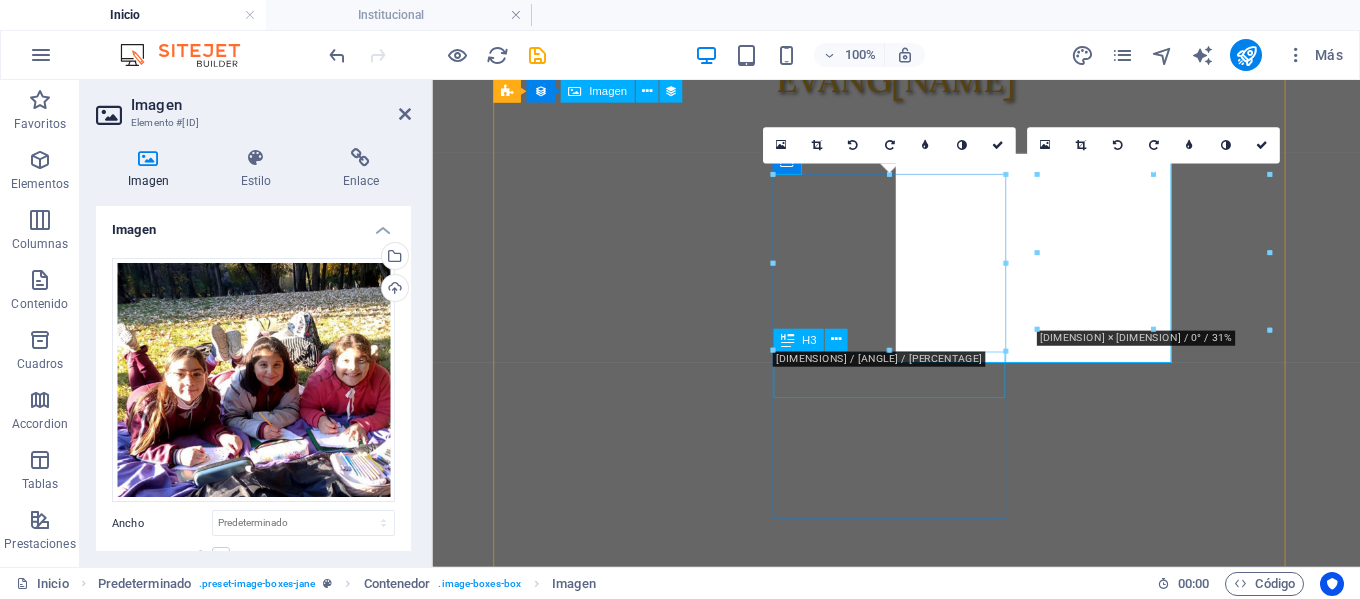 scroll, scrollTop: 1354, scrollLeft: 0, axis: vertical 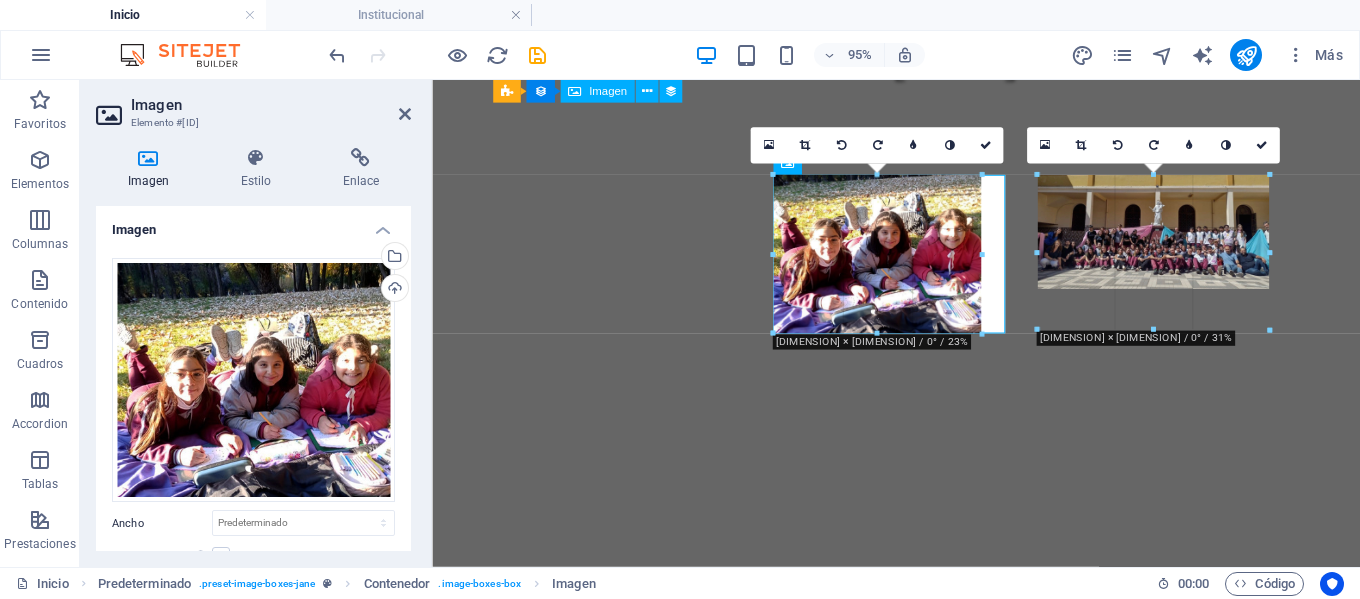 drag, startPoint x: 1002, startPoint y: 353, endPoint x: 964, endPoint y: 334, distance: 42.48529 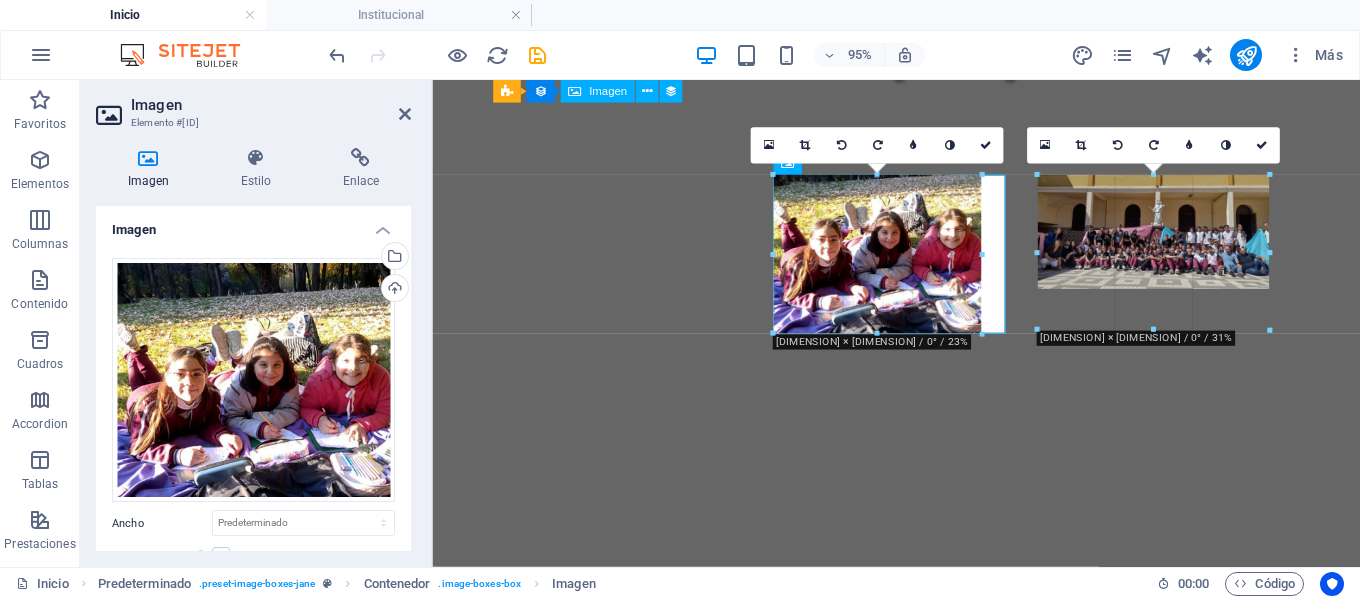 select on "px" 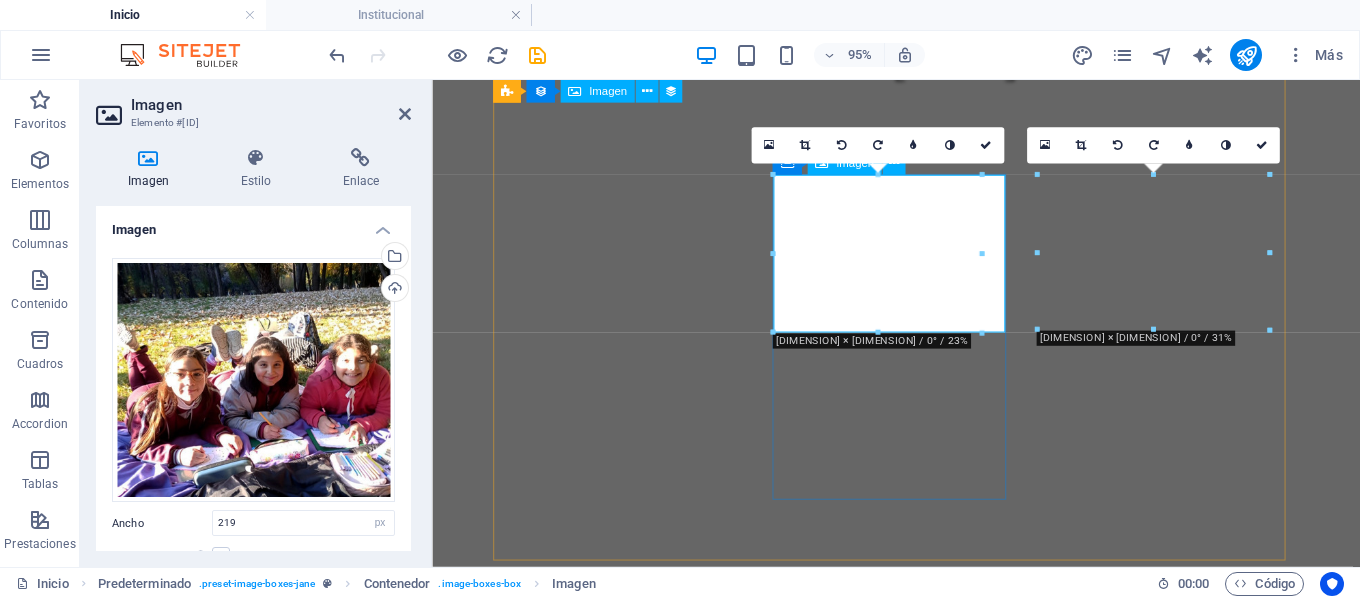 click at bounding box center [920, 2981] 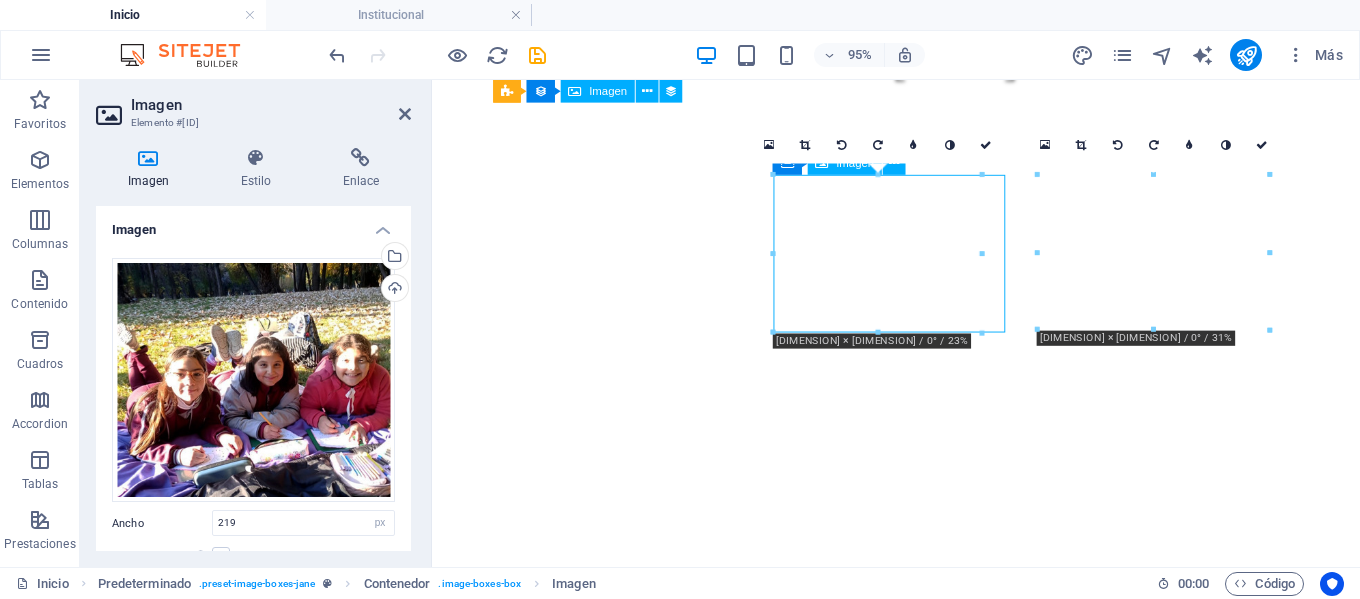 drag, startPoint x: 876, startPoint y: 226, endPoint x: 903, endPoint y: 223, distance: 27.166155 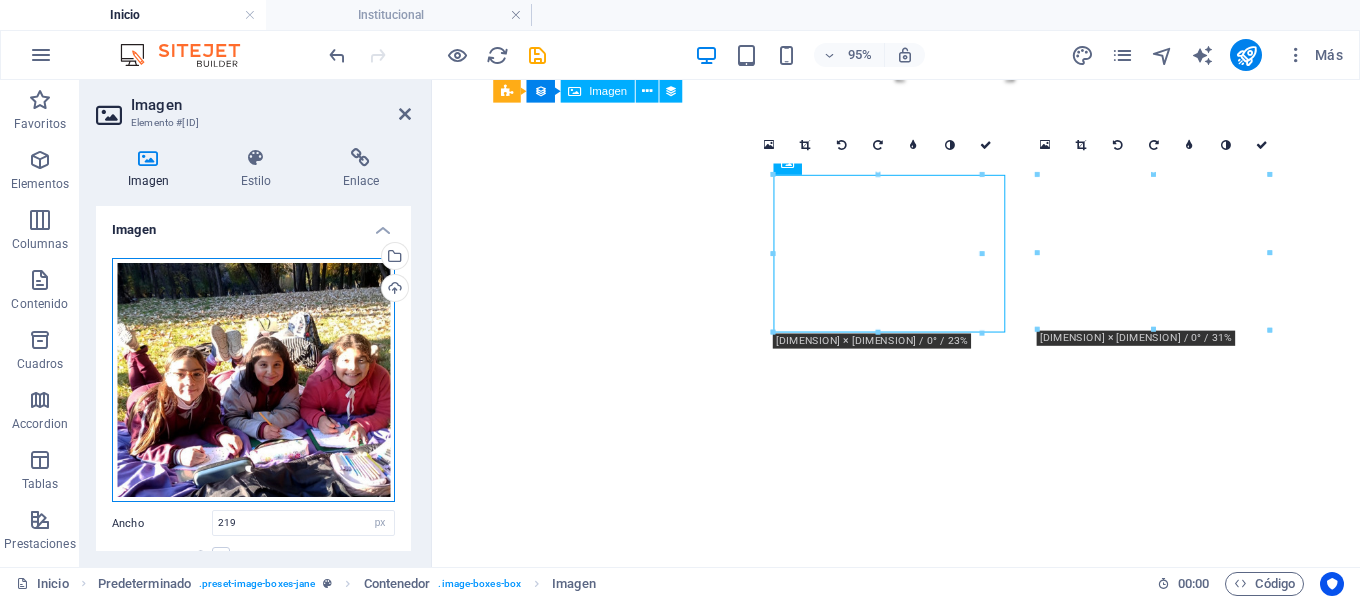 click on "Arrastra archivos aquí, haz clic para escoger archivos o  selecciona archivos de Archivos o de nuestra galería gratuita de fotos y vídeos" at bounding box center [253, 380] 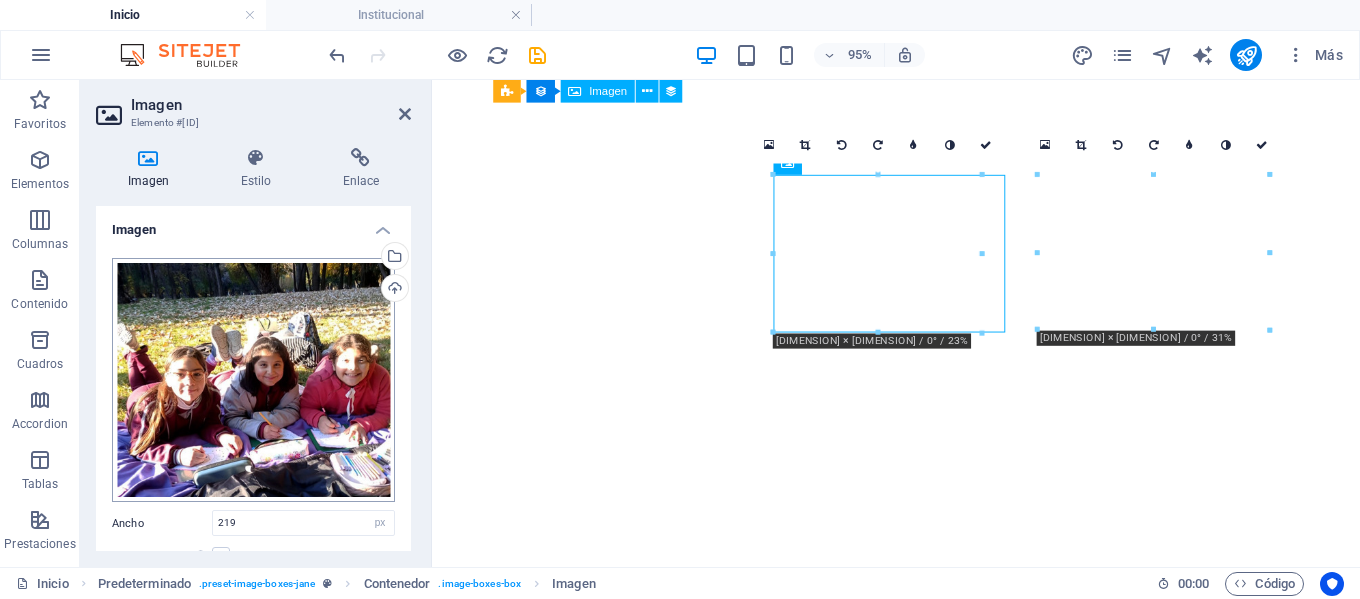 scroll, scrollTop: 1627, scrollLeft: 0, axis: vertical 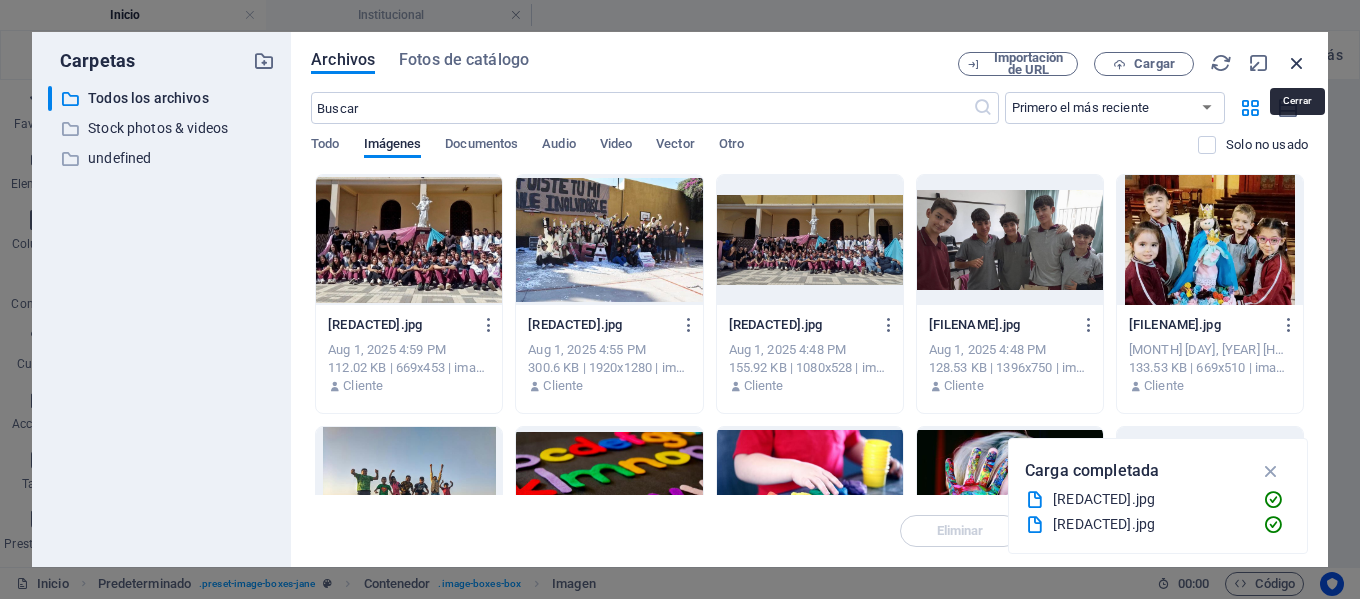 click at bounding box center (1297, 63) 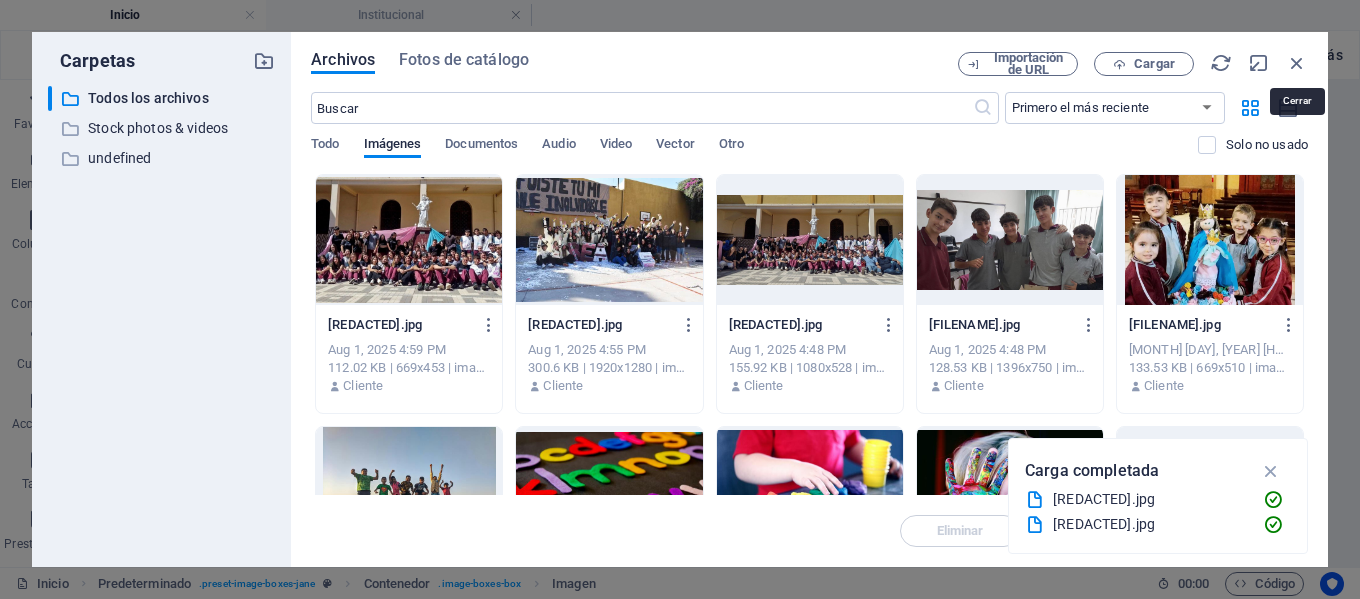 scroll, scrollTop: 1354, scrollLeft: 0, axis: vertical 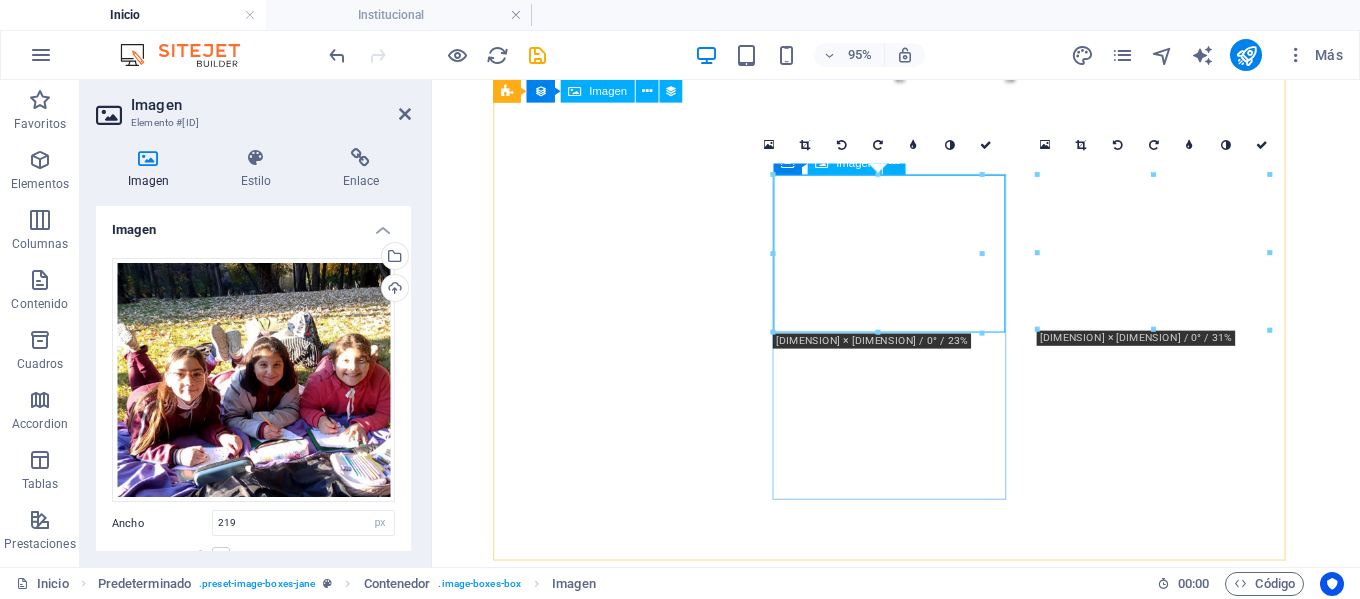 drag, startPoint x: 1015, startPoint y: 272, endPoint x: 1411, endPoint y: 343, distance: 402.31454 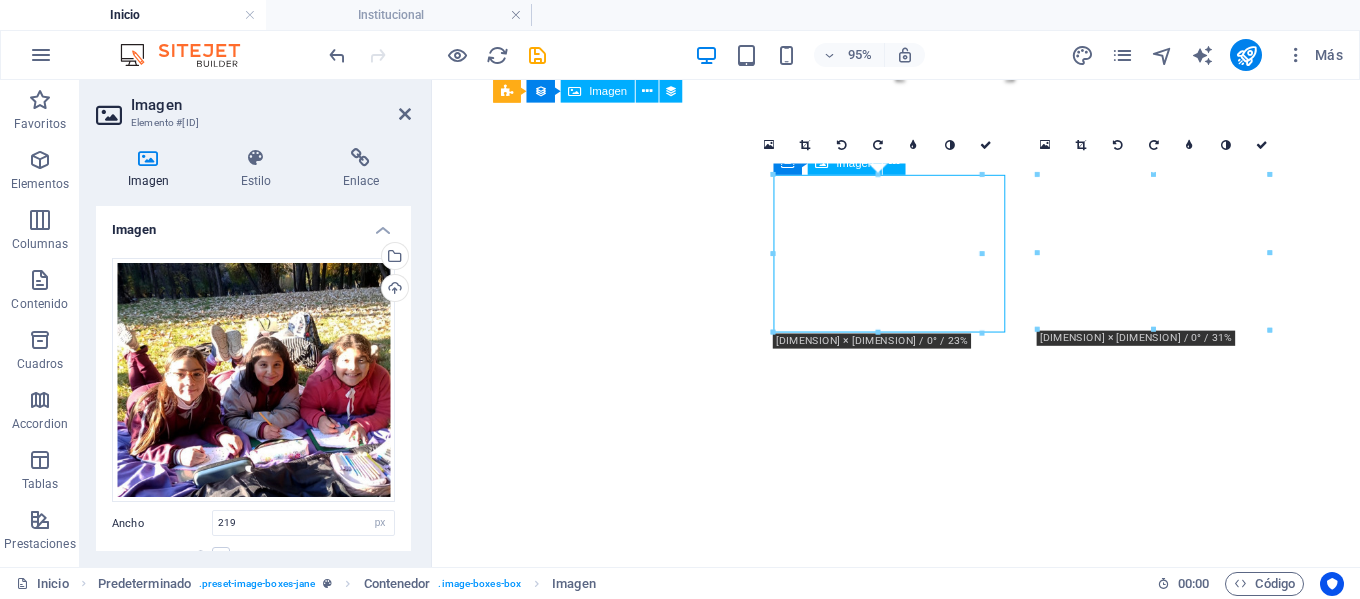 drag, startPoint x: 945, startPoint y: 281, endPoint x: 982, endPoint y: 277, distance: 37.215588 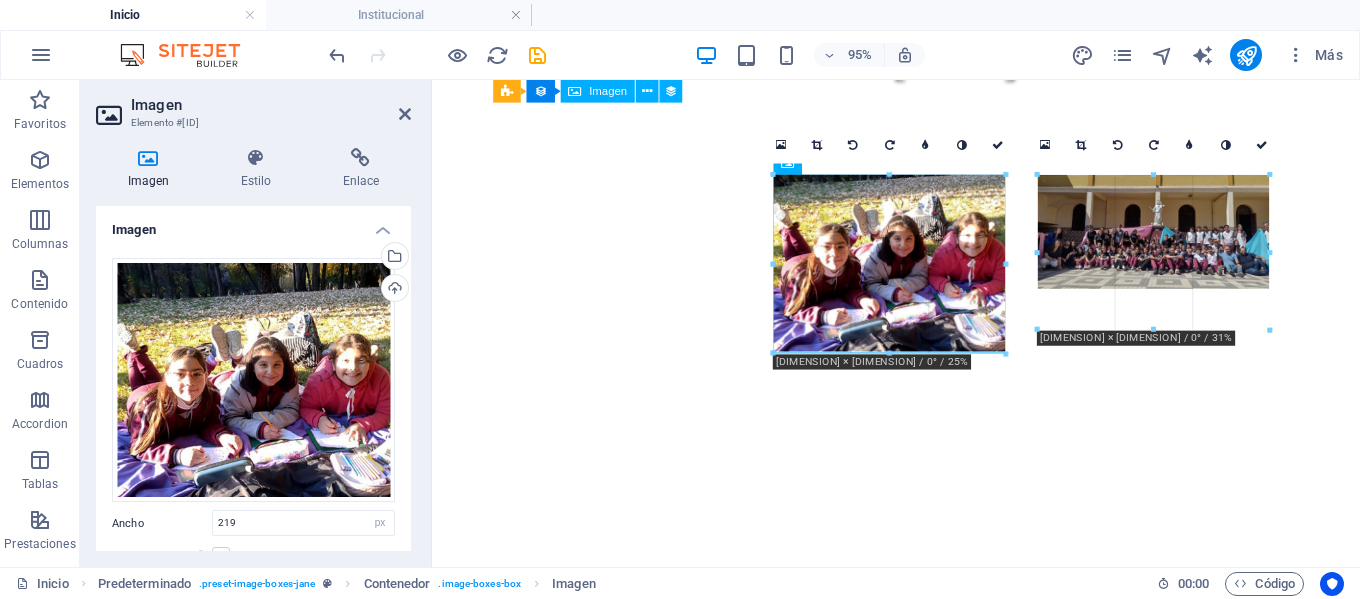 drag, startPoint x: 571, startPoint y: 190, endPoint x: 608, endPoint y: 185, distance: 37.336308 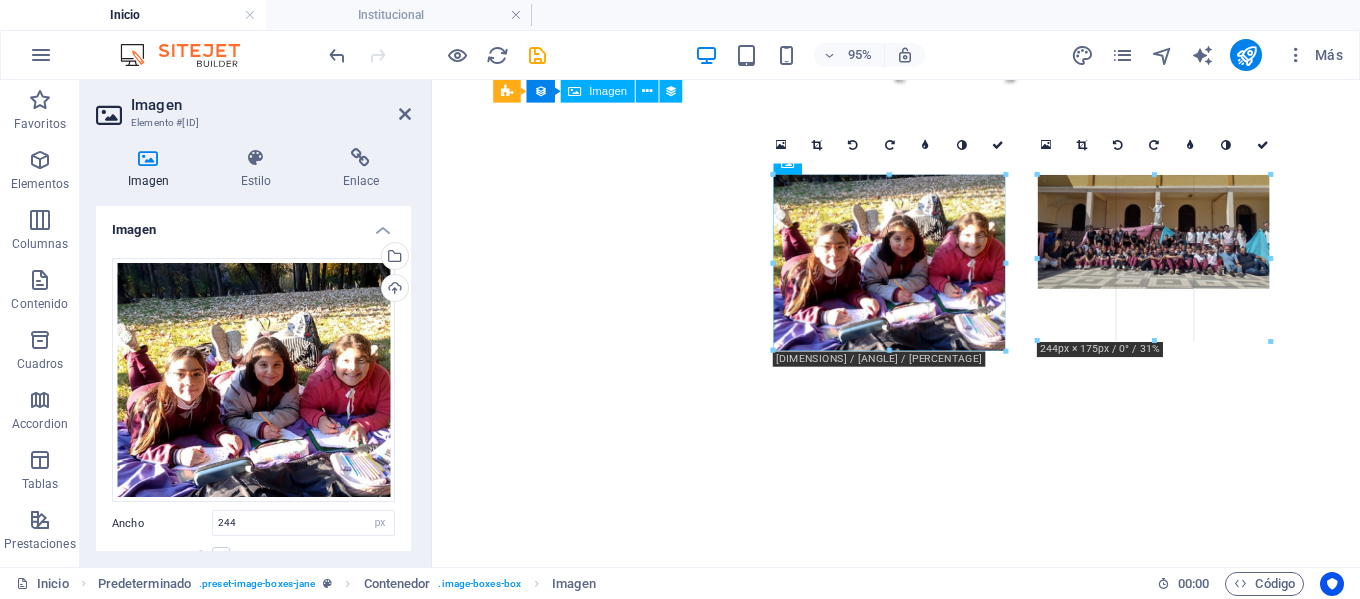 click on "180 170 160 150 140 130 120 110 100 90 80 70 60 50 40 30 20 10 0 -10 -20 -30 -40 -50 -60 -70 -80 -90 -100 -110 -120 -130 -140 -150 -160 -170 [DIMENSION] × [DIMENSION] / 0° / 31% 16:10 16:9 4:3 1:1 1:2 0" at bounding box center [1153, 258] 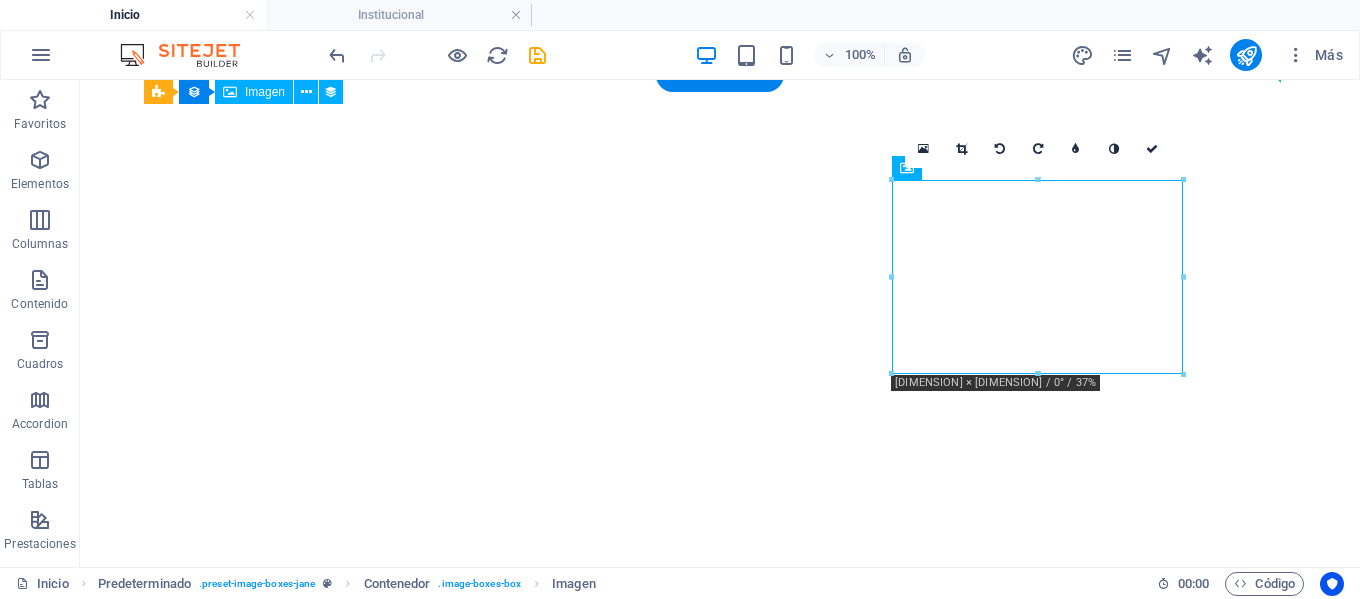 drag, startPoint x: 927, startPoint y: 306, endPoint x: 1250, endPoint y: 322, distance: 323.39606 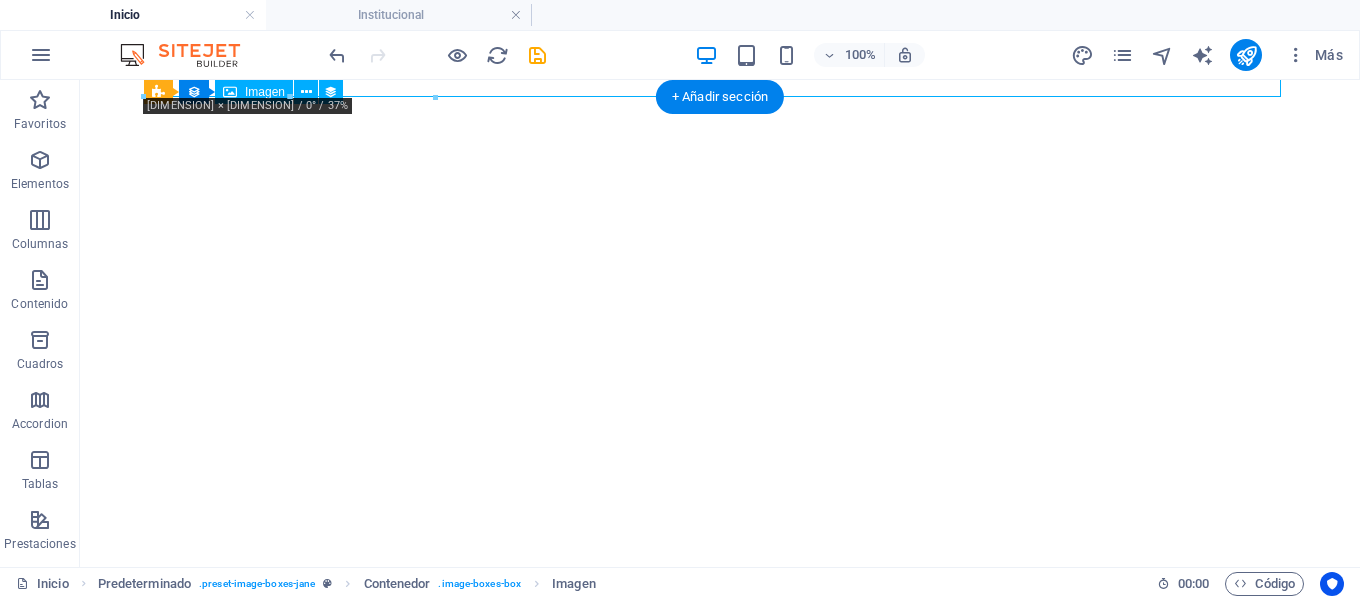 scroll, scrollTop: 1179, scrollLeft: 0, axis: vertical 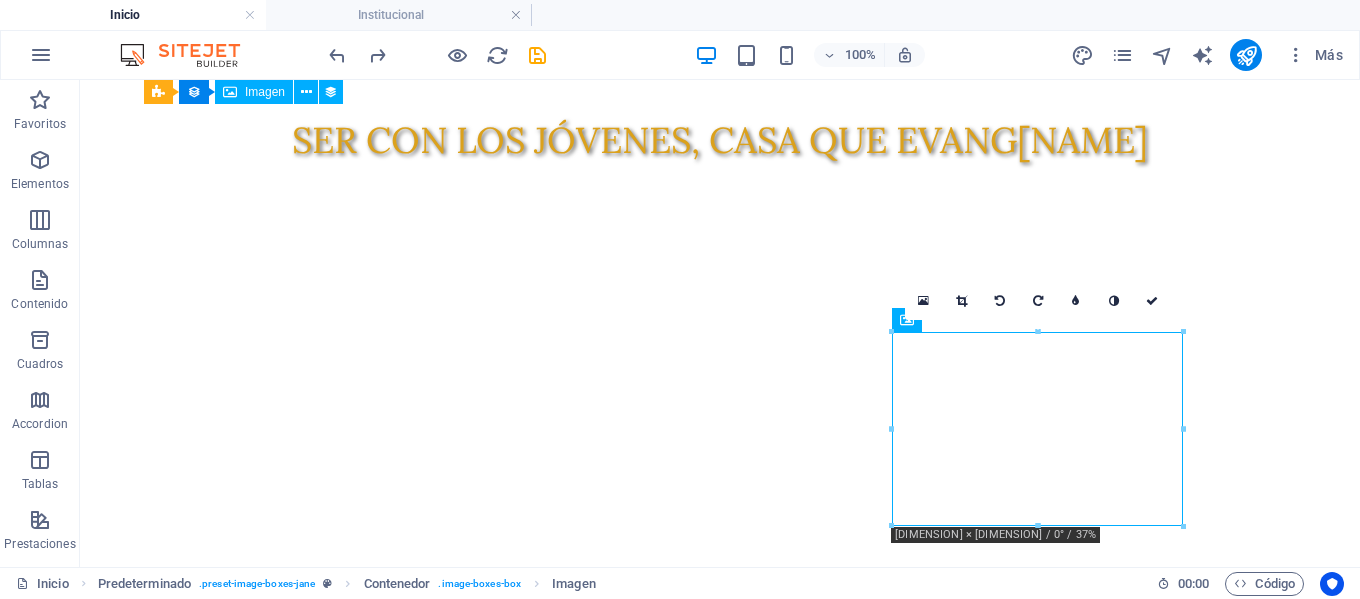 click on "Skip to main content
Inicio Institucional Para Padres Contacto Novedades Partners Ser con los jóvenes, casa que evang eliza Streaming Propuesta Educativa Partners Contacto Expo Taller De Música   [MONTH] 28, 2025   Suspensión De Clases El Lunes 30 De [MONTH] Por Ola Polar   [MONTH] 28, 2025    Anterior Siguiente  Propuesta educativa Nivel inicial Desde sala de 3 a 5 años. ver más primaria Desde Primero hasta Séptimo grado ver más secundaria Desde Primero hasta Quinto año ver más teléfonos Teléfono +549 [PHONE] WhatsApp +549 [PHONE] Social Facebook Instagram contacto [EMAIL] Legal Notice Privacy" at bounding box center (720, 1703) 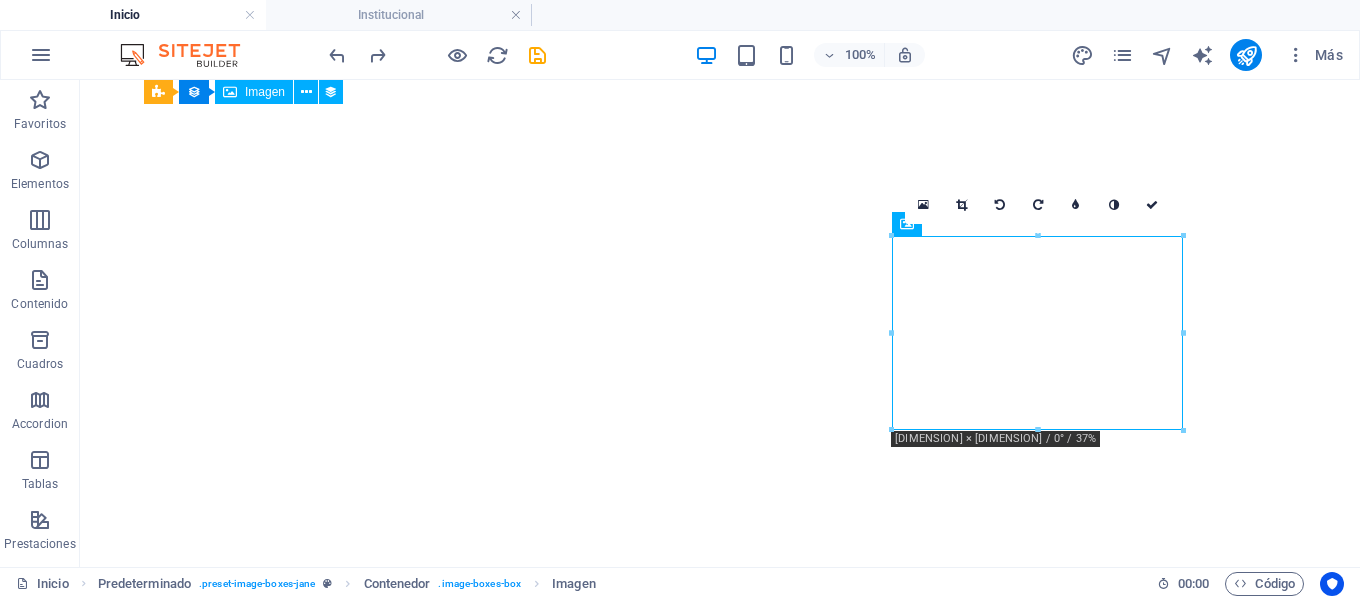 scroll, scrollTop: 1279, scrollLeft: 0, axis: vertical 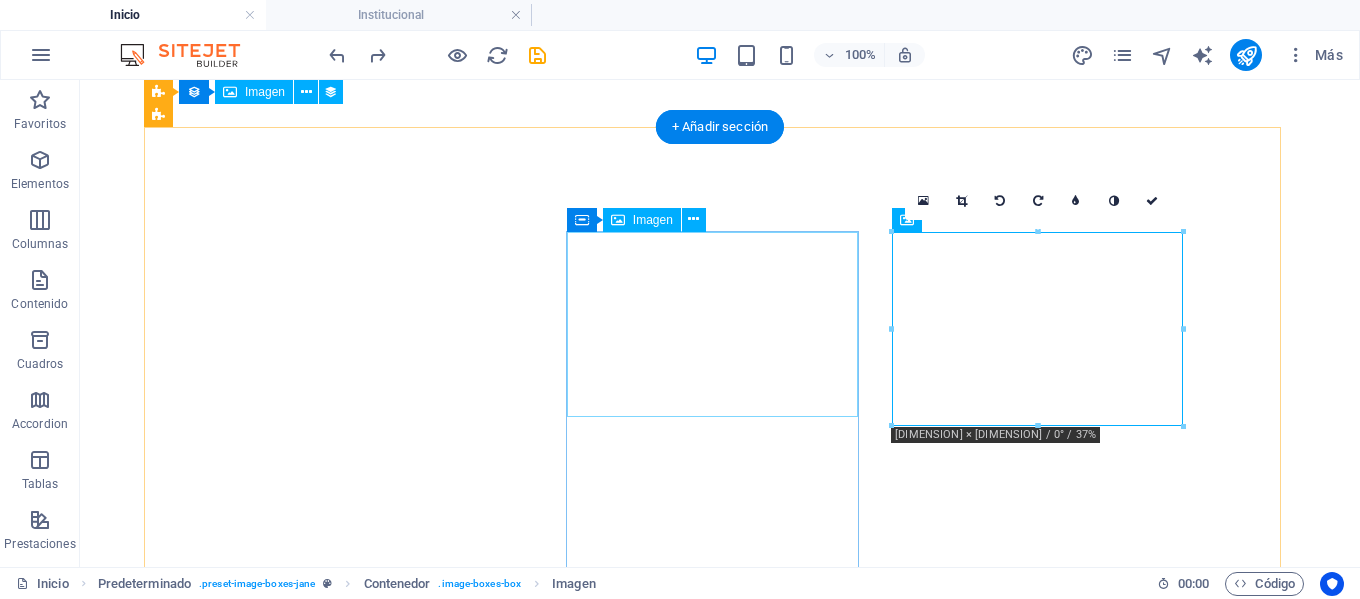 click at bounding box center (632, 3204) 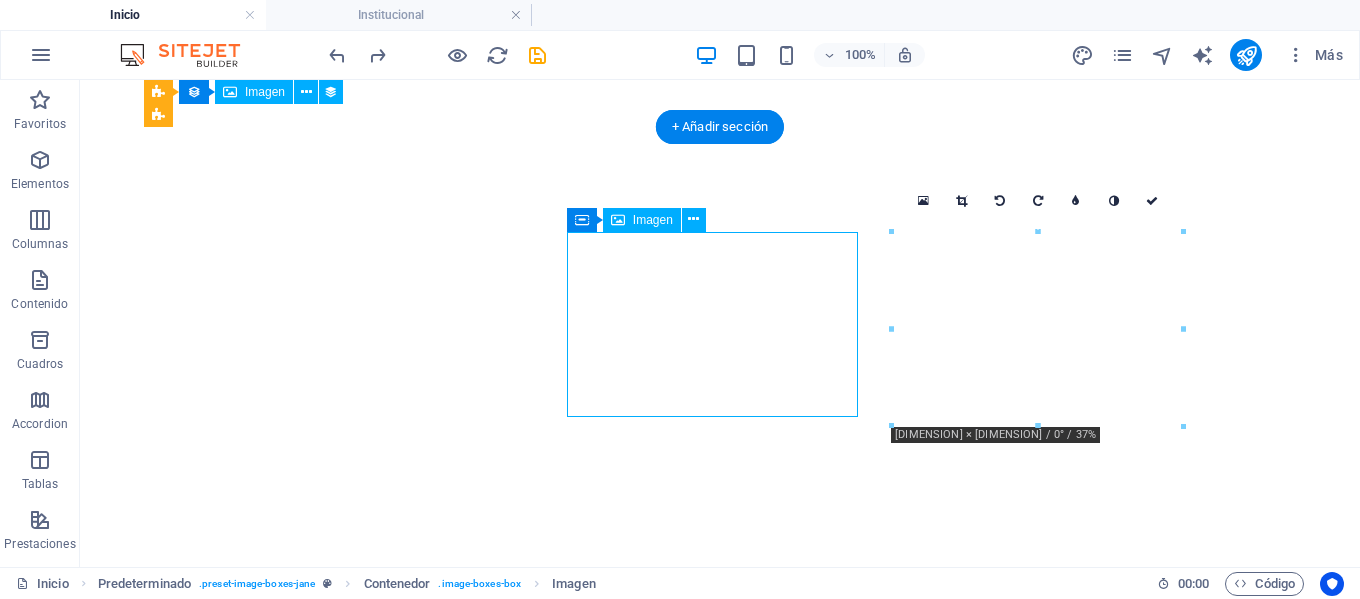 click at bounding box center [632, 3204] 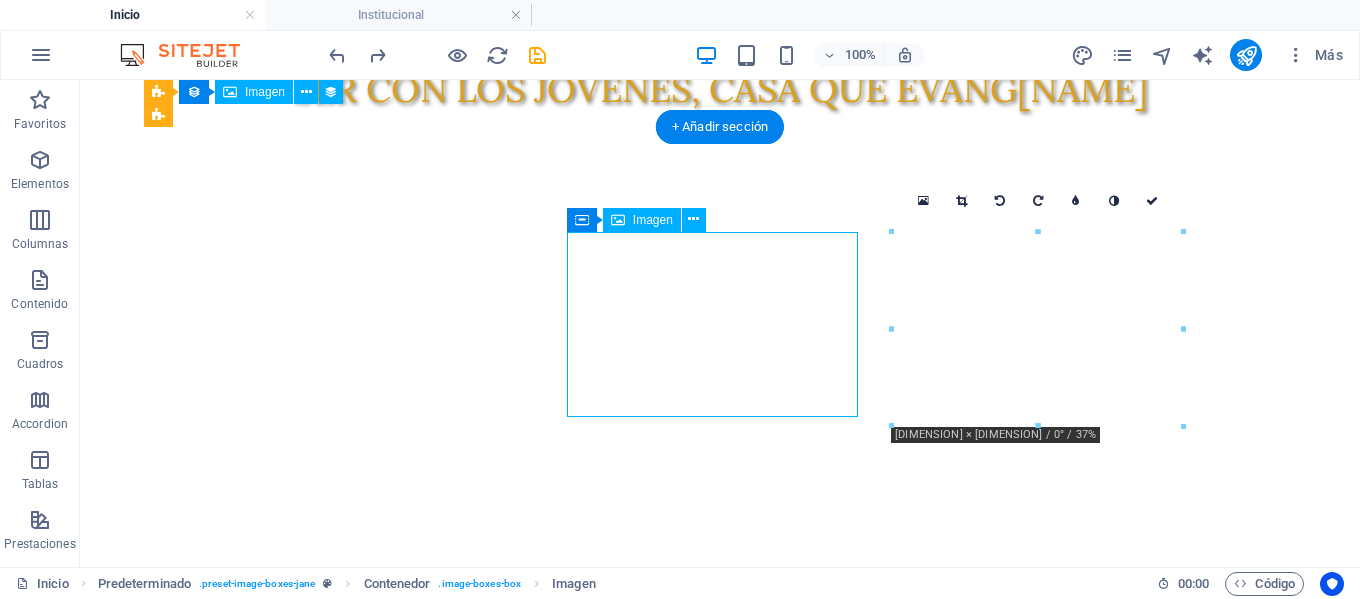 scroll, scrollTop: 1303, scrollLeft: 0, axis: vertical 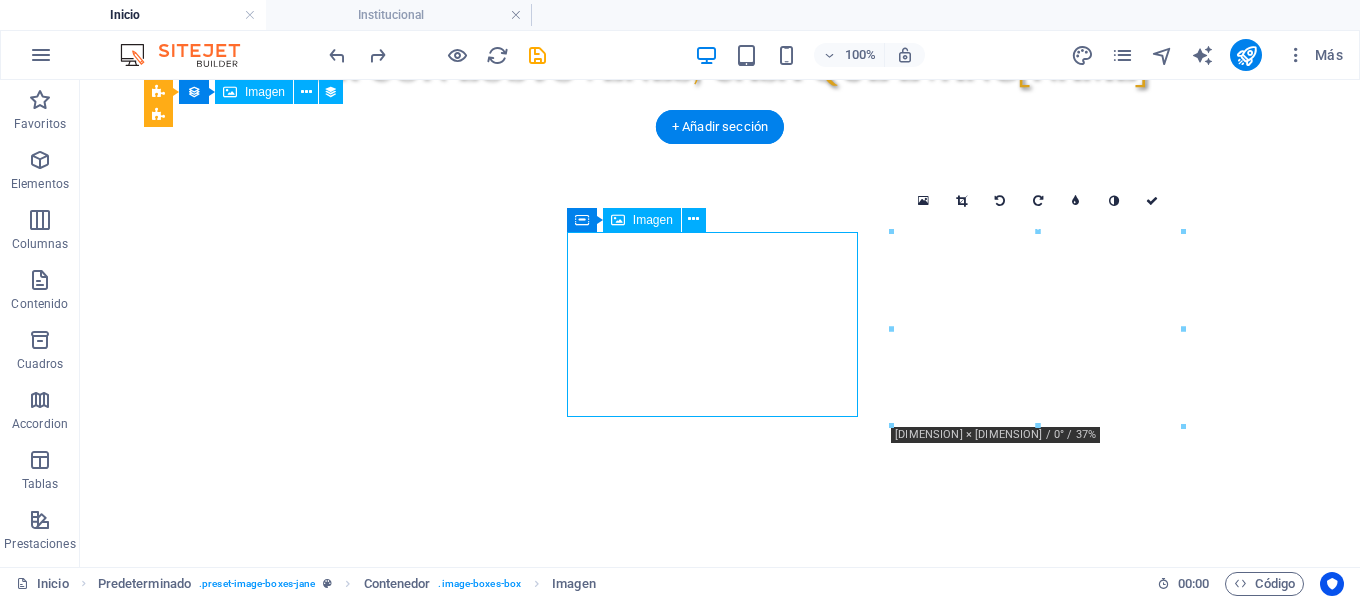 select on "px" 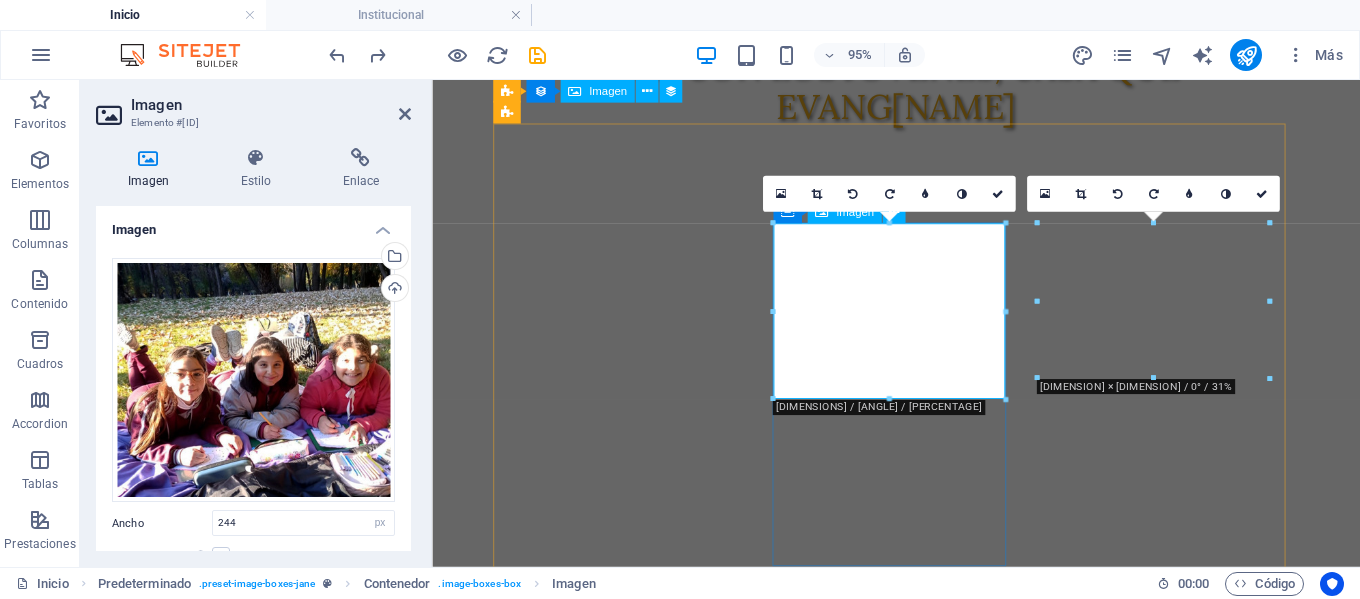 click at bounding box center [920, 3041] 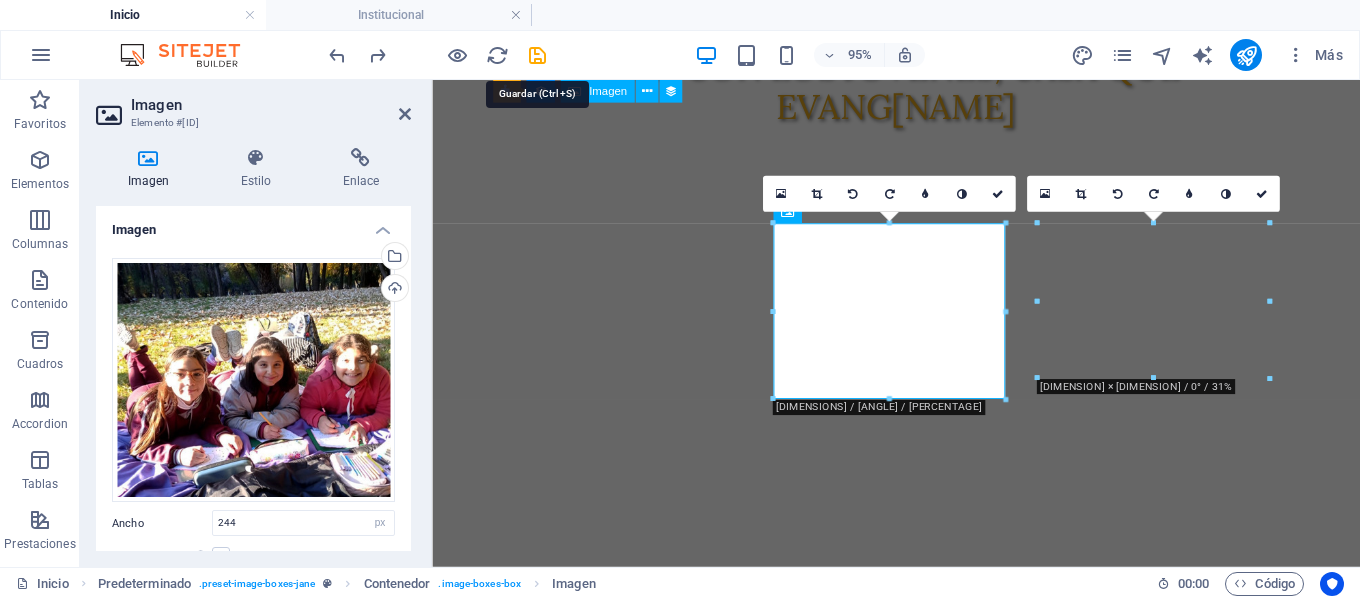 click at bounding box center [537, 55] 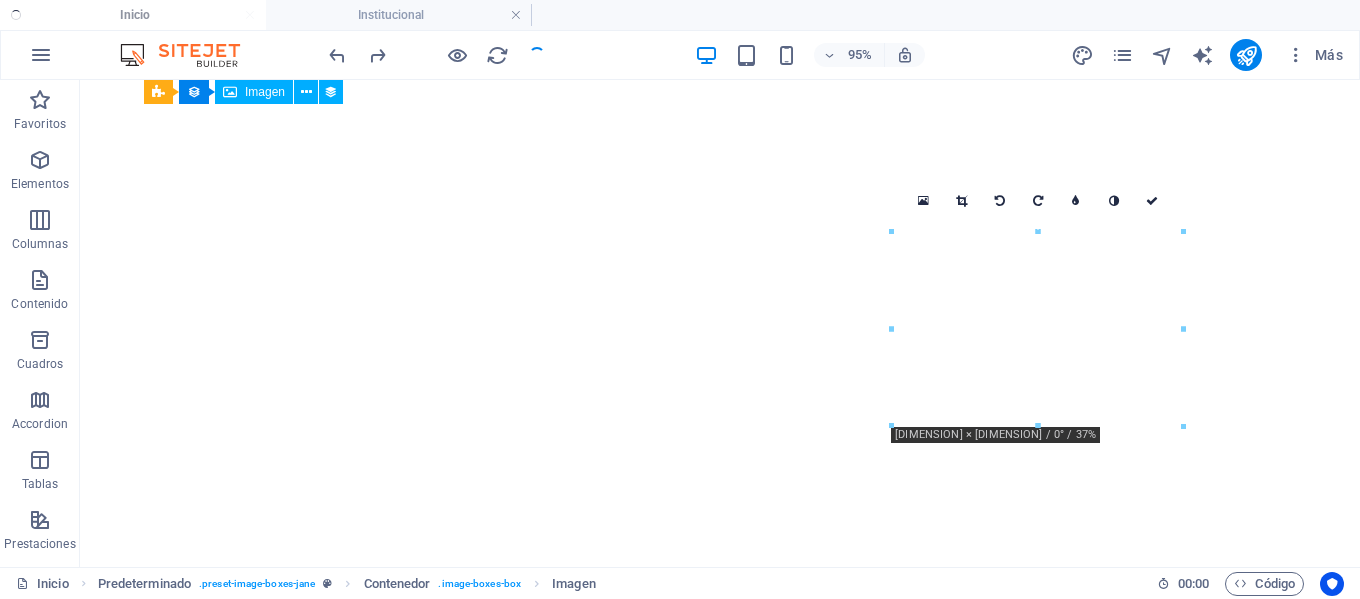 scroll, scrollTop: 1279, scrollLeft: 0, axis: vertical 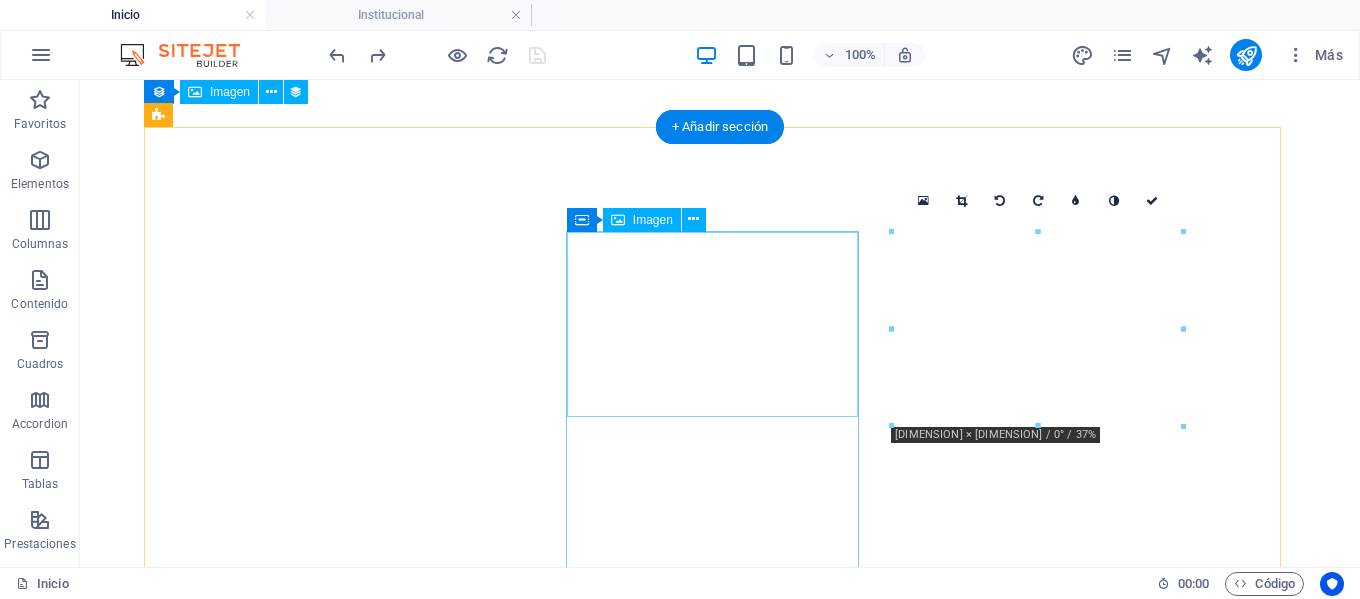 click at bounding box center [632, 3204] 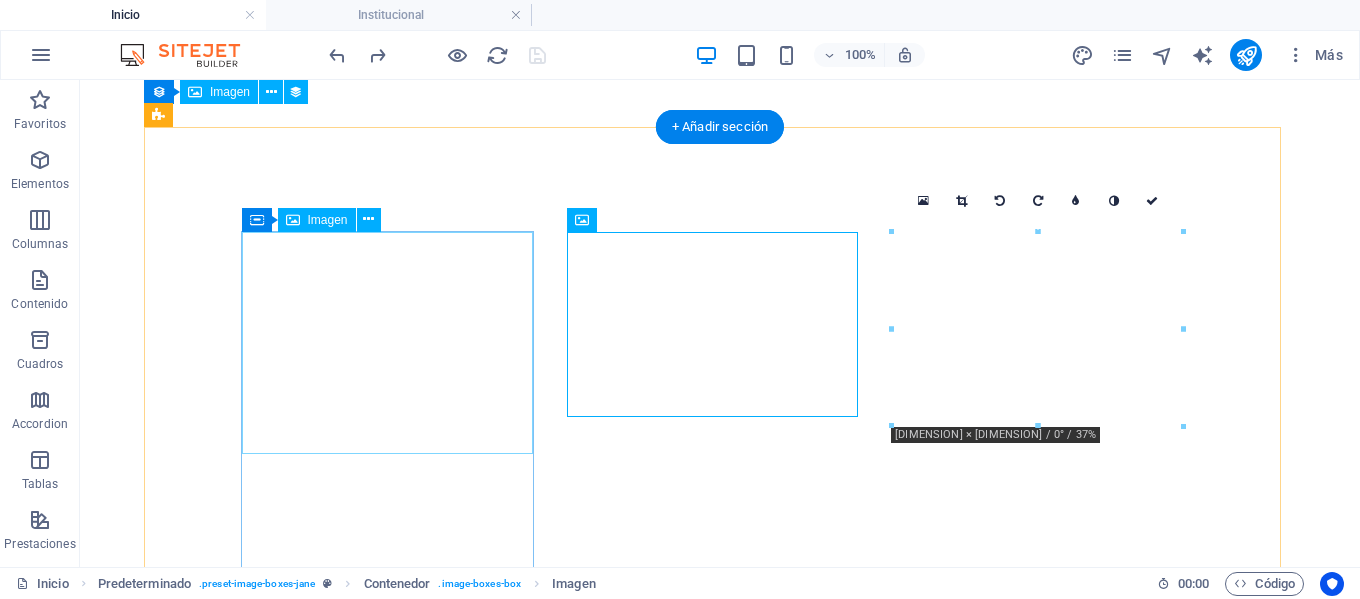 click at bounding box center (632, 2457) 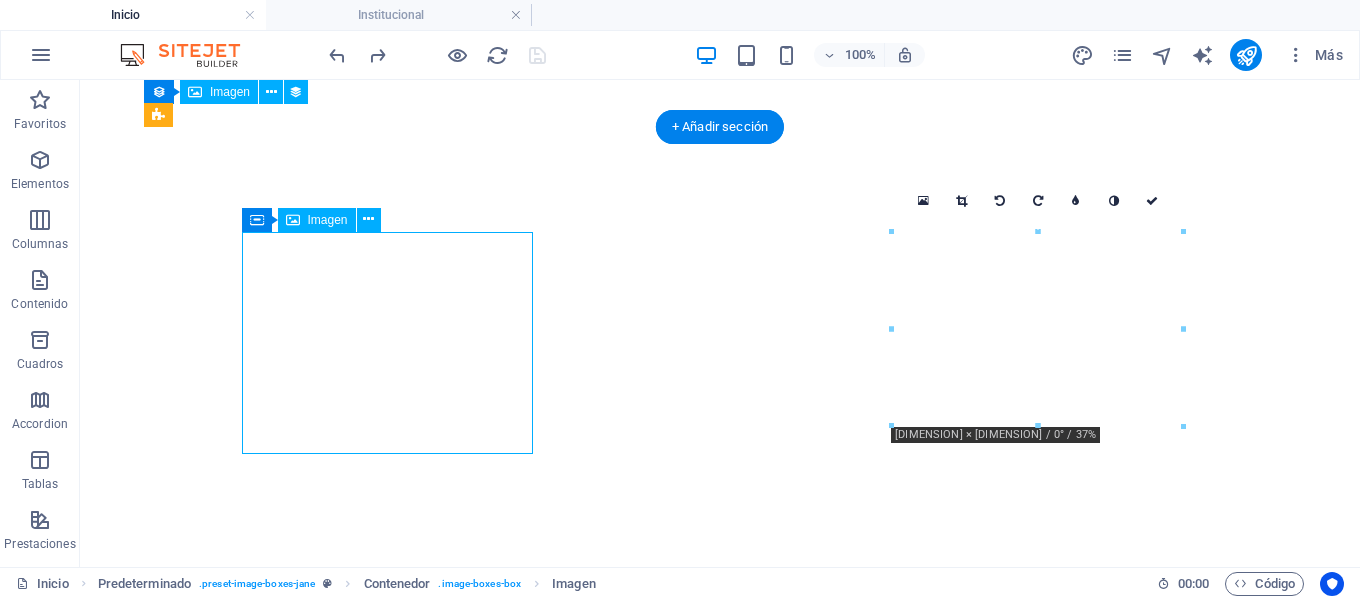 click at bounding box center [632, 2457] 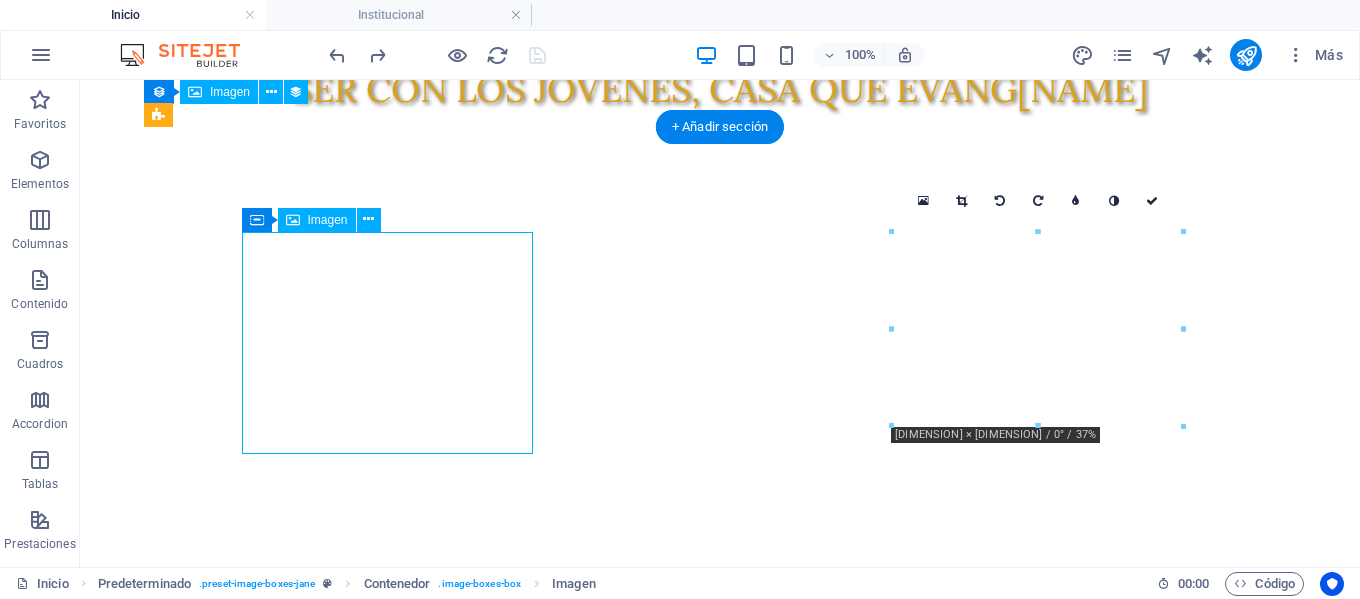 scroll, scrollTop: 1303, scrollLeft: 0, axis: vertical 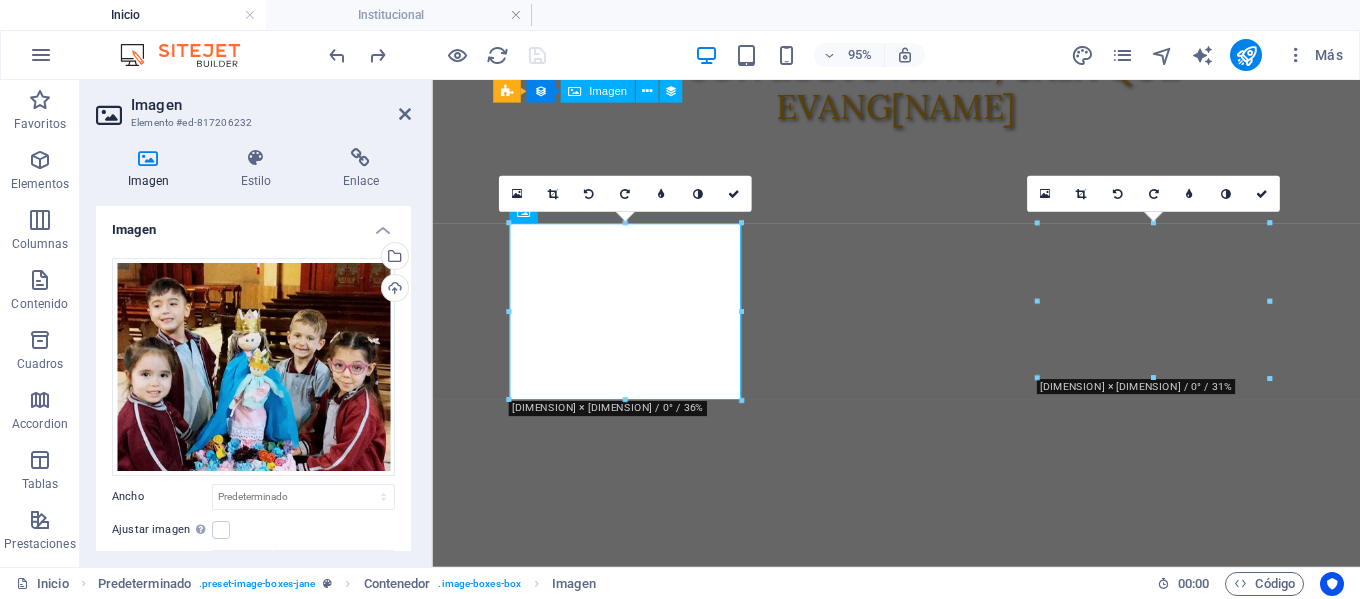 click at bounding box center (625, 401) 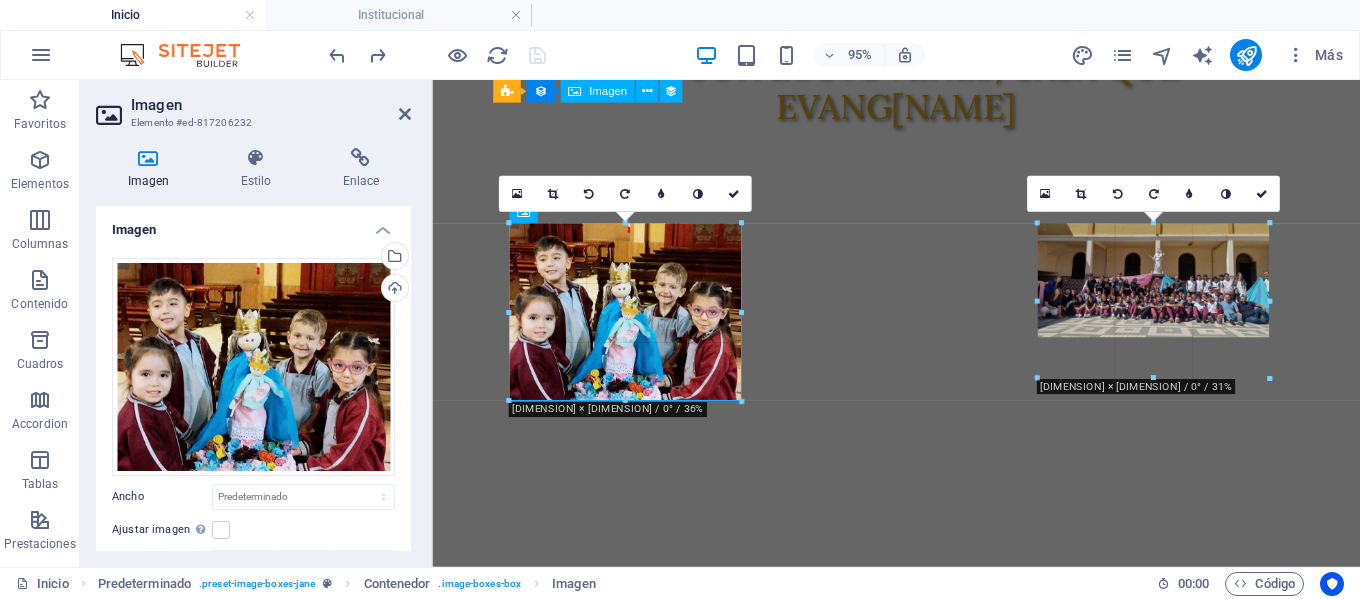 click at bounding box center [741, 402] 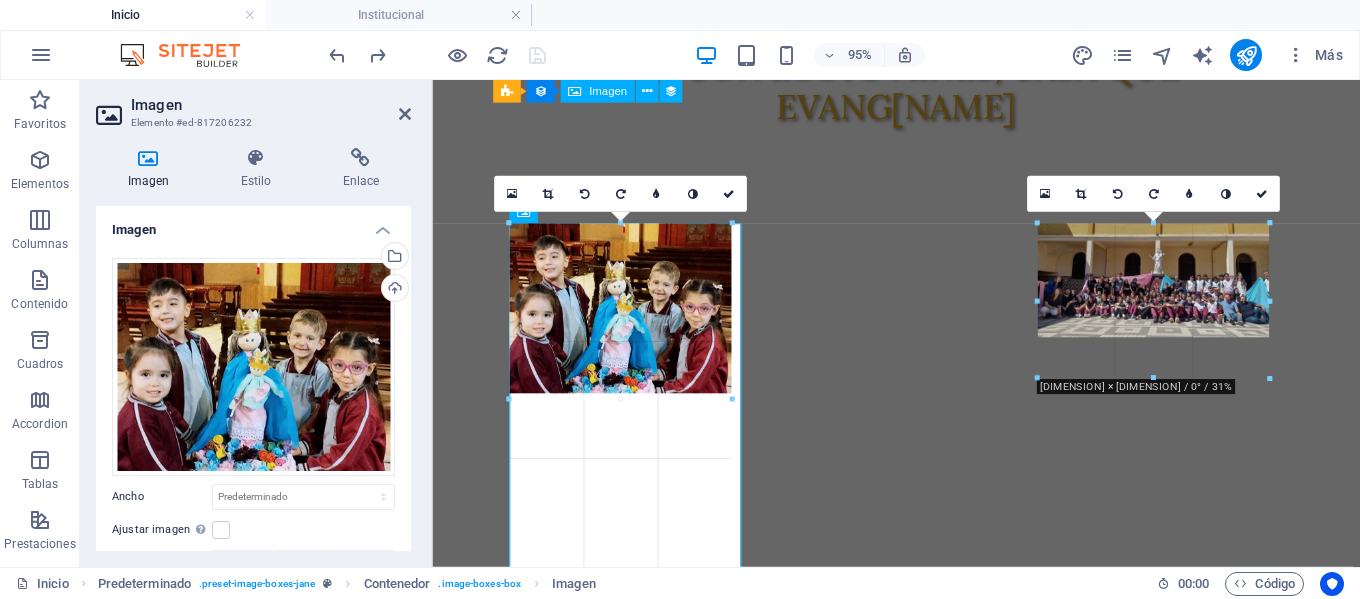drag, startPoint x: 630, startPoint y: 398, endPoint x: 643, endPoint y: 546, distance: 148.56985 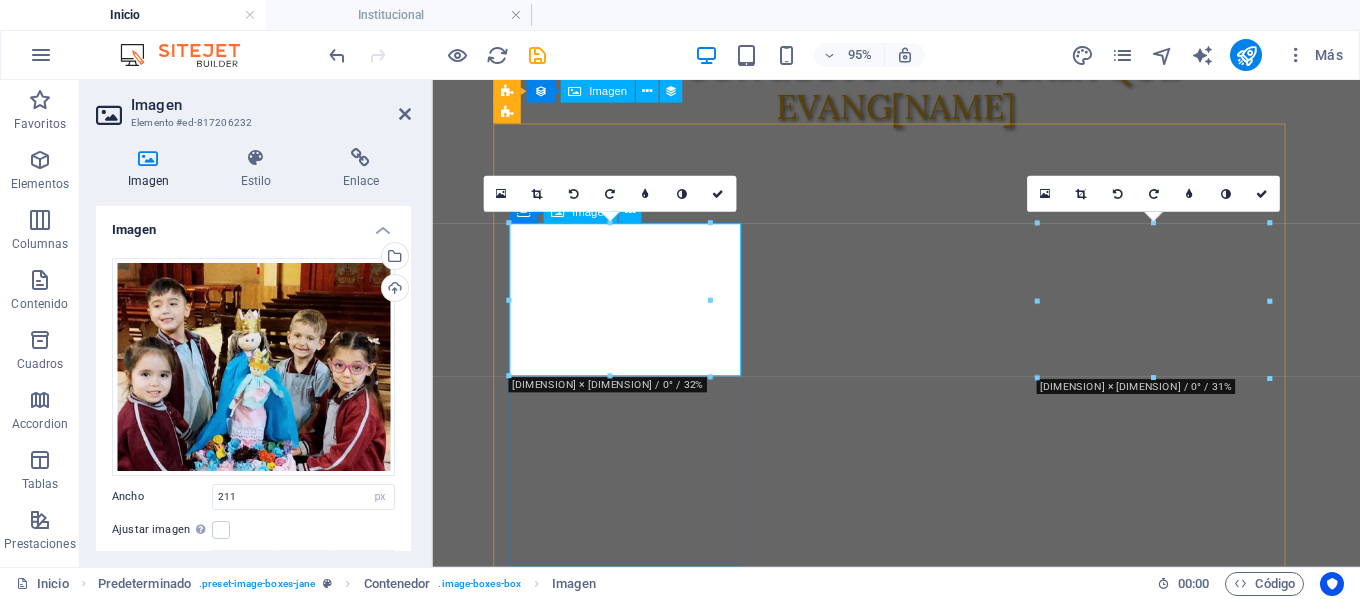 select on "DISABLED_OPTION_VALUE" 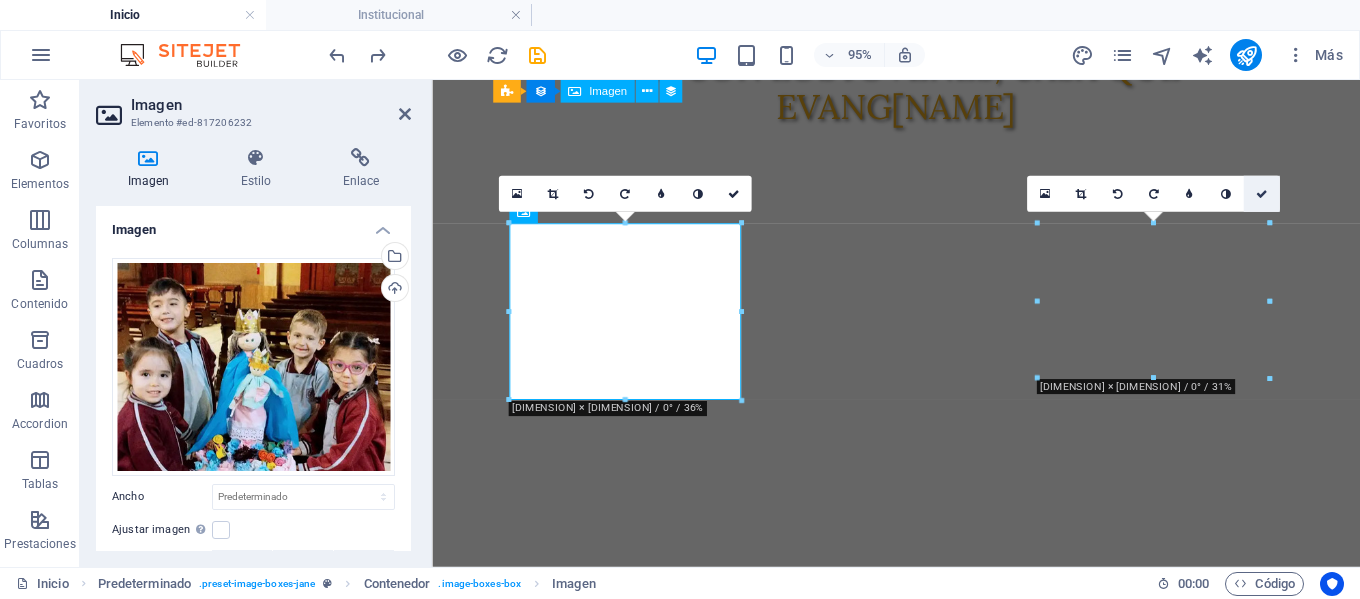 click at bounding box center [1262, 194] 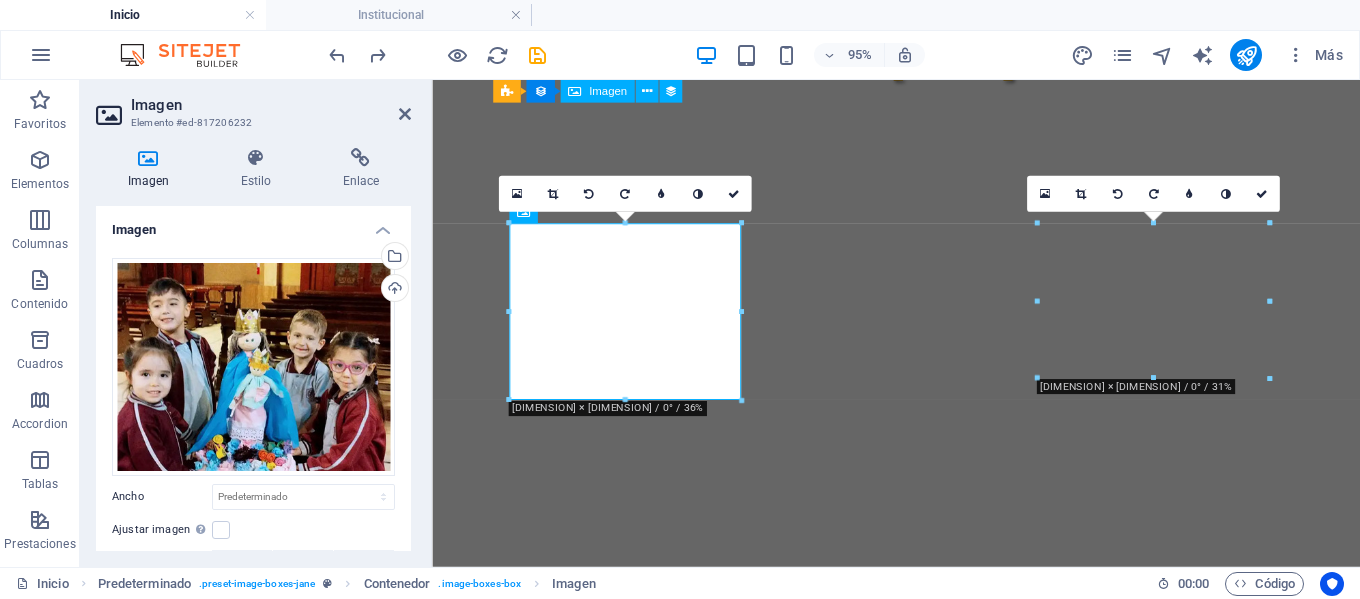 scroll, scrollTop: 1279, scrollLeft: 0, axis: vertical 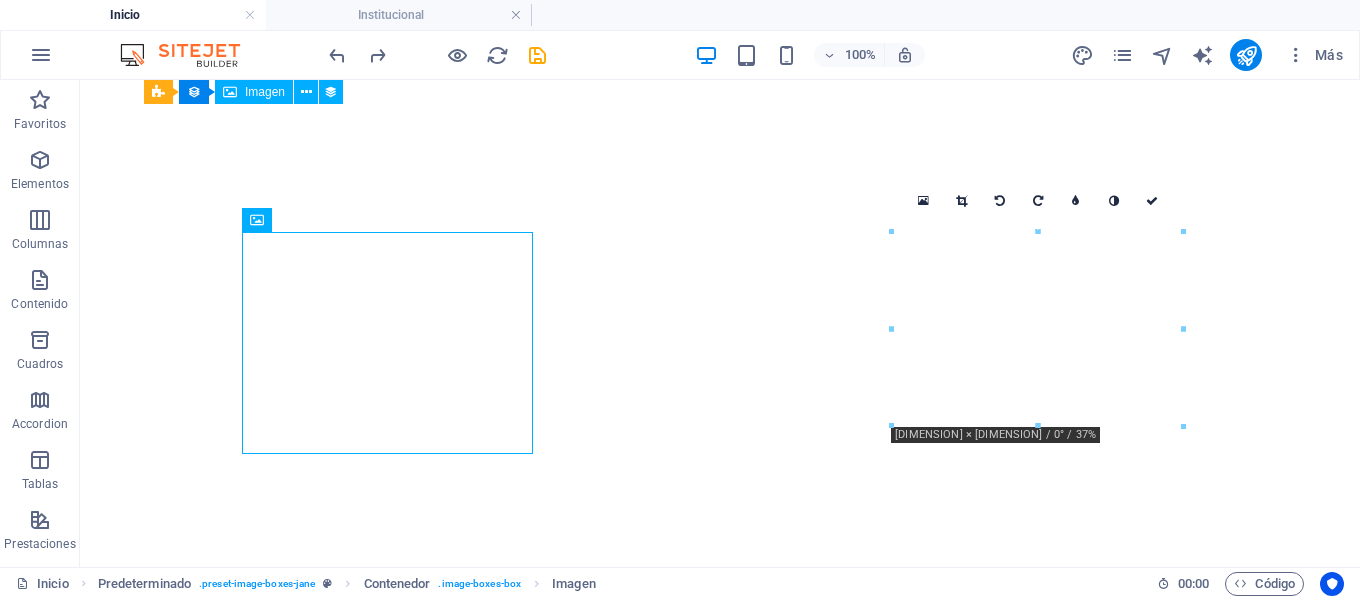 click on "Skip to main content
Inicio Institucional Para Padres Contacto Novedades Partners Ser con los jóvenes, casa que evang eliza Streaming Propuesta Educativa Partners Contacto Expo Taller De Música   [MONTH] 28, 2025   Suspensión De Clases El Lunes 30 De [MONTH] Por Ola Polar   [MONTH] 28, 2025    Anterior Siguiente  Propuesta educativa Nivel inicial Desde sala de 3 a 5 años. ver más primaria Desde Primero hasta Séptimo grado ver más secundaria Desde Primero hasta Quinto año ver más teléfonos Teléfono +549 [PHONE] WhatsApp +549 [PHONE] Social Facebook Instagram contacto [EMAIL] Legal Notice Privacy" at bounding box center (720, 1603) 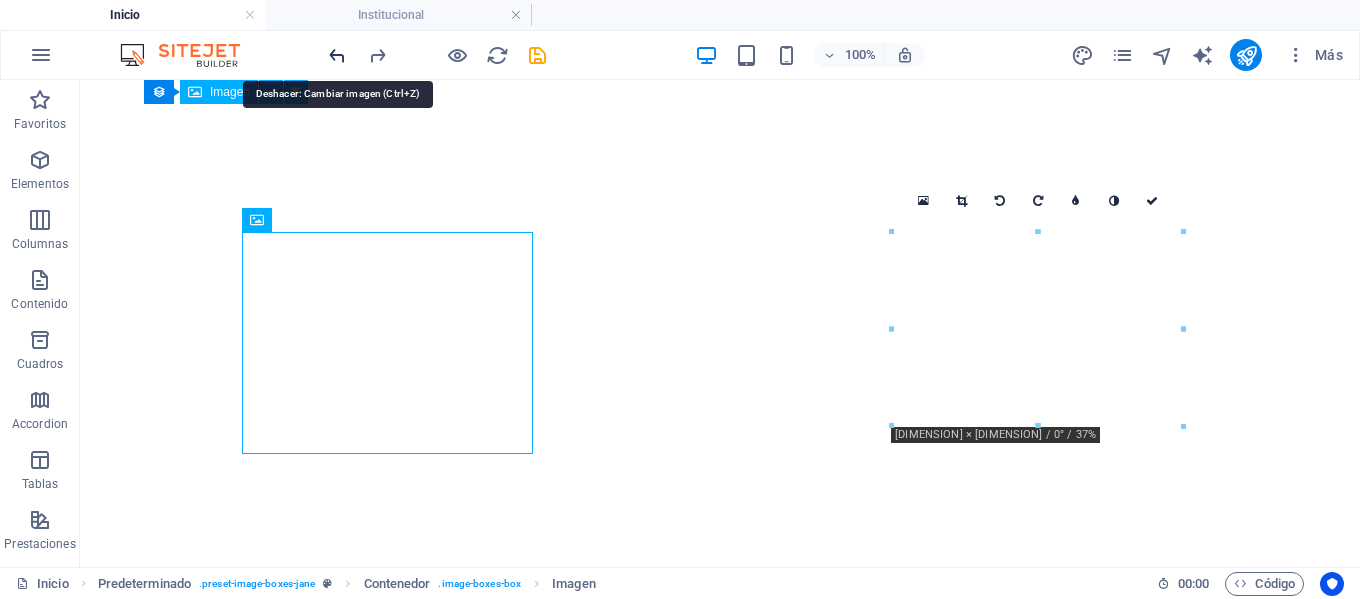 click at bounding box center [337, 55] 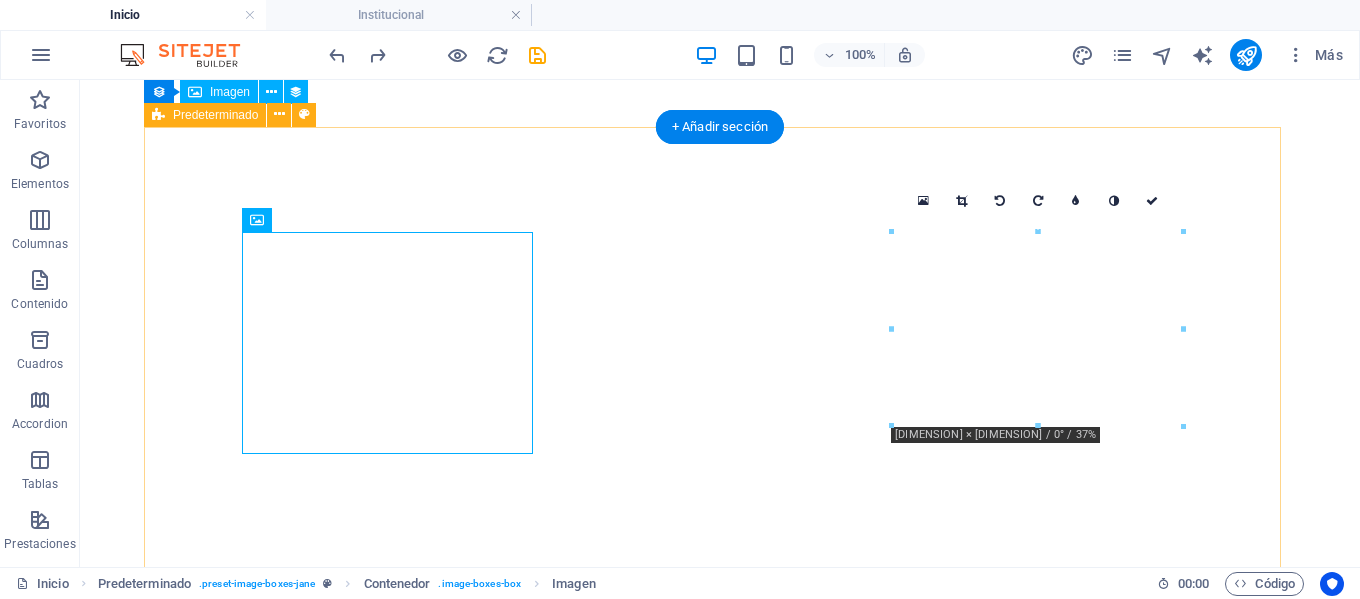 click on "Propuesta educativa Nivel inicial Desde sala de 3 a 5 años. ver más primaria Desde Primero hasta Séptimo grado ver más secundaria Desde Primero hasta Quinto año ver más" at bounding box center [720, 3262] 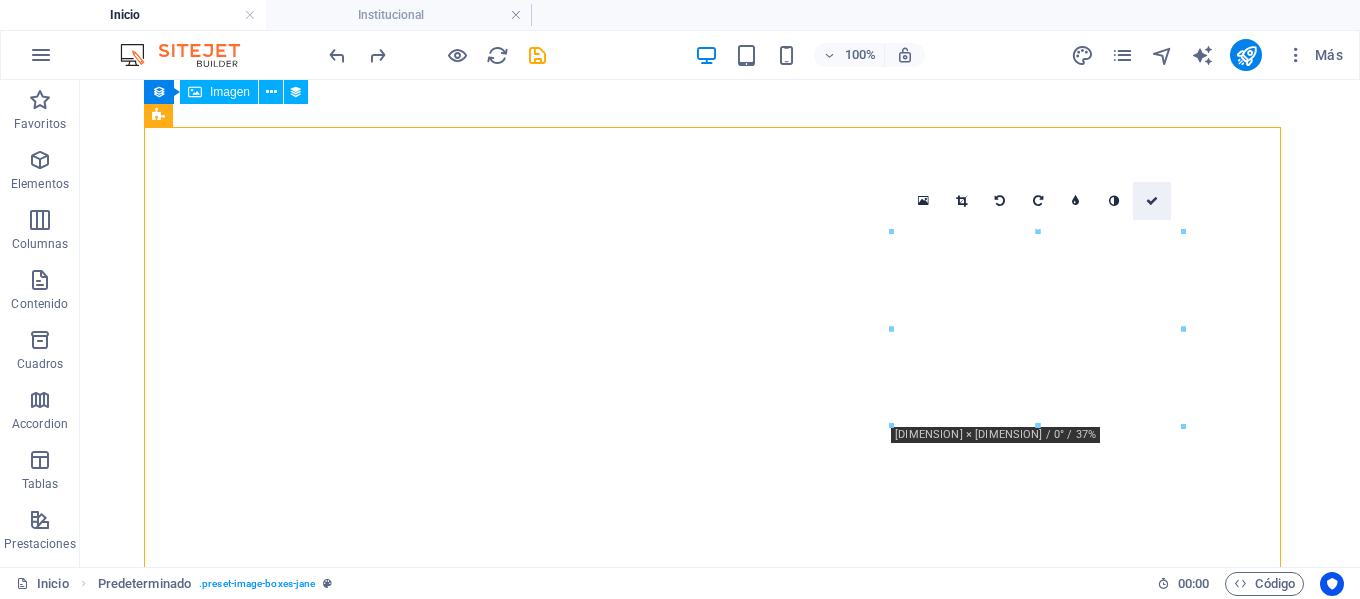 click at bounding box center (1152, 201) 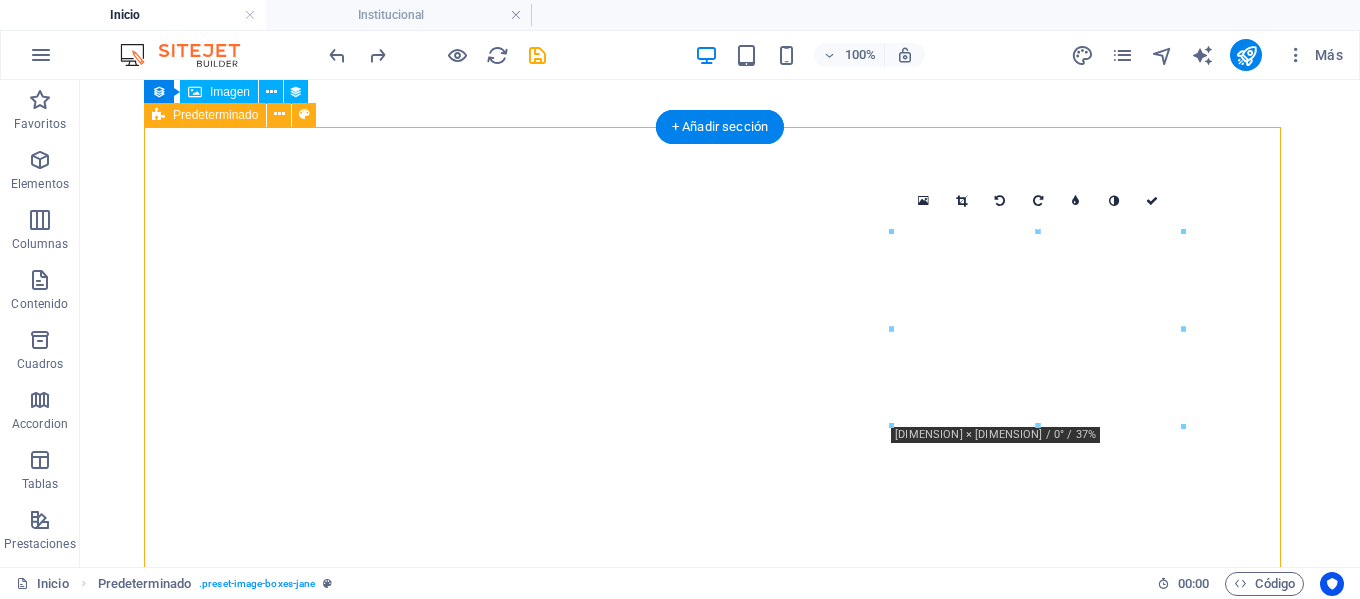 click on "Propuesta educativa Nivel inicial Desde sala de 3 a 5 años. ver más primaria Desde Primero hasta Séptimo grado ver más secundaria Desde Primero hasta Quinto año ver más" at bounding box center (720, 3262) 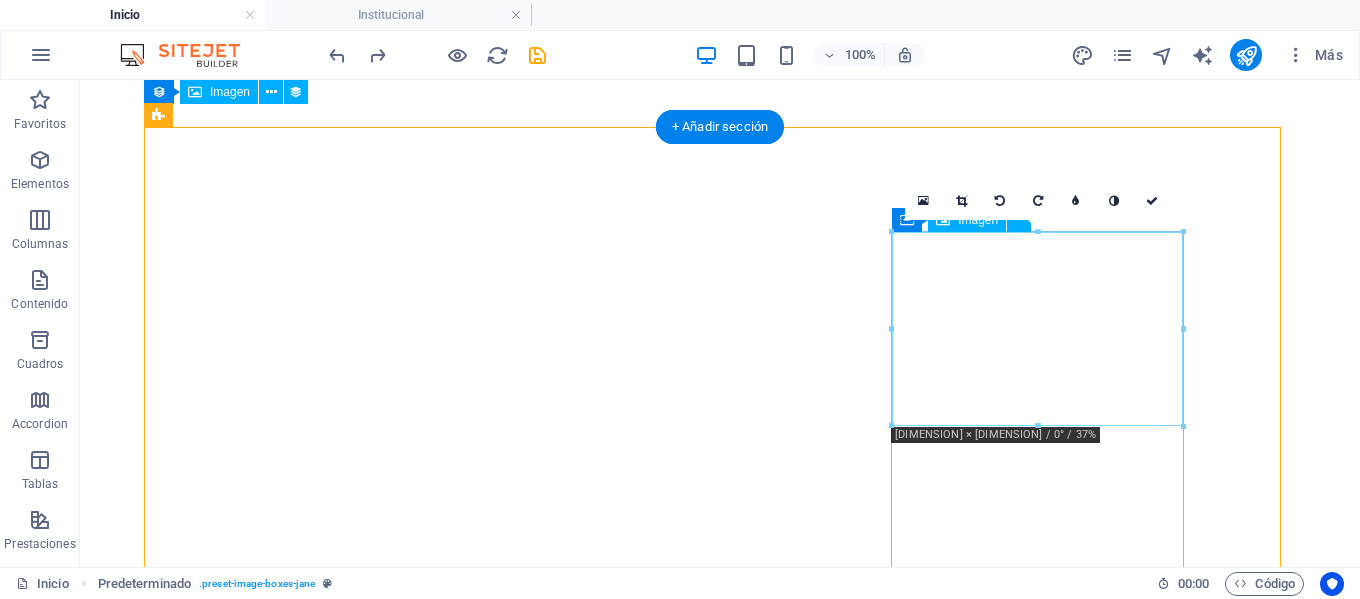 click at bounding box center (632, 4349) 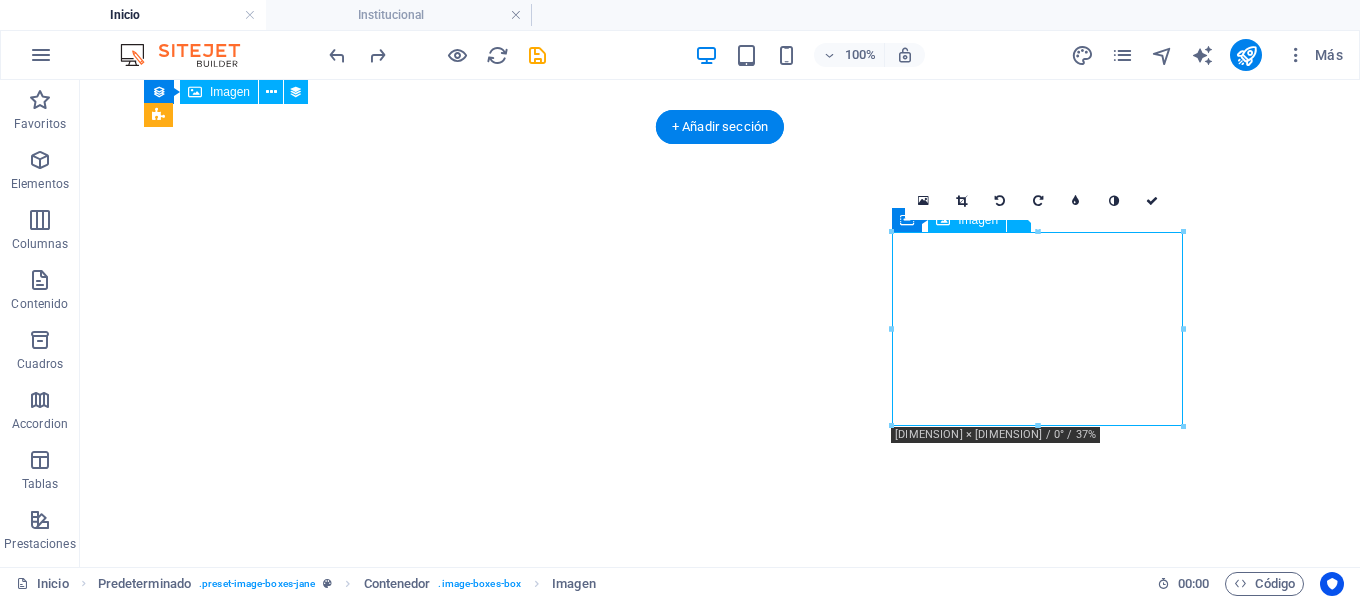 click at bounding box center [632, 4349] 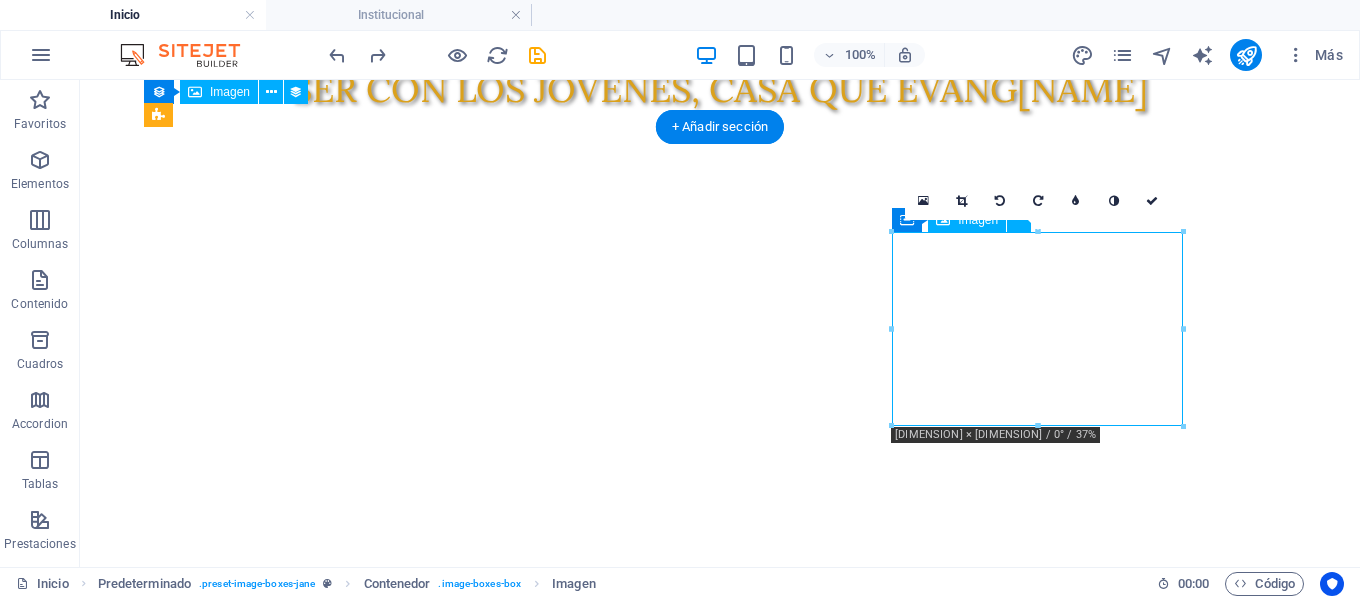 scroll, scrollTop: 1303, scrollLeft: 0, axis: vertical 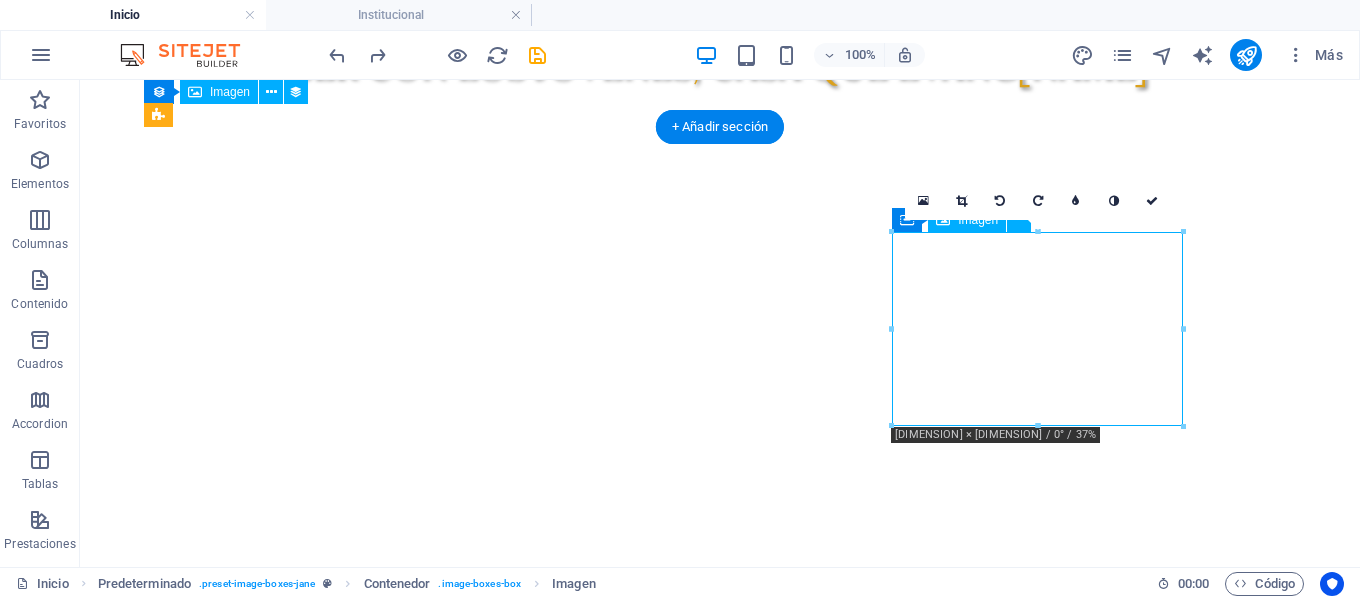 select on "px" 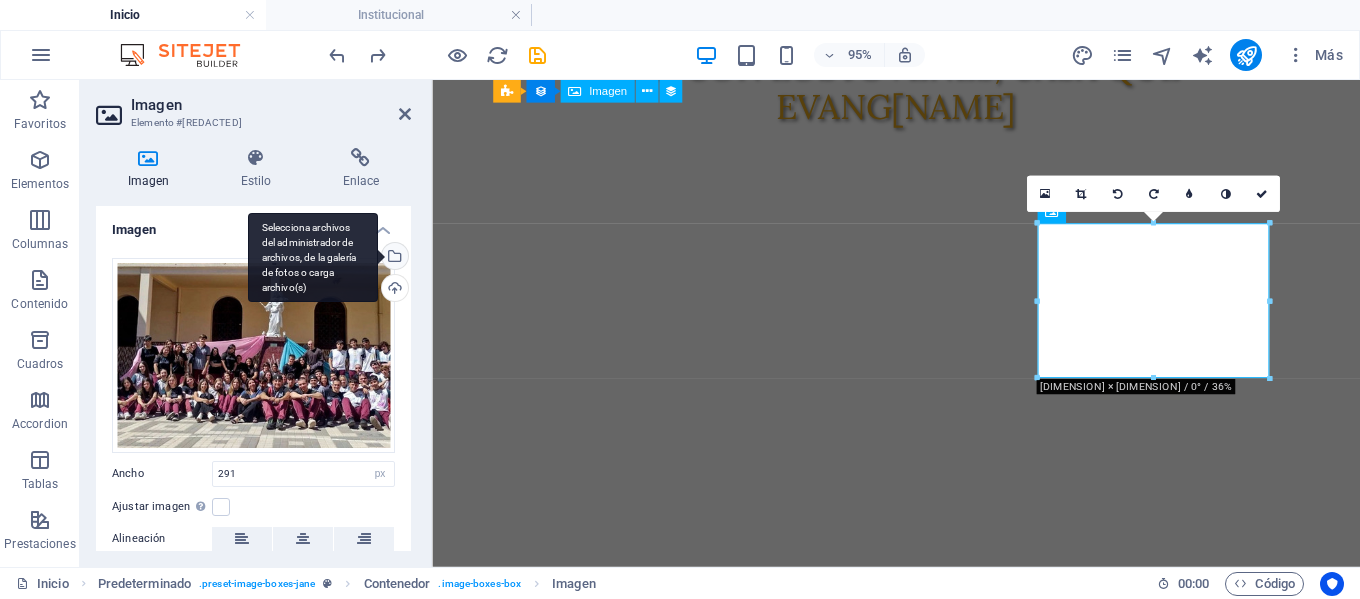 click on "Selecciona archivos del administrador de archivos, de la galería de fotos o carga archivo(s)" at bounding box center (393, 258) 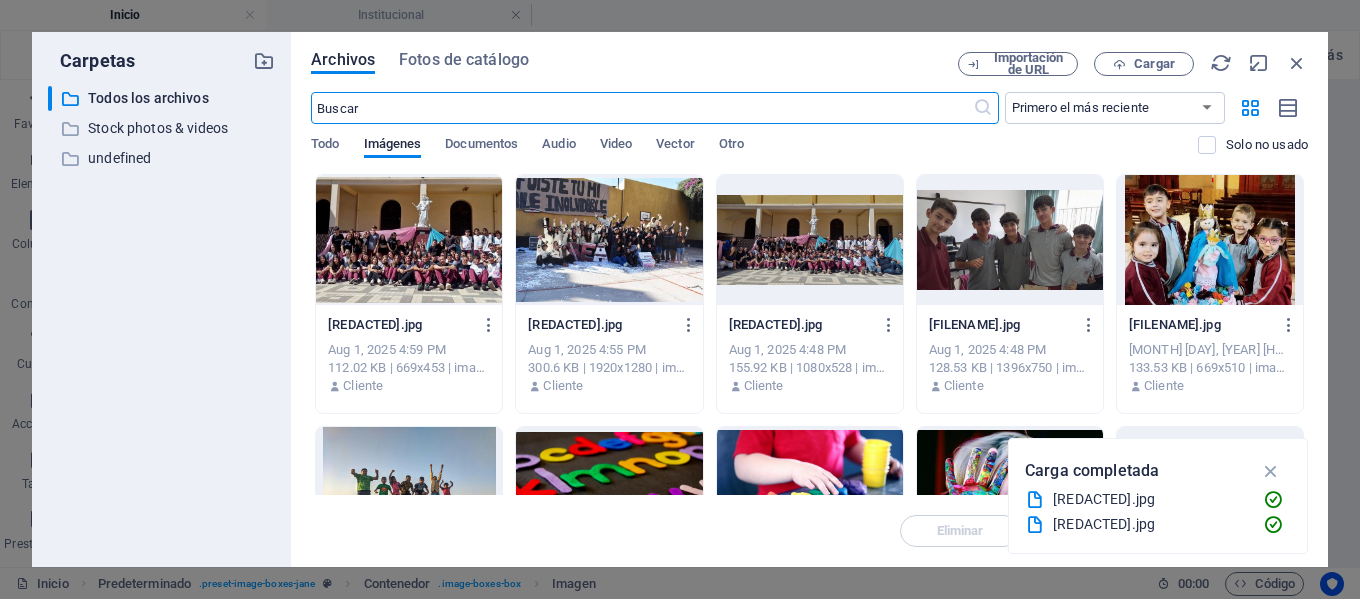 scroll, scrollTop: 1652, scrollLeft: 0, axis: vertical 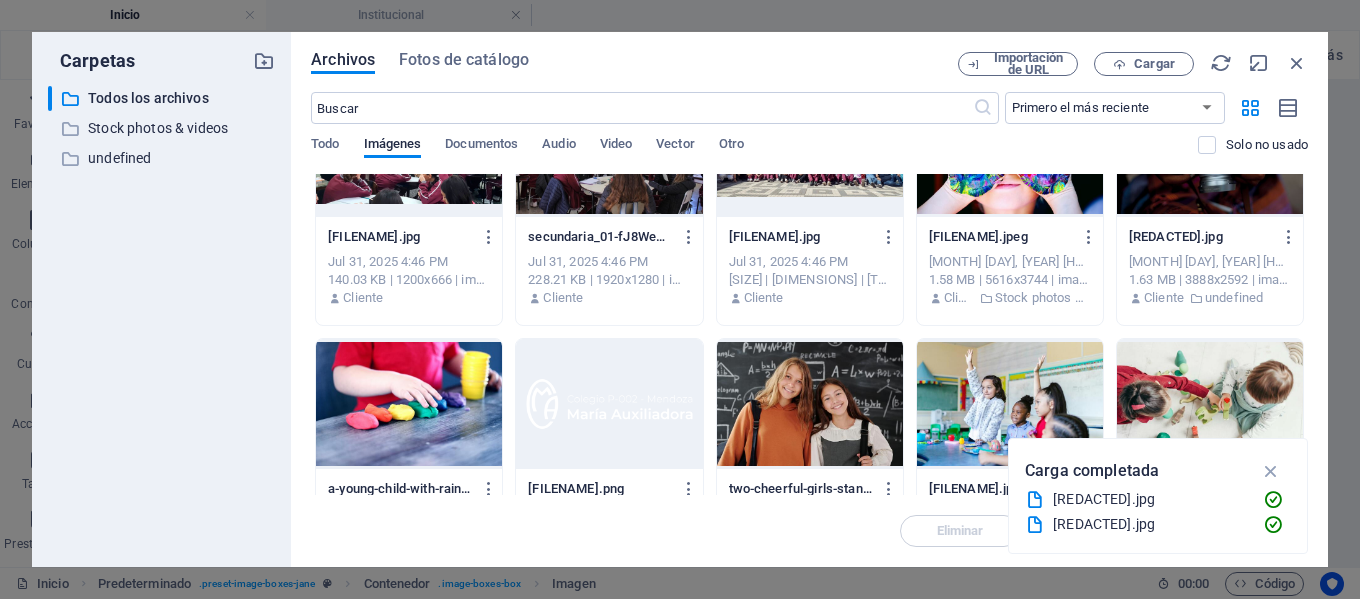 click at bounding box center (810, 404) 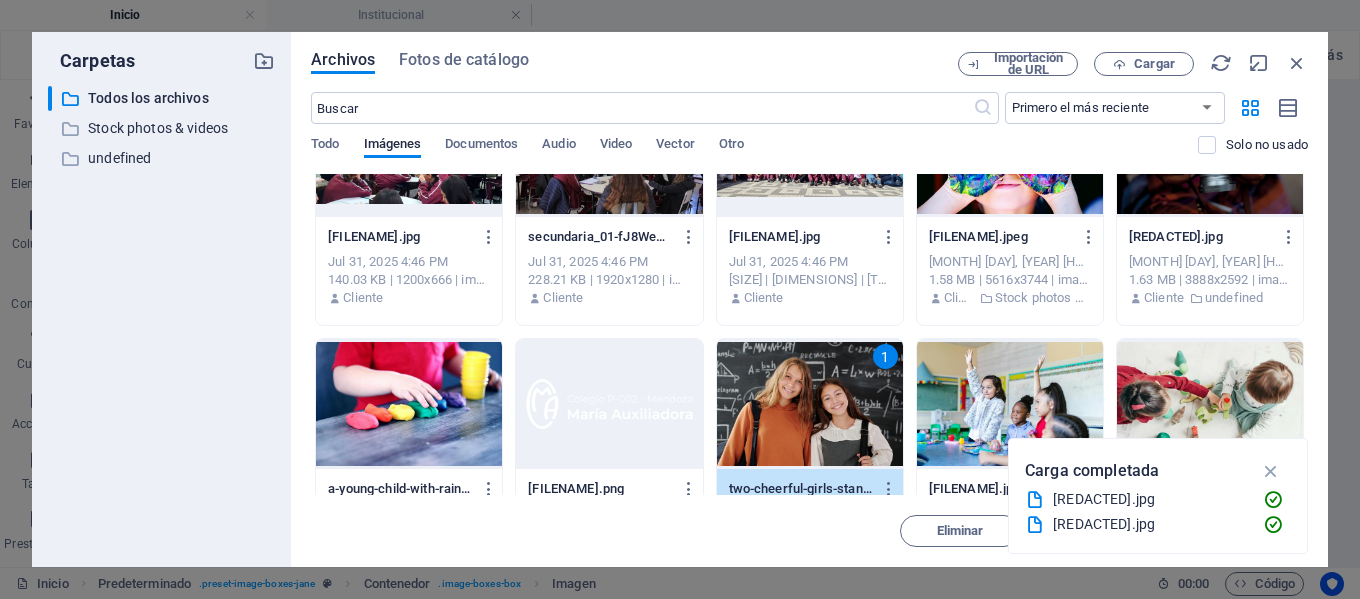 drag, startPoint x: 1276, startPoint y: 477, endPoint x: 1266, endPoint y: 476, distance: 10.049875 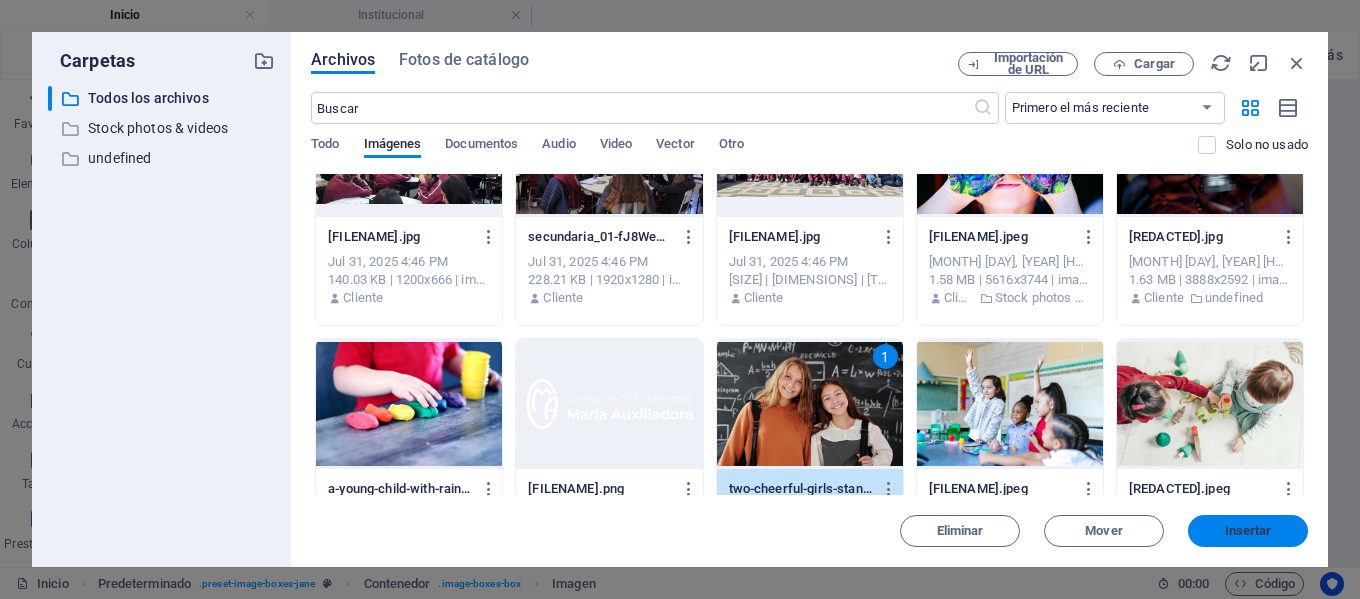 click on "Insertar" at bounding box center (1248, 531) 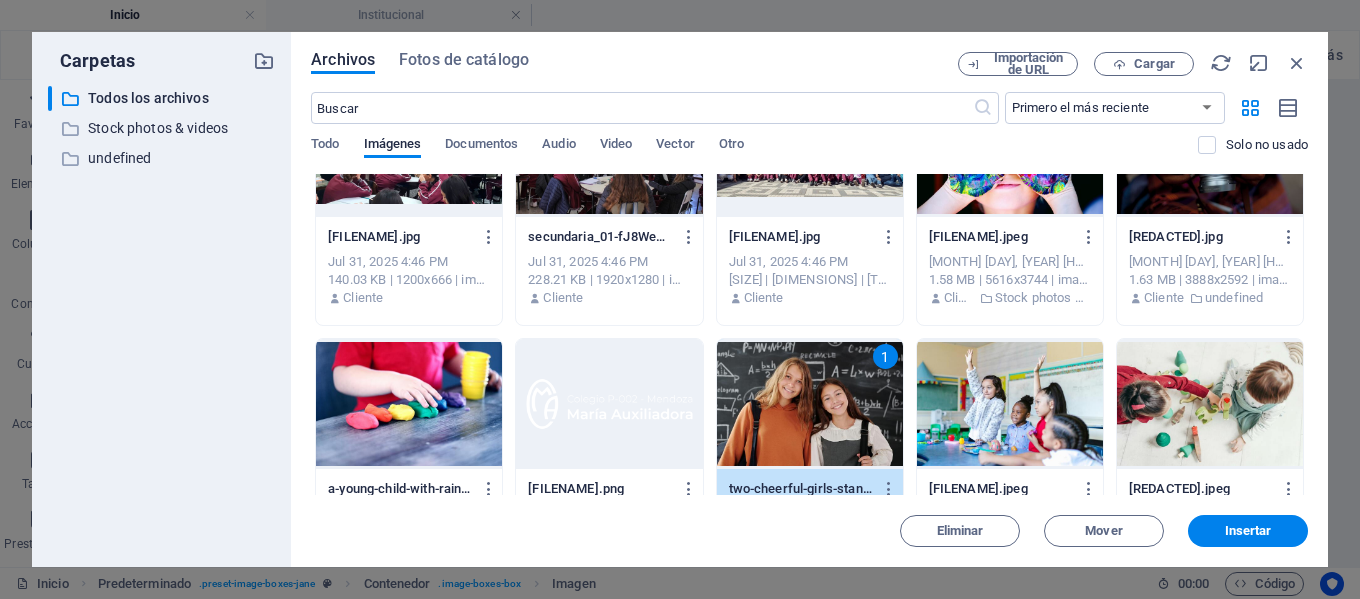 scroll, scrollTop: 1303, scrollLeft: 0, axis: vertical 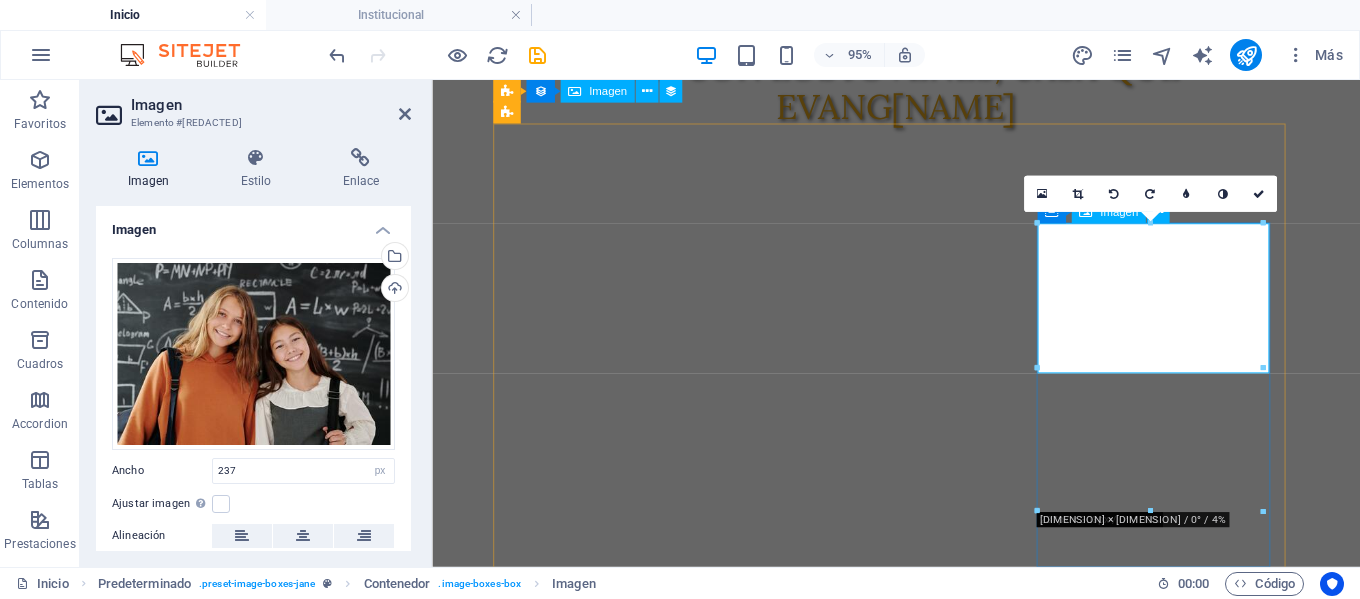 drag, startPoint x: 1140, startPoint y: 326, endPoint x: 1133, endPoint y: 317, distance: 11.401754 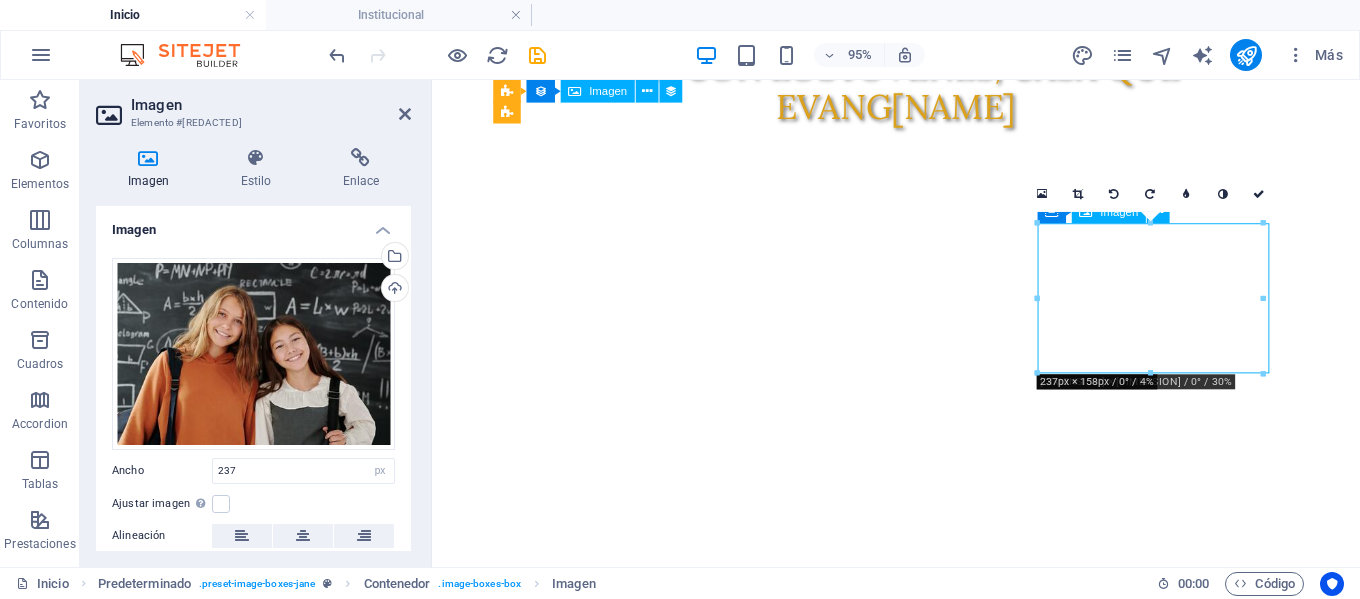 click at bounding box center (920, 3938) 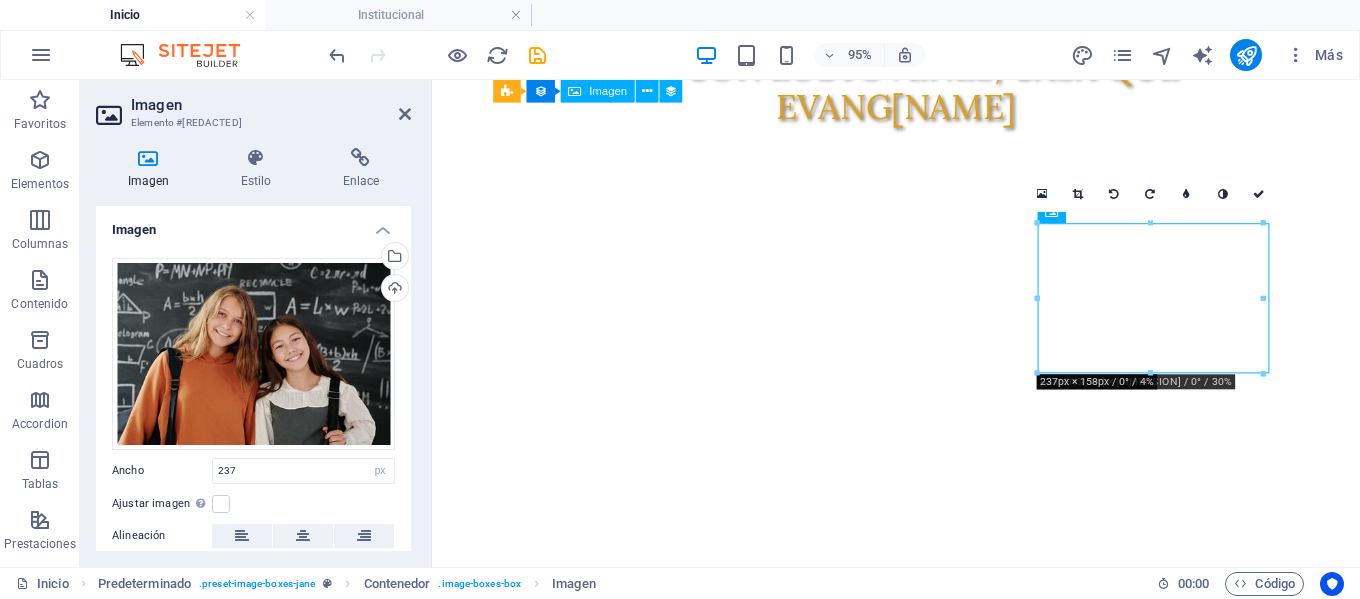 click at bounding box center (1262, 299) 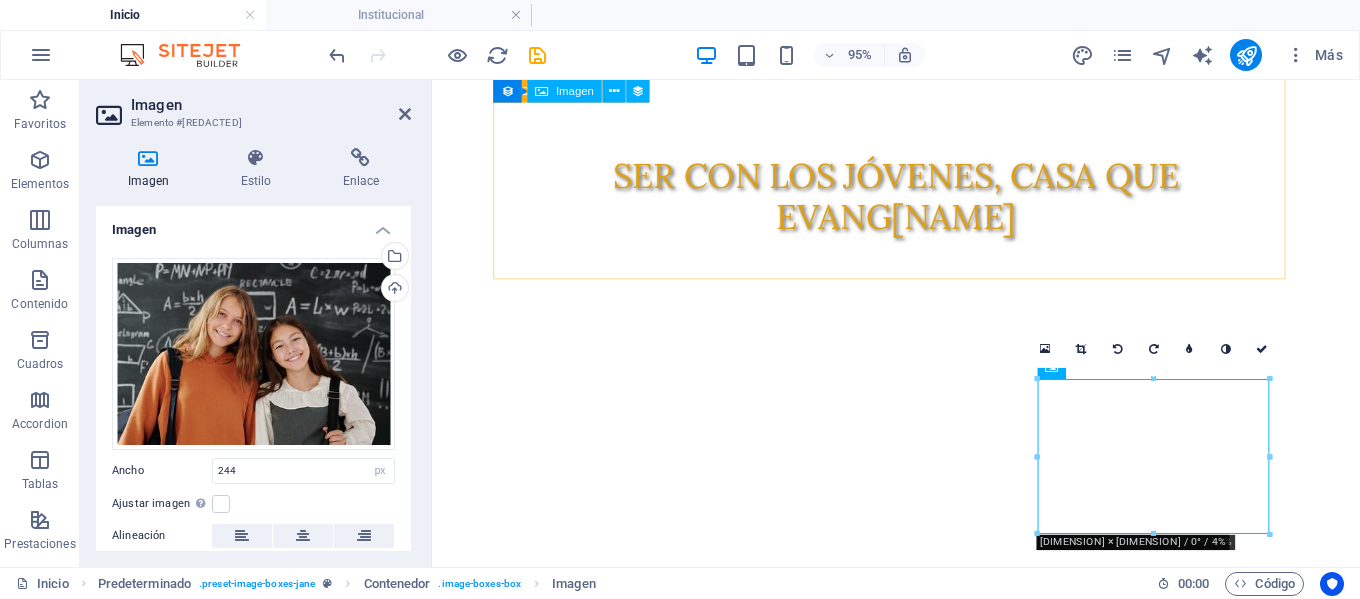 scroll, scrollTop: 1103, scrollLeft: 0, axis: vertical 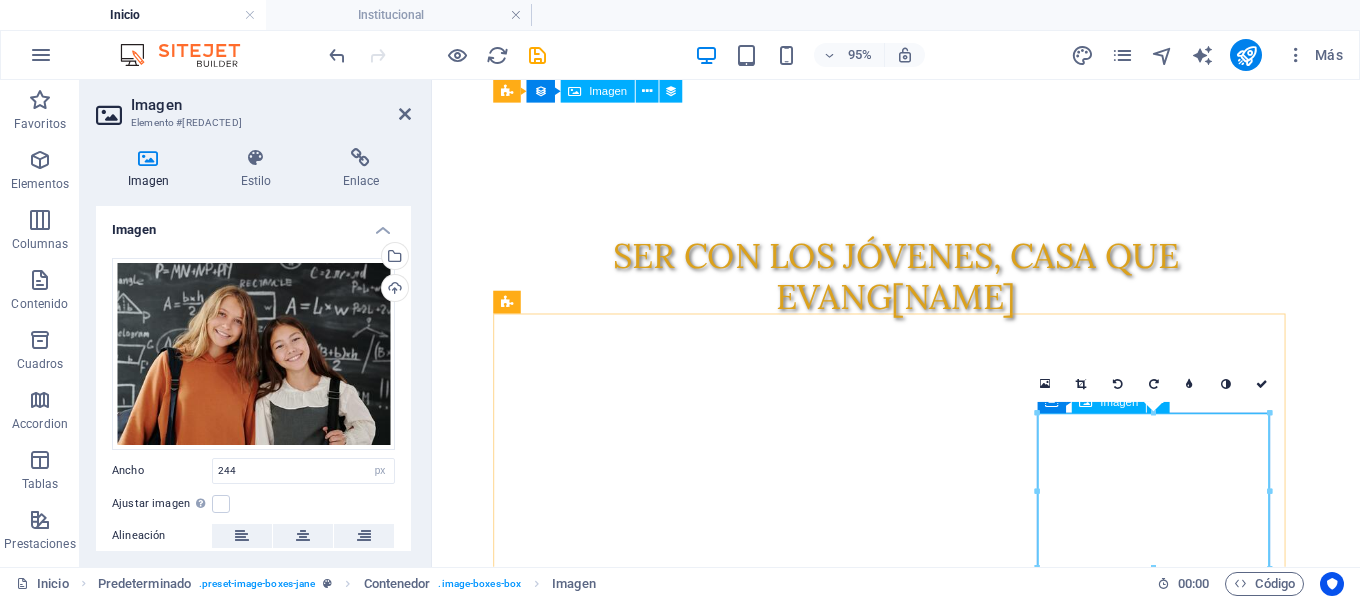 click at bounding box center (920, 4140) 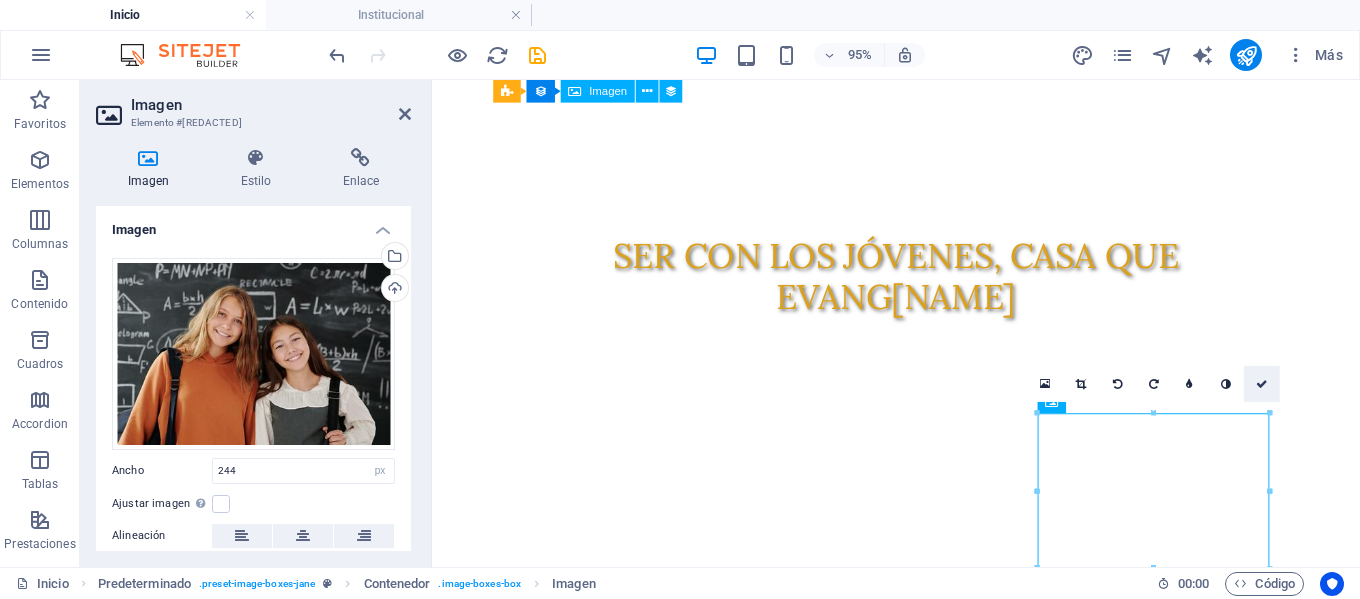 drag, startPoint x: 1266, startPoint y: 381, endPoint x: 1169, endPoint y: 318, distance: 115.66331 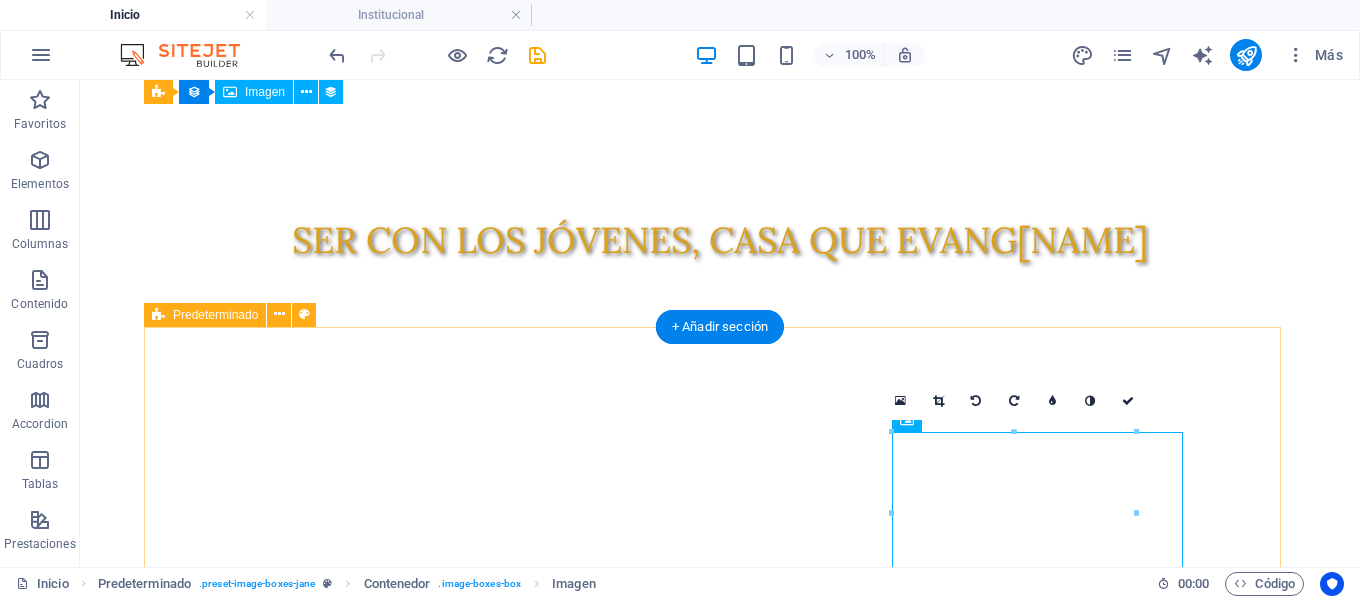 scroll, scrollTop: 1379, scrollLeft: 0, axis: vertical 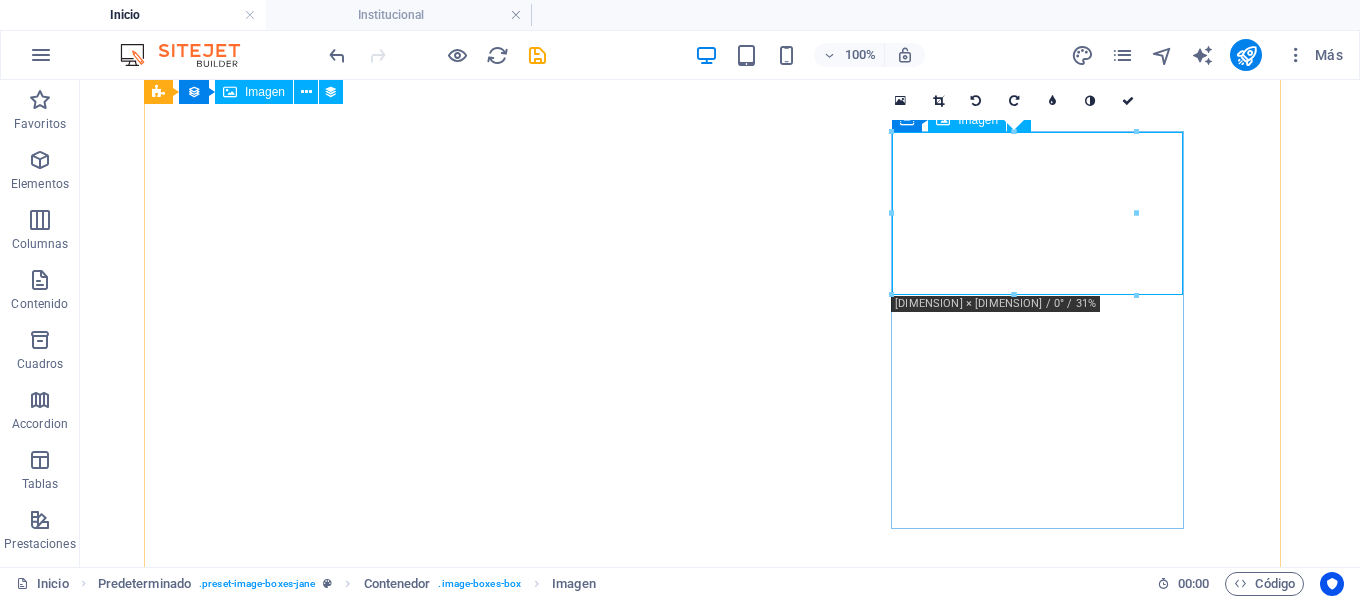 click at bounding box center (632, 4233) 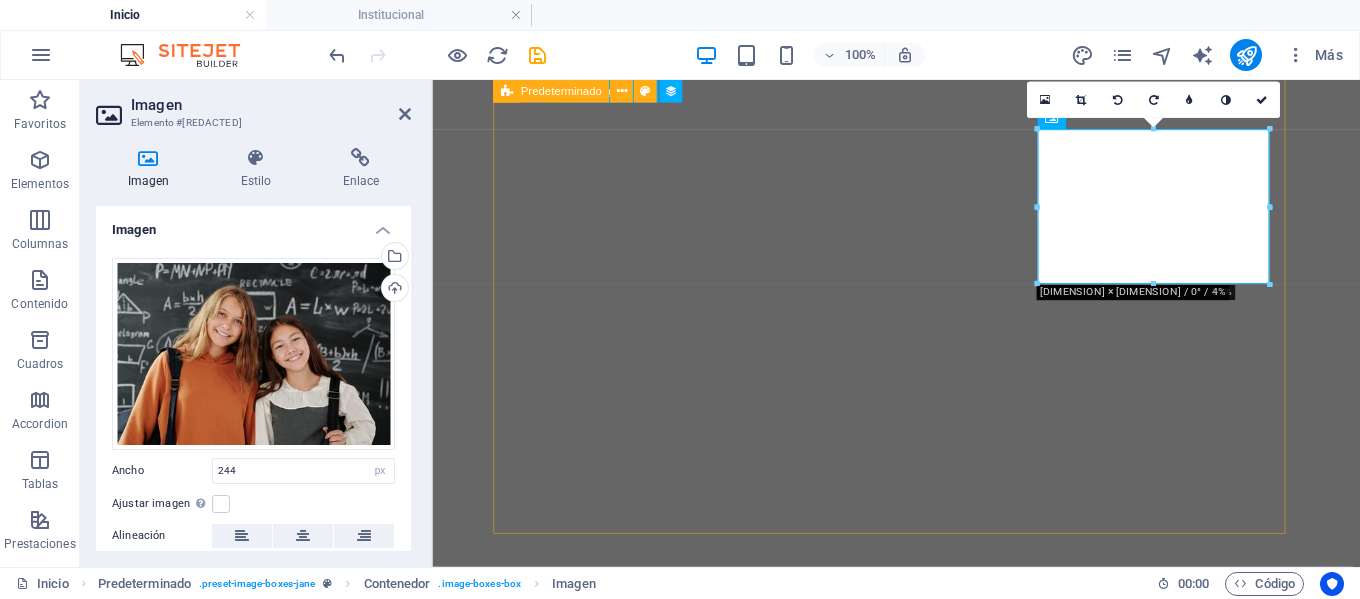 scroll, scrollTop: 1402, scrollLeft: 0, axis: vertical 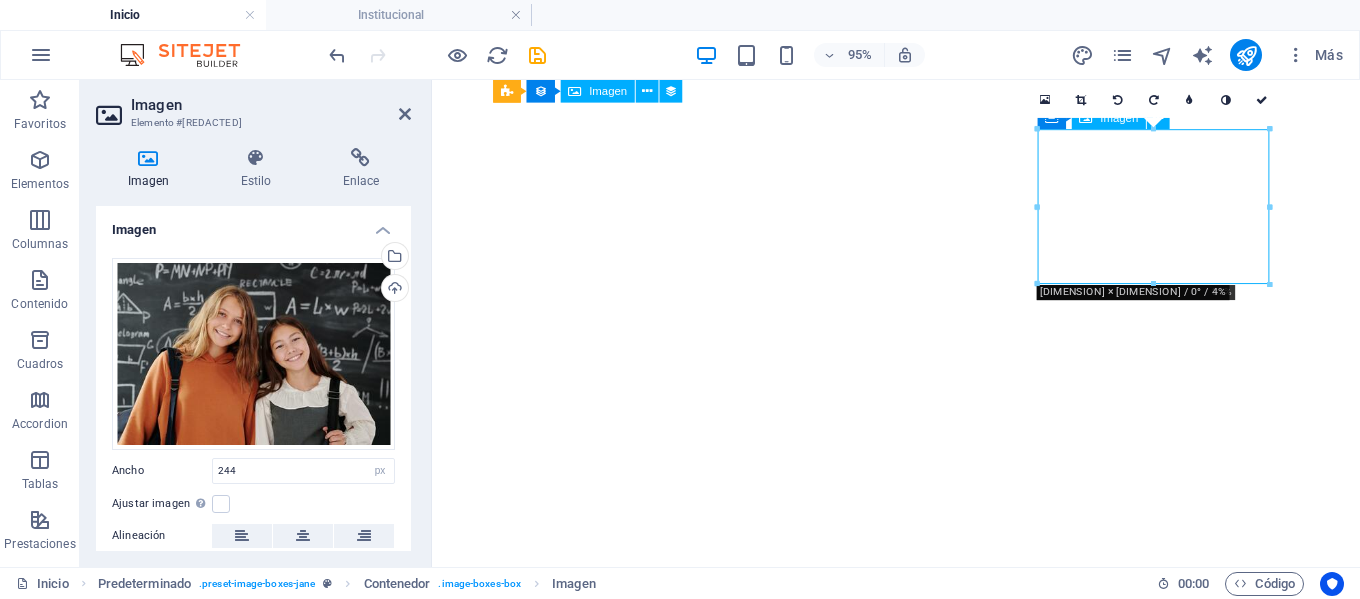 drag, startPoint x: 1130, startPoint y: 242, endPoint x: 1168, endPoint y: 242, distance: 38 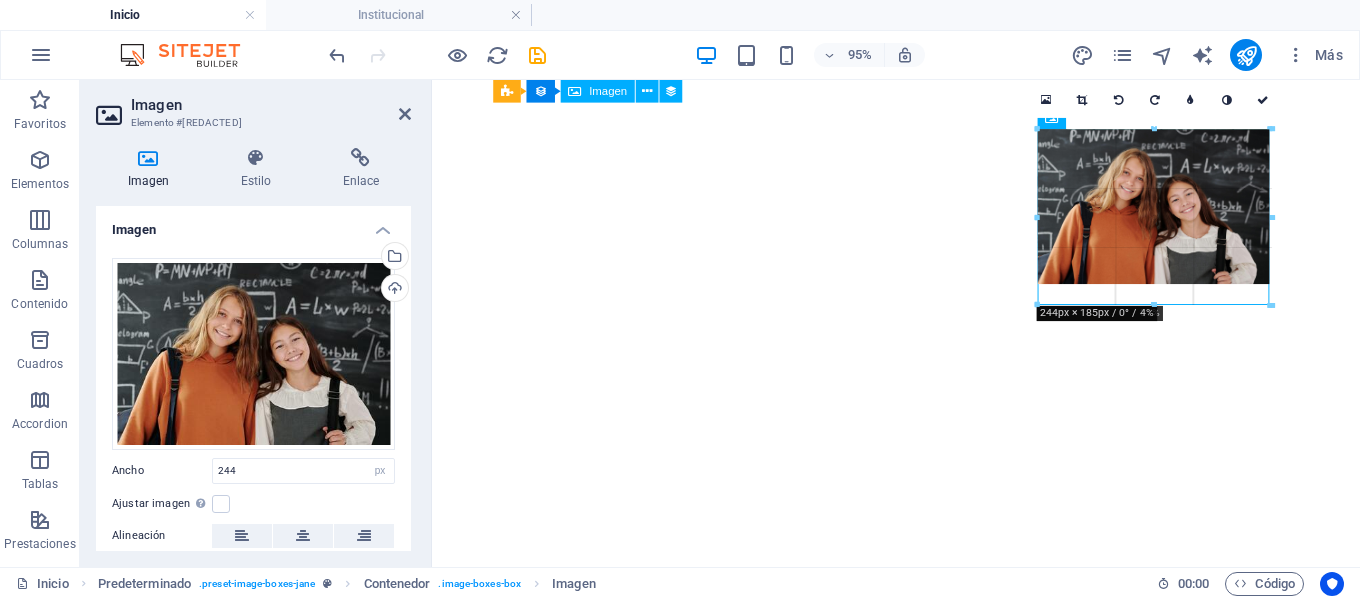 drag, startPoint x: 1158, startPoint y: 284, endPoint x: 1155, endPoint y: 306, distance: 22.203604 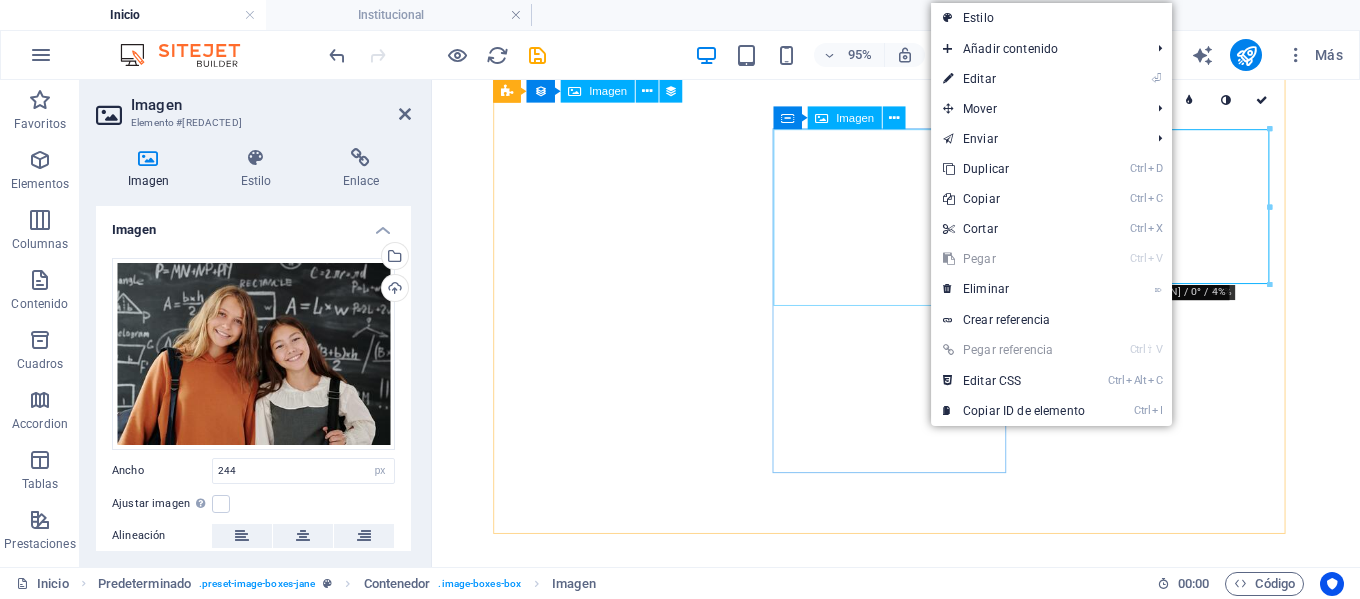 click at bounding box center [920, 3221] 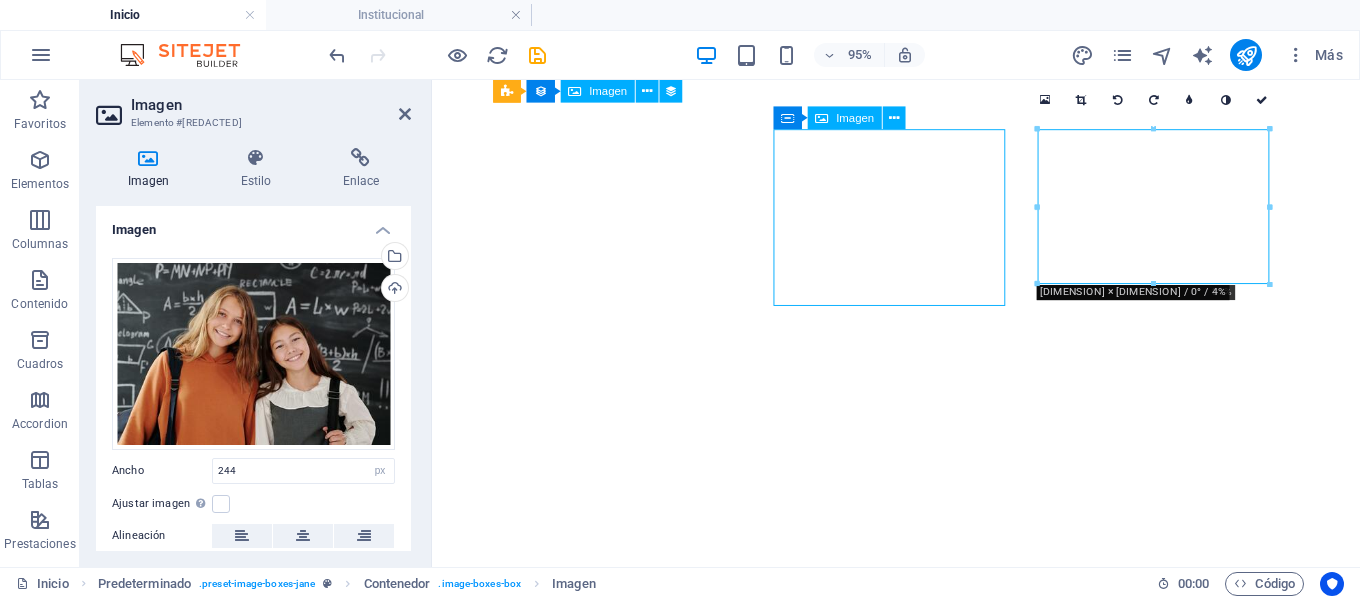scroll, scrollTop: 1379, scrollLeft: 0, axis: vertical 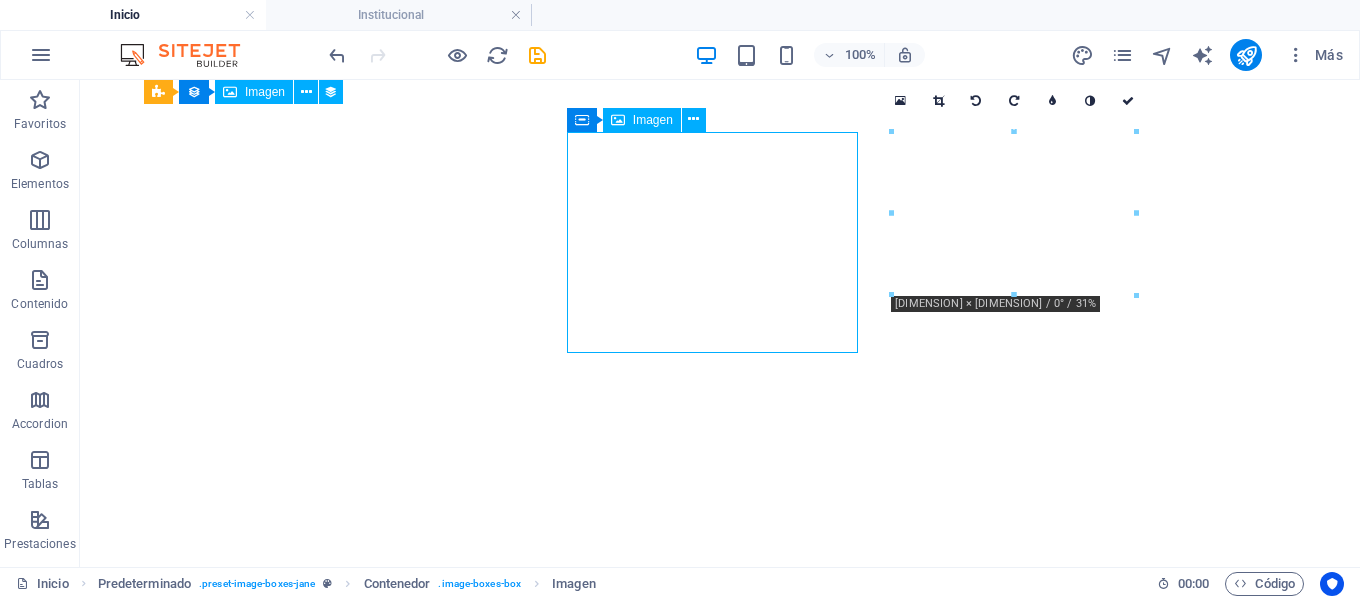 click at bounding box center (632, 3498) 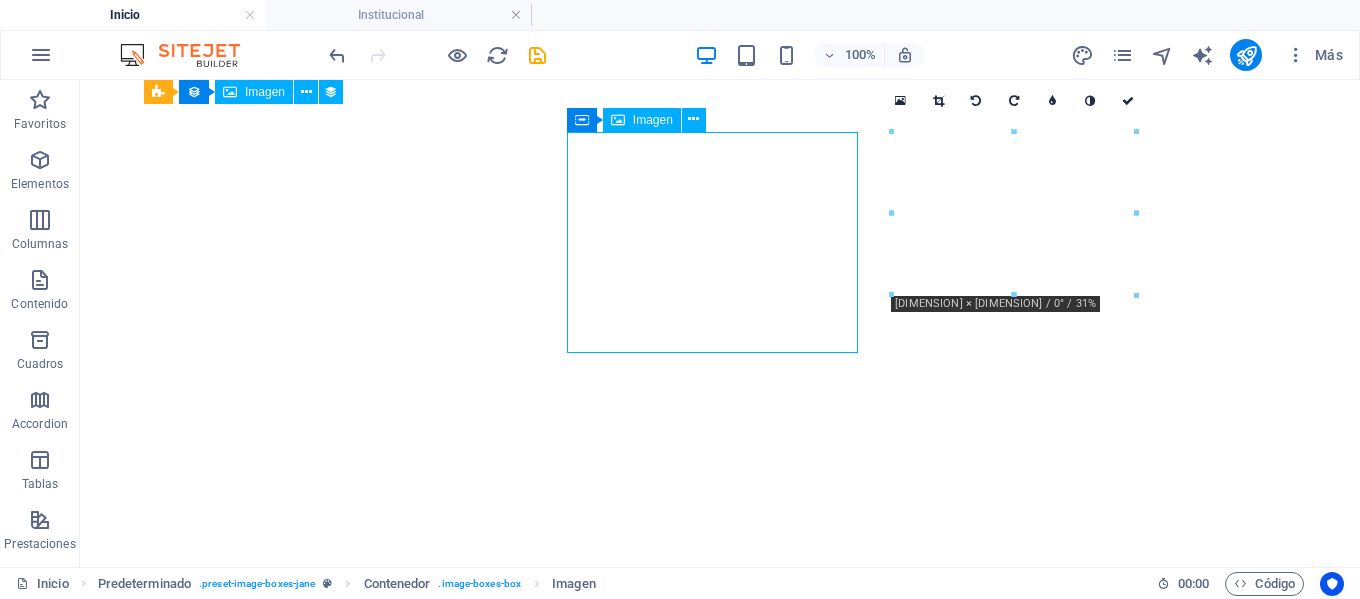 click at bounding box center [632, 3498] 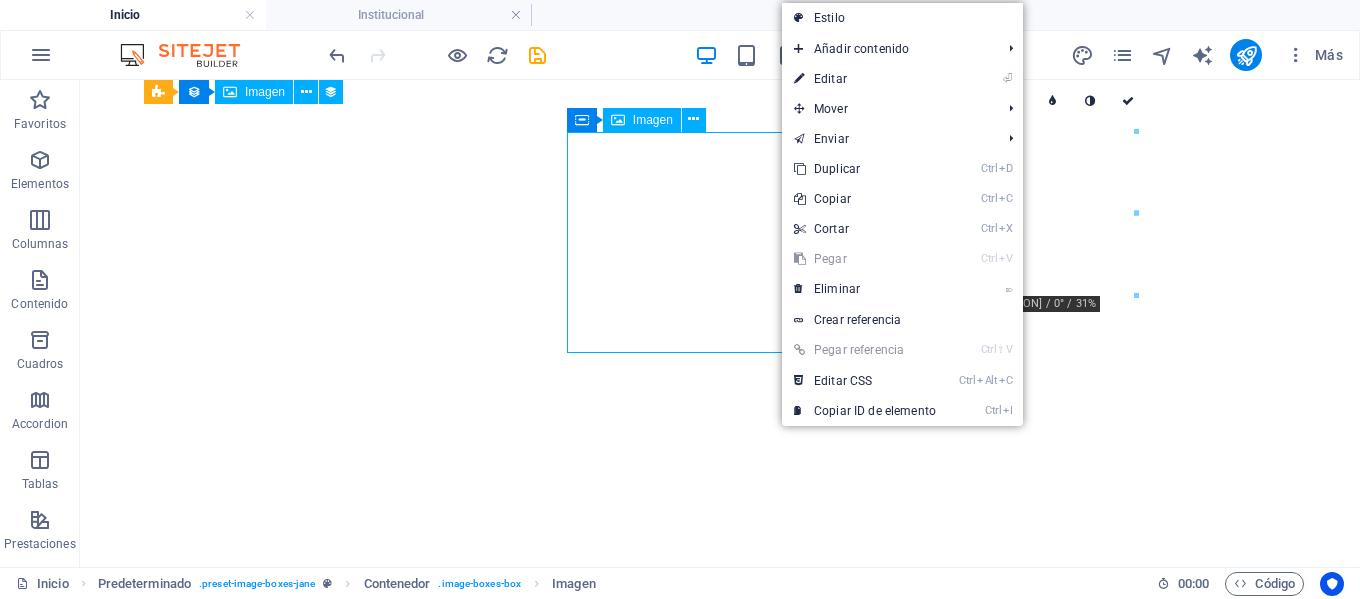 click at bounding box center [632, 3498] 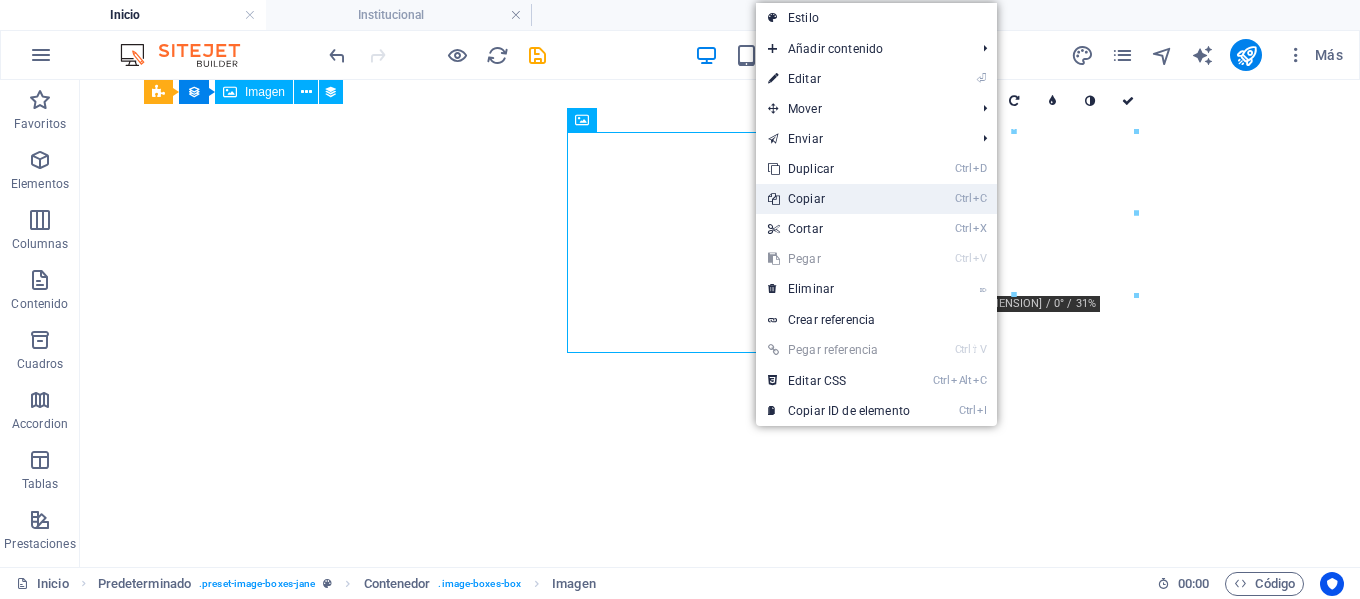 click on "Ctrl C  Copiar" at bounding box center (839, 199) 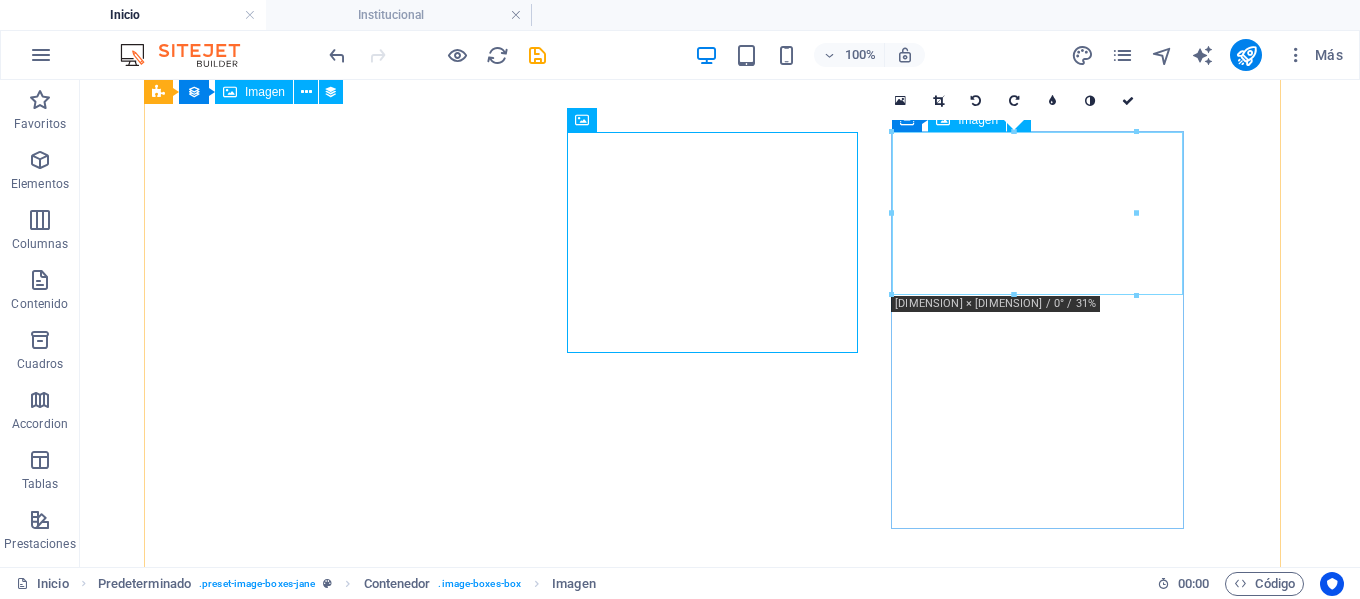 click at bounding box center [632, 4233] 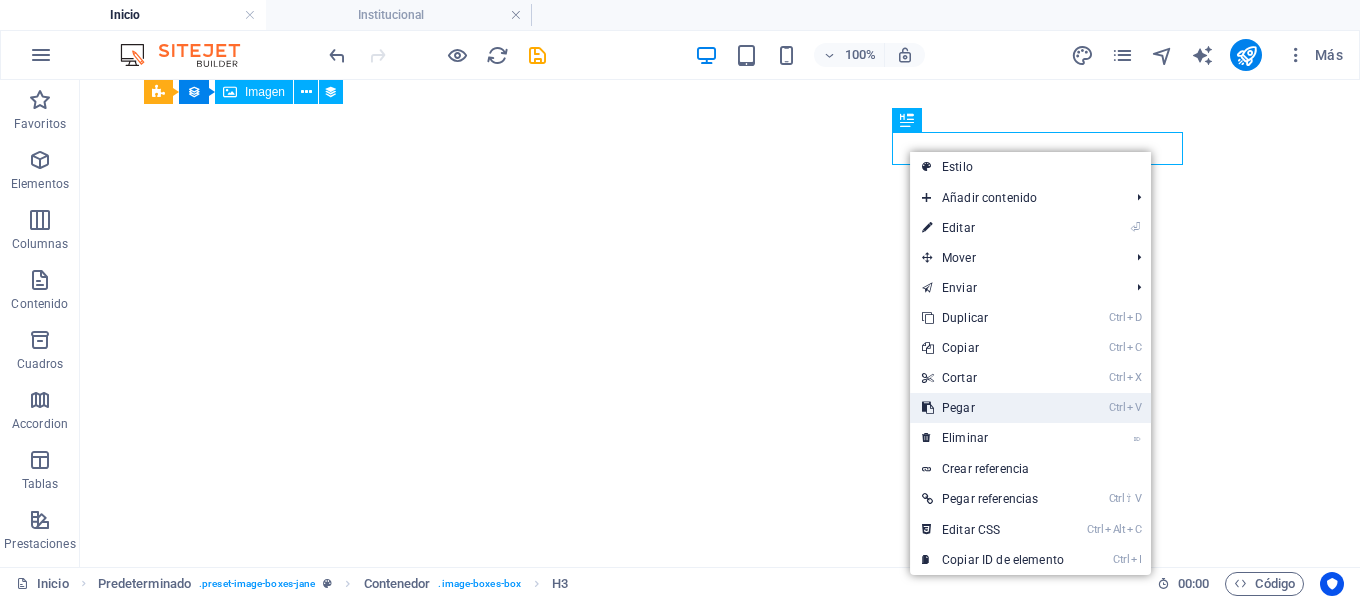 click on "Ctrl V  Pegar" at bounding box center (993, 408) 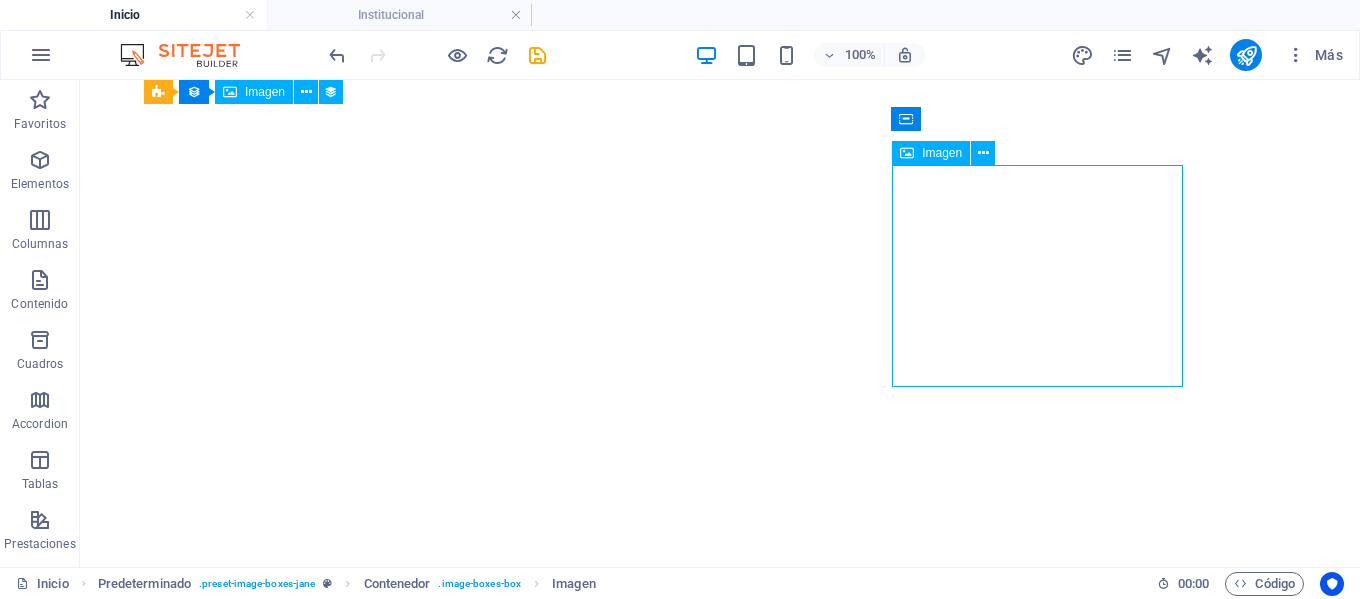 drag, startPoint x: 1026, startPoint y: 222, endPoint x: 1028, endPoint y: 173, distance: 49.0408 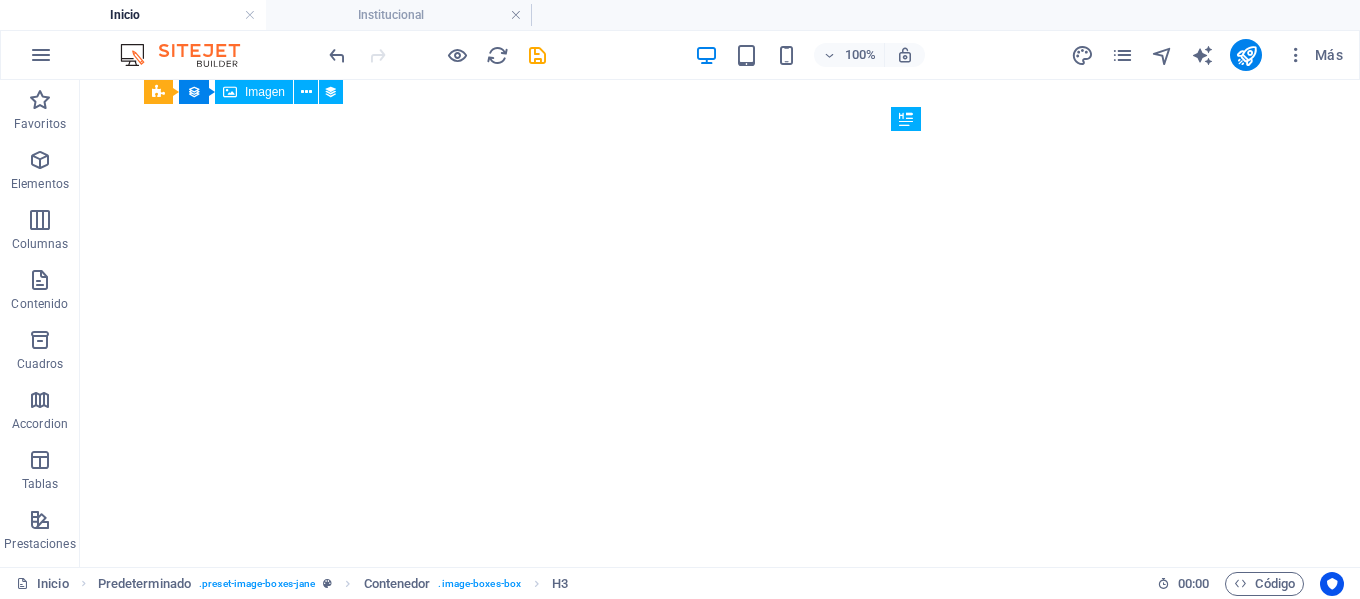 drag, startPoint x: 1039, startPoint y: 151, endPoint x: 1018, endPoint y: 386, distance: 235.93643 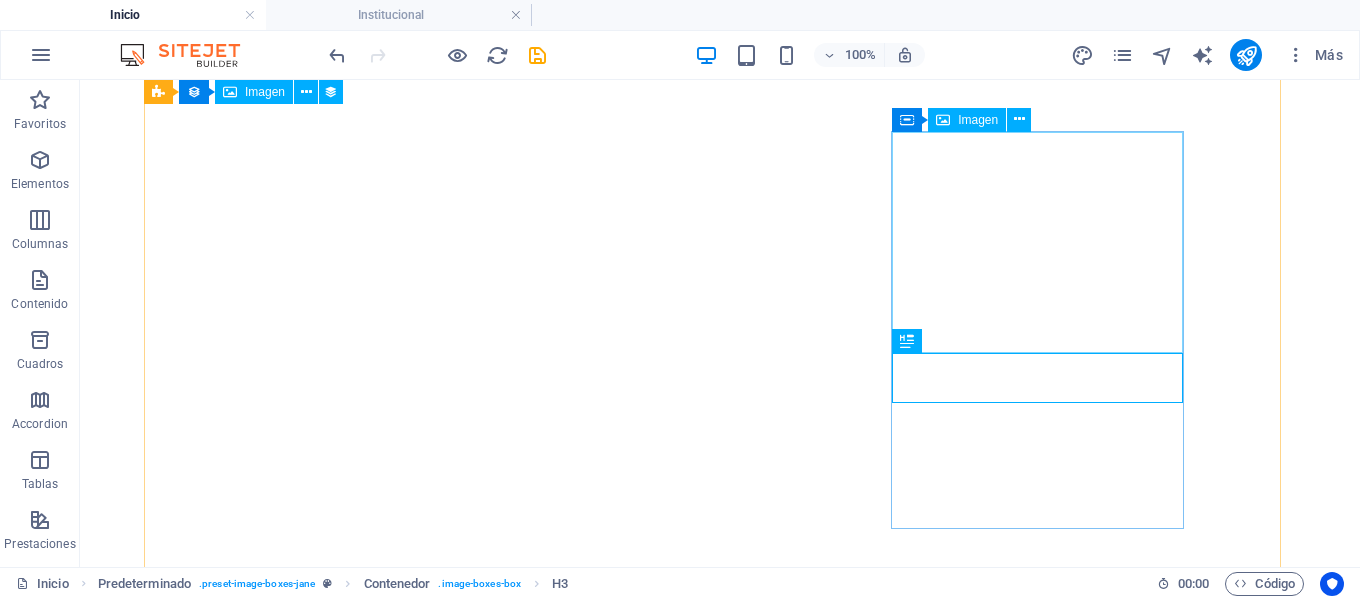 click at bounding box center (632, 4638) 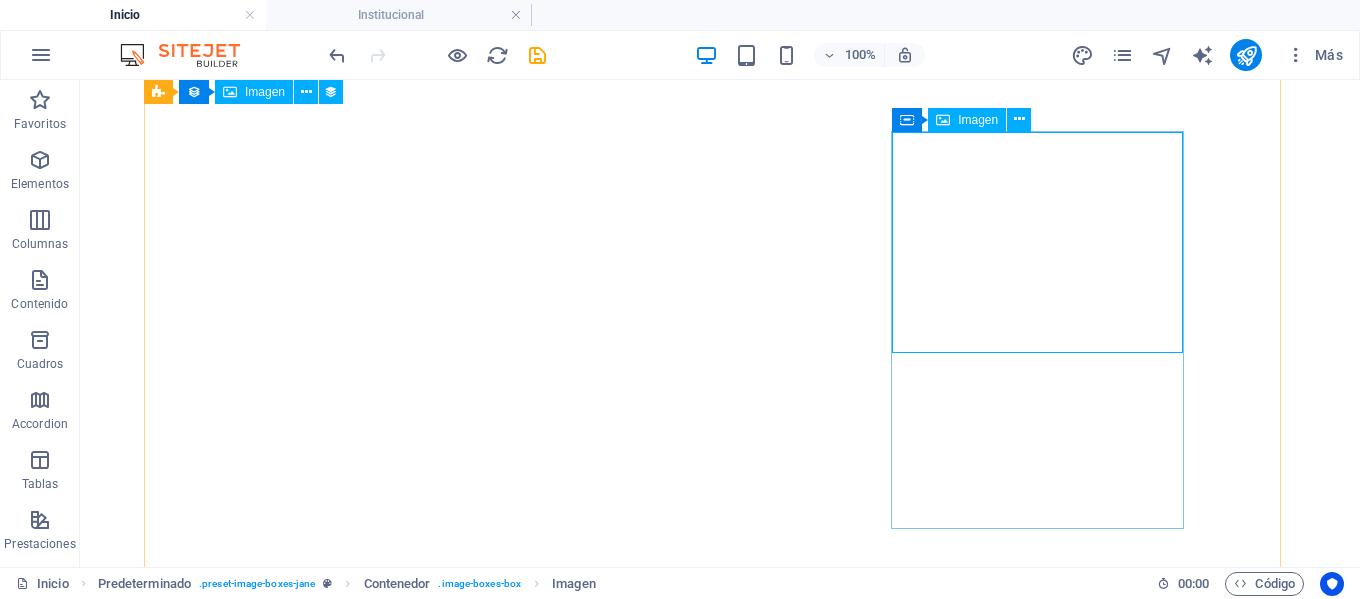 click on "Imagen" at bounding box center (978, 120) 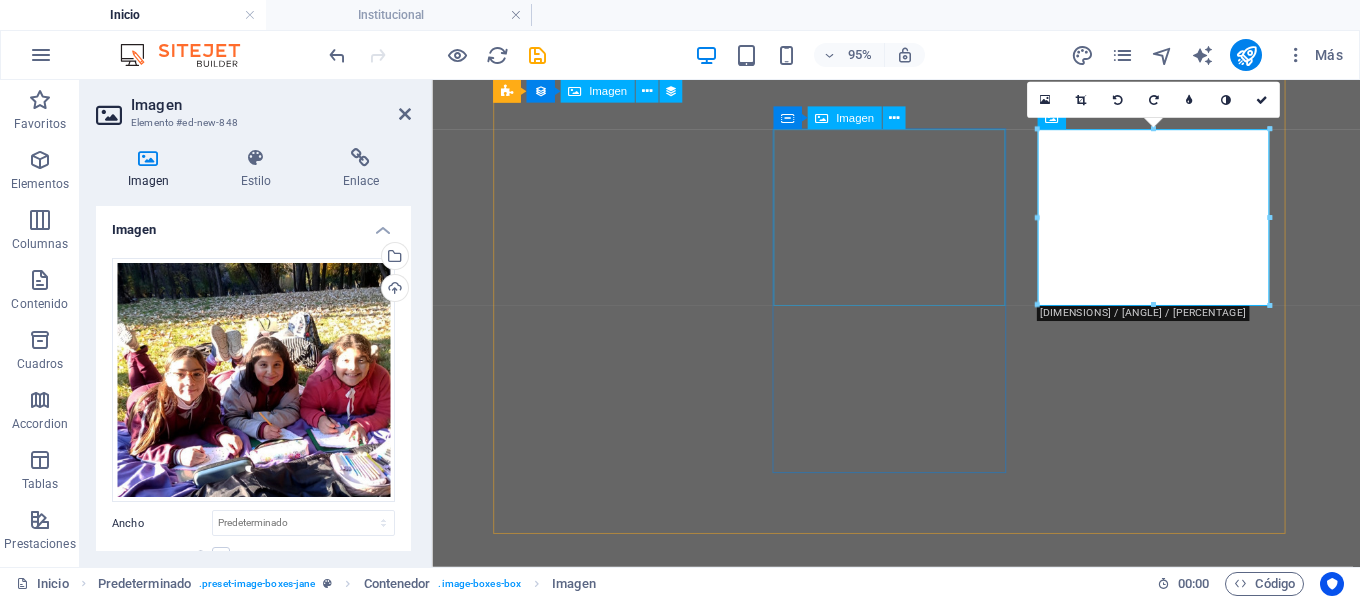 scroll, scrollTop: 1402, scrollLeft: 0, axis: vertical 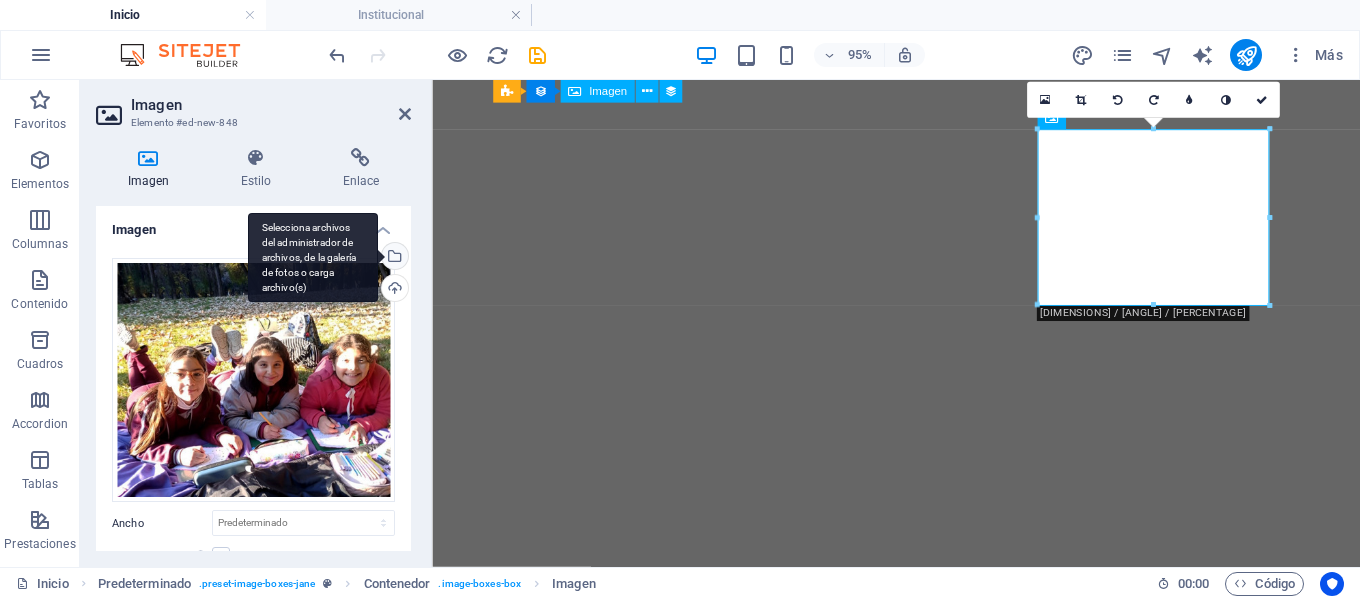 click on "Selecciona archivos del administrador de archivos, de la galería de fotos o carga archivo(s)" at bounding box center [313, 258] 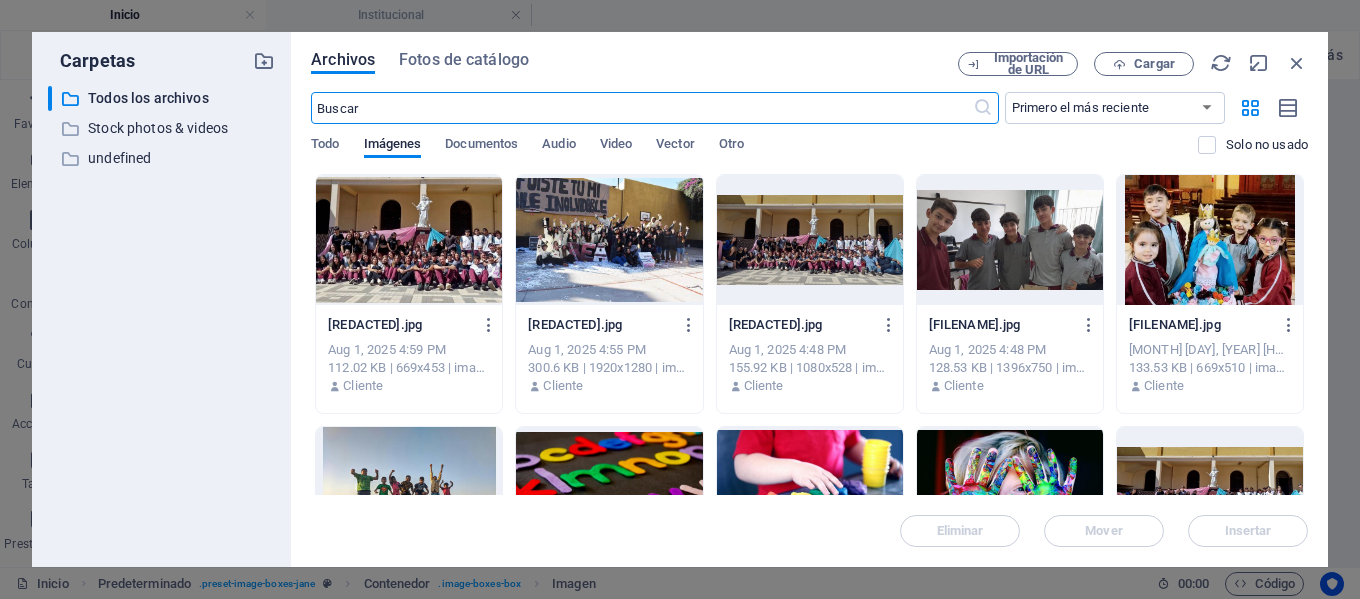 scroll, scrollTop: 1652, scrollLeft: 0, axis: vertical 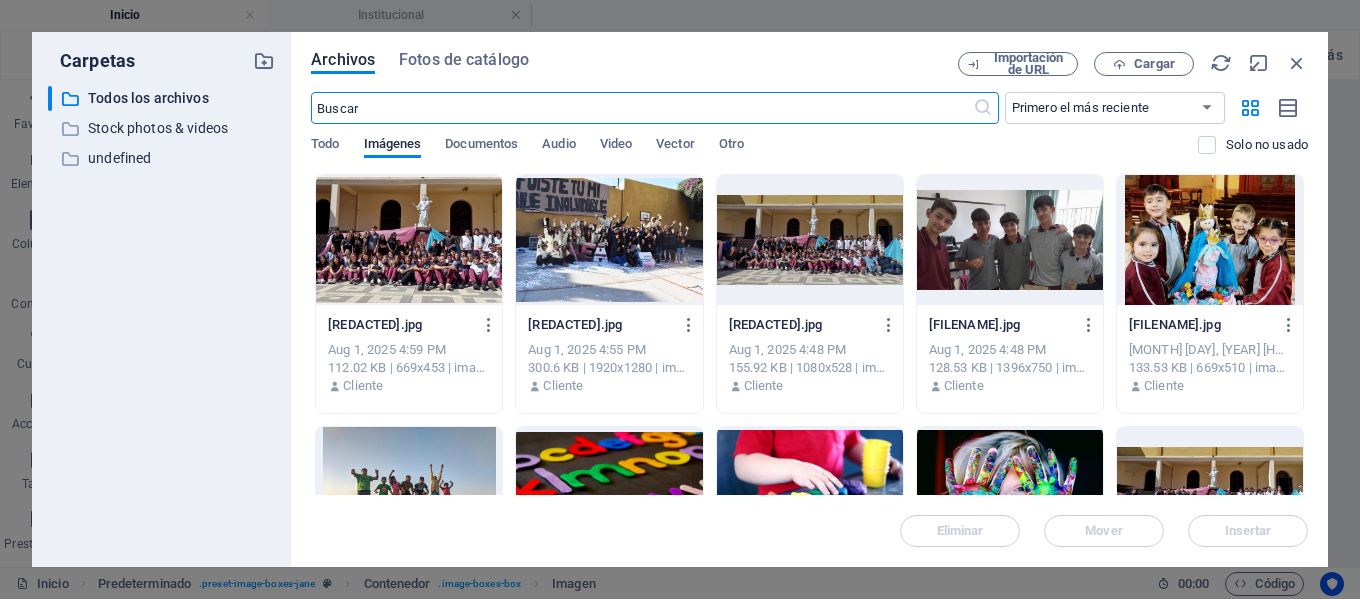 click at bounding box center (409, 240) 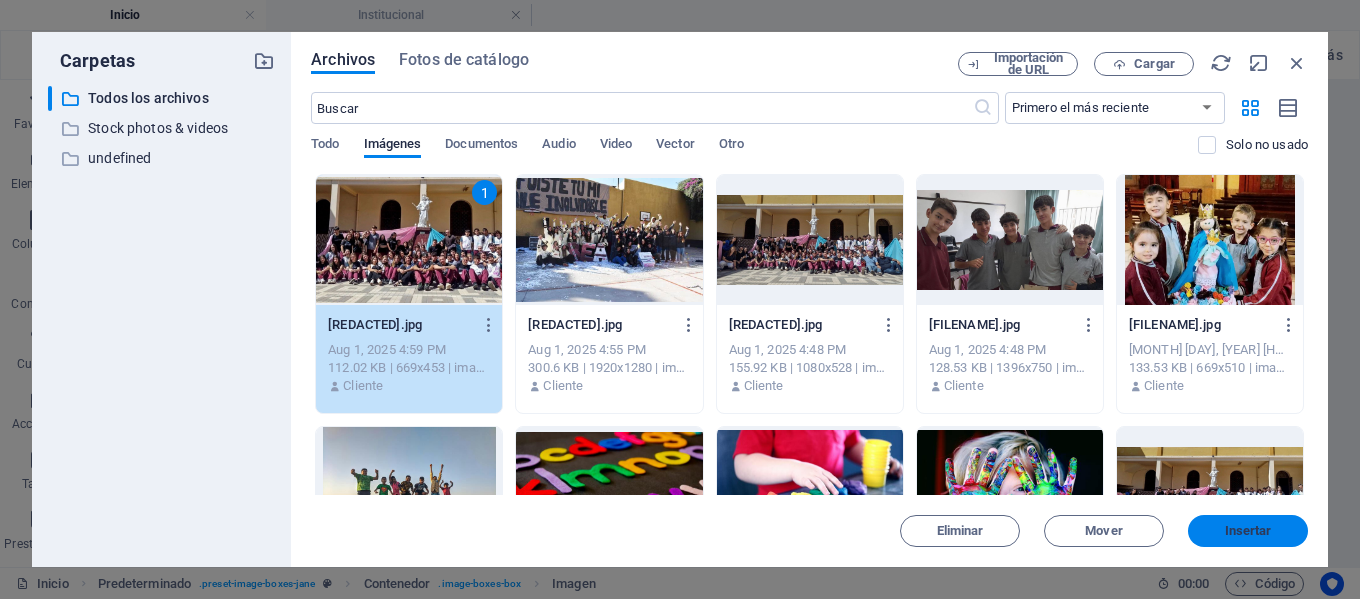 click on "Insertar" at bounding box center [1248, 531] 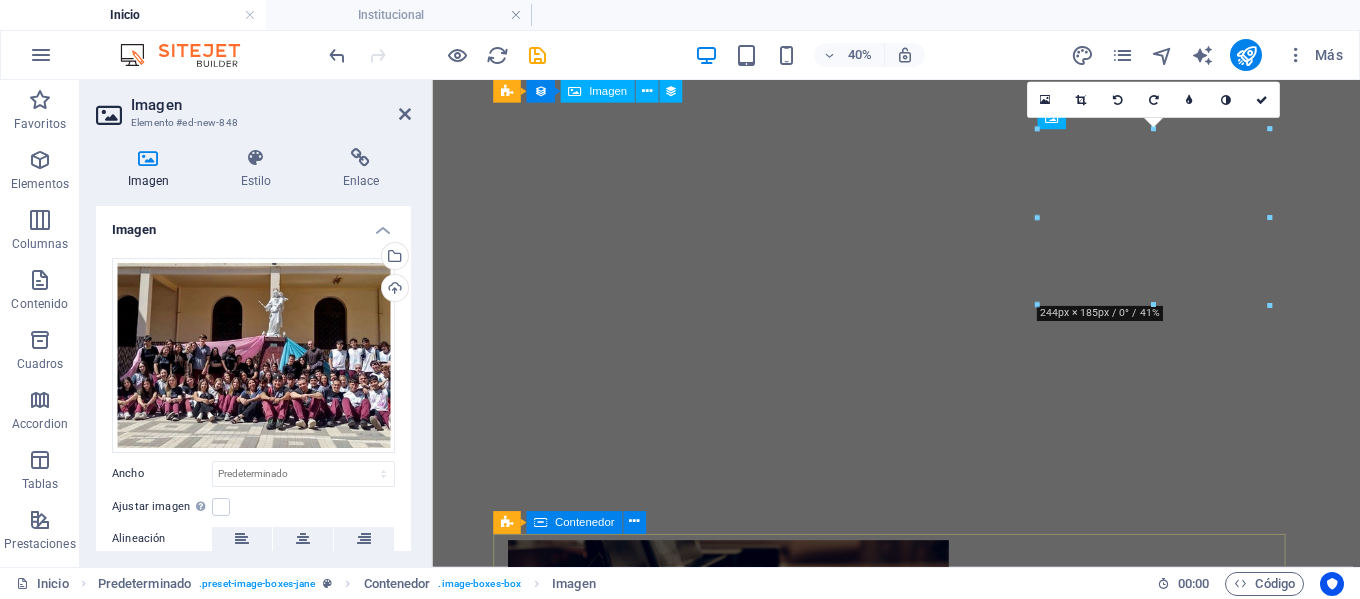 scroll, scrollTop: 1402, scrollLeft: 0, axis: vertical 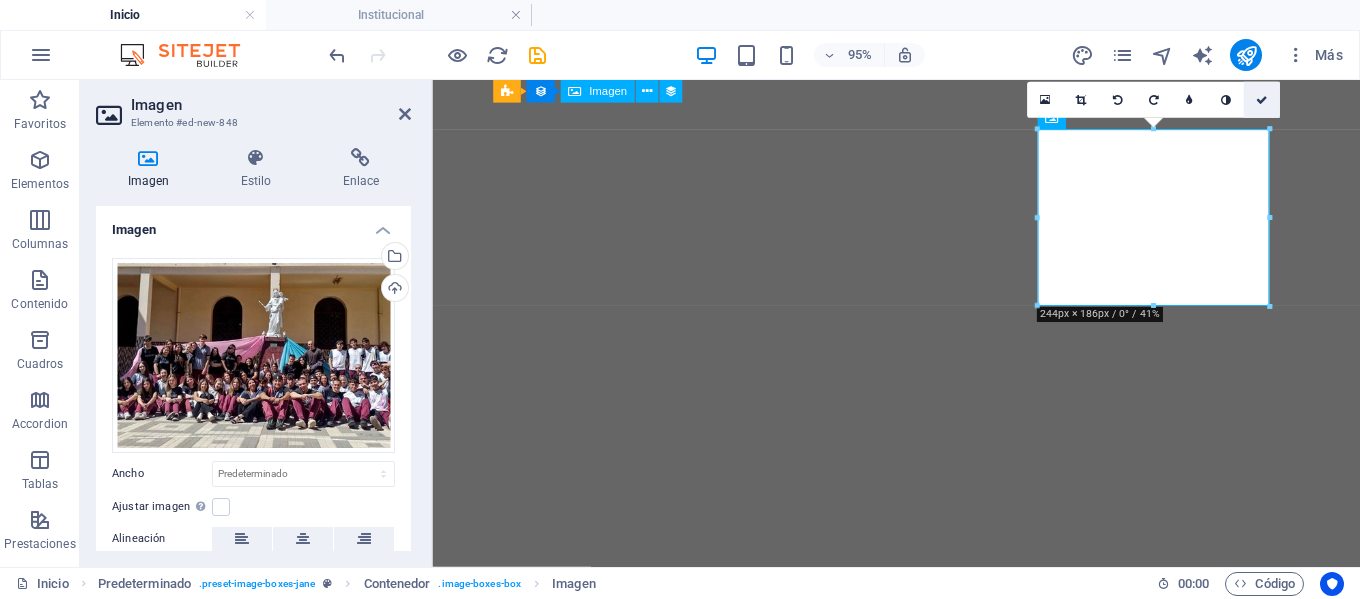 click at bounding box center (1261, 100) 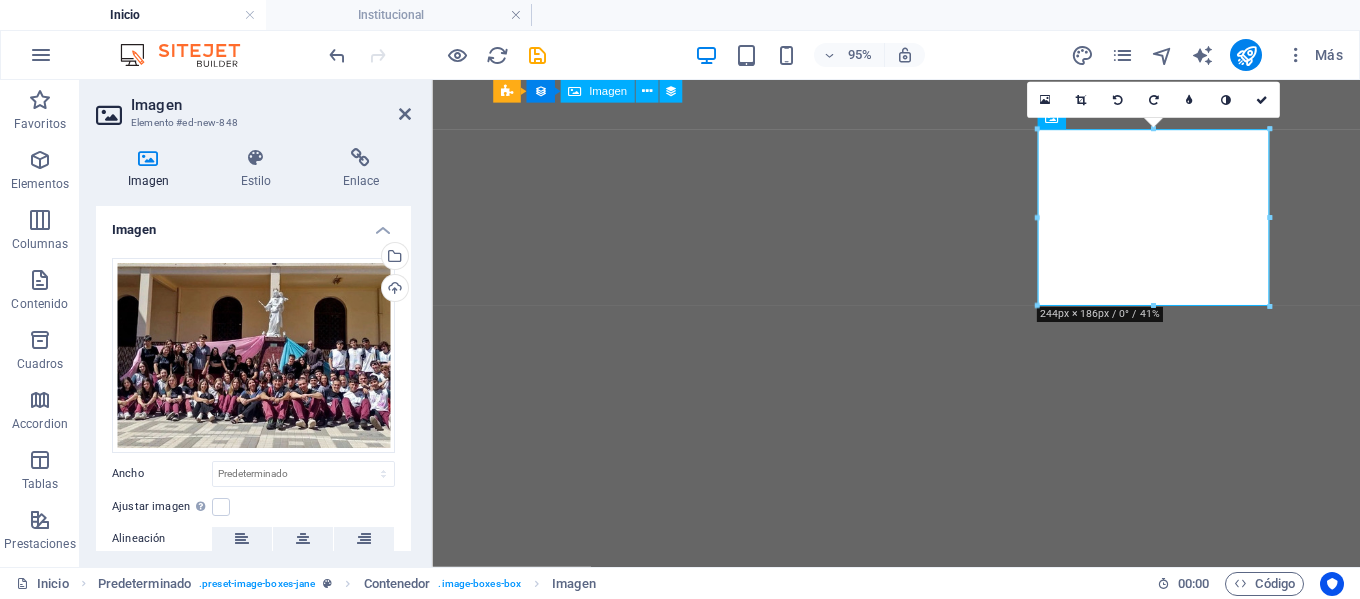 scroll, scrollTop: 1379, scrollLeft: 0, axis: vertical 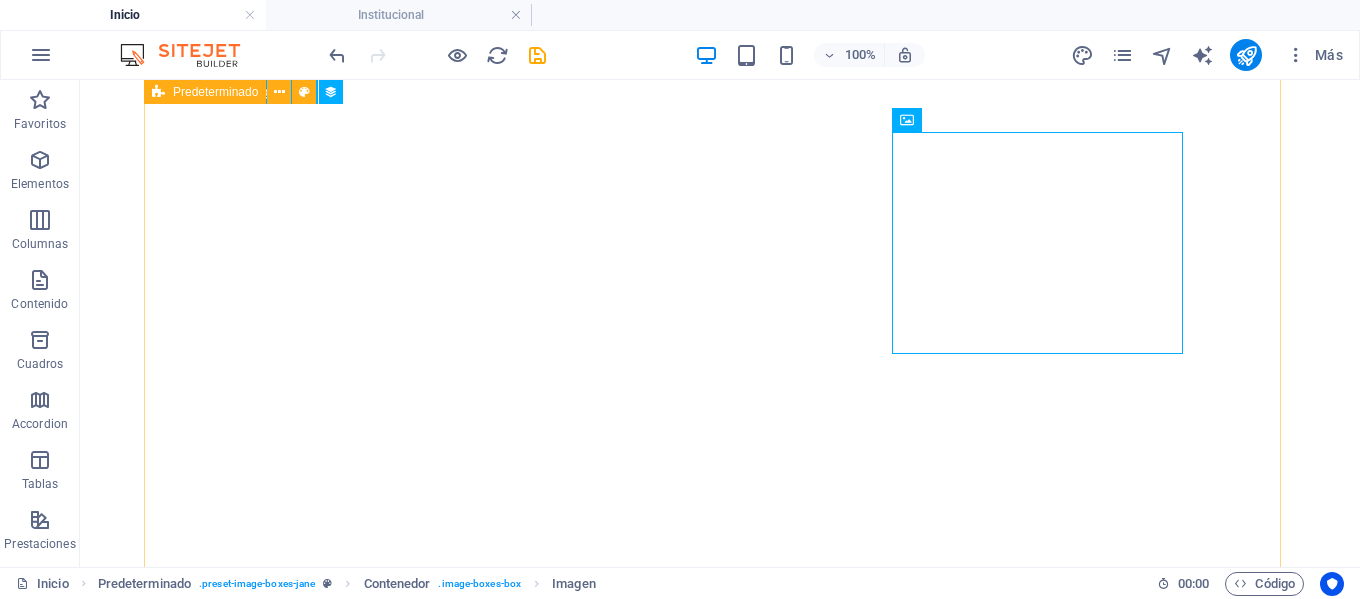 click on "Propuesta educativa Nivel inicial Desde sala de 3 a 5 años. ver más primaria Desde Primero hasta Séptimo grado ver más secundaria Desde Primero hasta Quinto año ver más" at bounding box center (720, 3552) 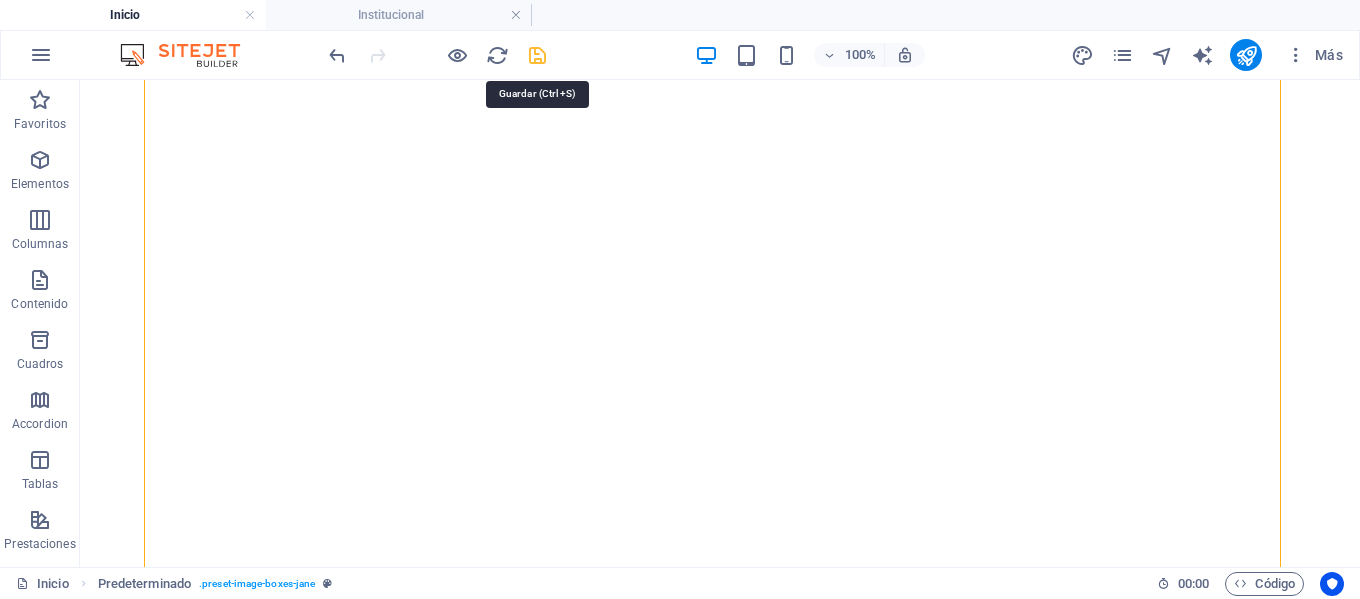drag, startPoint x: 540, startPoint y: 57, endPoint x: 525, endPoint y: 70, distance: 19.849434 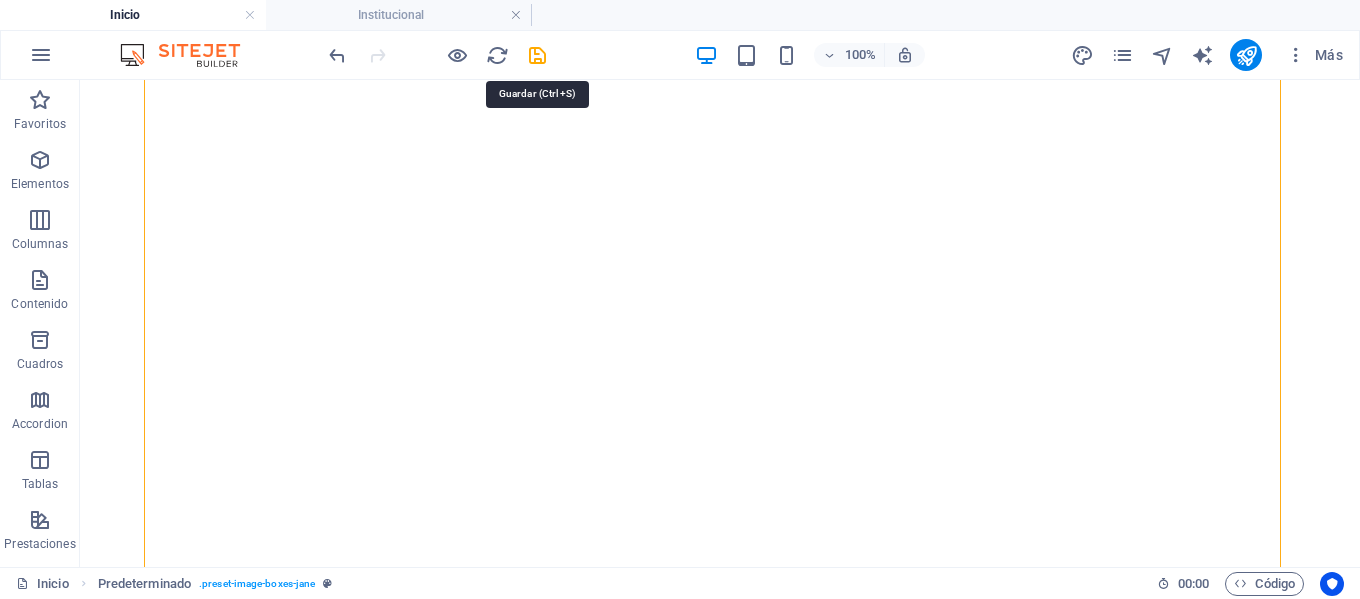click at bounding box center (537, 55) 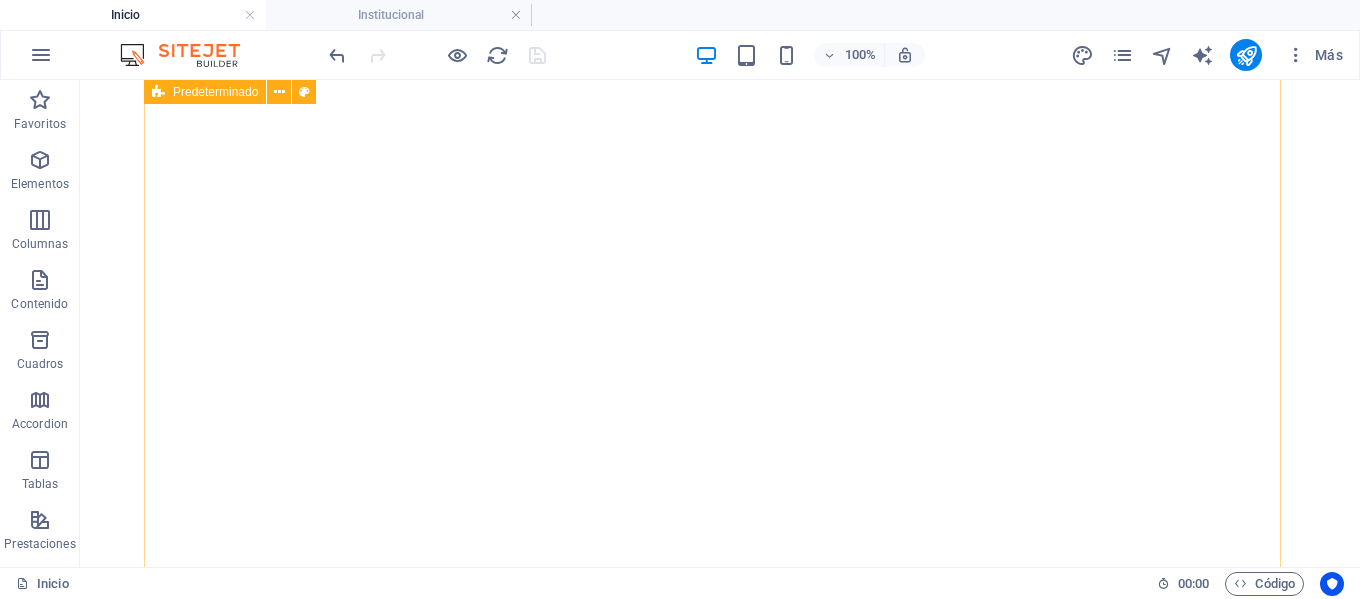 click on "Propuesta educativa Nivel inicial Desde sala de 3 a 5 años. ver más primaria Desde Primero hasta Séptimo grado ver más secundaria Desde Primero hasta Quinto año ver más" at bounding box center [720, 3552] 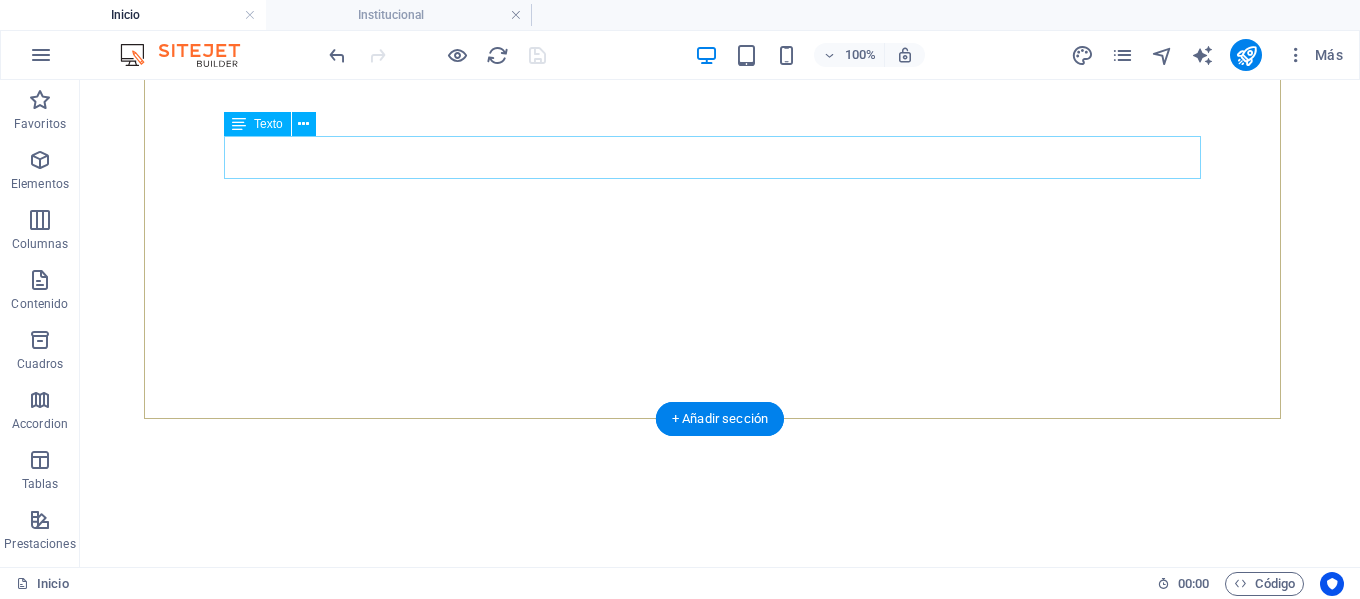 scroll, scrollTop: 279, scrollLeft: 0, axis: vertical 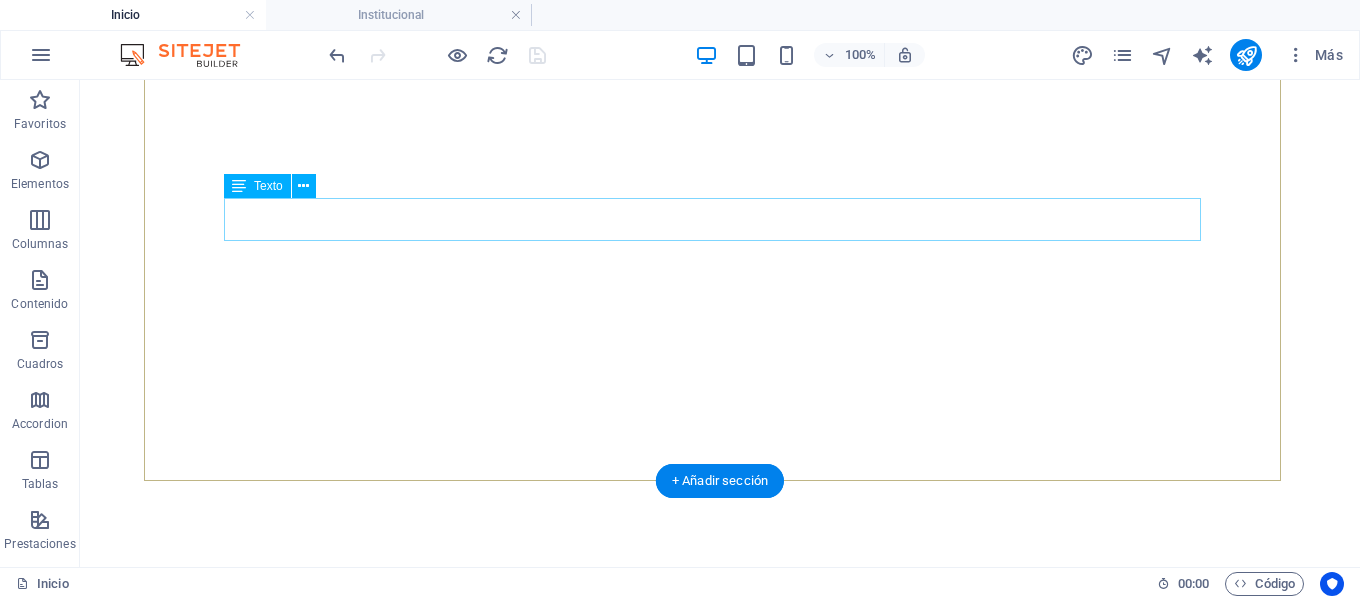 click on "Ser con los jóvenes, casa que evang eliza" at bounding box center (720, 1040) 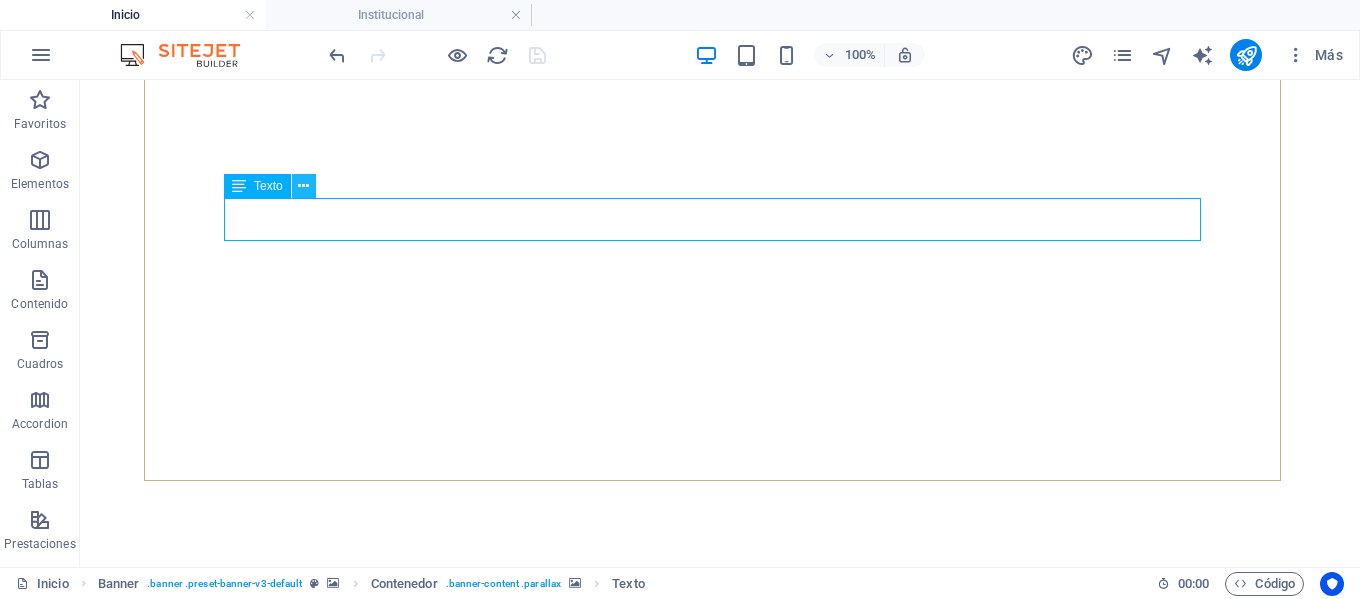 click at bounding box center (303, 186) 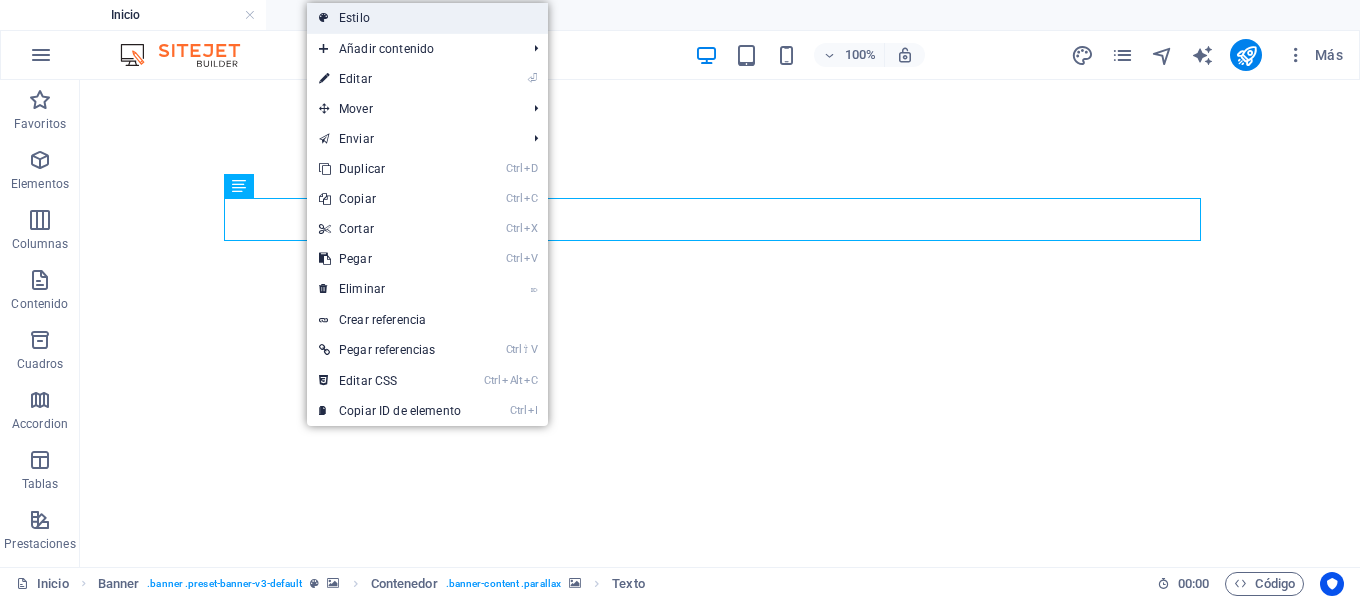 click on "Estilo" at bounding box center (427, 18) 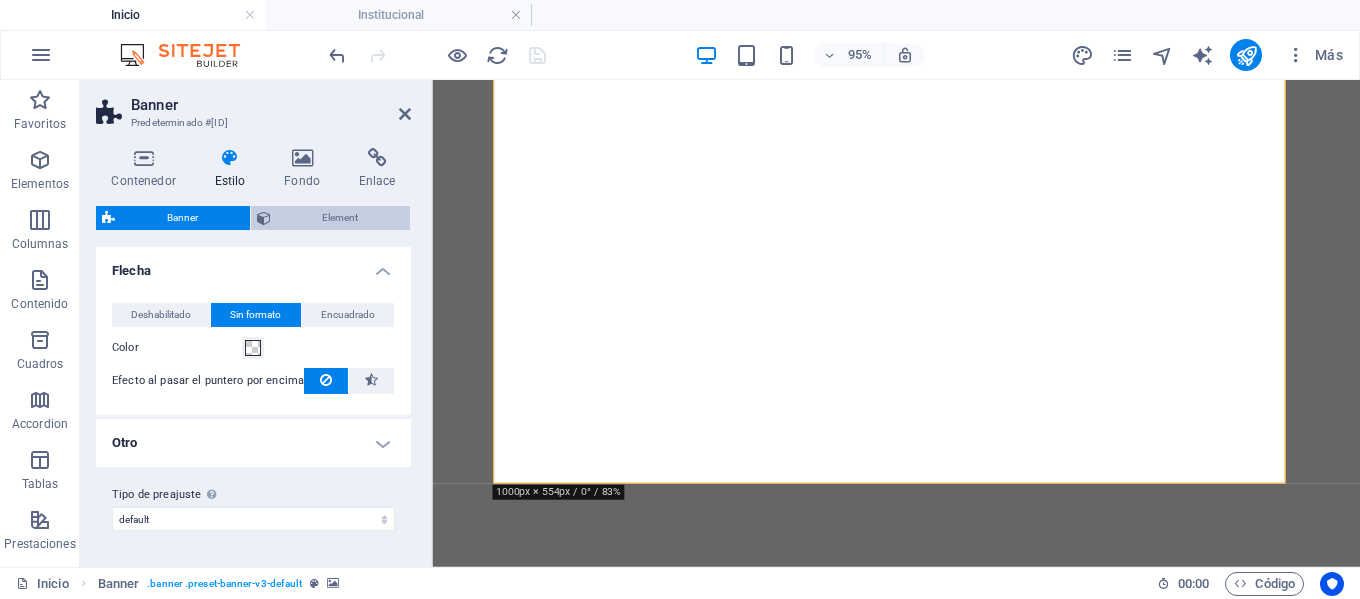 click on "Element" at bounding box center (341, 218) 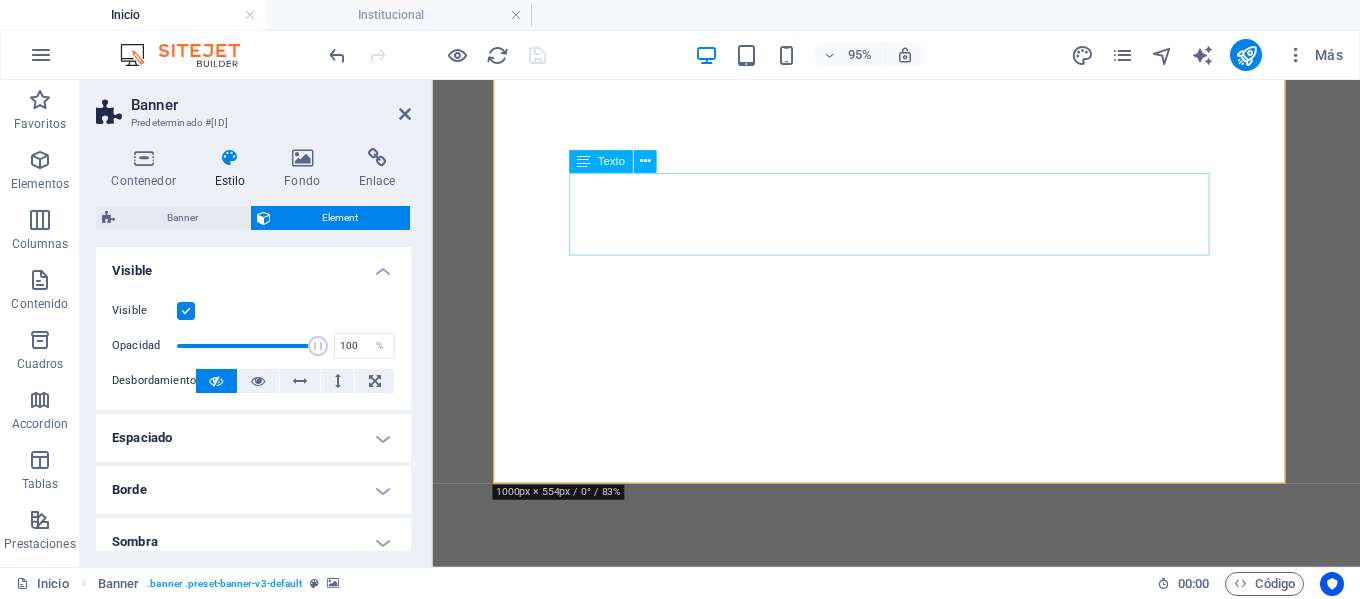 click on "Ser con los jóvenes, casa que evang eliza" at bounding box center [920, 1111] 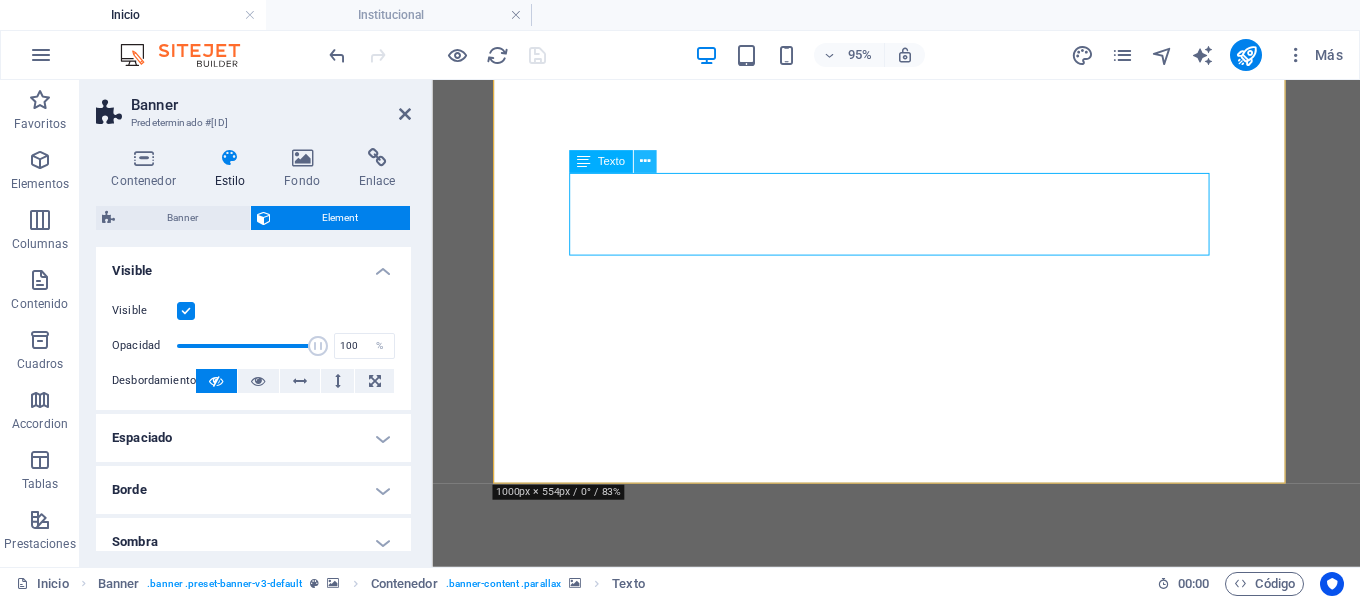 click at bounding box center [644, 162] 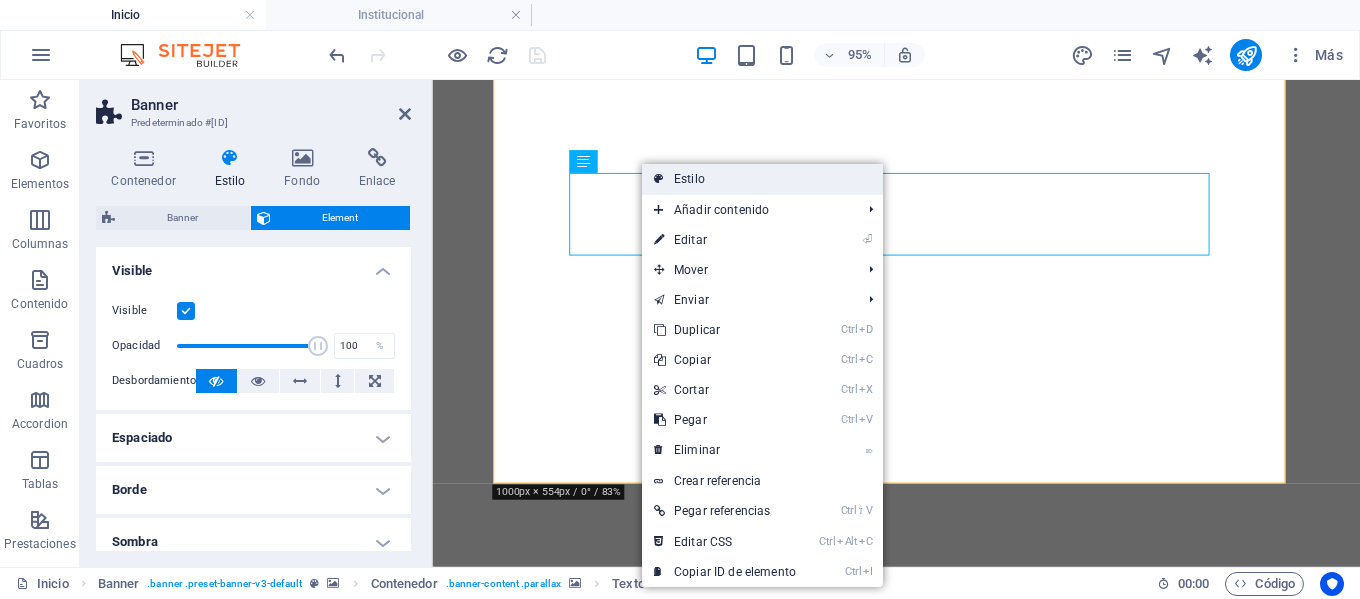 click at bounding box center [659, 179] 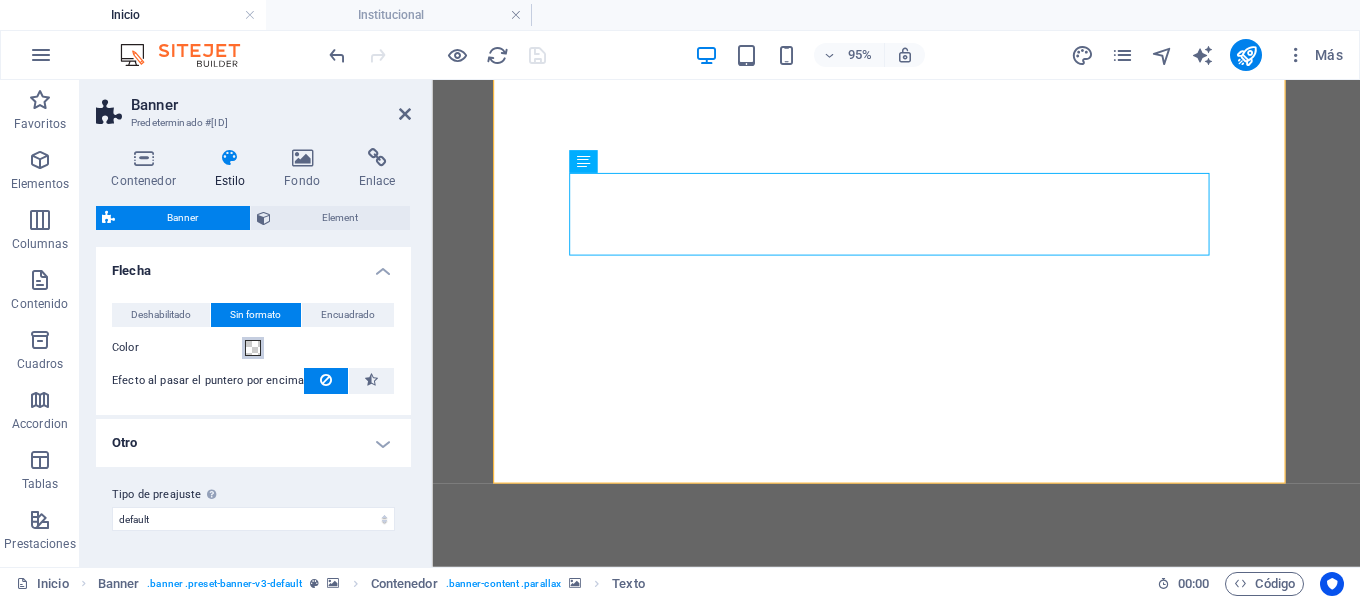click at bounding box center (253, 348) 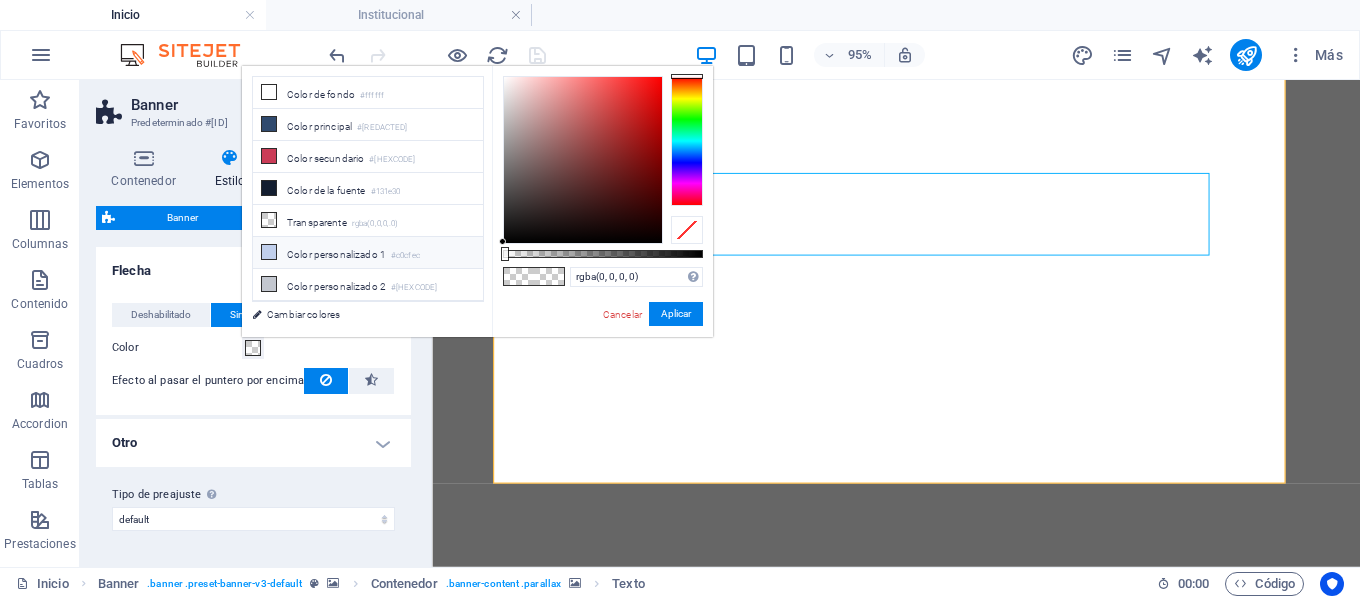 click on "Color personalizado 1
#[HEX]" at bounding box center [368, 253] 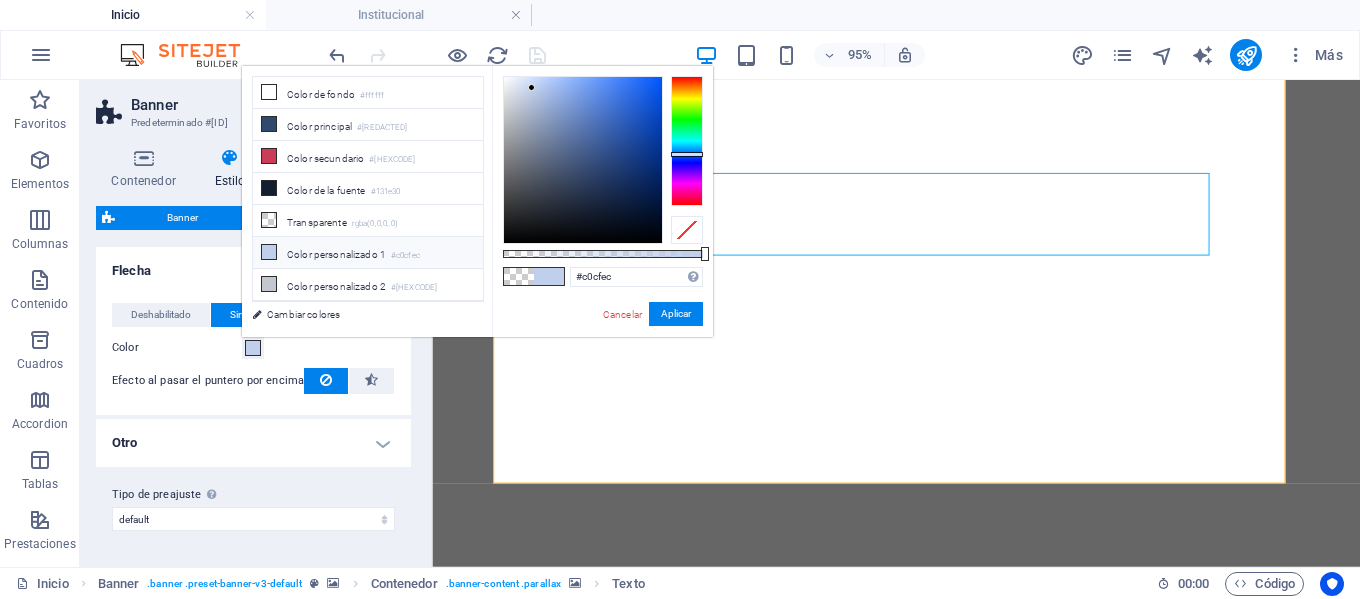 click on "Color personalizado 1
#[HEX]" at bounding box center [368, 253] 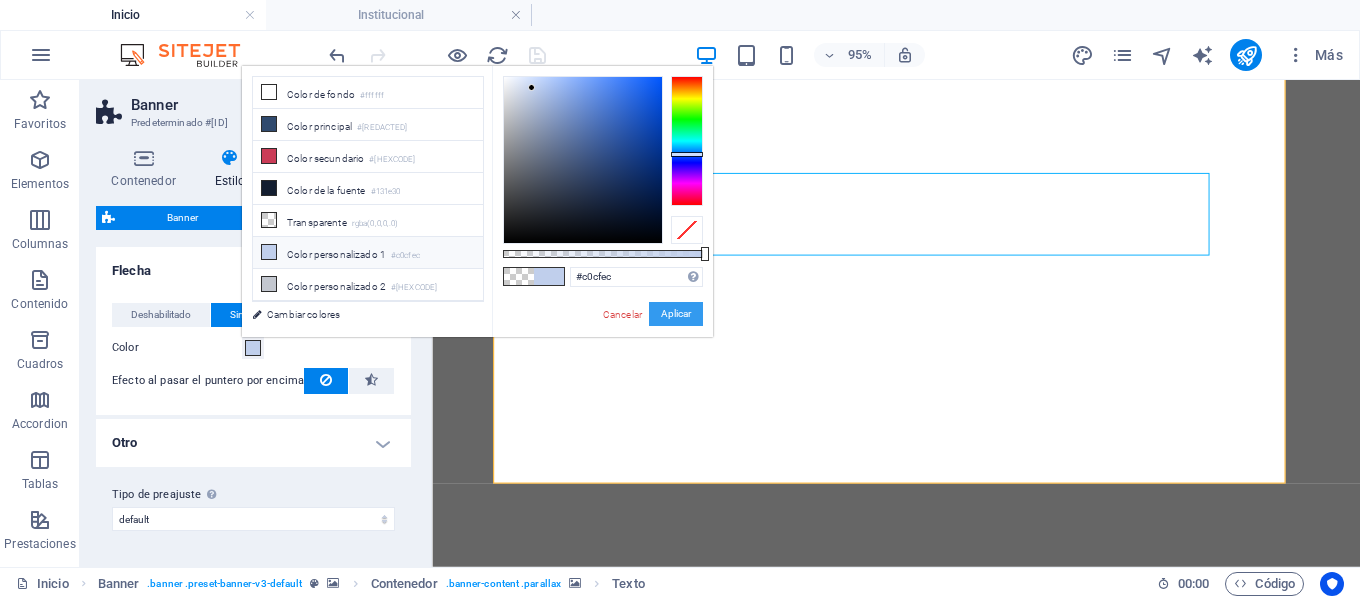 drag, startPoint x: 677, startPoint y: 322, endPoint x: 232, endPoint y: 248, distance: 451.11084 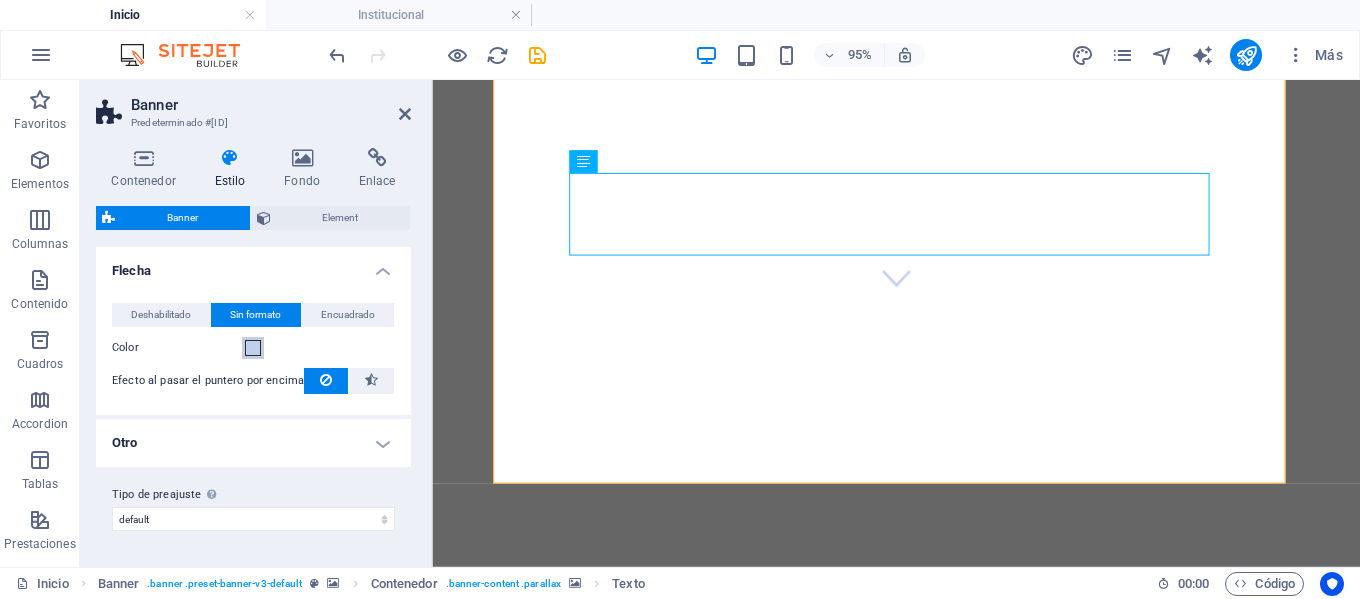 click at bounding box center [253, 348] 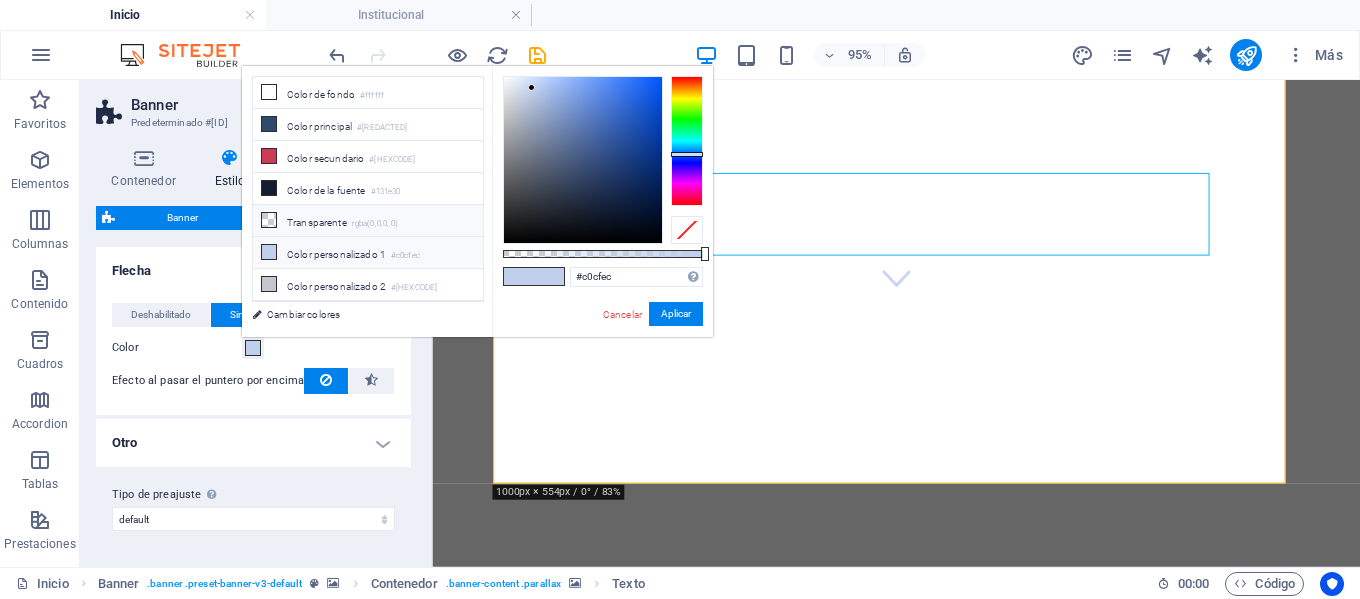 click on "rgba(0,0,0,.0)" at bounding box center (375, 224) 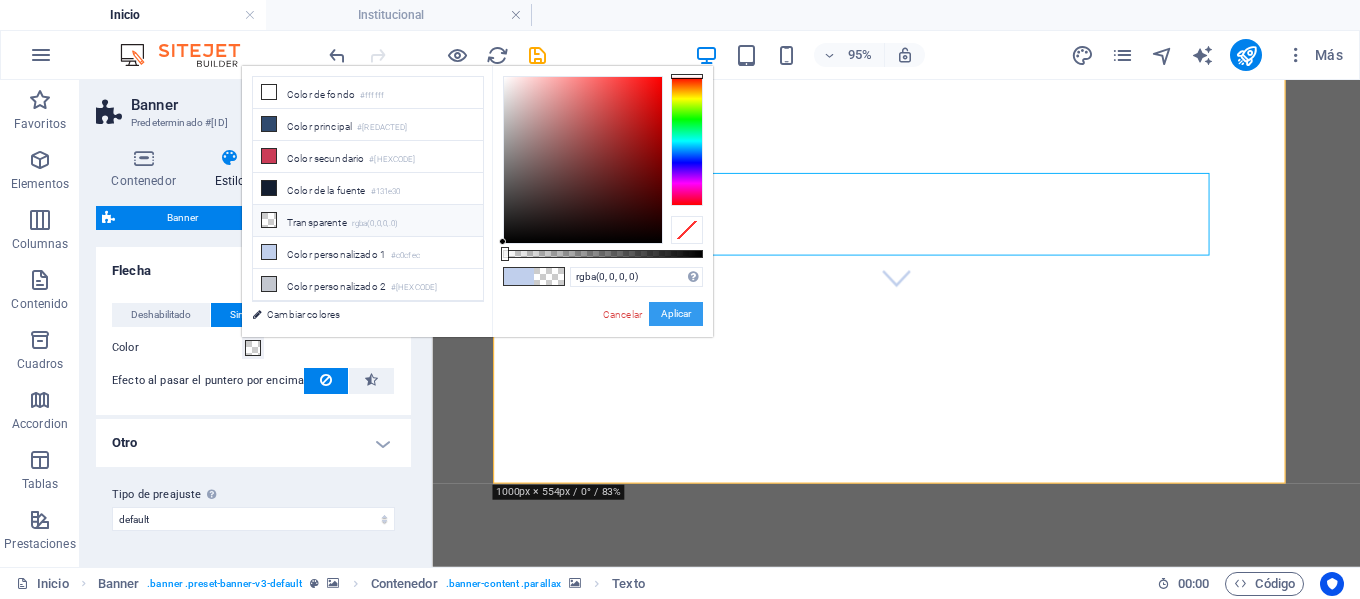click on "Aplicar" at bounding box center (676, 314) 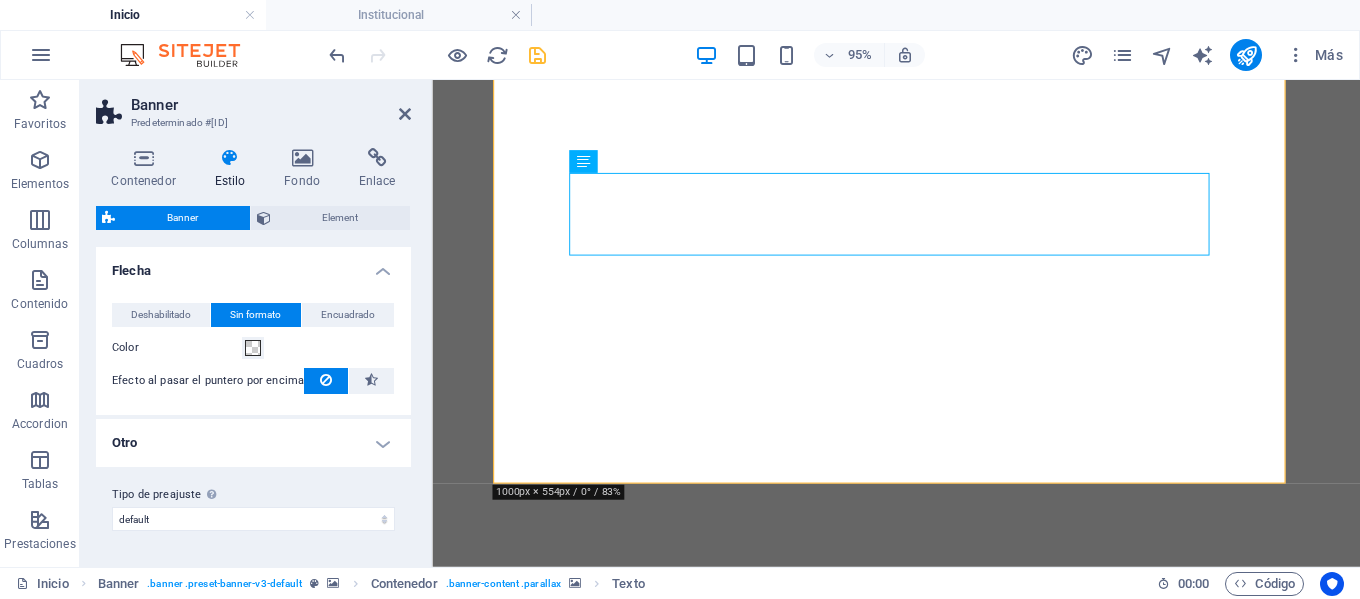 click at bounding box center (537, 55) 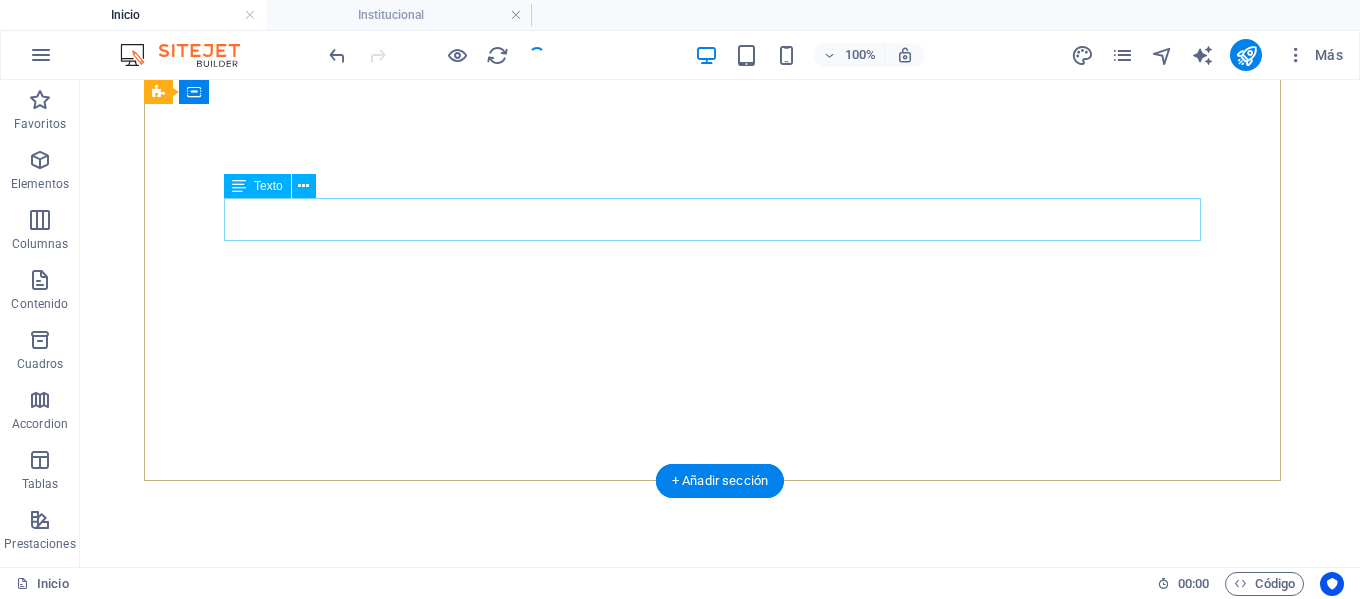 click on "Ser con los jóvenes, casa que evang eliza" at bounding box center (720, 1040) 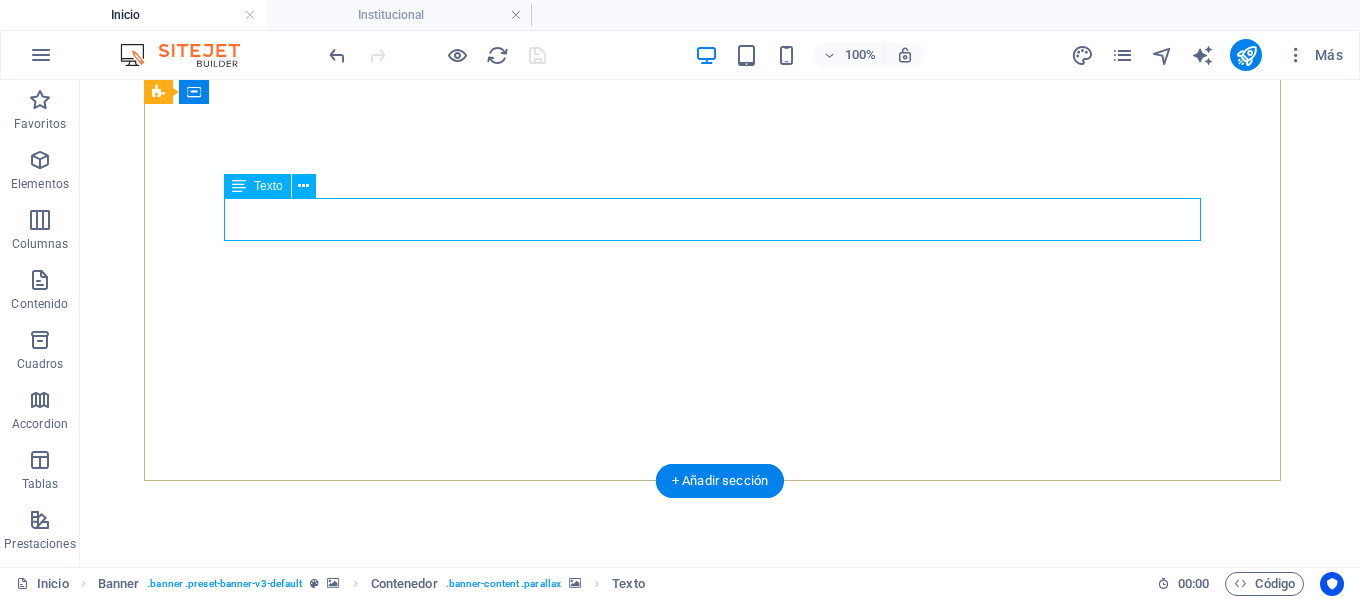 scroll, scrollTop: 79, scrollLeft: 0, axis: vertical 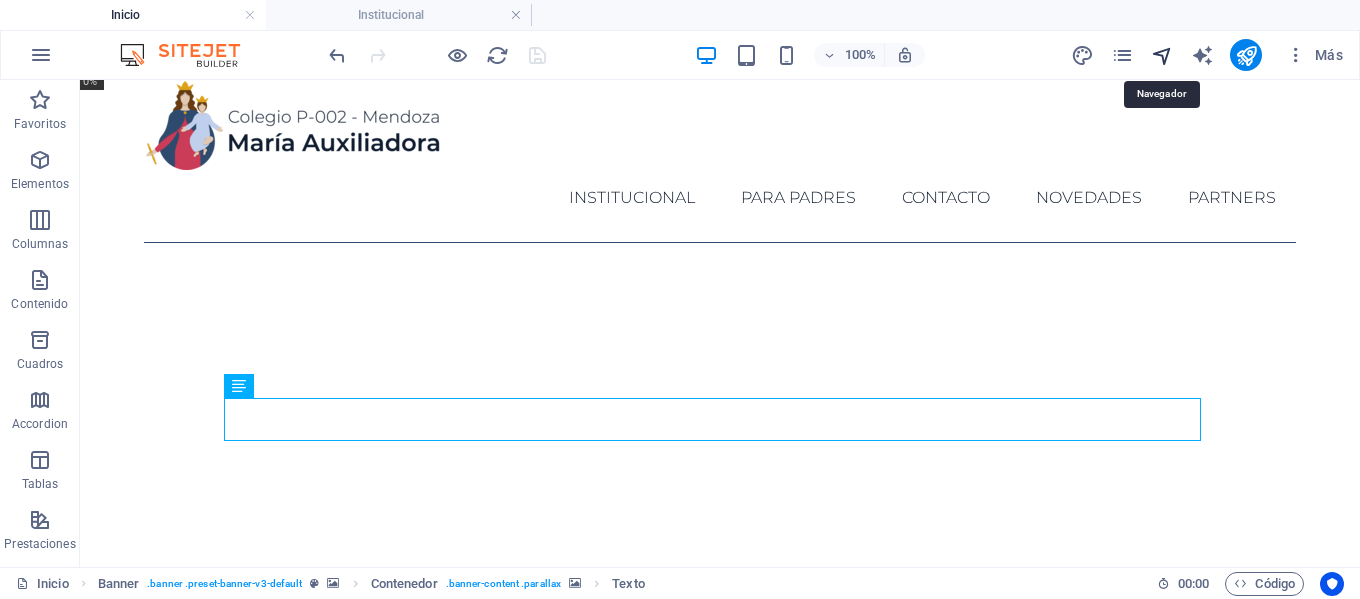 click at bounding box center [1162, 55] 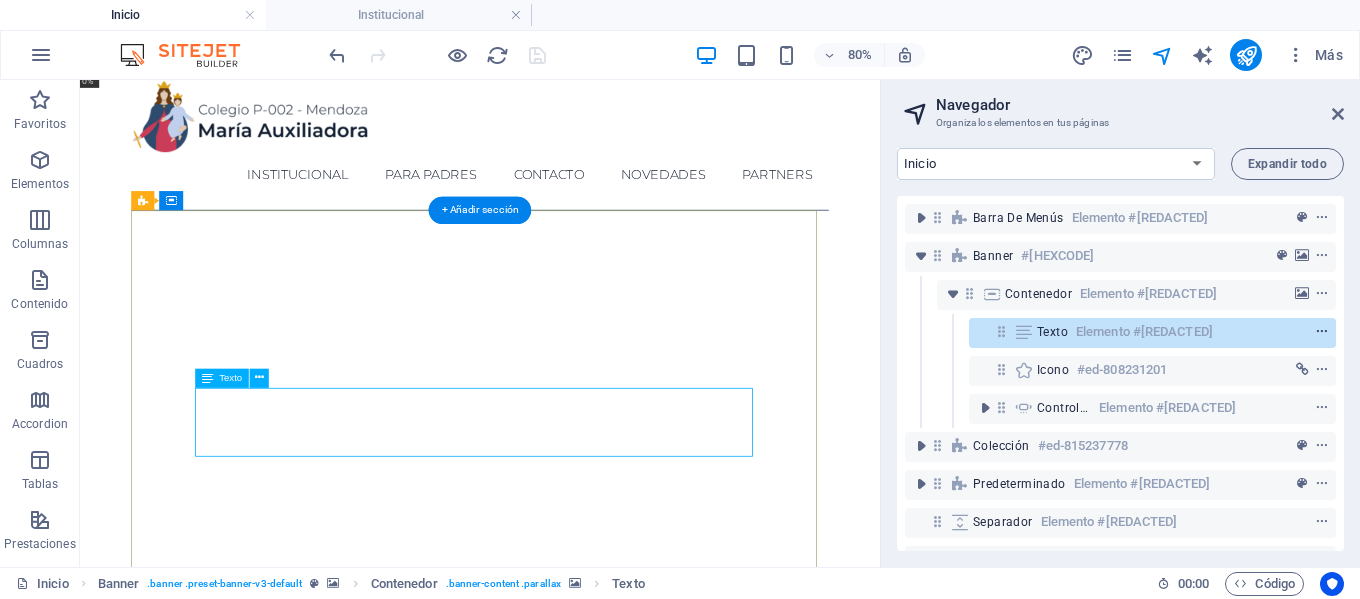 click at bounding box center [1322, 332] 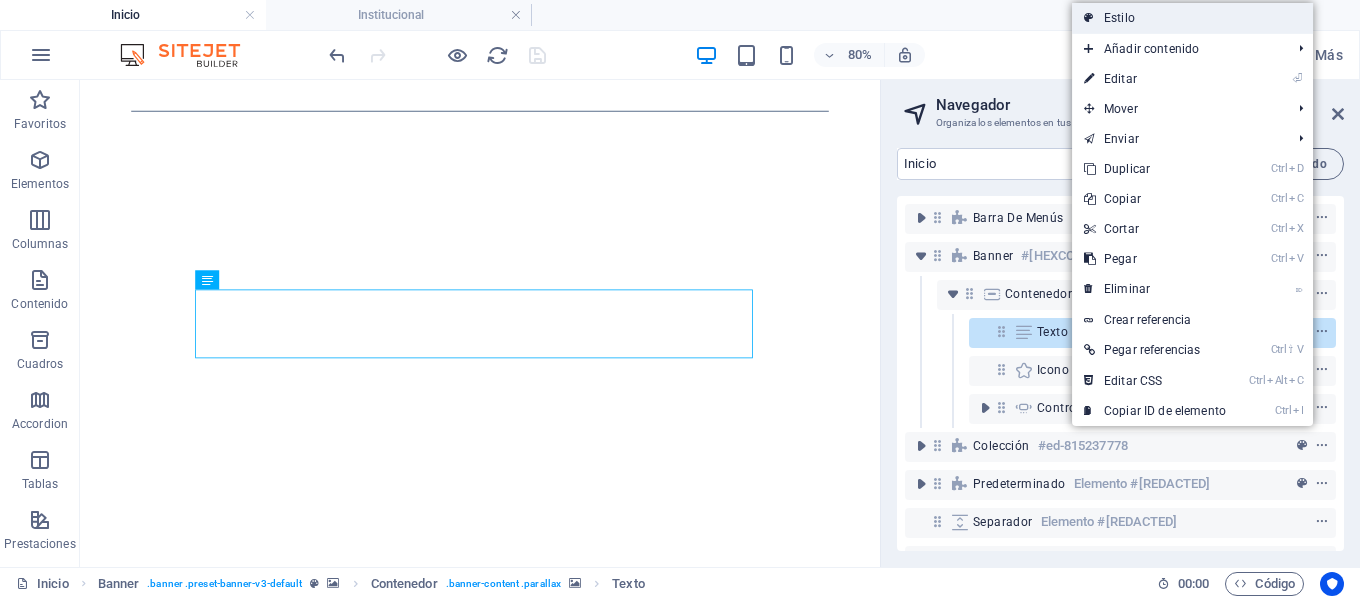 click on "Estilo" at bounding box center [1192, 18] 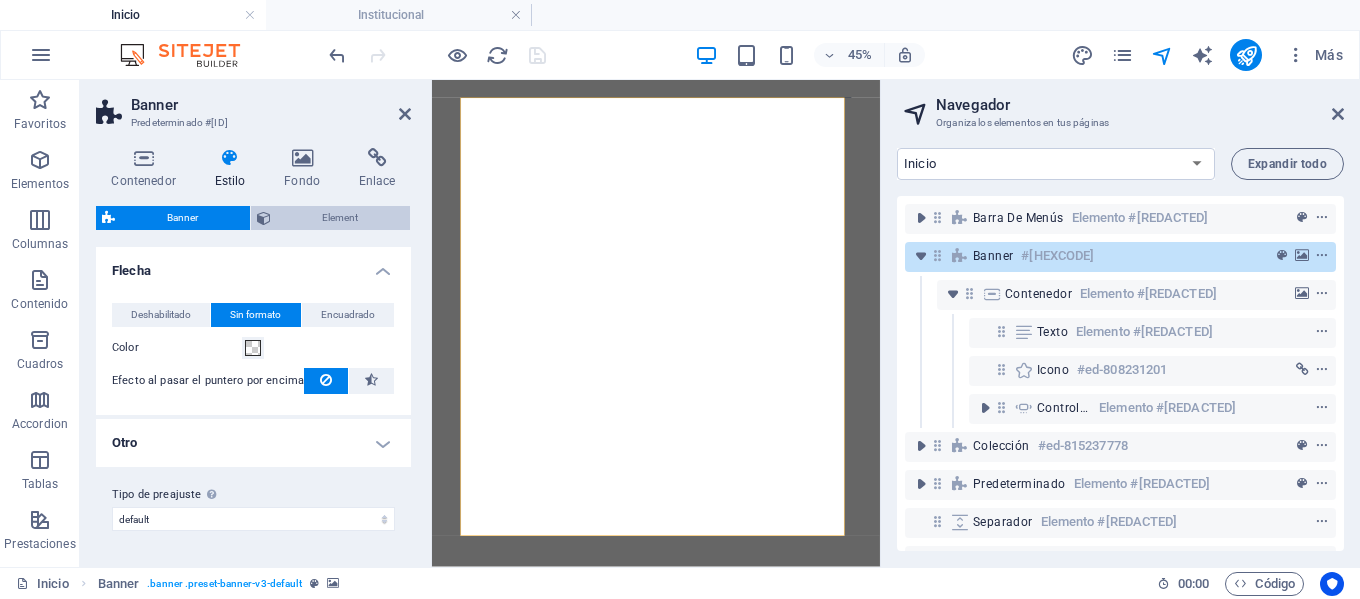 click on "Element" at bounding box center [341, 218] 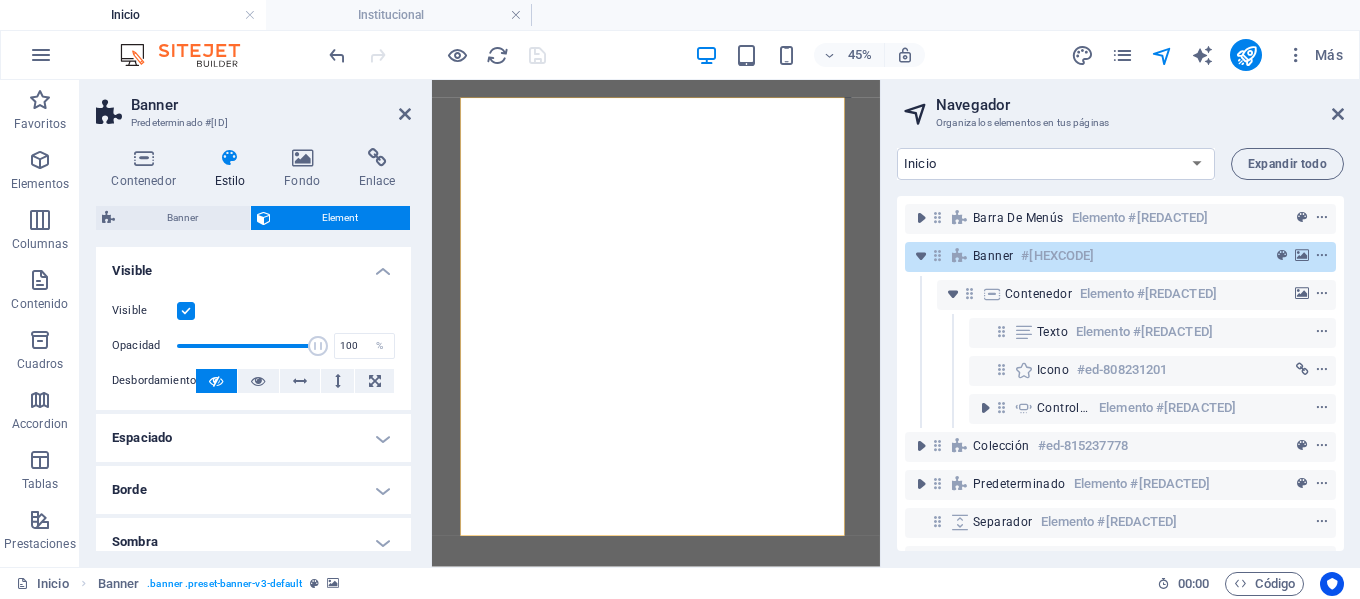 click at bounding box center [186, 311] 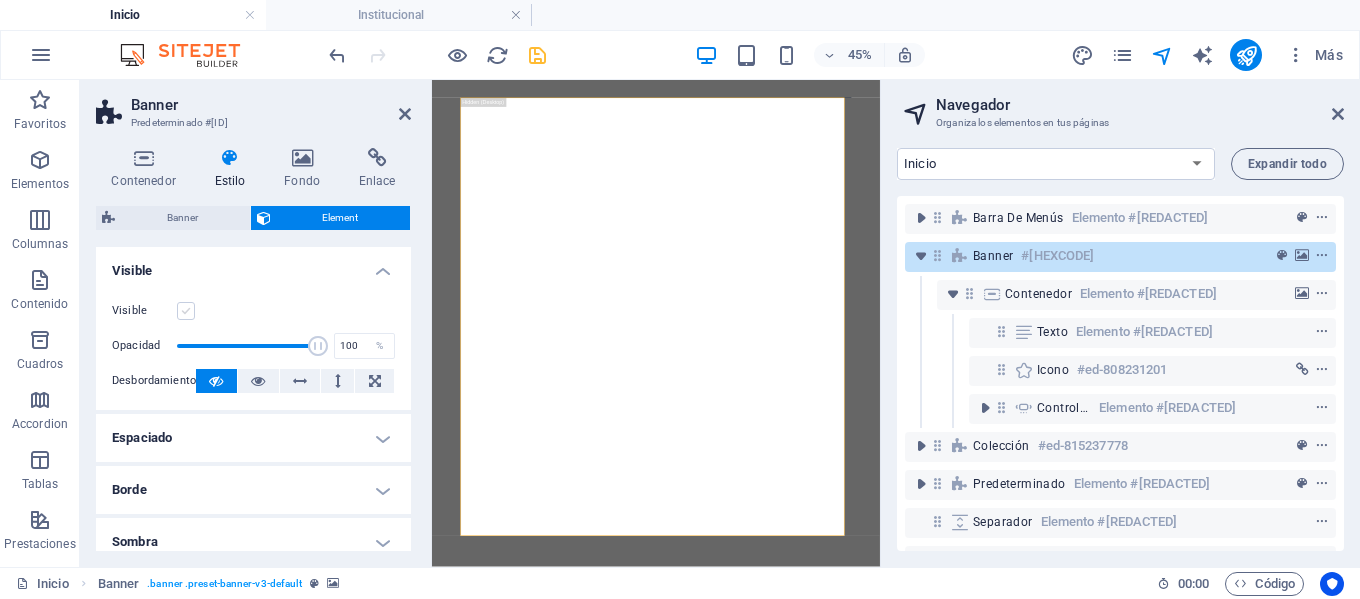 click at bounding box center (186, 311) 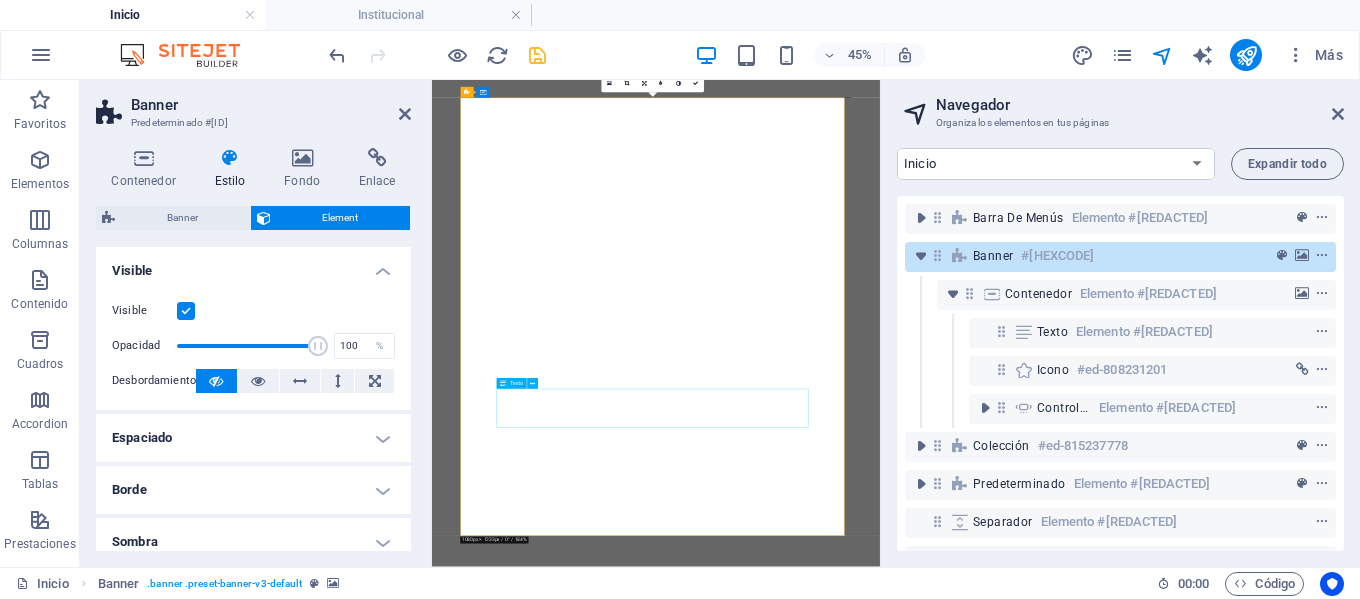 click on "Ser con los jóvenes, casa que evang eliza" at bounding box center (930, 2235) 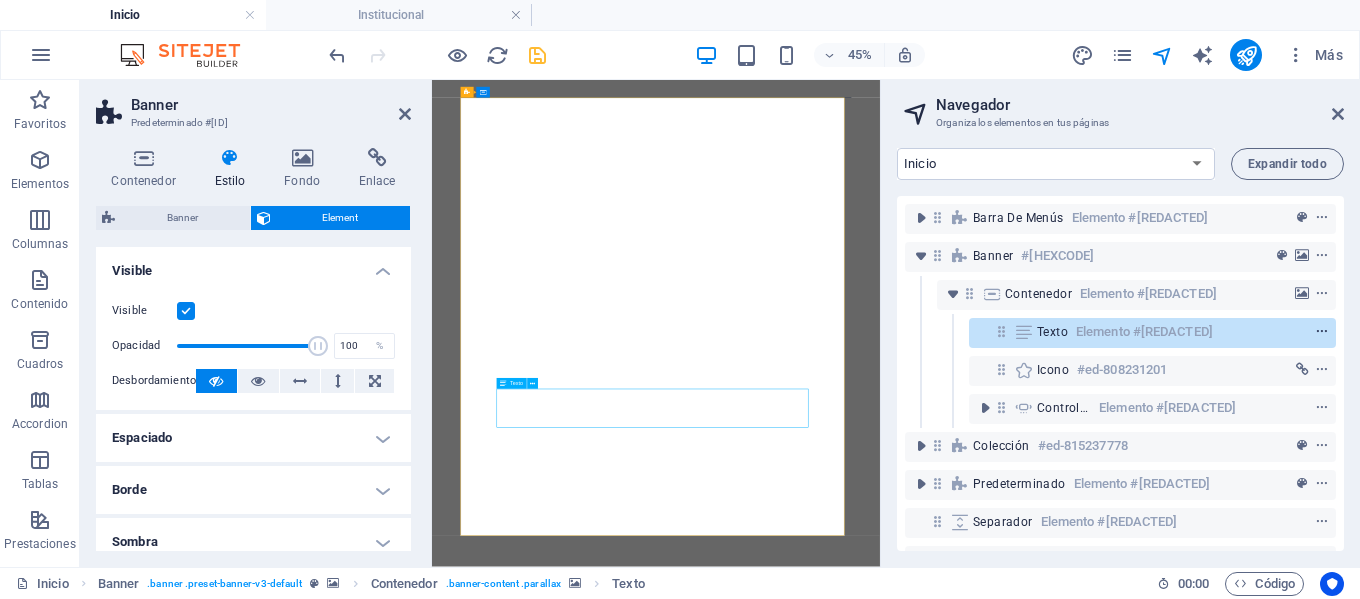 click at bounding box center (1322, 332) 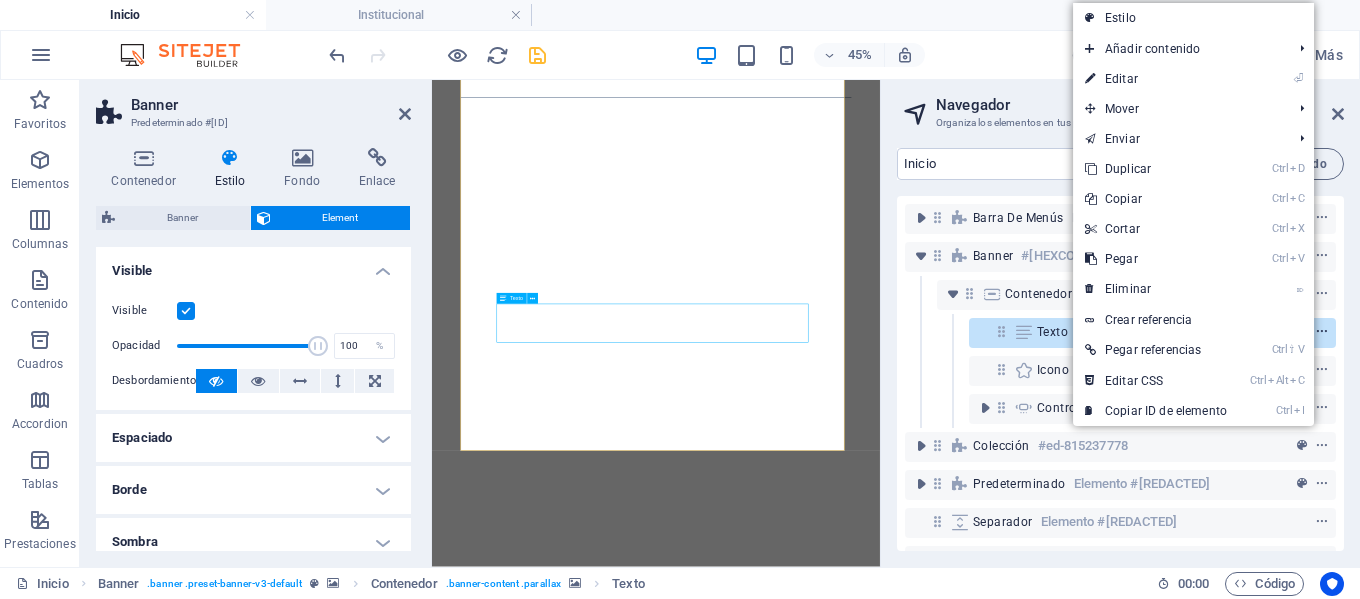 scroll, scrollTop: 391, scrollLeft: 0, axis: vertical 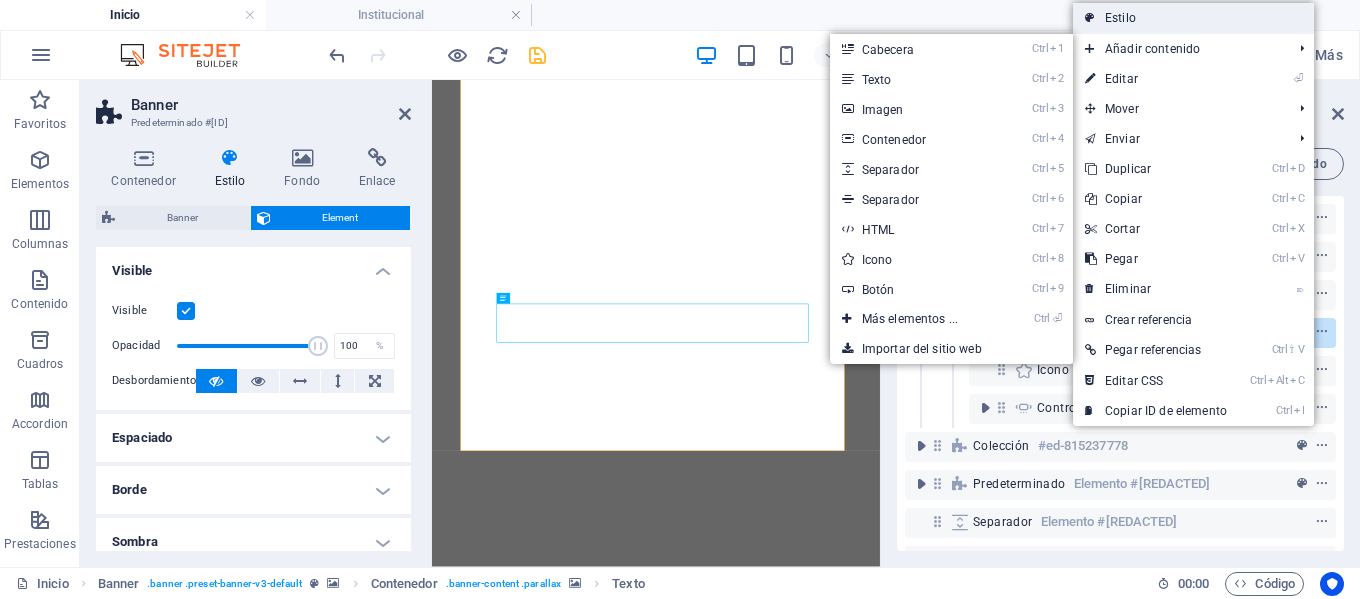 click on "Estilo" at bounding box center [1193, 18] 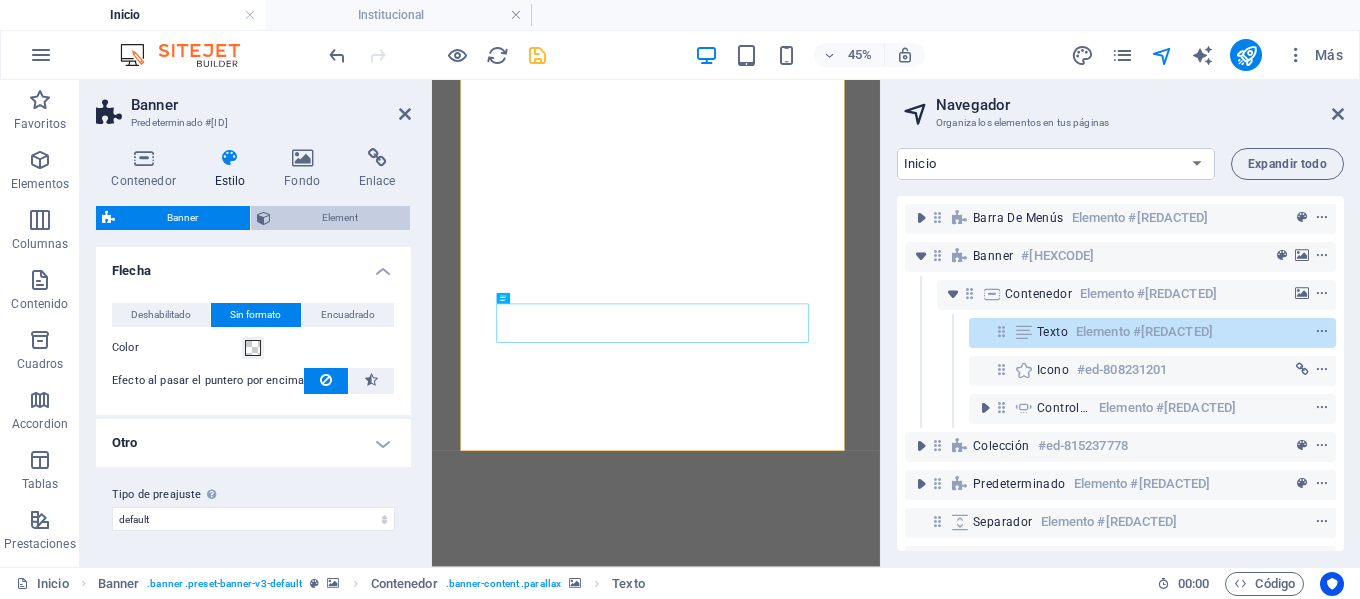 click on "Element" at bounding box center (341, 218) 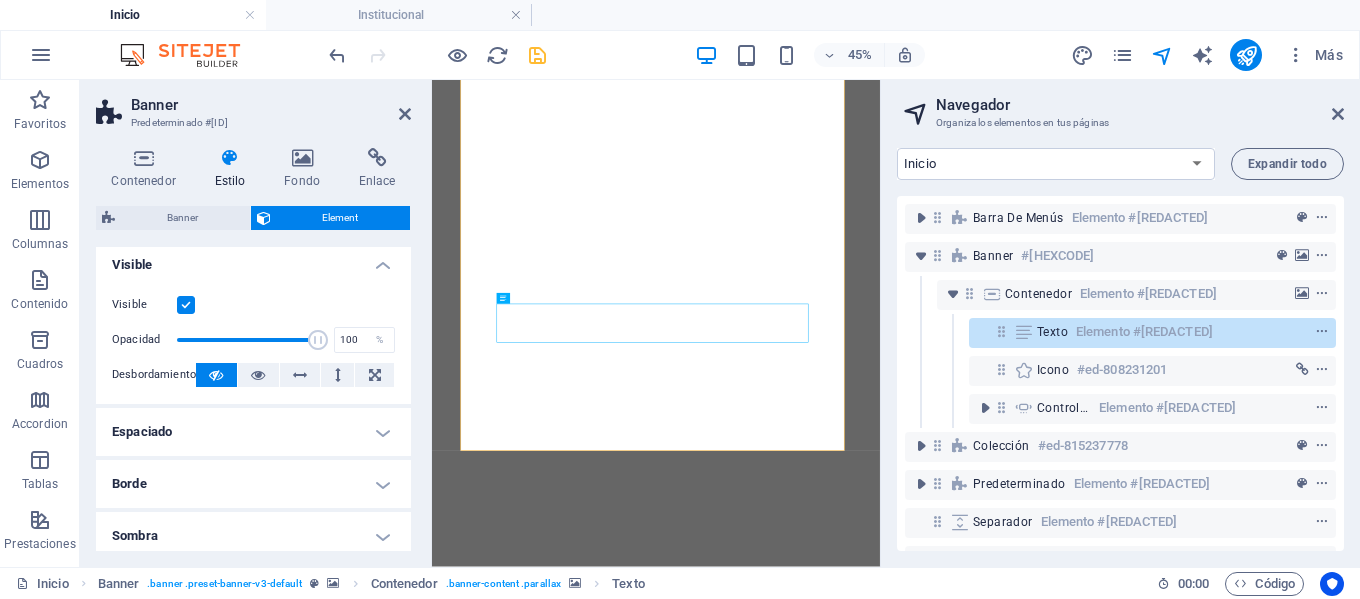 scroll, scrollTop: 0, scrollLeft: 0, axis: both 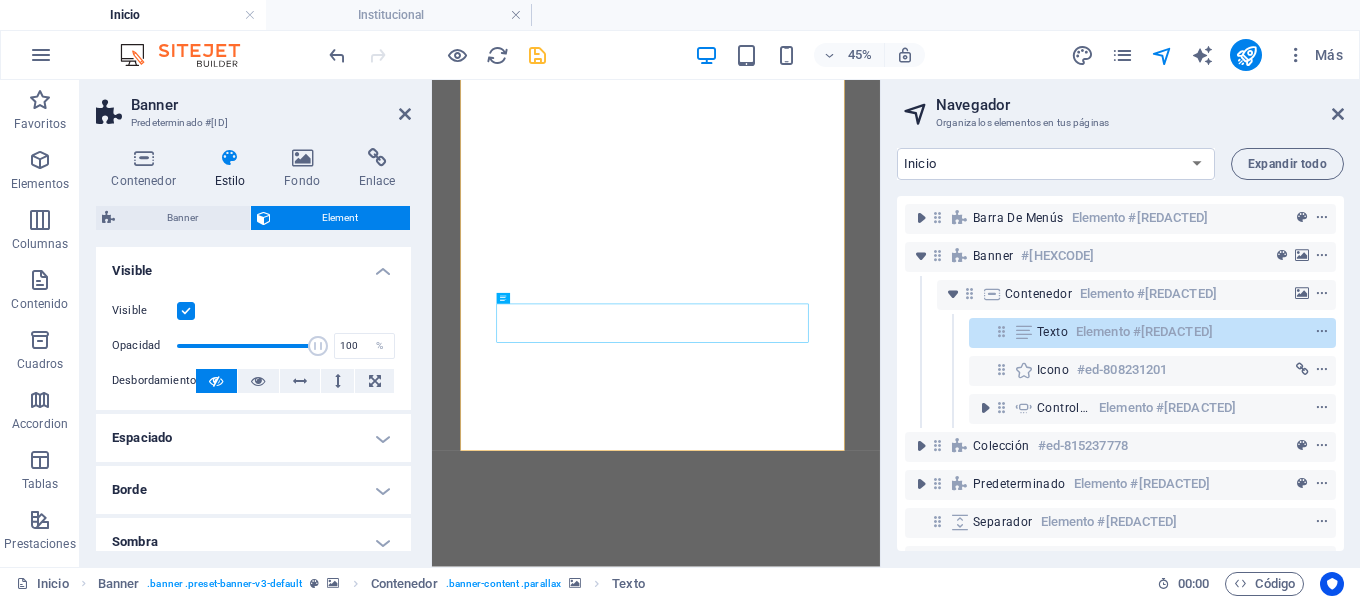 click on "Visible" at bounding box center (253, 265) 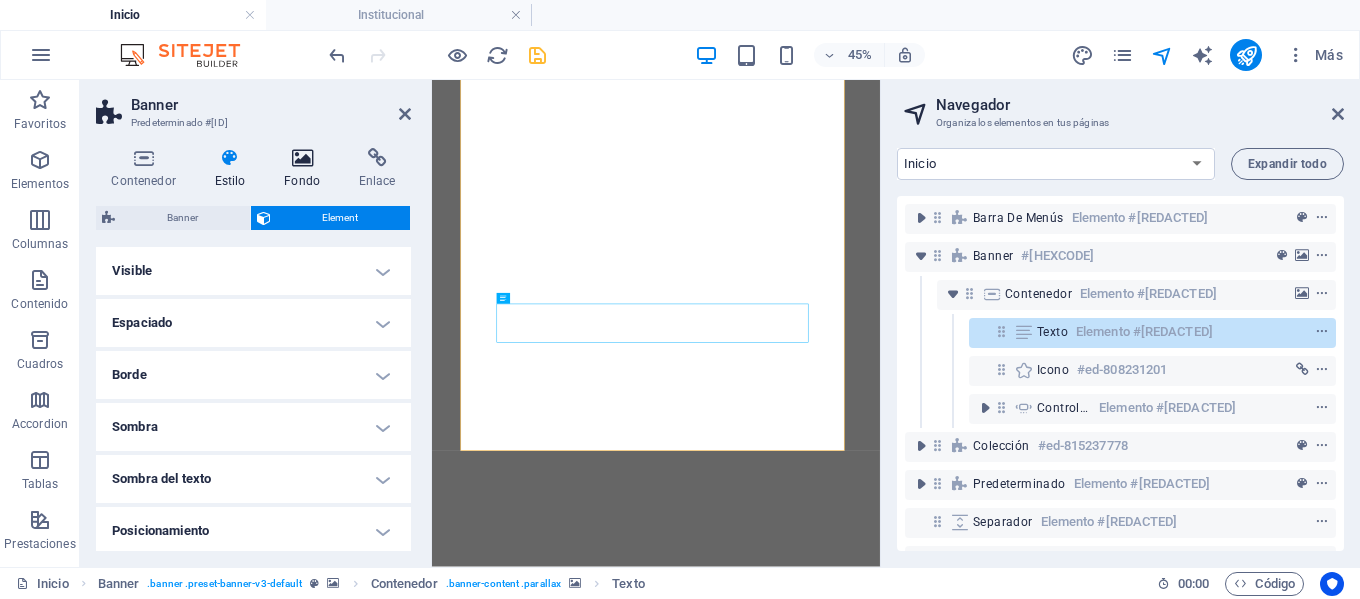 click at bounding box center [302, 158] 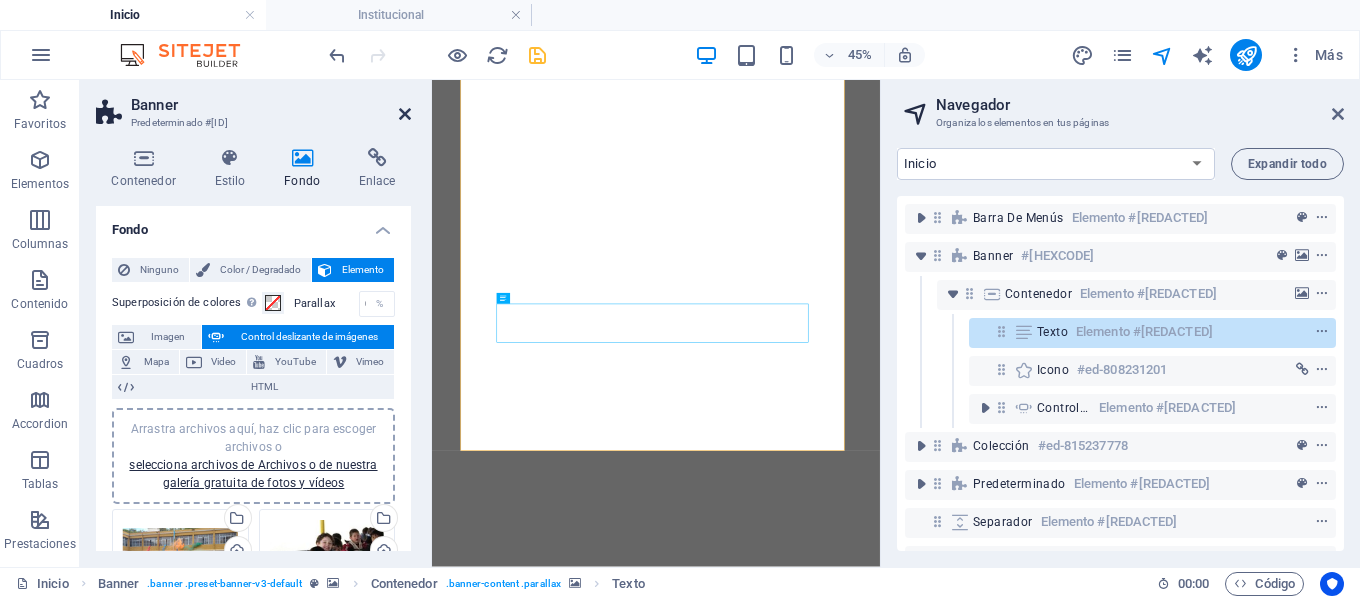 click at bounding box center [405, 114] 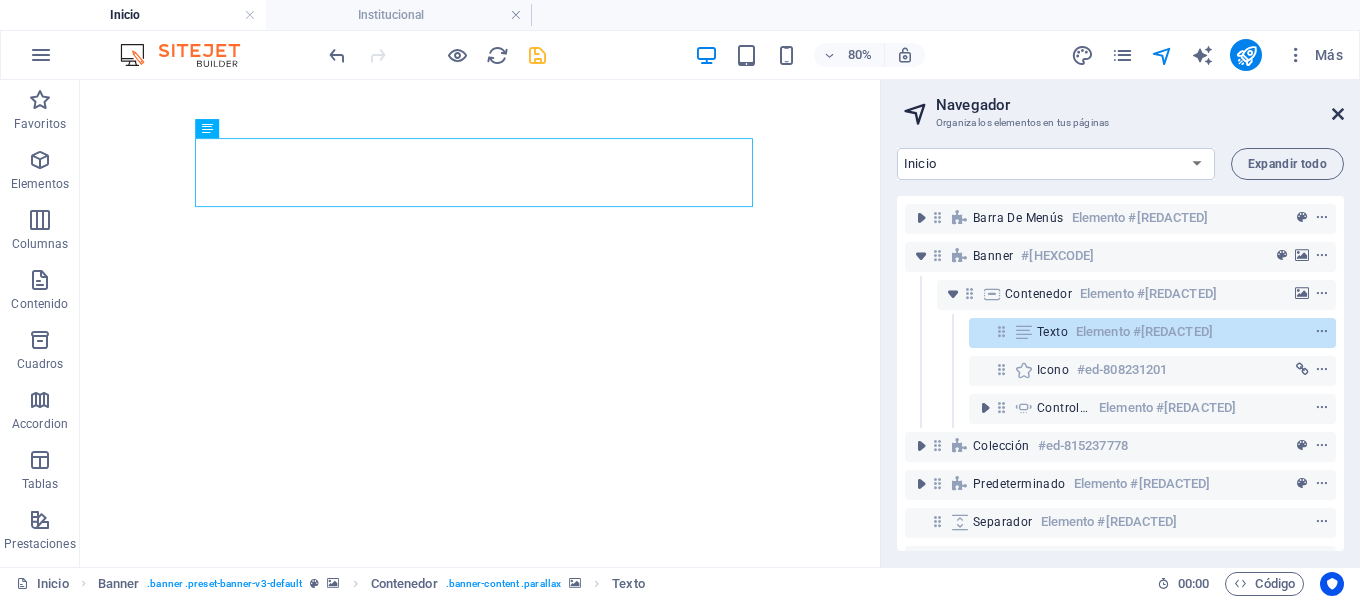 drag, startPoint x: 1332, startPoint y: 108, endPoint x: 1251, endPoint y: 28, distance: 113.84639 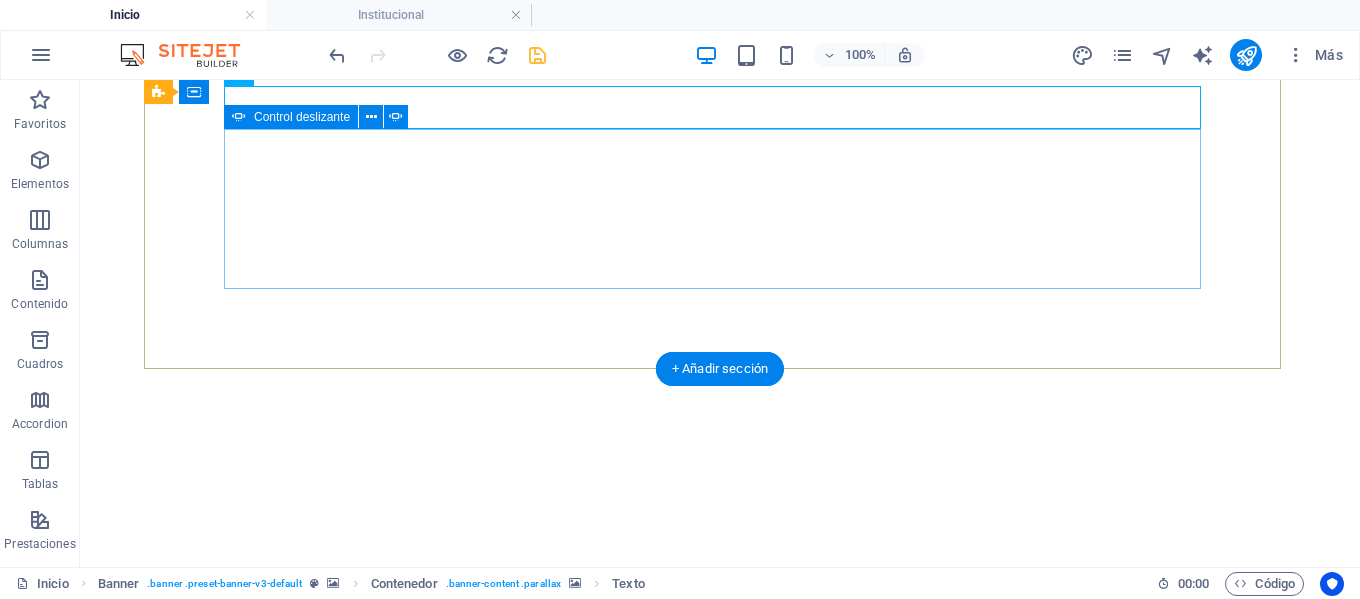 scroll, scrollTop: 291, scrollLeft: 0, axis: vertical 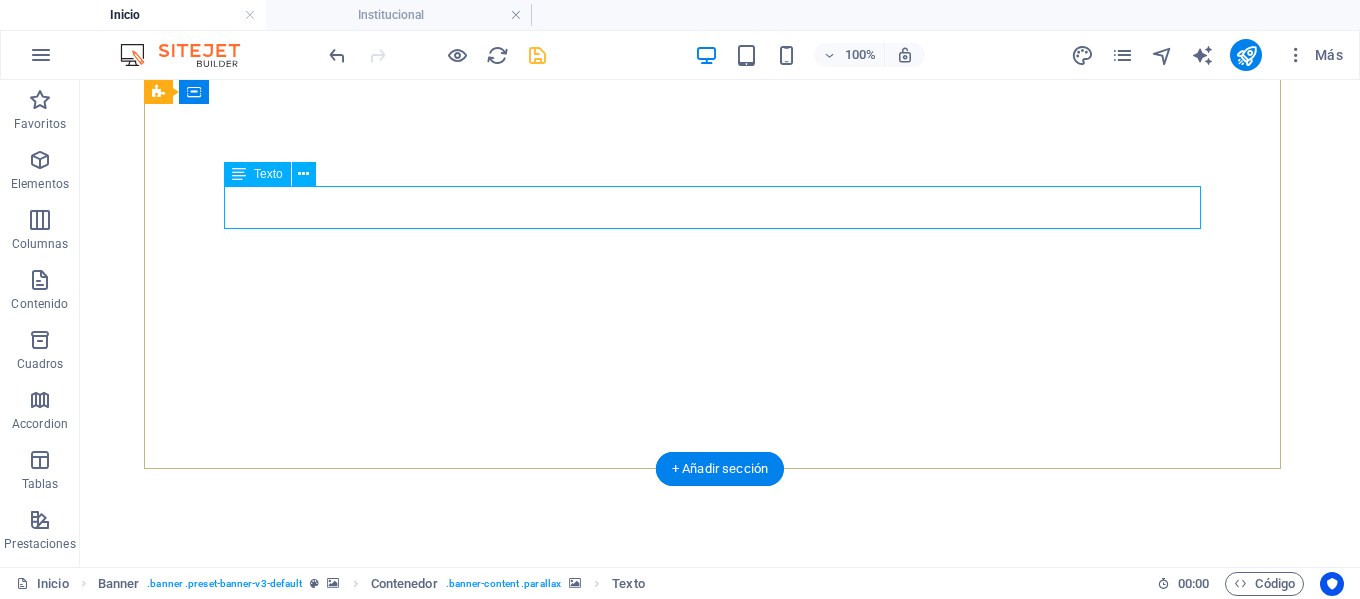 click on "Ser con los jóvenes, casa que evang eliza" at bounding box center [720, 1028] 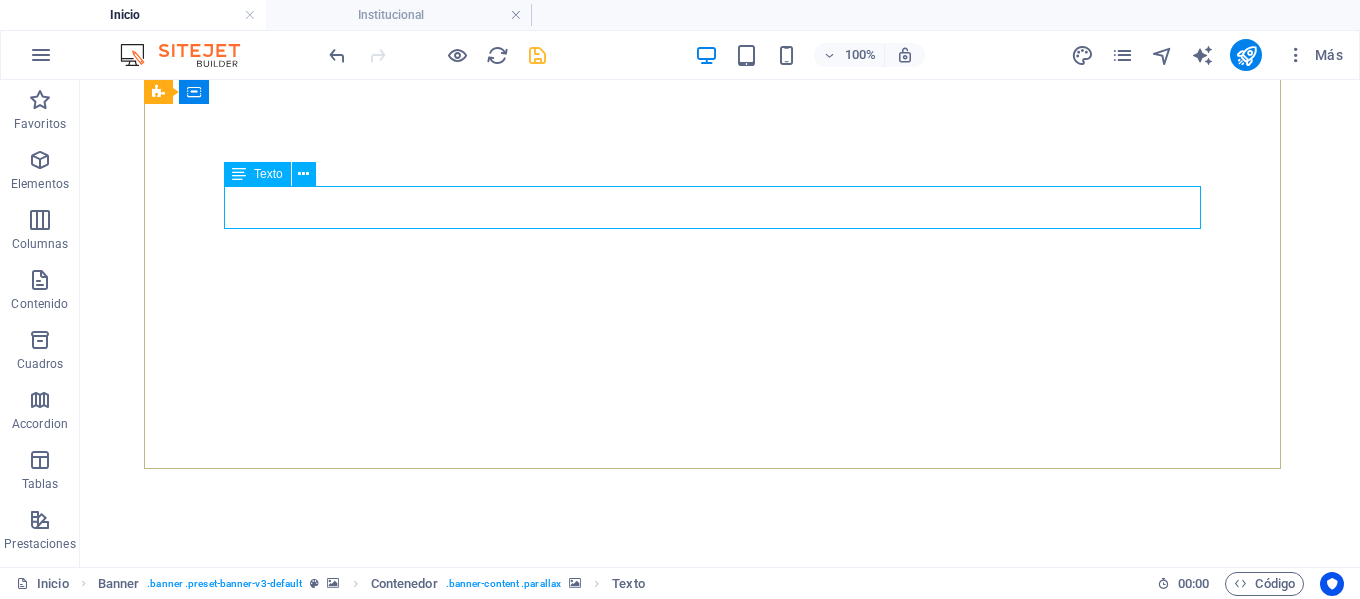 click on "Texto" at bounding box center (268, 174) 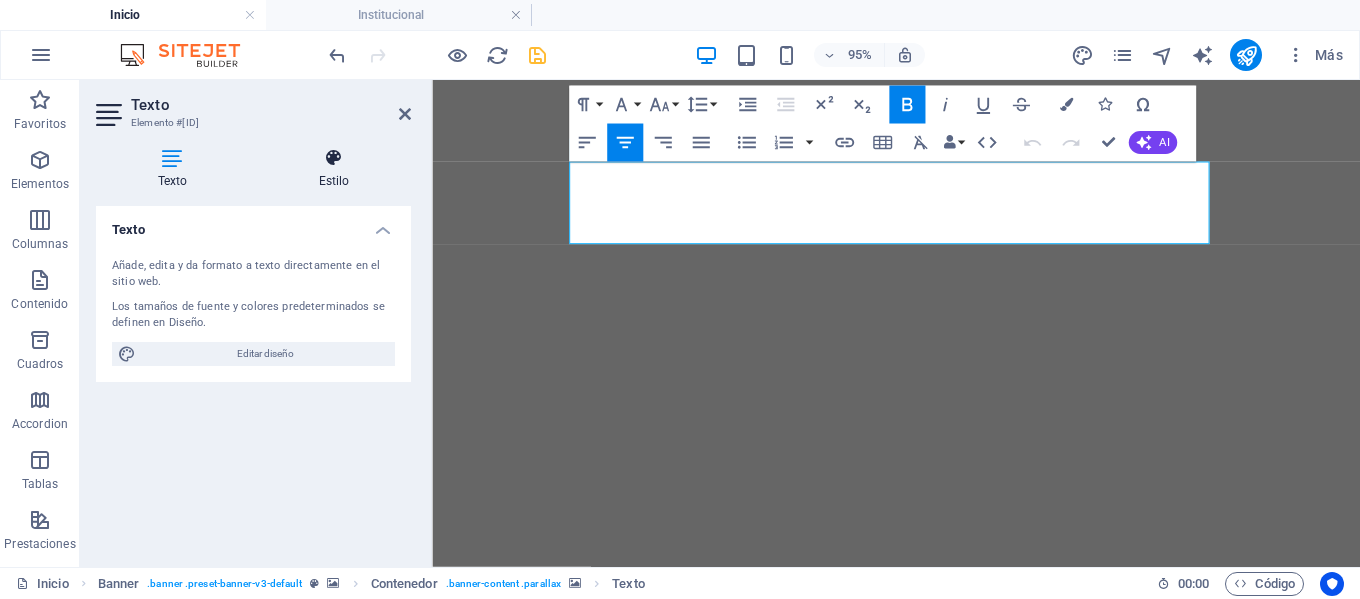 click at bounding box center [334, 158] 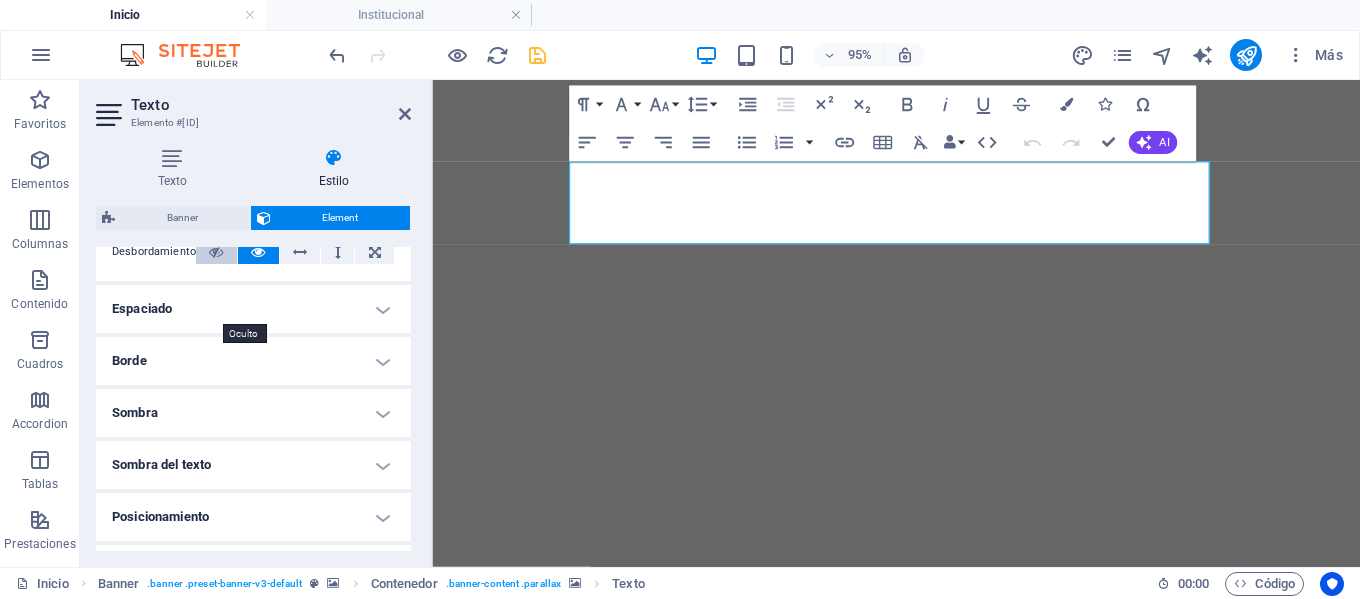 scroll, scrollTop: 400, scrollLeft: 0, axis: vertical 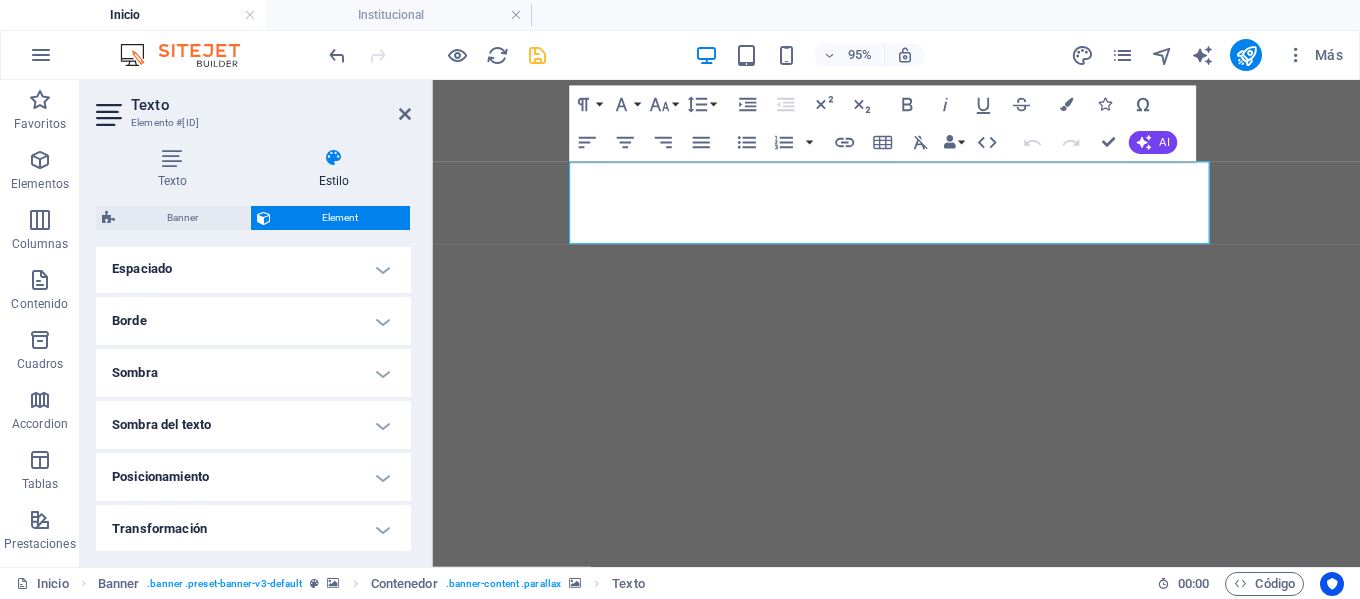 click on "Sombra" at bounding box center (253, 373) 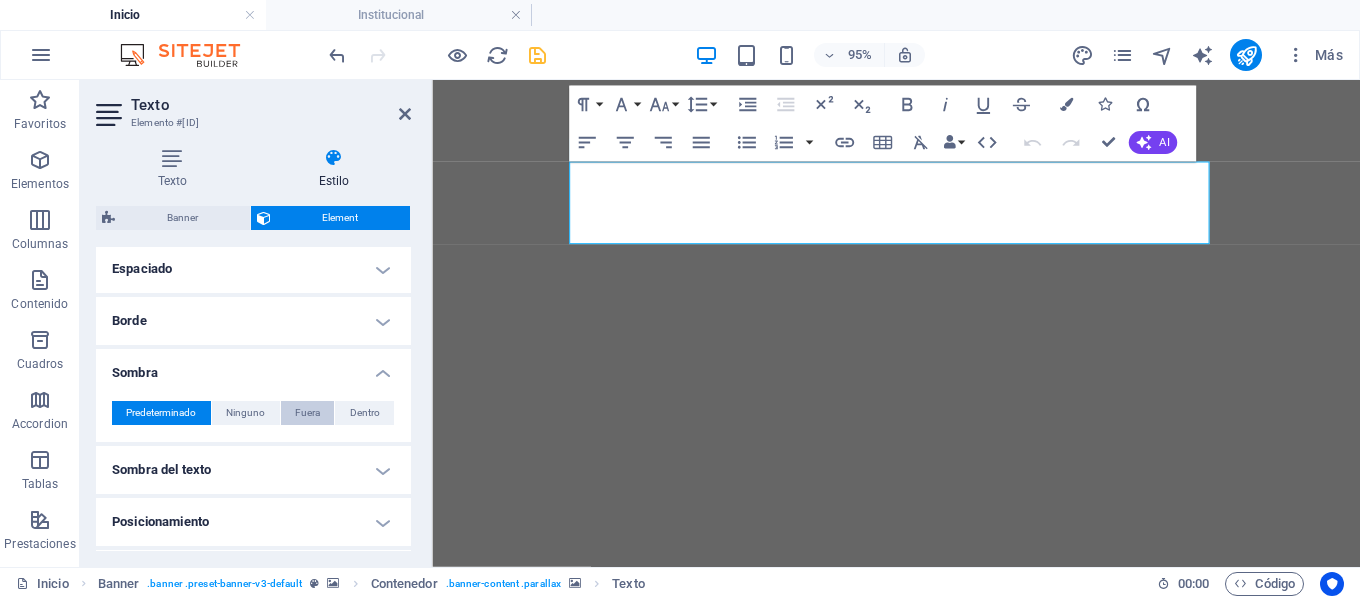 click on "Fuera" at bounding box center (307, 413) 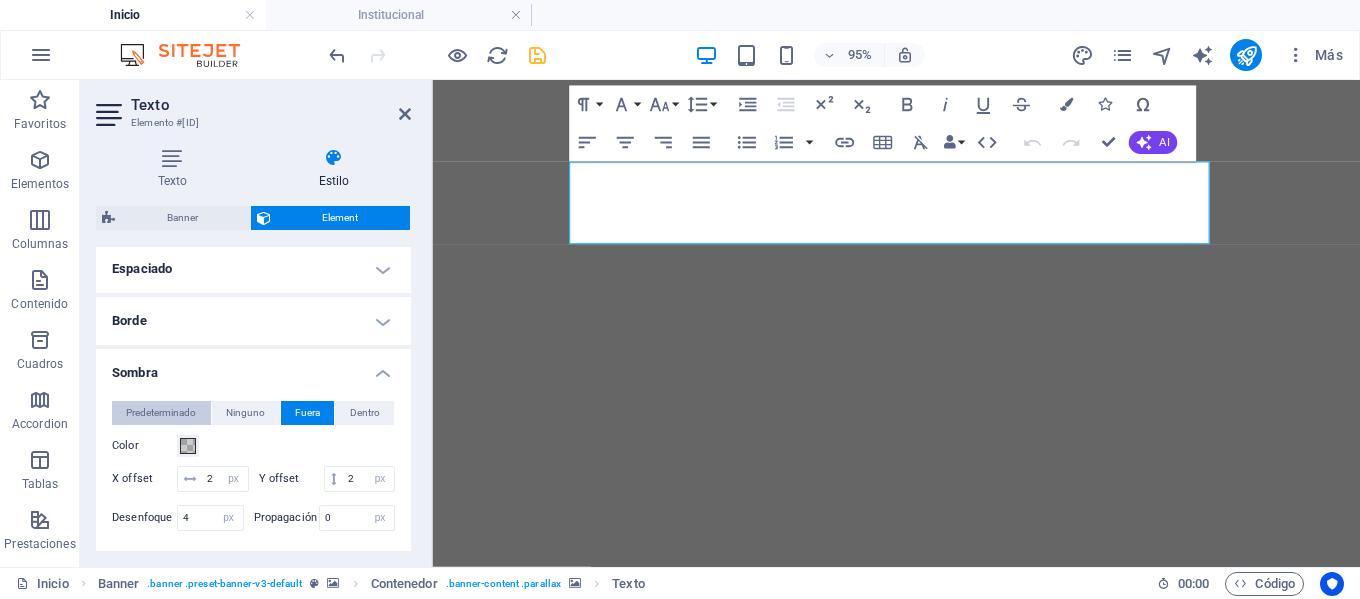click on "Predeterminado" at bounding box center [161, 413] 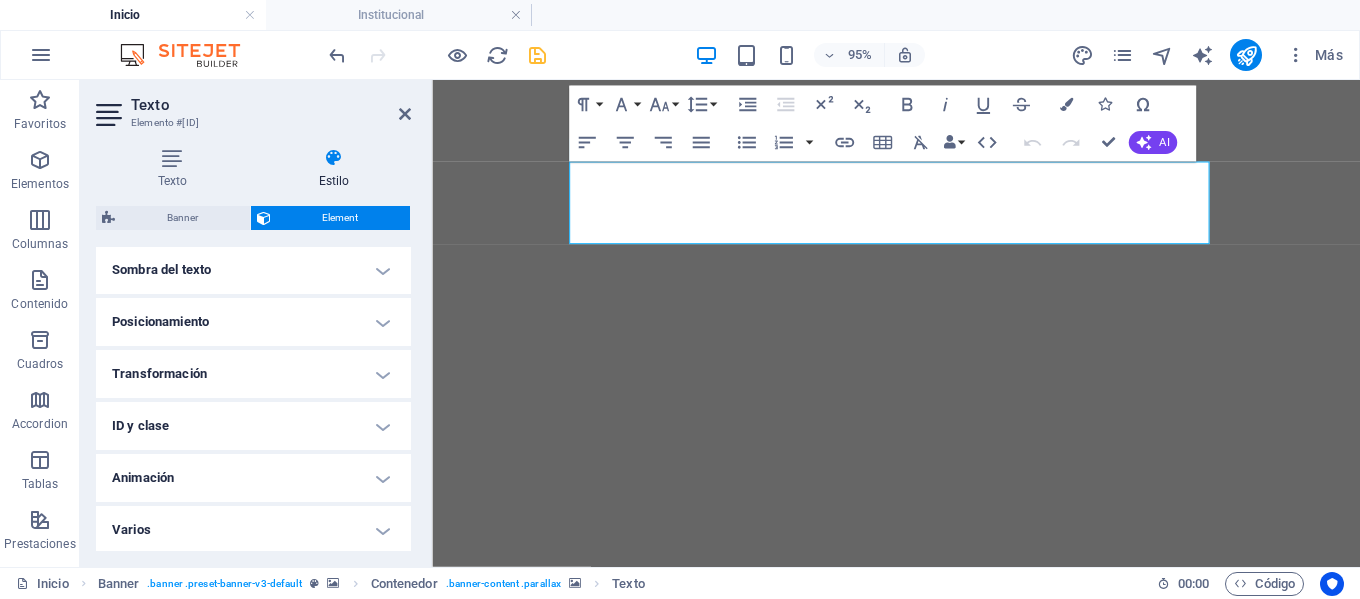 scroll, scrollTop: 603, scrollLeft: 0, axis: vertical 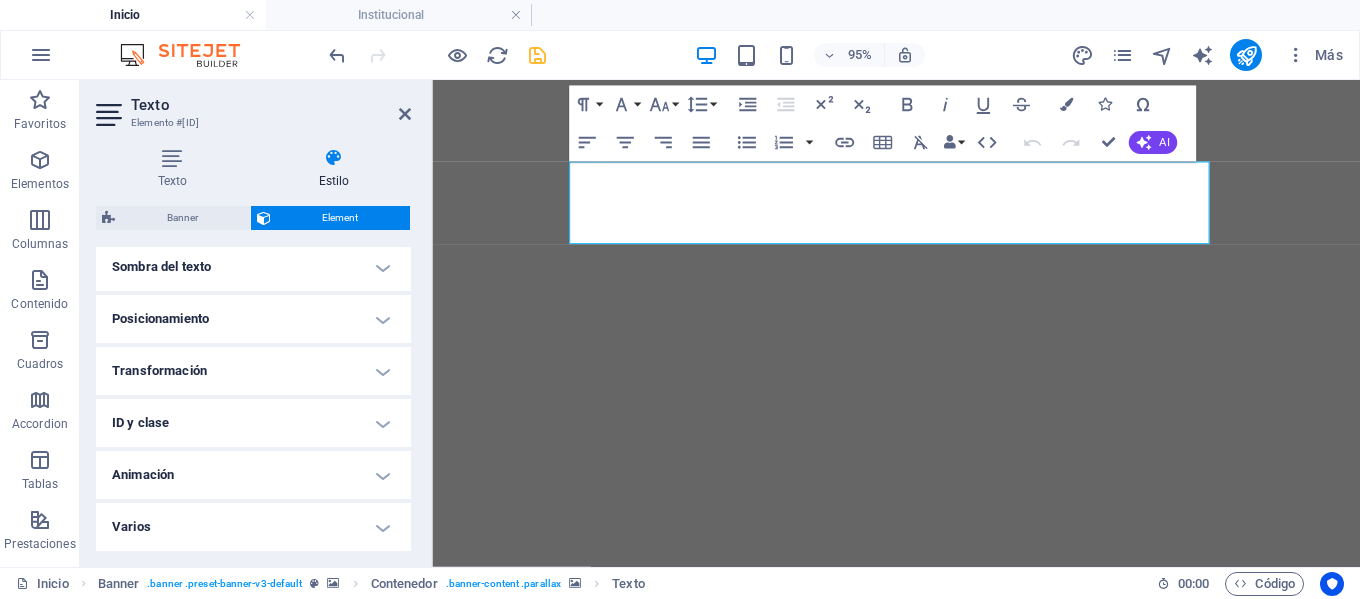 click on "Animación" at bounding box center [253, 475] 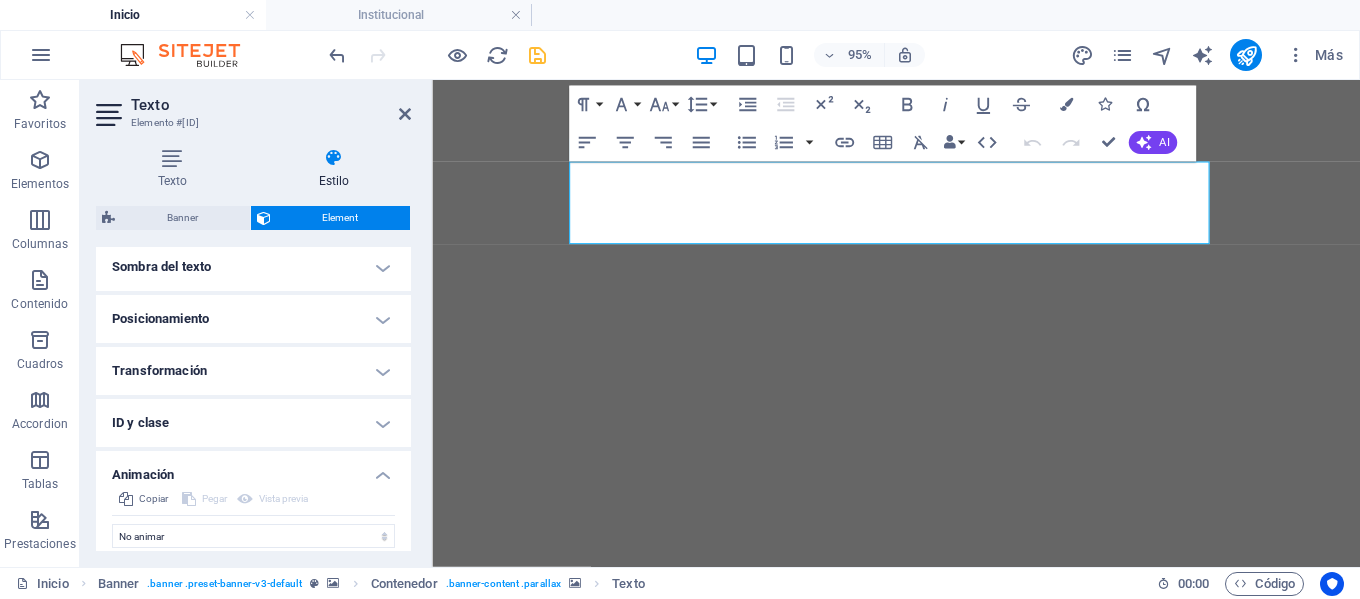 click on "Animación" at bounding box center [253, 469] 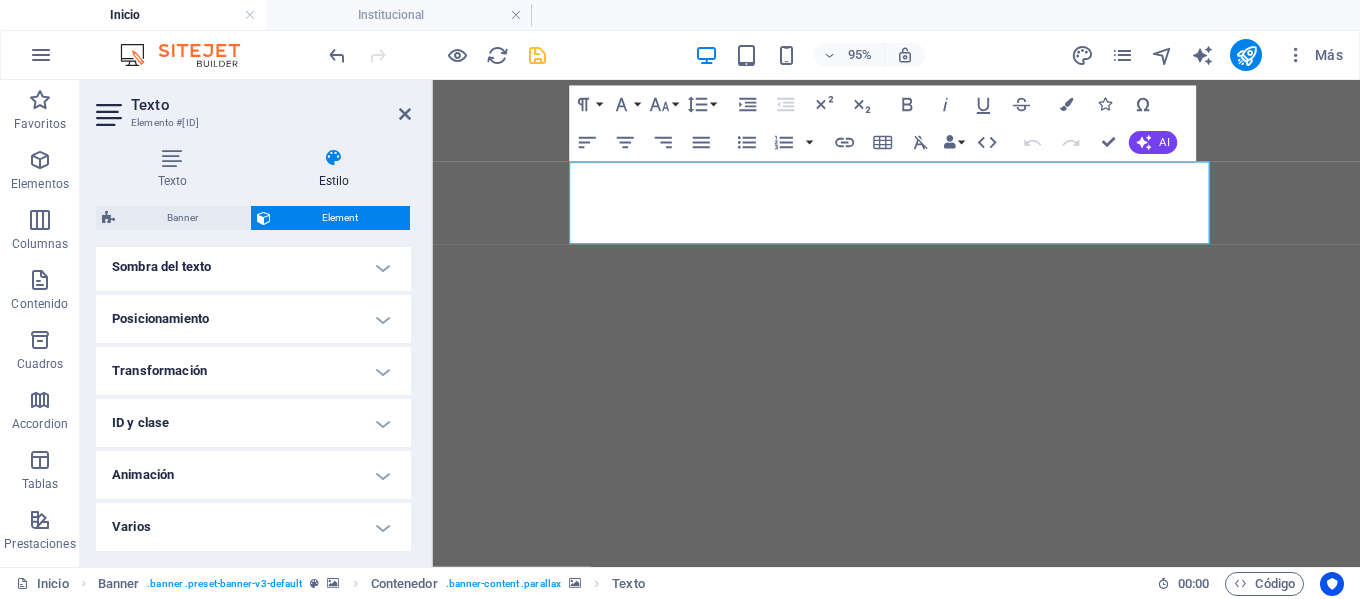 click on "Elemento #[ID]" at bounding box center [251, 123] 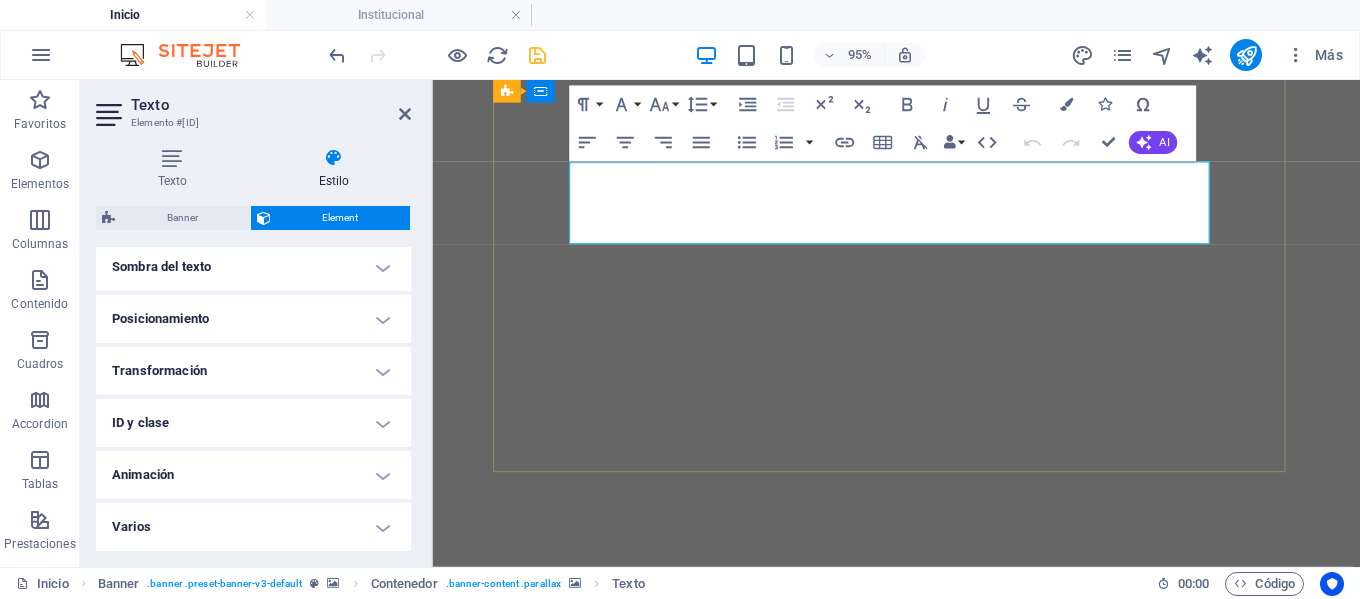 click on "Ser con los jóvenes, casa que evang eliza" at bounding box center [920, 1099] 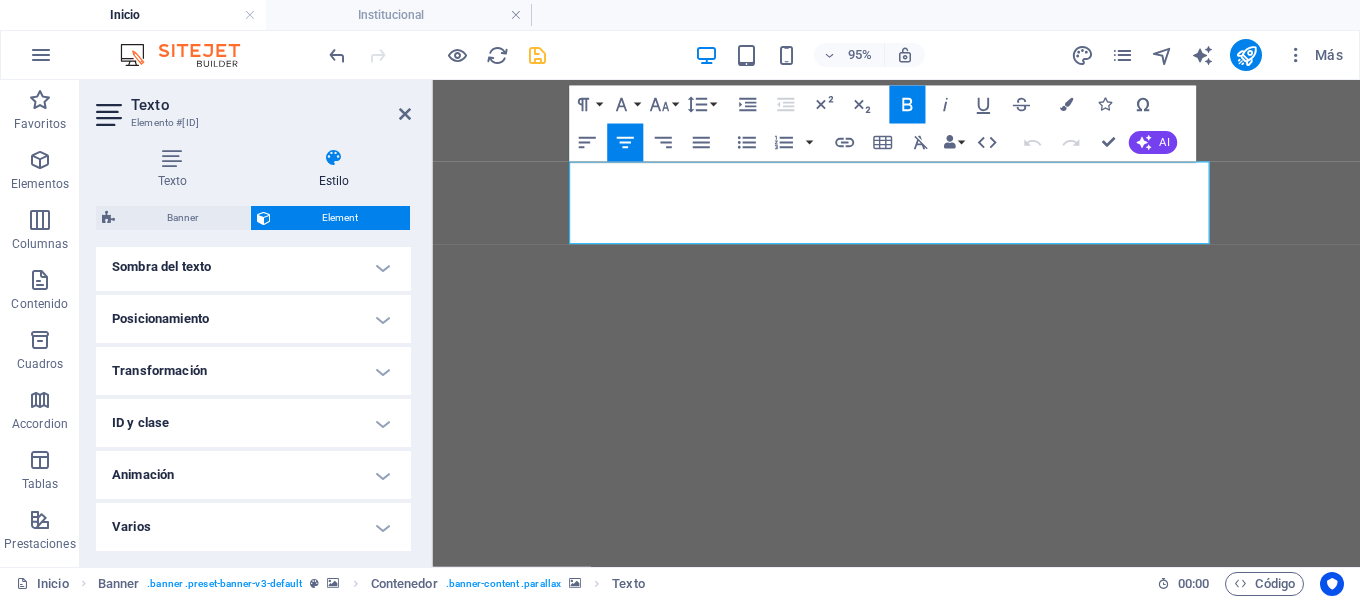 drag, startPoint x: 1018, startPoint y: 222, endPoint x: 489, endPoint y: 157, distance: 532.9784 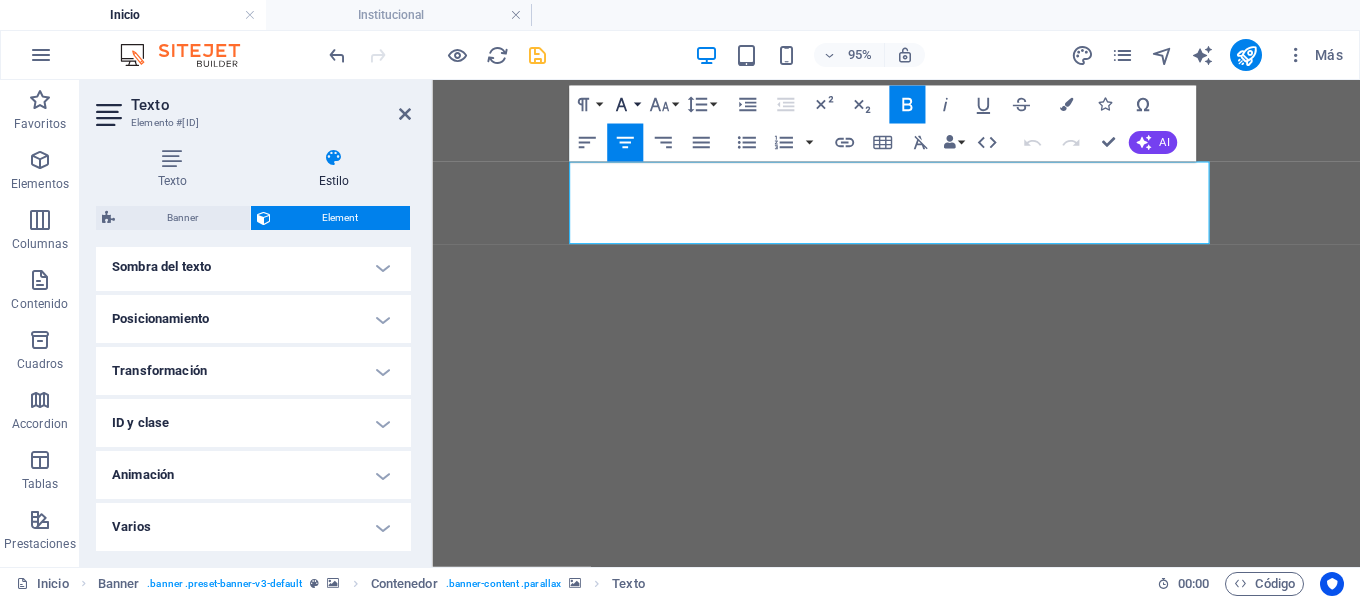 click 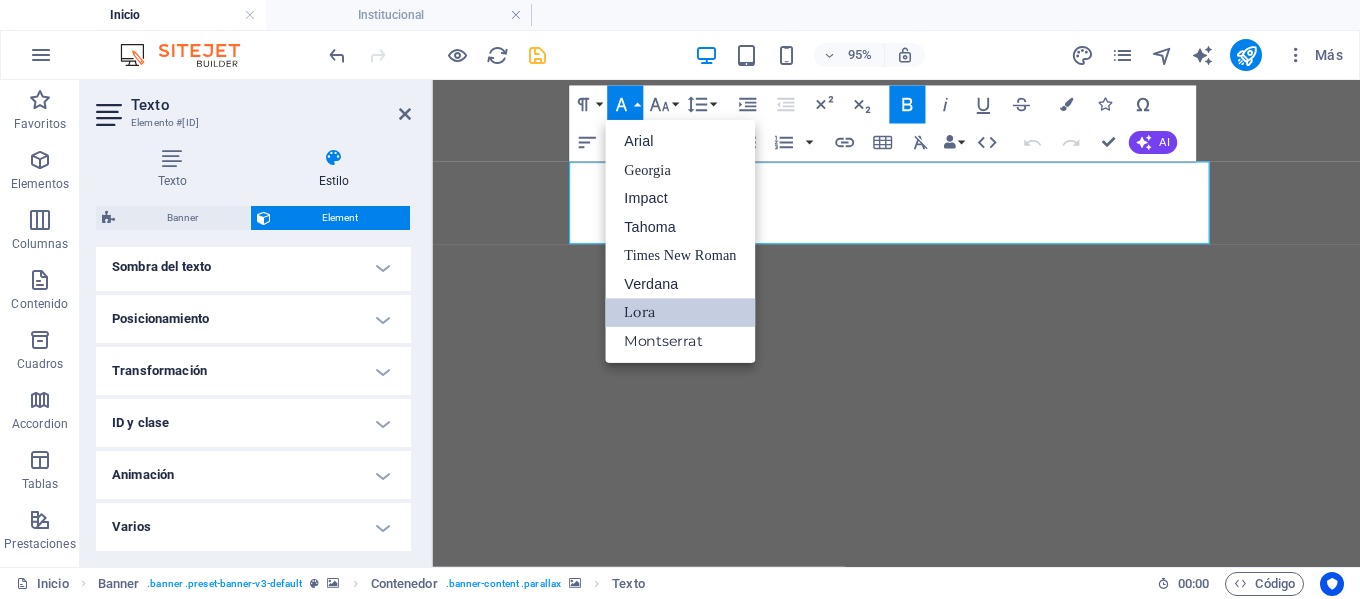scroll, scrollTop: 0, scrollLeft: 0, axis: both 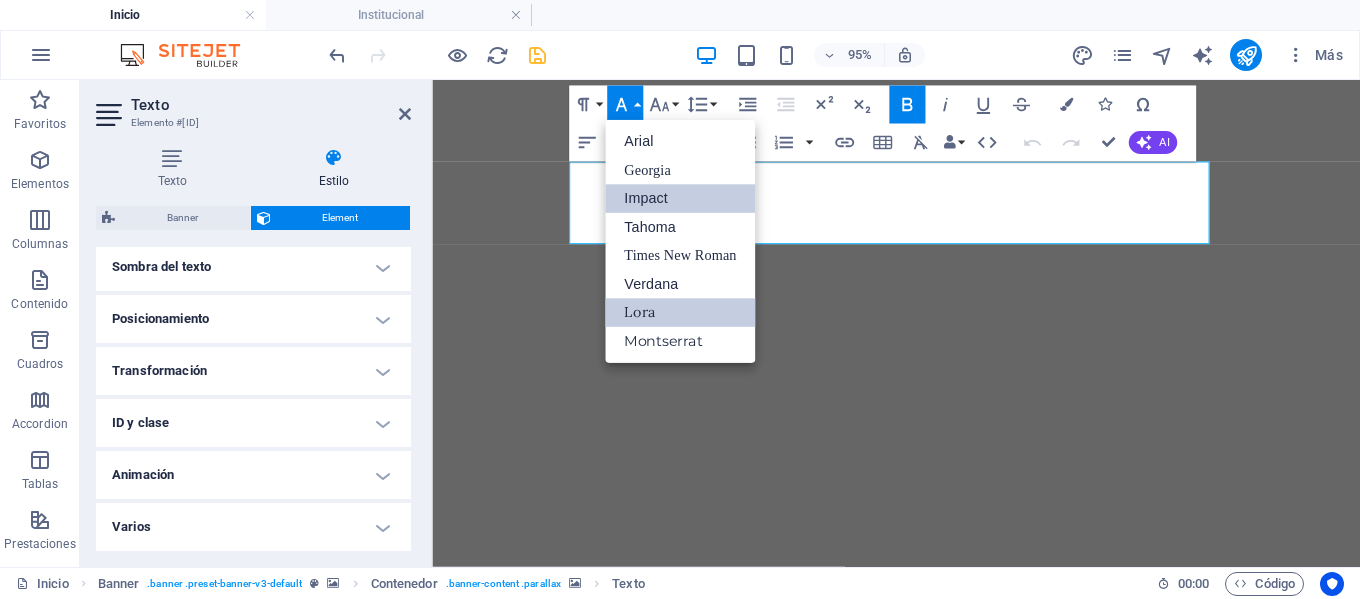 click on "Impact" at bounding box center [680, 199] 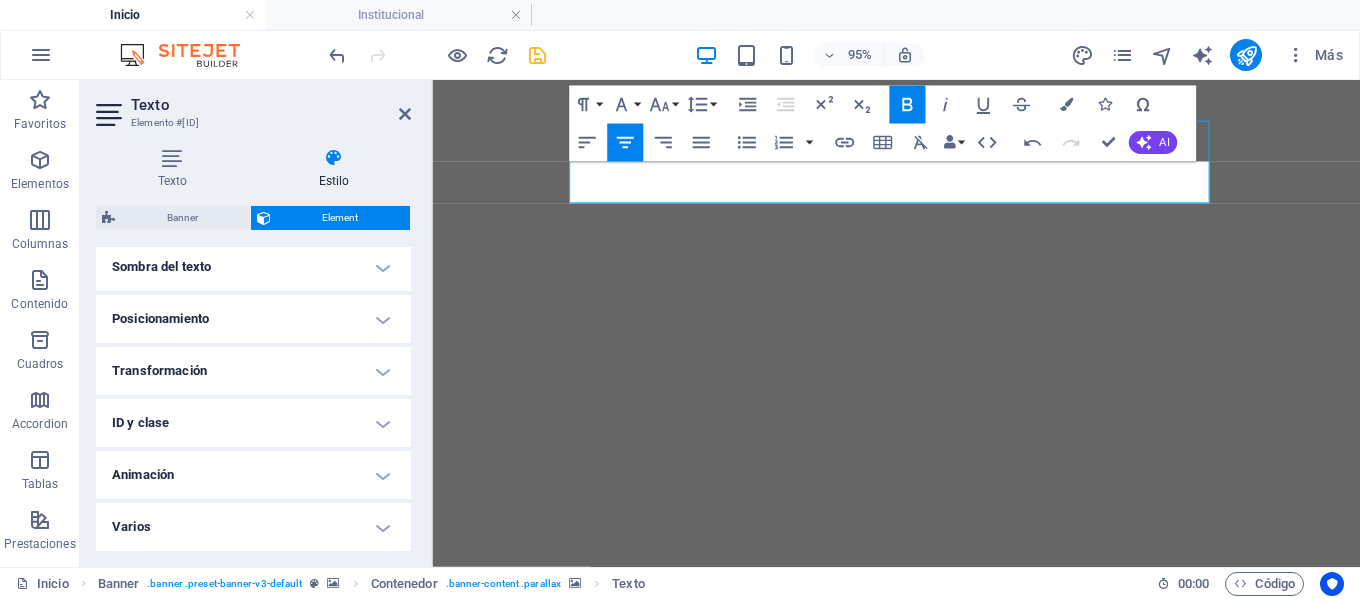 scroll, scrollTop: 334, scrollLeft: 0, axis: vertical 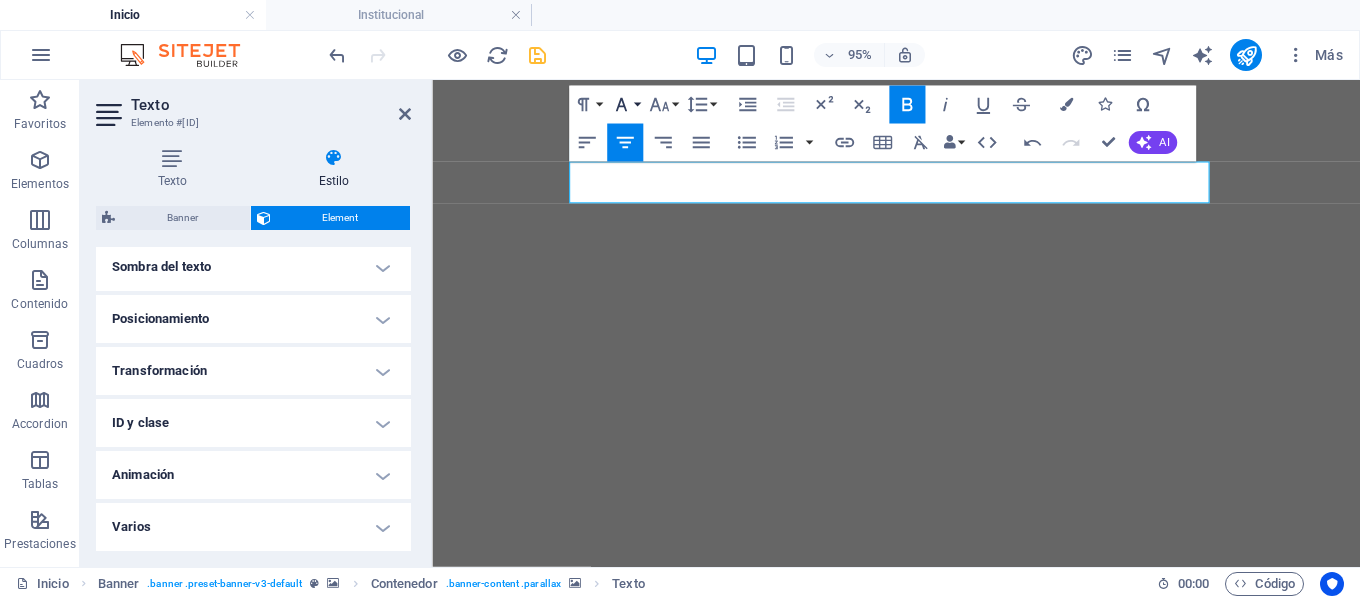 click 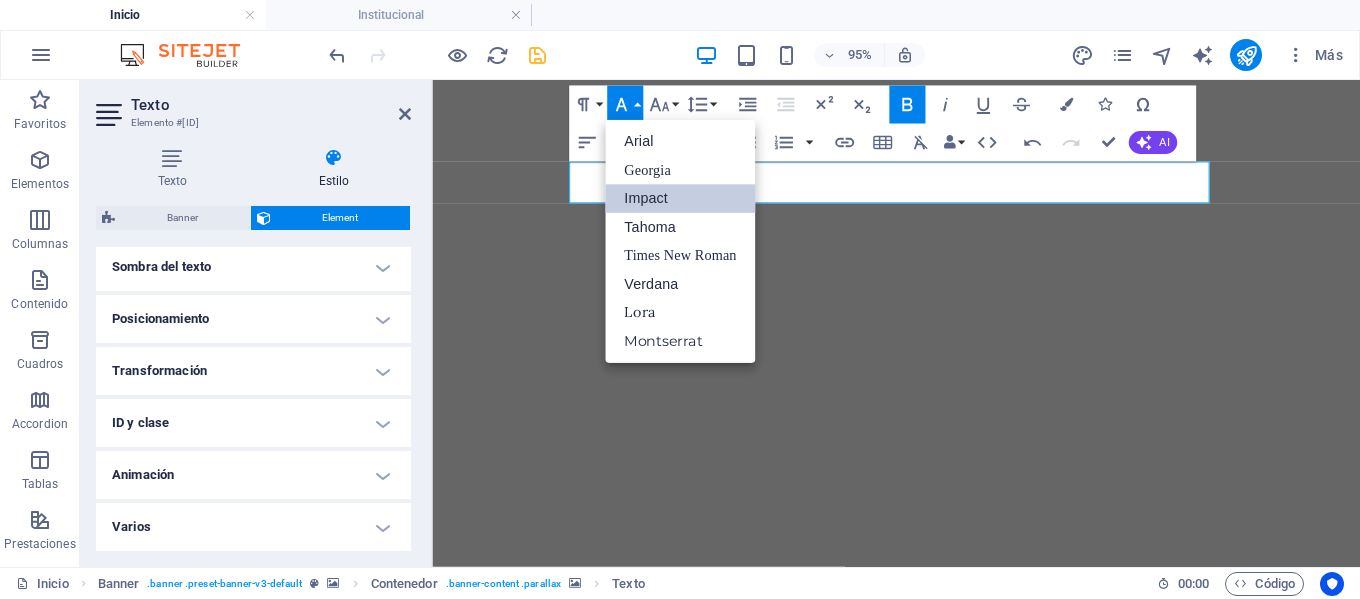scroll, scrollTop: 0, scrollLeft: 0, axis: both 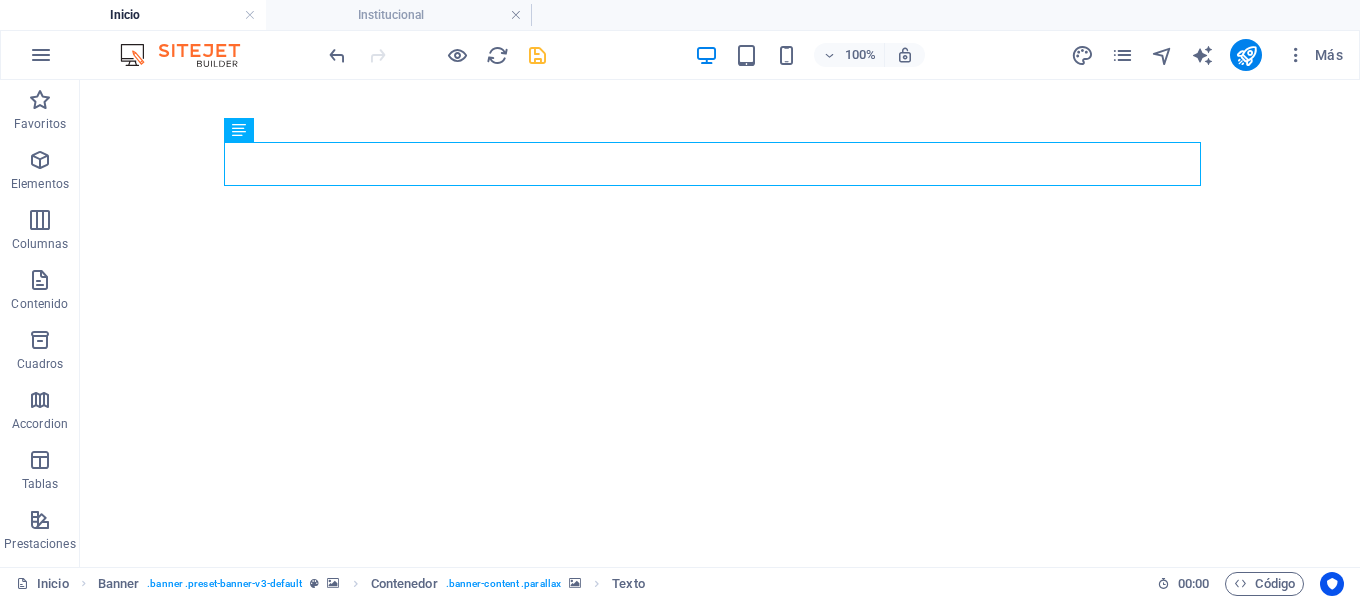 click on "Skip to main content
Inicio Institucional Para Padres Contacto Novedades Partners Ser con los jóvenes, casa que evang eliza Streaming Propuesta Educativa Partners Contacto Expo Taller De Música   [MONTH] 28, 2025   Suspensión De Clases El Lunes 30 De [MONTH] Por Ola Polar   [MONTH] 28, 2025    Anterior Siguiente  Propuesta educativa Nivel inicial Desde sala de 3 a 5 años. ver más primaria Desde Primero hasta Séptimo grado ver más secundaria Desde Primero hasta Quinto año ver más teléfonos Teléfono +549 [PHONE] WhatsApp +549 [PHONE] Social Facebook Instagram contacto [EMAIL] Legal Notice Privacy" at bounding box center (720, 3332) 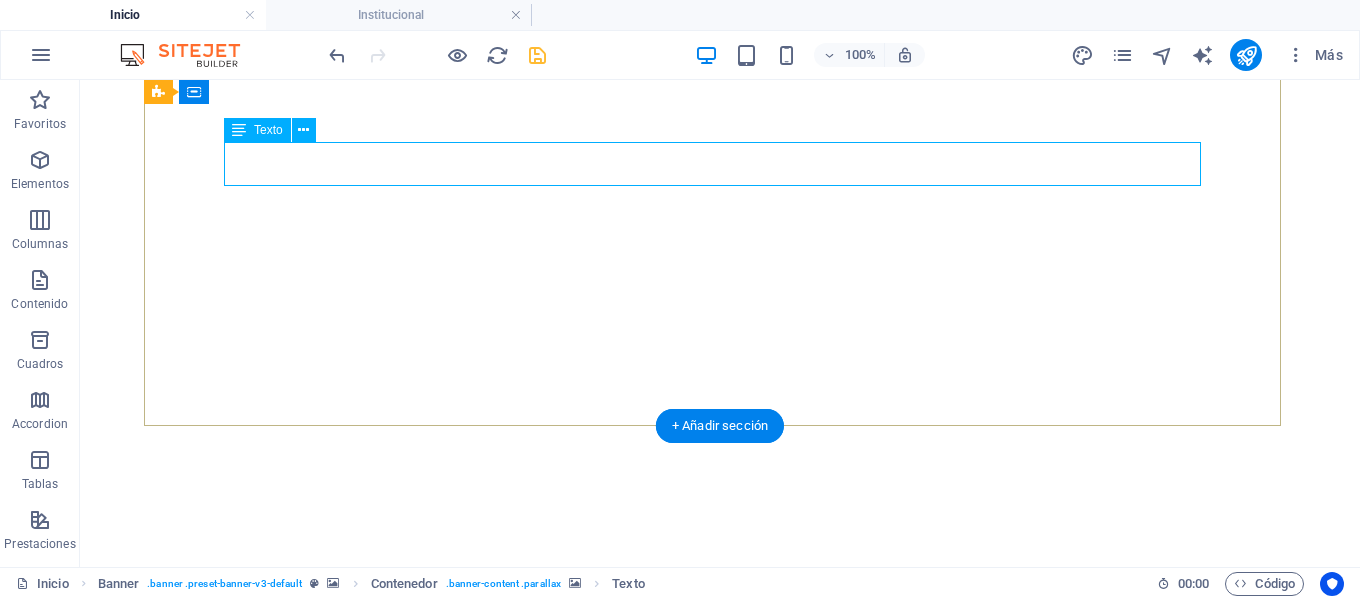 click on "Ser con los jóvenes, casa que evang eliza" at bounding box center [720, 985] 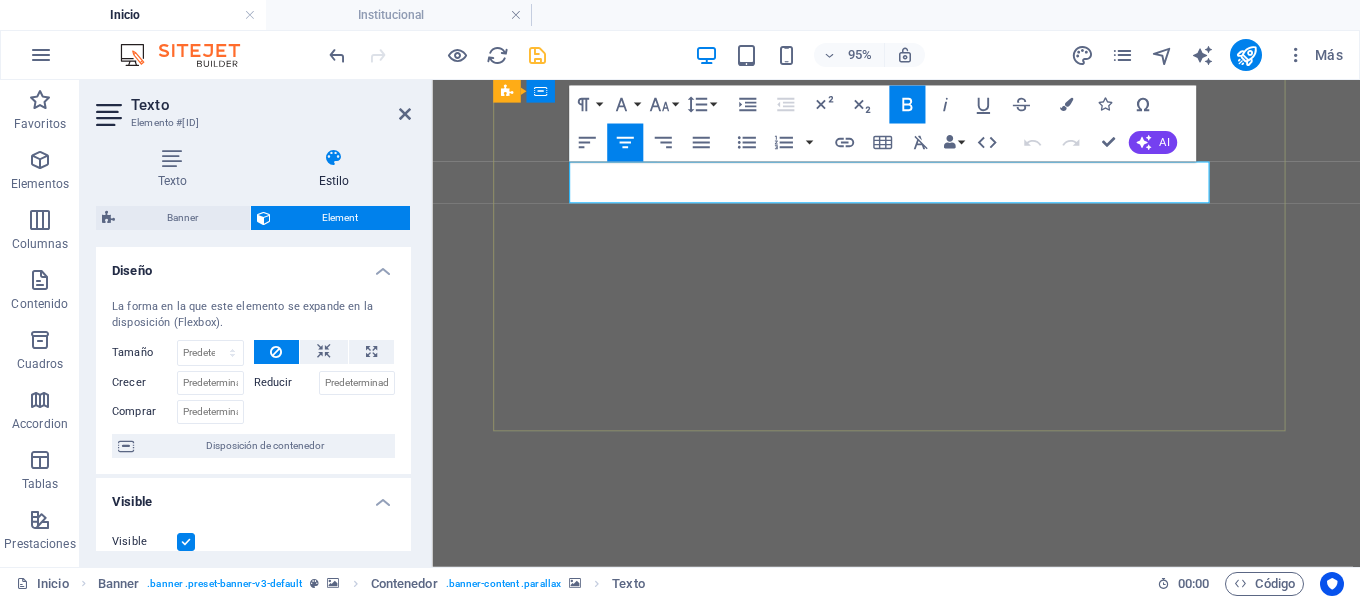 click on "Ser con los jóvenes, casa que evang" at bounding box center (920, 1007) 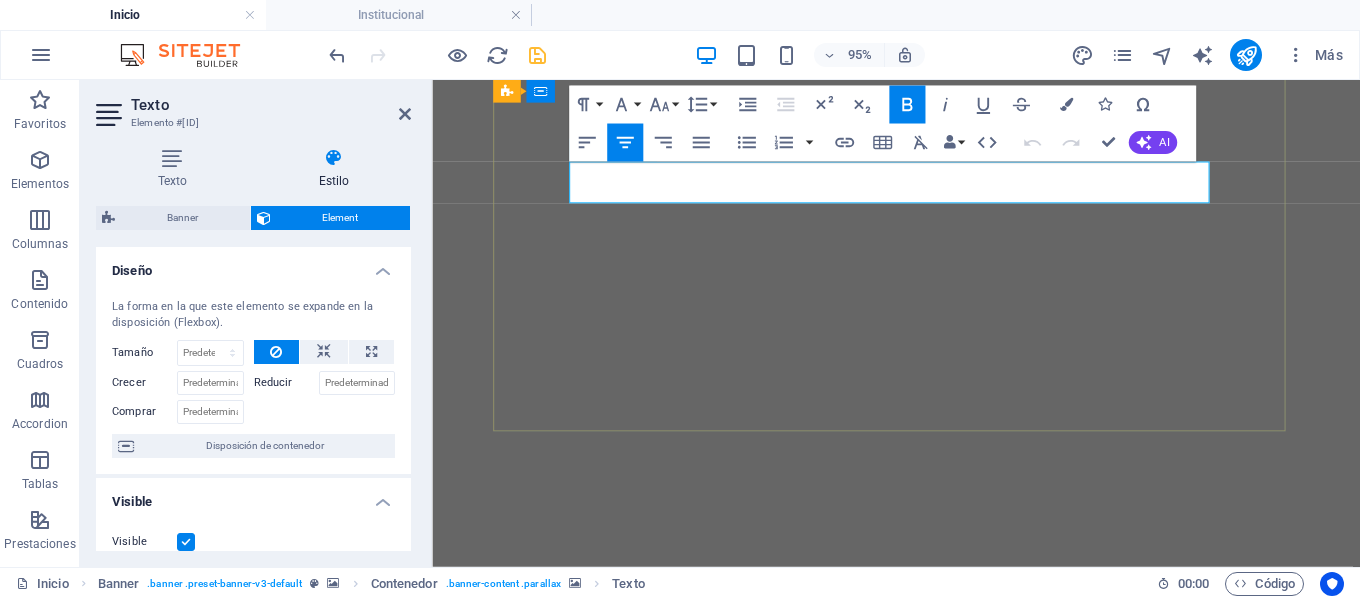 click on "Ser con los jóvenes, casa que evang" at bounding box center (920, 1007) 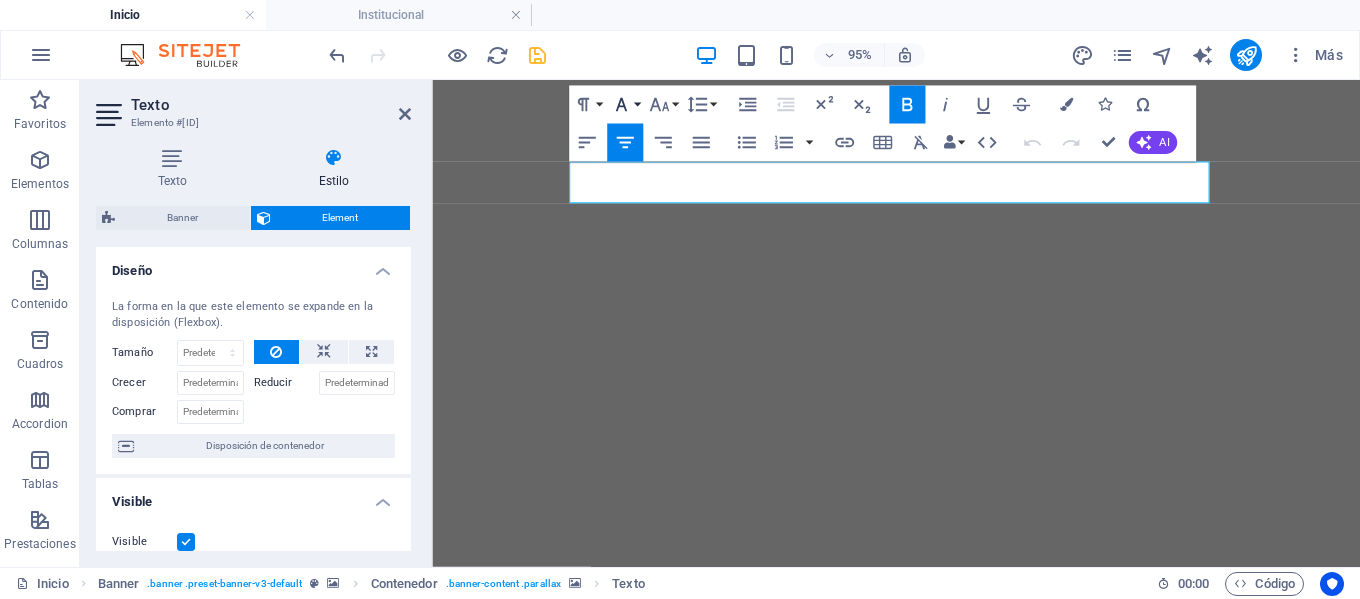 click 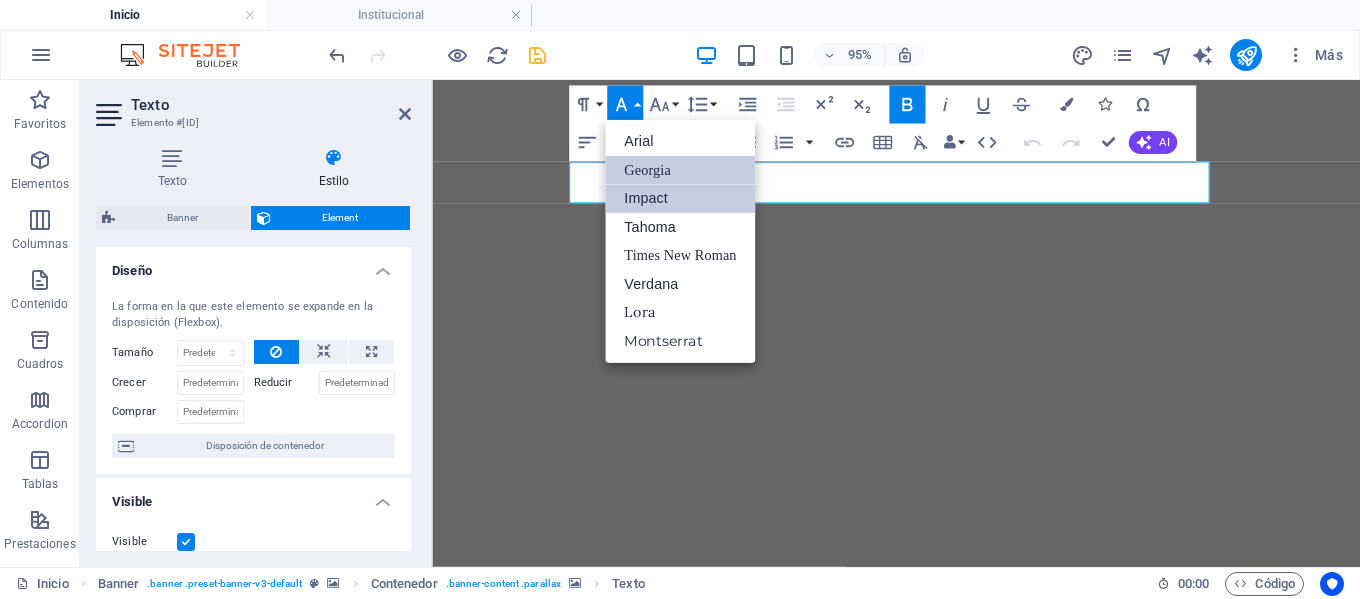 scroll, scrollTop: 0, scrollLeft: 0, axis: both 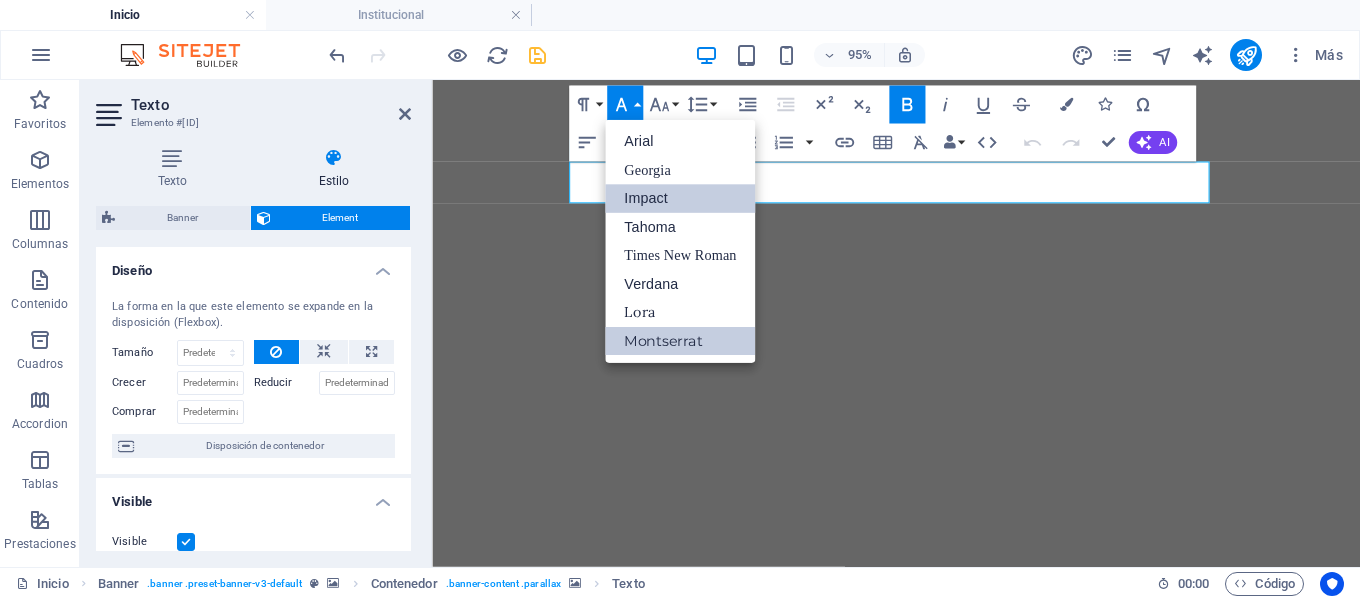 click on "Montserrat" at bounding box center [680, 341] 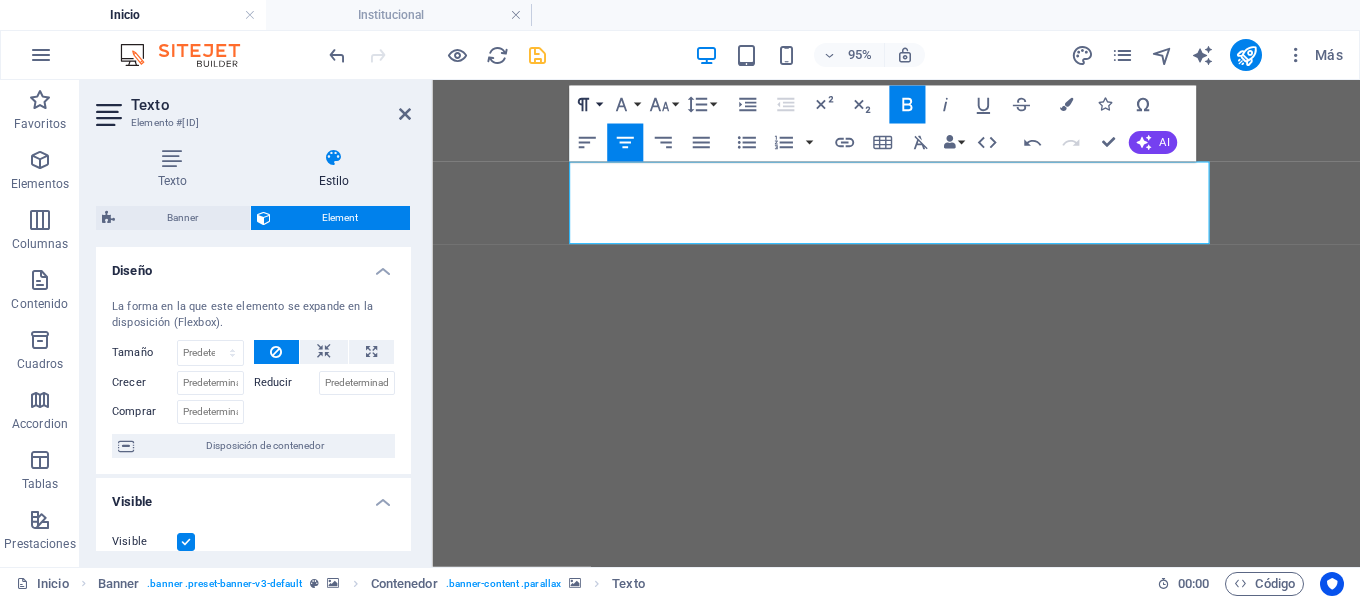 click on "Paragraph Format" at bounding box center (587, 105) 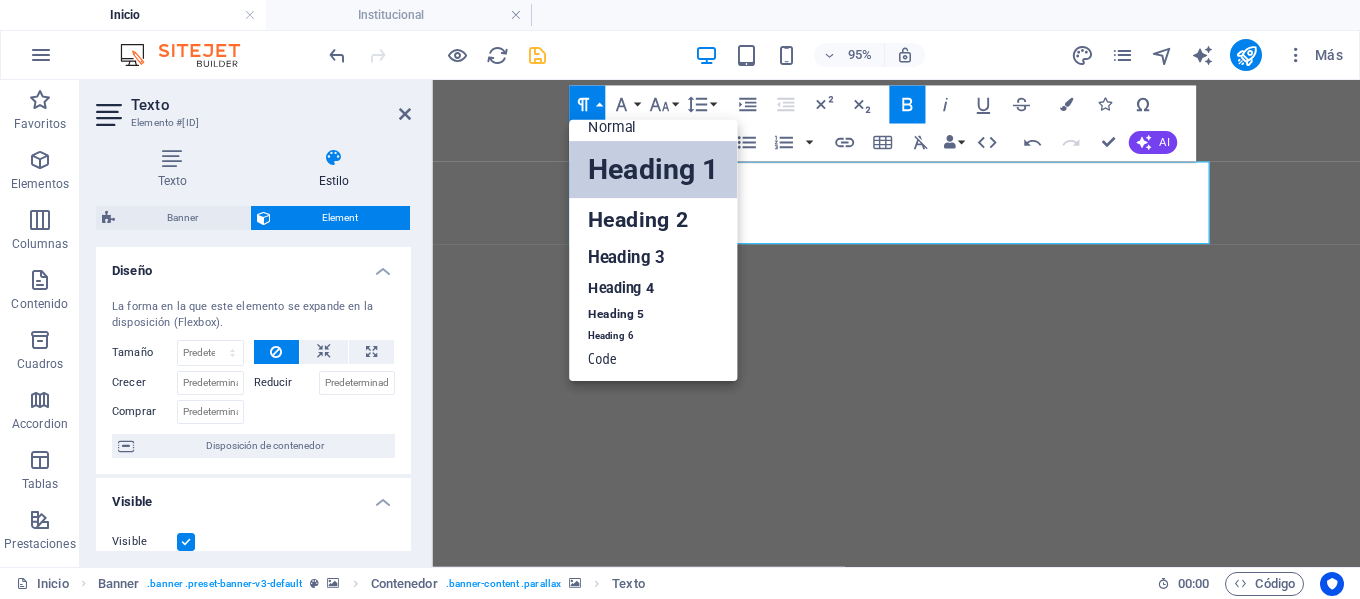 scroll, scrollTop: 16, scrollLeft: 0, axis: vertical 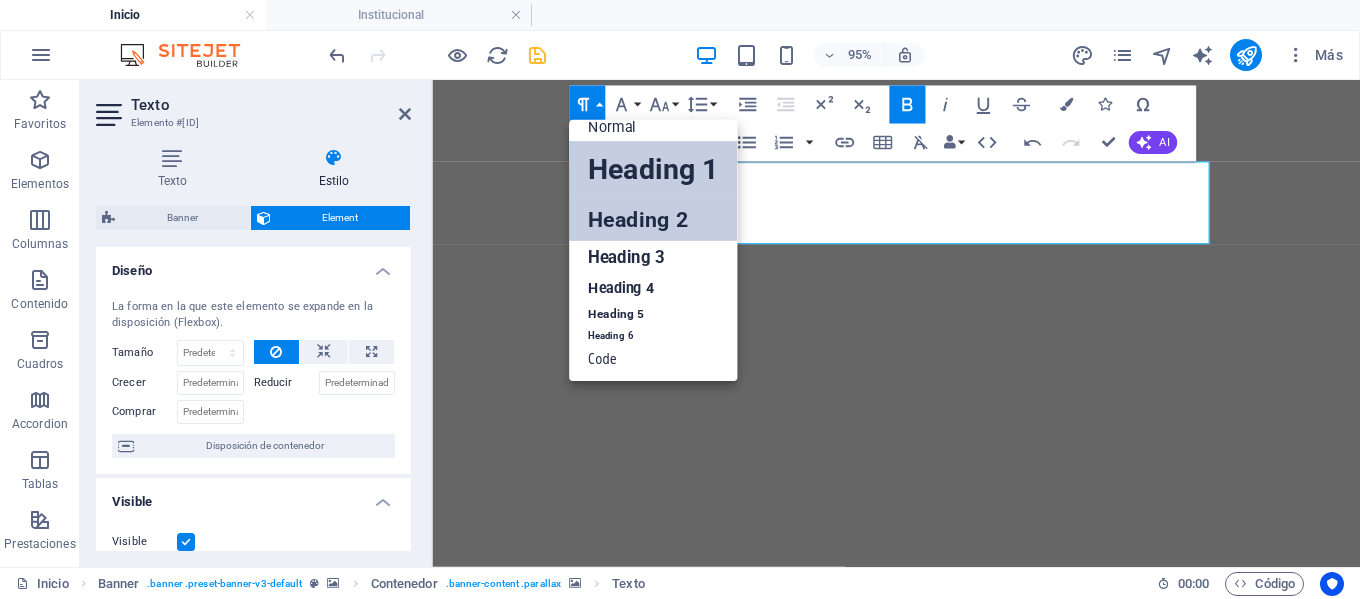 click on "Heading 2" at bounding box center [653, 219] 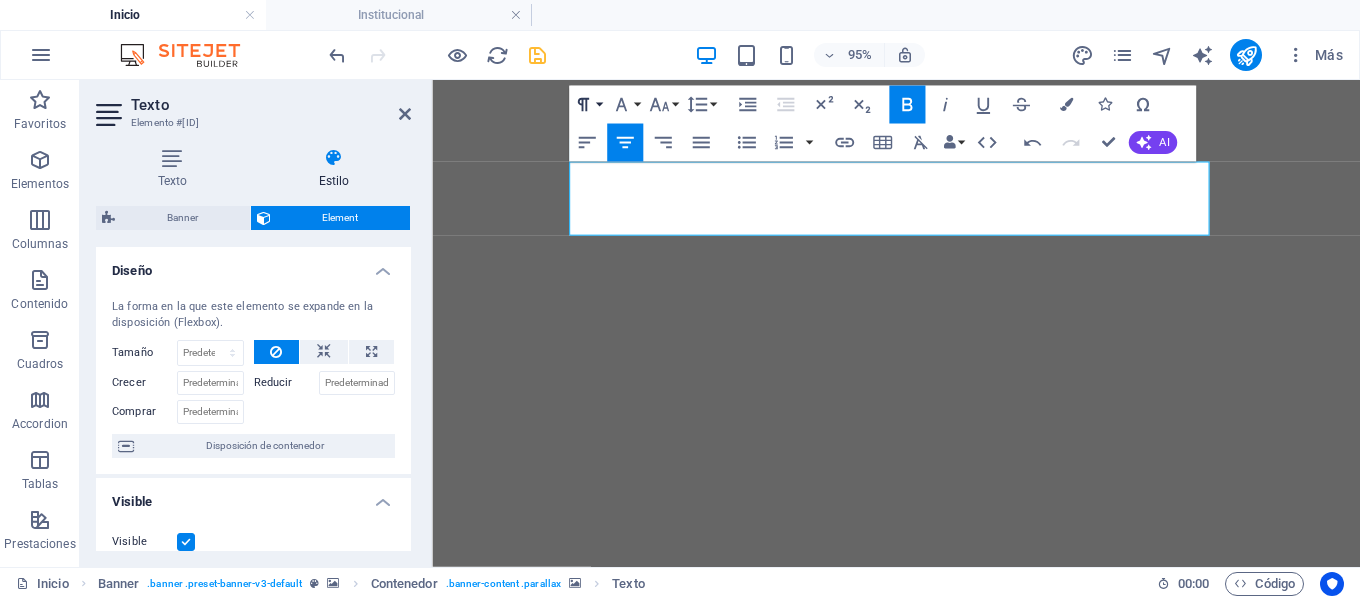 click 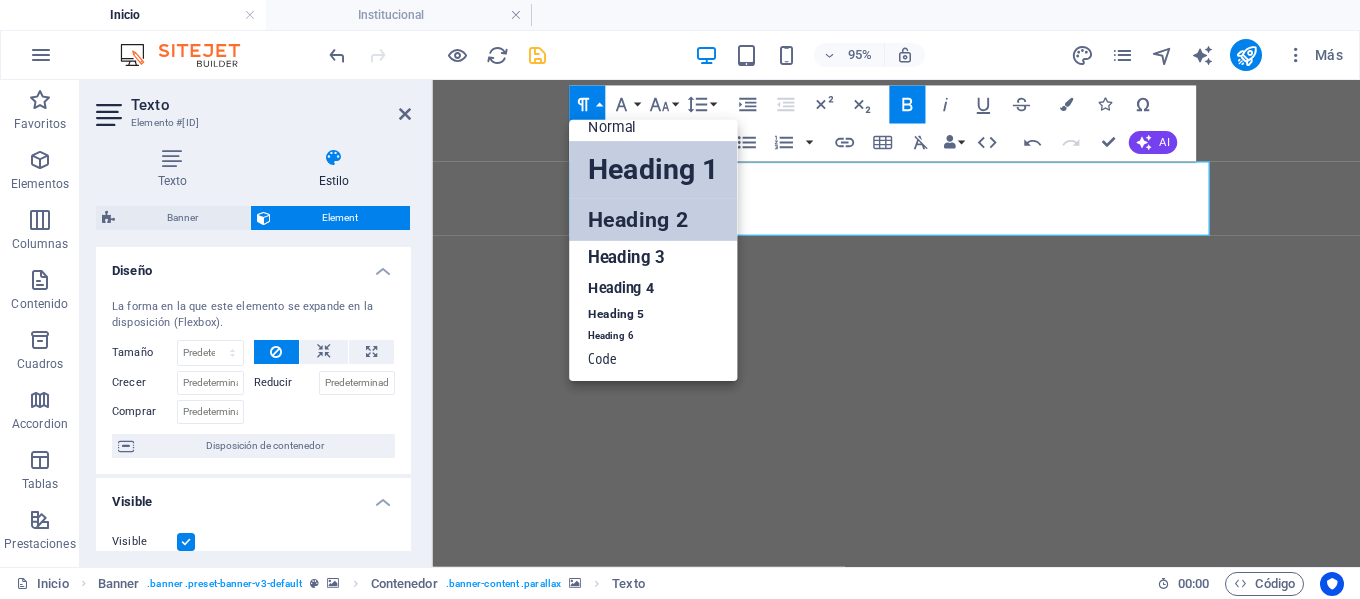 scroll, scrollTop: 16, scrollLeft: 0, axis: vertical 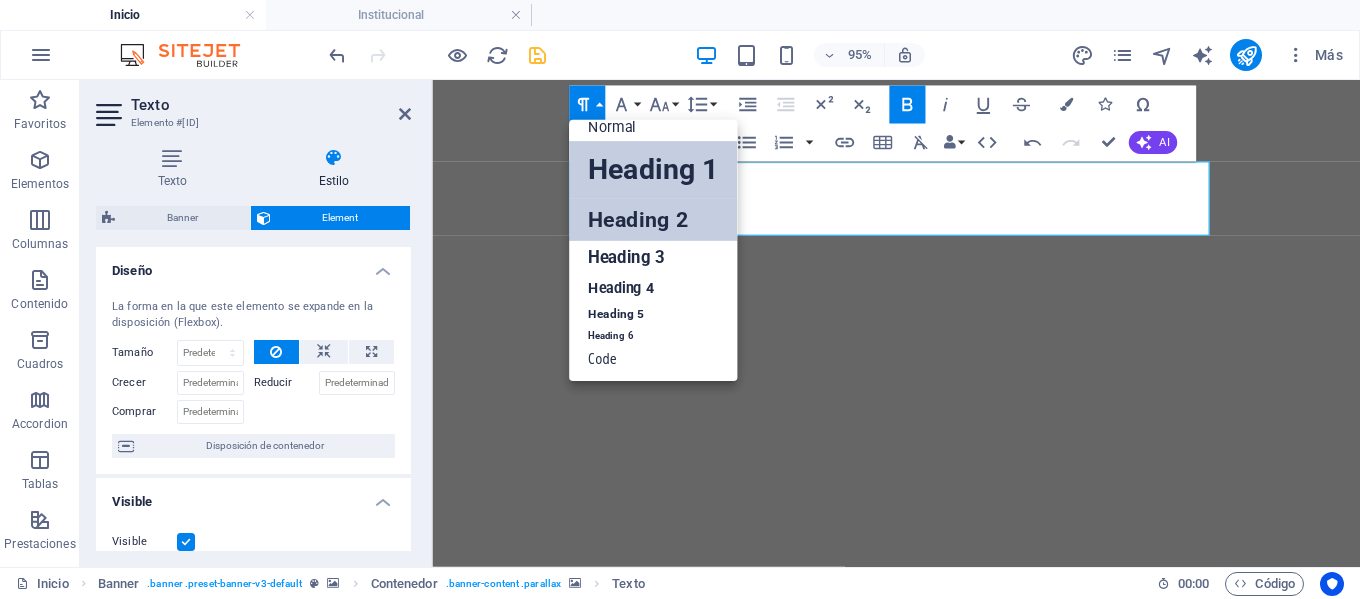 click on "Heading 1" at bounding box center [653, 169] 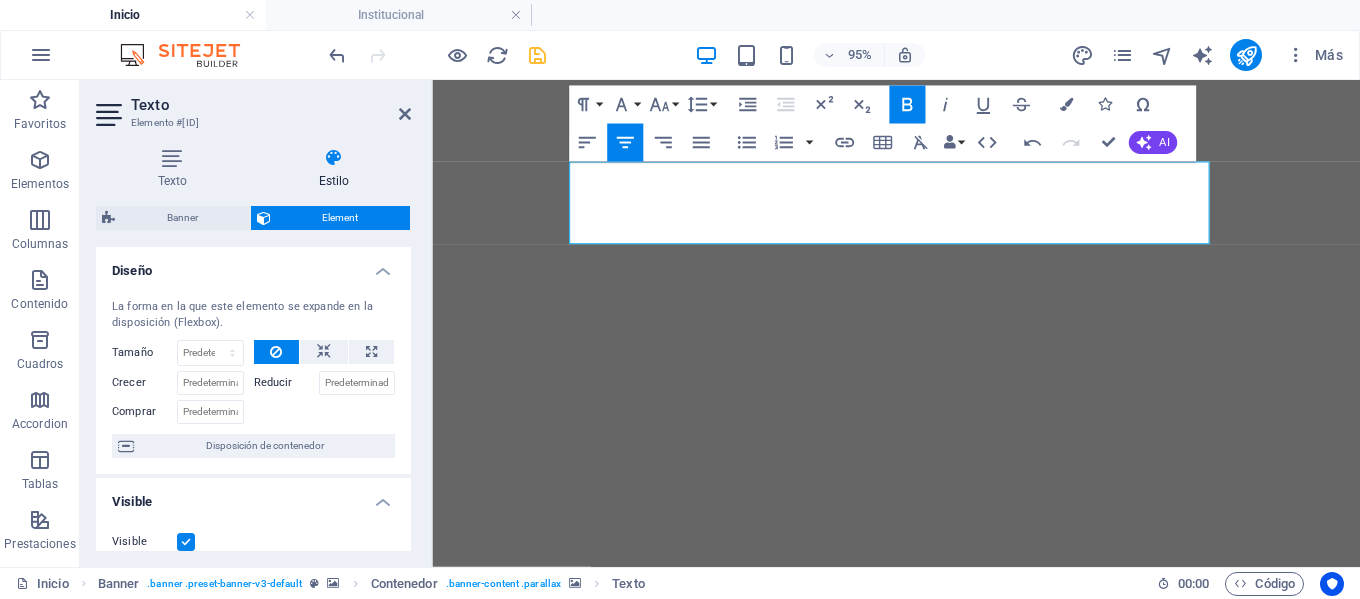 scroll, scrollTop: 291, scrollLeft: 0, axis: vertical 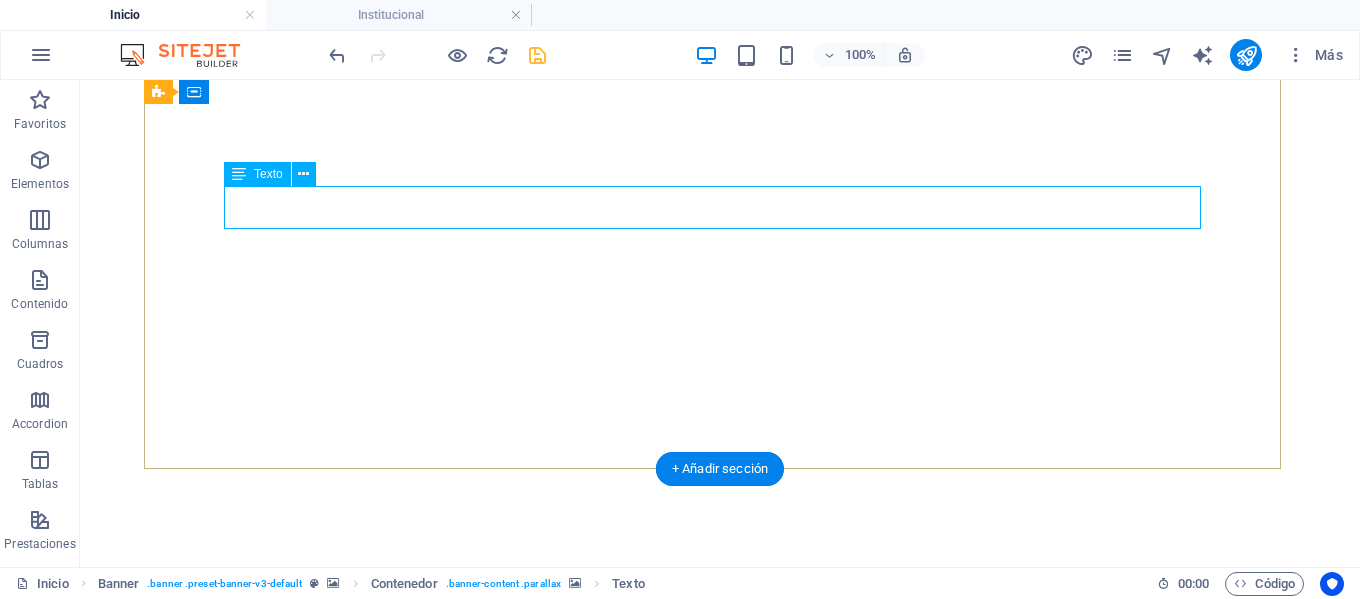click on "Ser con los jóvenes, casa que evang eliza" at bounding box center [720, 1028] 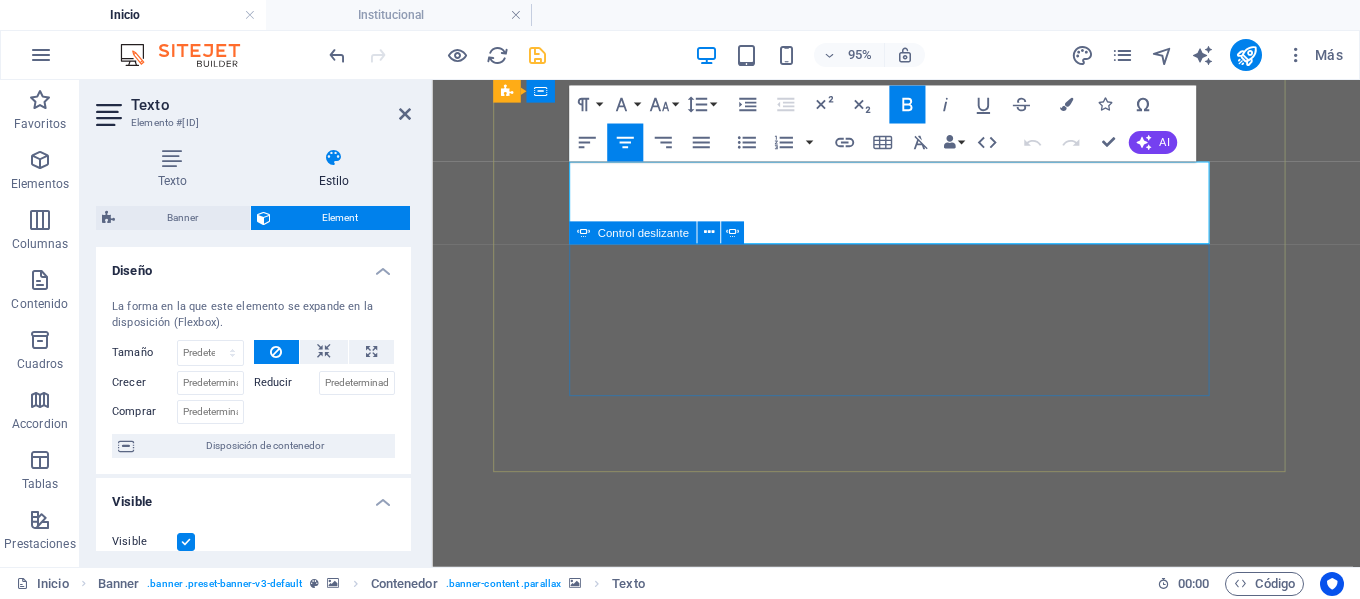 drag, startPoint x: 602, startPoint y: 170, endPoint x: 1090, endPoint y: 262, distance: 496.5964 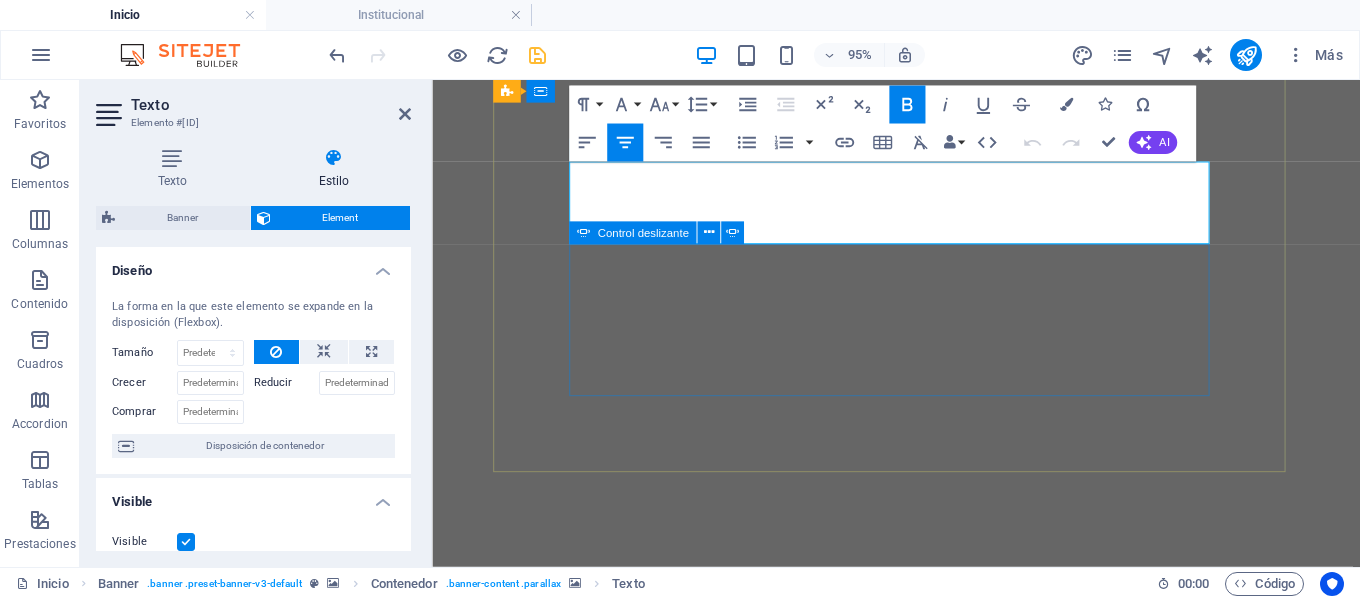 click on "Ser con los jóvenes, casa que evang eliza Streaming Propuesta Educativa Partners Contacto" at bounding box center [920, 1370] 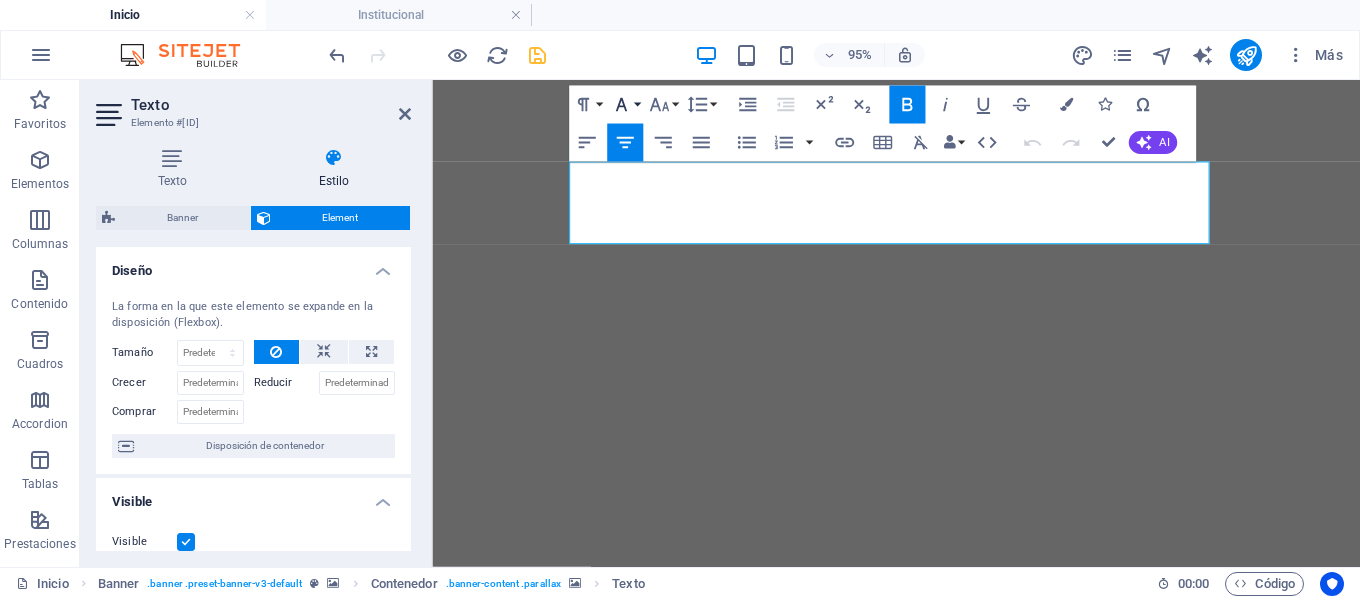 click 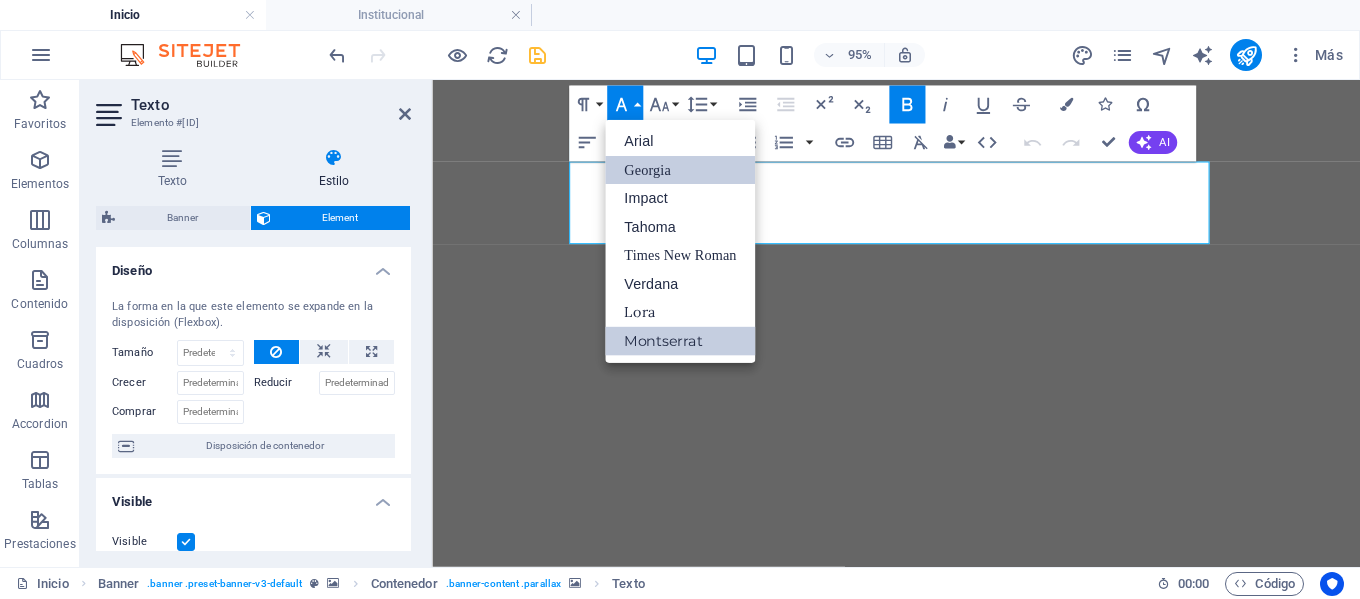 scroll, scrollTop: 0, scrollLeft: 0, axis: both 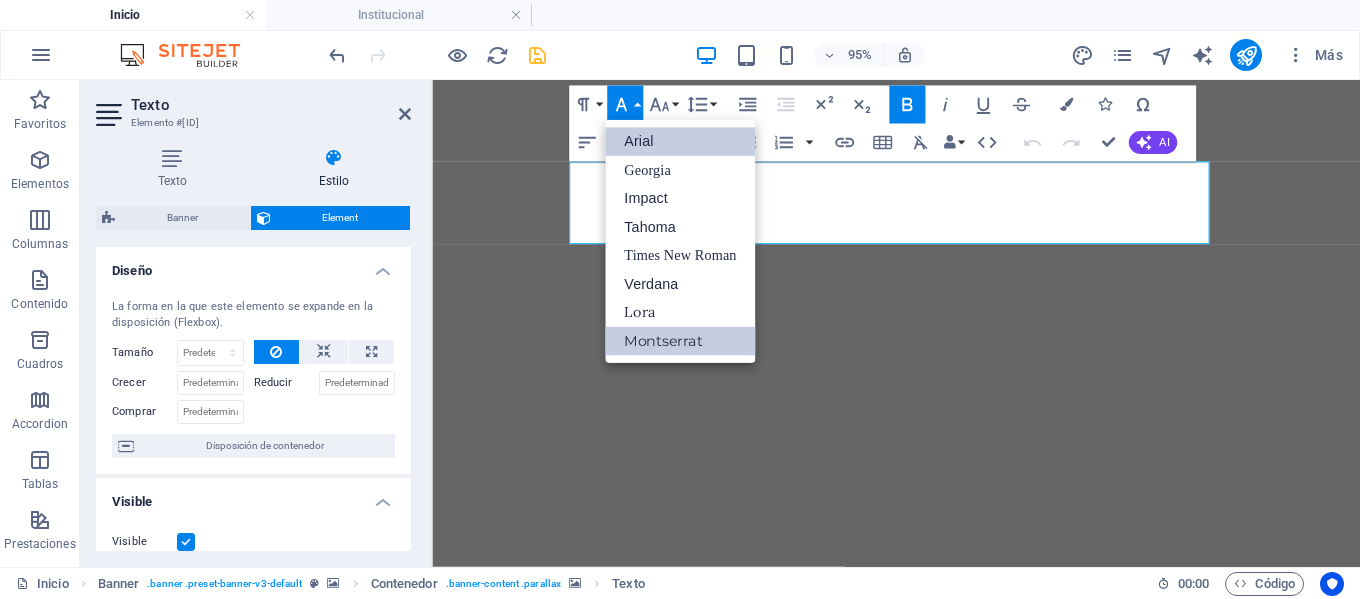 click on "Impact" at bounding box center (680, 199) 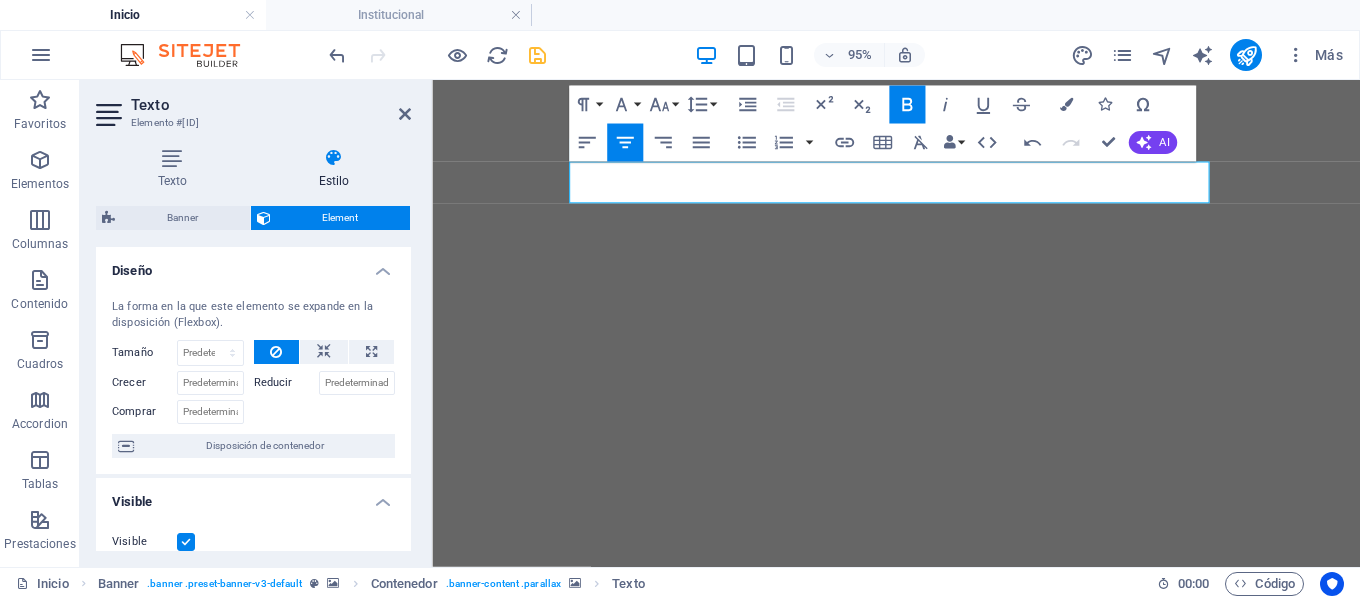 scroll, scrollTop: 334, scrollLeft: 0, axis: vertical 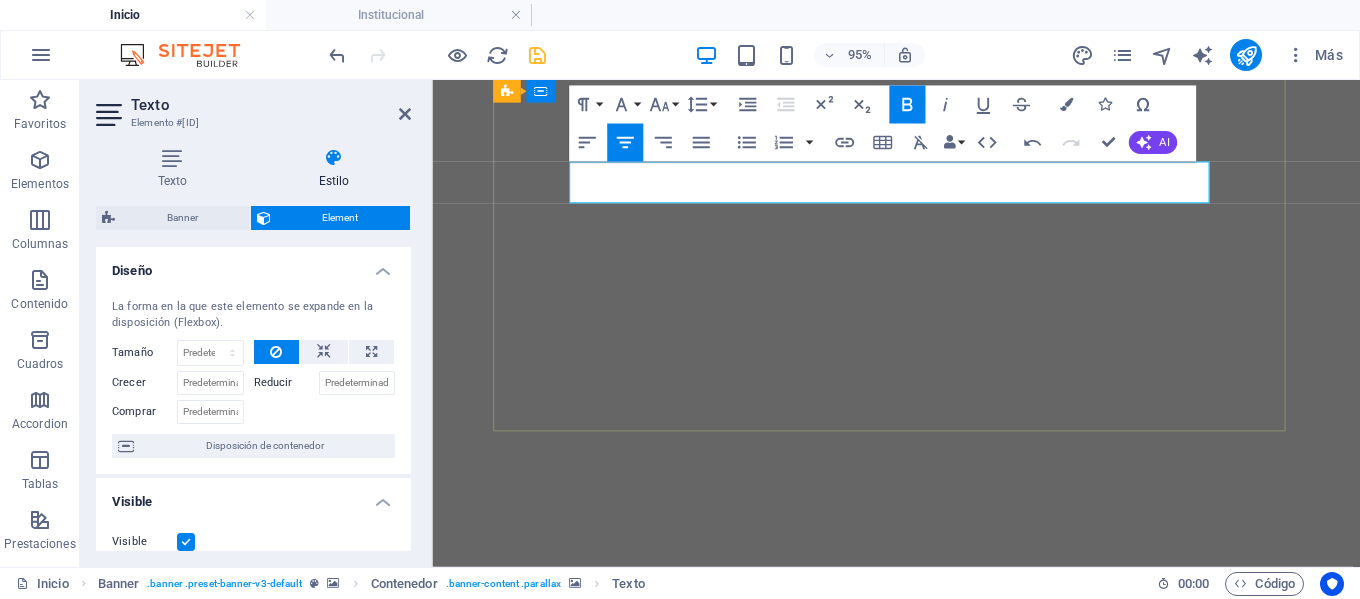click on "Ser con los jóvenes, casa que evang" at bounding box center (920, 1056) 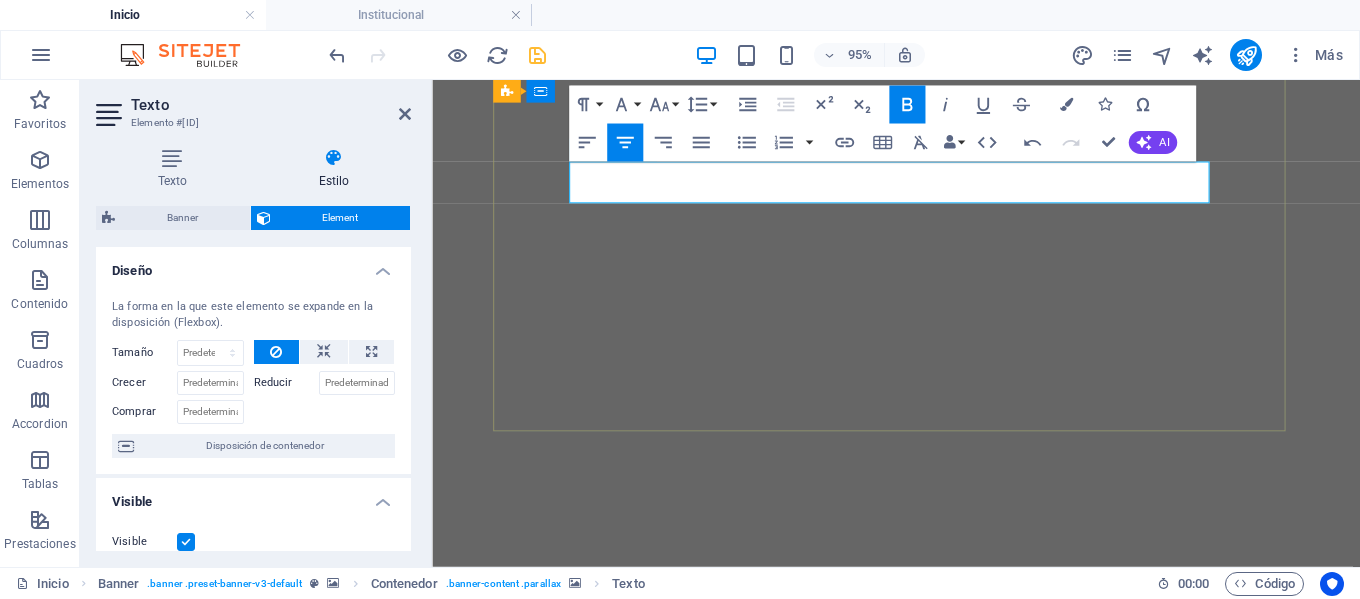 click on "Ser con los jóvenes, casa que evang" at bounding box center (920, 1056) 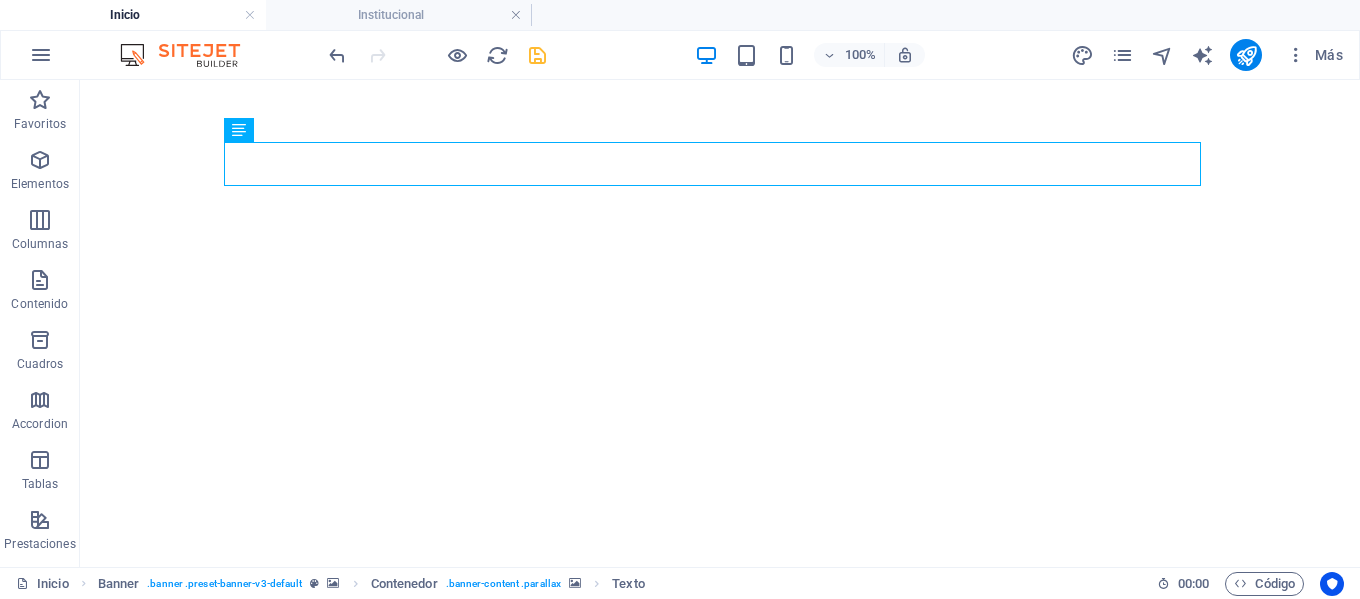 click on "Skip to main content
Inicio Institucional Para Padres Contacto Novedades Partners Ser con los jóvenes, casa que evang eliza Streaming Propuesta Educativa Partners Contacto Expo Taller De Música   [MONTH] 28, 2025   Suspensión De Clases El Lunes 30 De [MONTH] Por Ola Polar   [MONTH] 28, 2025    Anterior Siguiente  Propuesta educativa Nivel inicial Desde sala de 3 a 5 años. ver más primaria Desde Primero hasta Séptimo grado ver más secundaria Desde Primero hasta Quinto año ver más teléfonos Teléfono +549 [PHONE] WhatsApp +549 [PHONE] Social Facebook Instagram contacto [EMAIL] Legal Notice Privacy" at bounding box center (720, 3332) 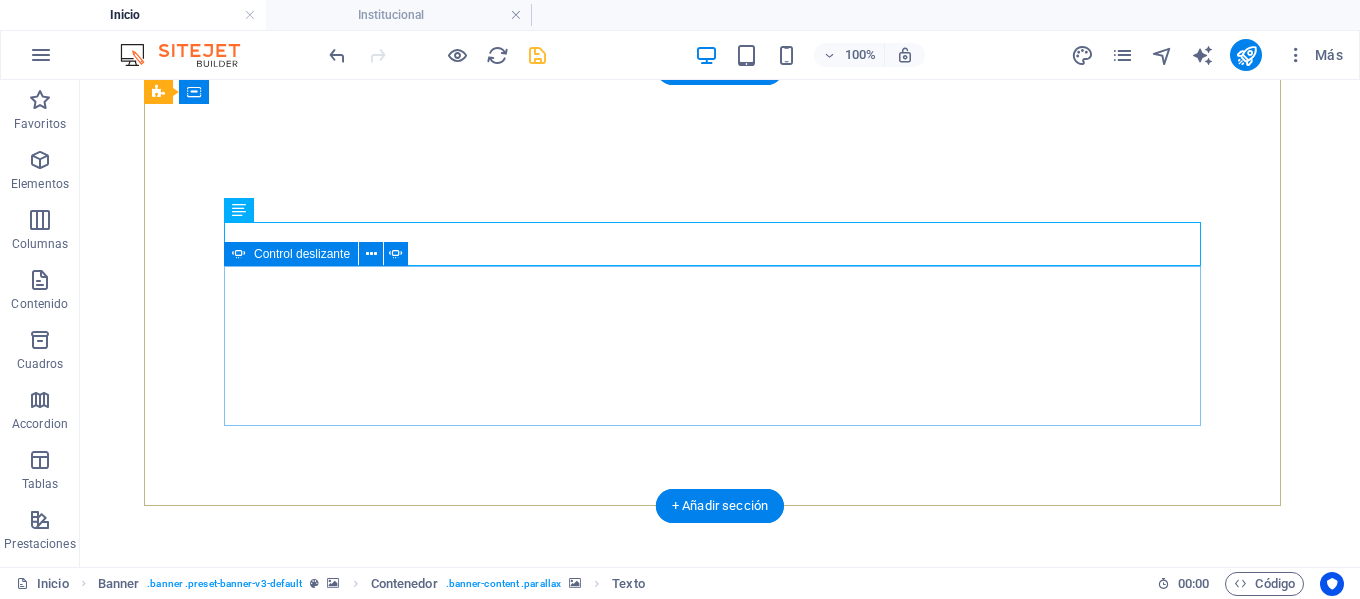 scroll, scrollTop: 234, scrollLeft: 0, axis: vertical 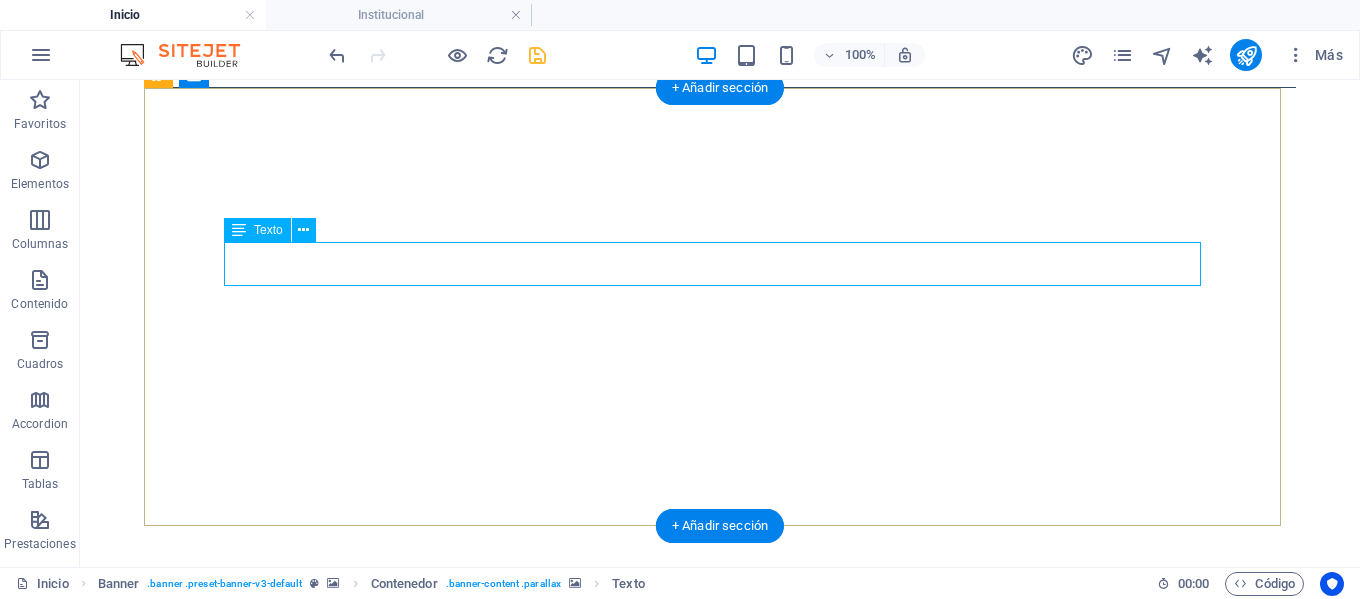 click on "Ser con los jóvenes, casa que evang eliza" at bounding box center [720, 1085] 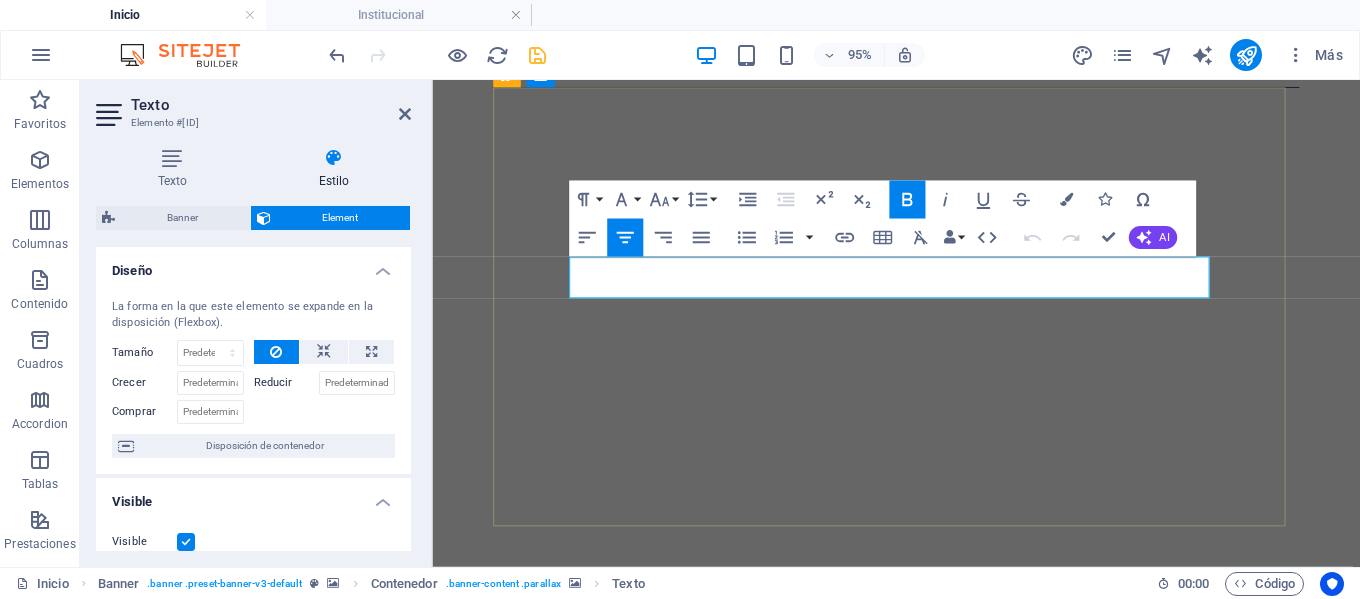 click on "Ser con los jóvenes, casa que evang" at bounding box center (920, 1107) 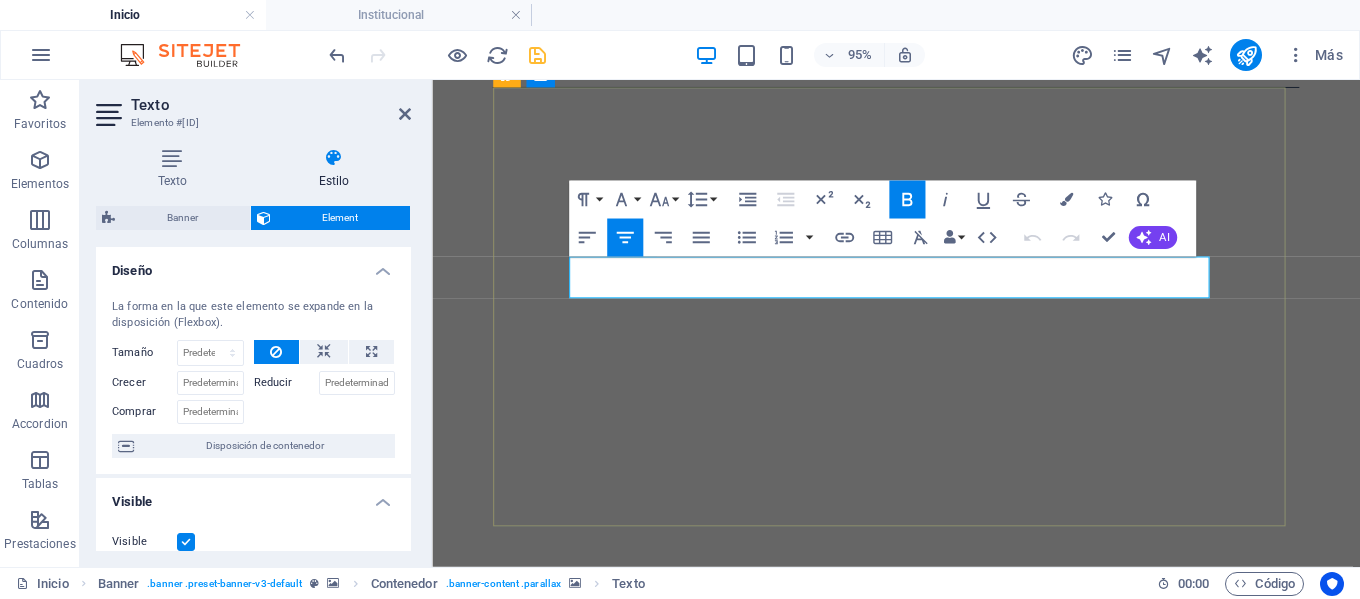 click on "Ser con los jóvenes, casa que evang" at bounding box center [920, 1107] 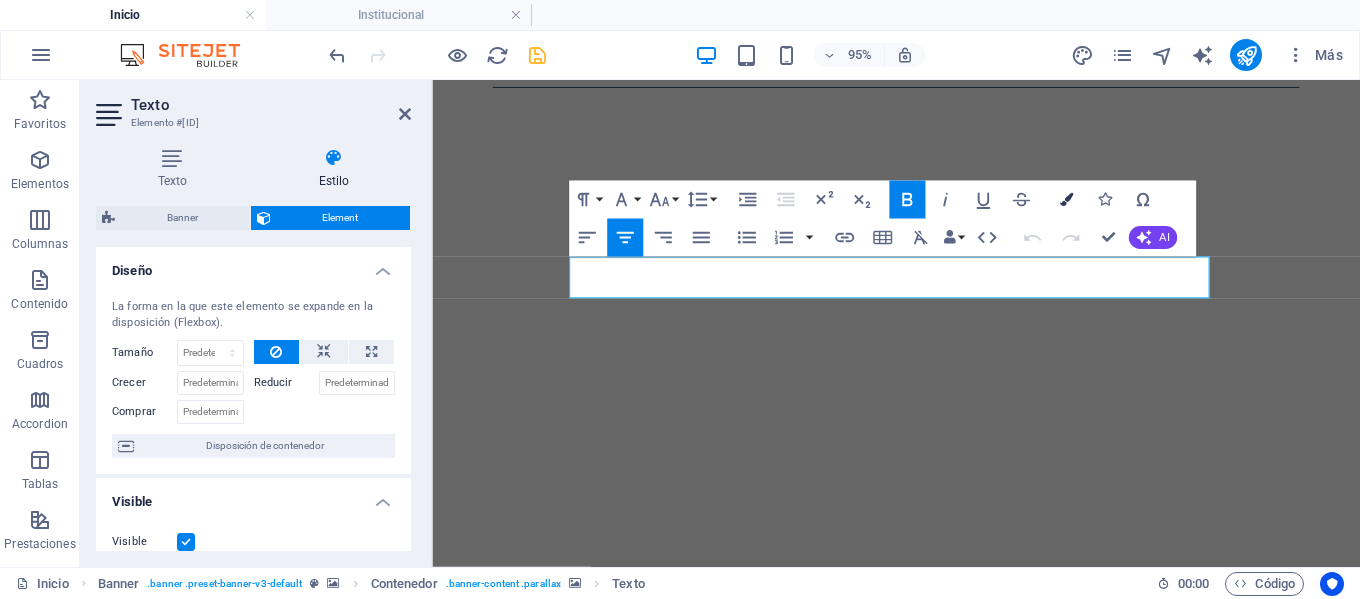 click at bounding box center (1066, 199) 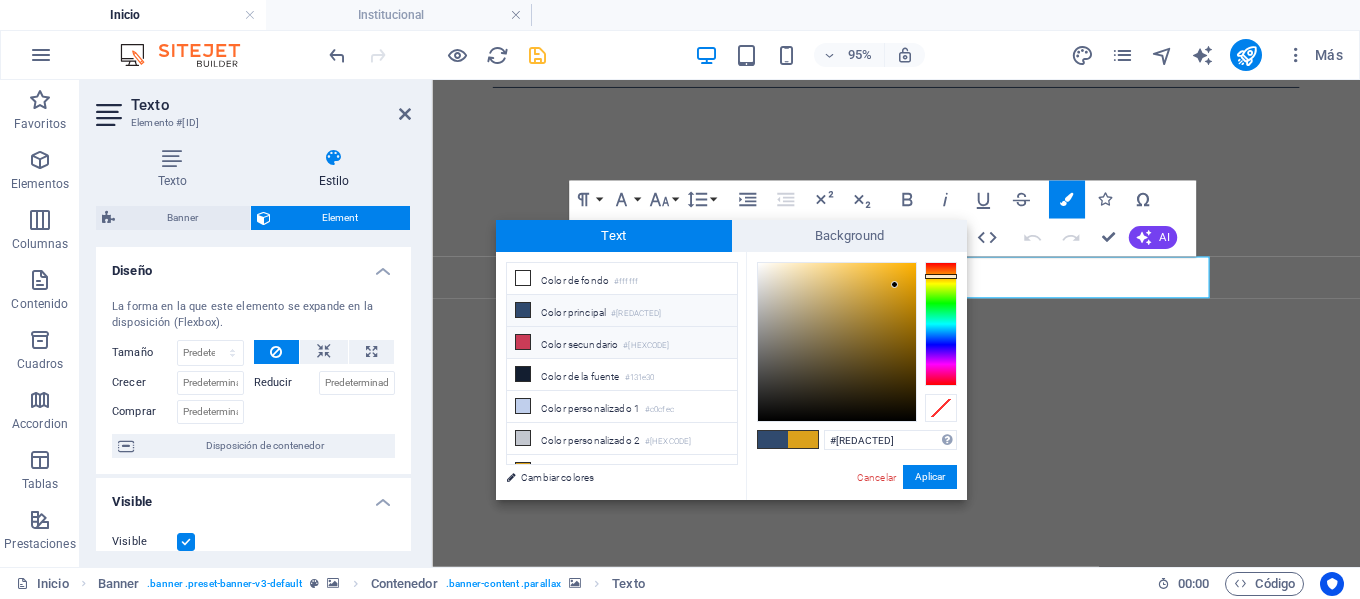 click on "Color secundario
#[REDACTED]" at bounding box center (622, 343) 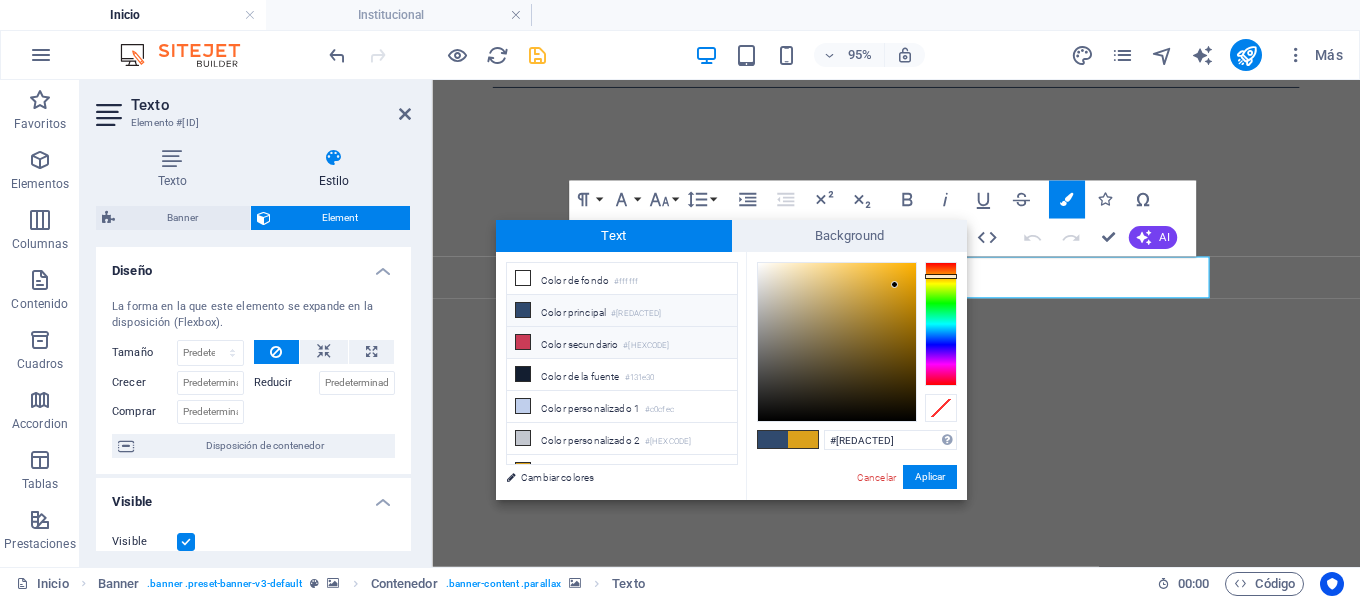 type on "#[HEXCODE]" 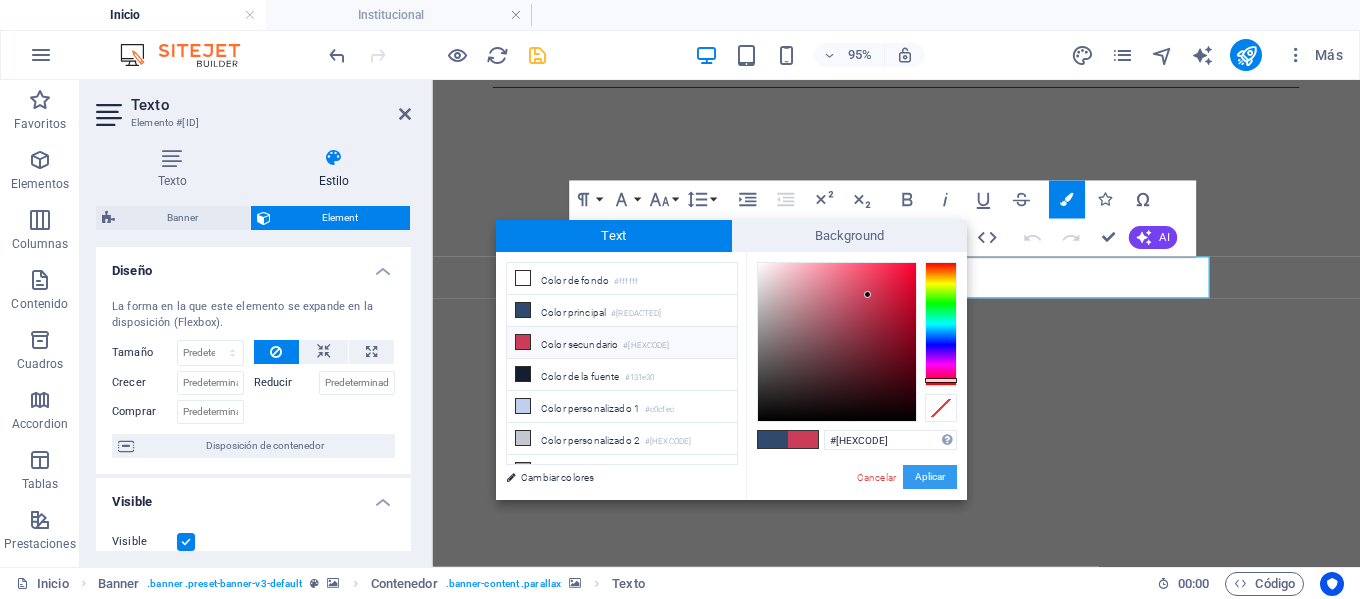 click on "Aplicar" at bounding box center (930, 477) 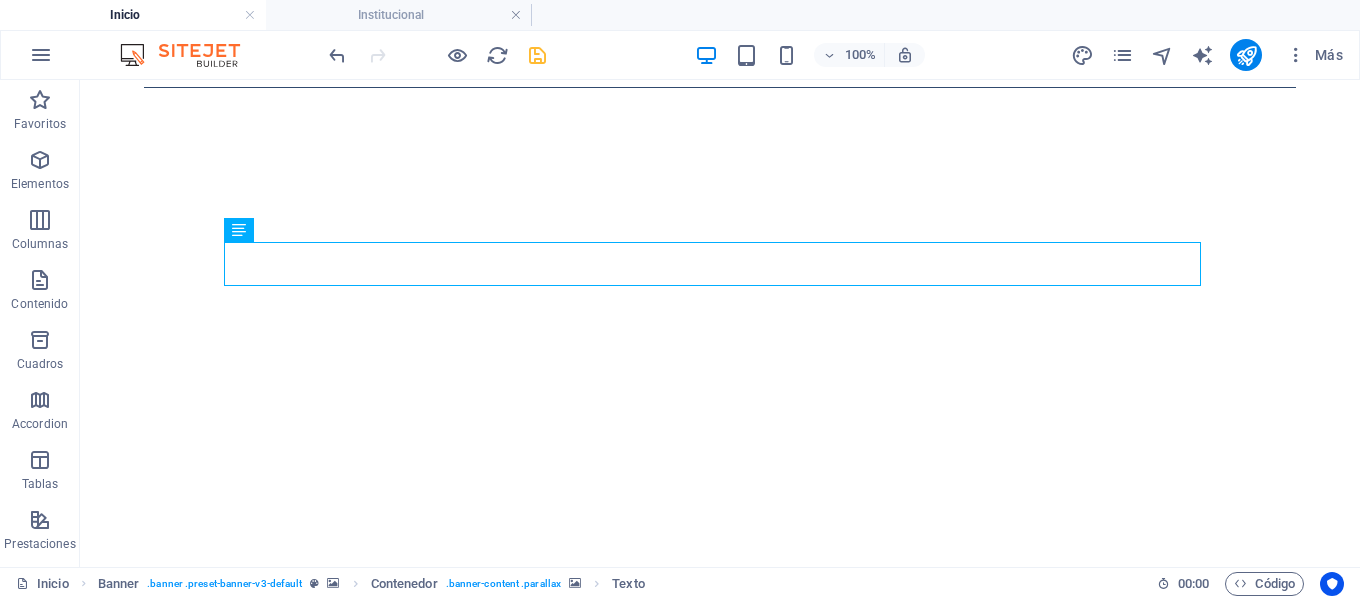 click on "Skip to main content
Inicio Institucional Para Padres Contacto Novedades Partners Ser con los jóvenes, casa que evang eliza Streaming Propuesta Educativa Partners Contacto Expo Taller De Música   [MONTH] 28, 2025   Suspensión De Clases El Lunes 30 De [MONTH] Por Ola Polar   [MONTH] 28, 2025    Anterior Siguiente  Propuesta educativa Nivel inicial Desde sala de 3 a 5 años. ver más primaria Desde Primero hasta Séptimo grado ver más secundaria Desde Primero hasta Quinto año ver más teléfonos Teléfono +549 [PHONE] WhatsApp +549 [PHONE] Social Facebook Instagram contacto [EMAIL] Legal Notice Privacy" at bounding box center [720, 3432] 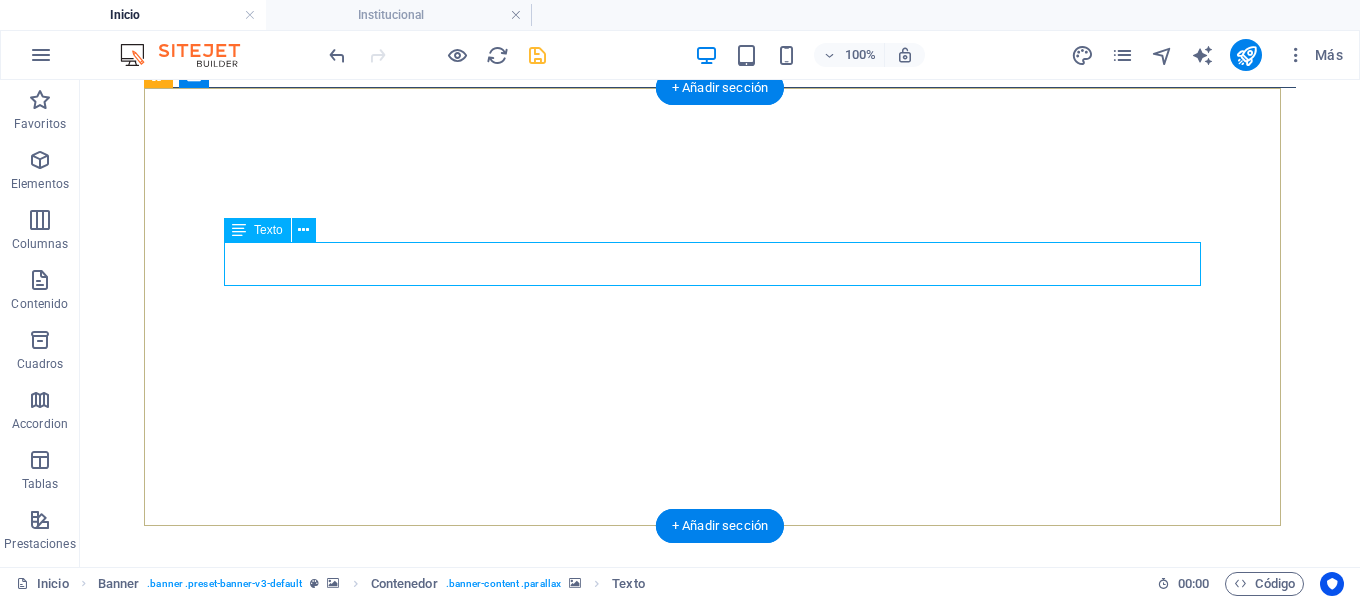click on "Ser con los jóvenes, casa que evang eliza" at bounding box center [720, 1085] 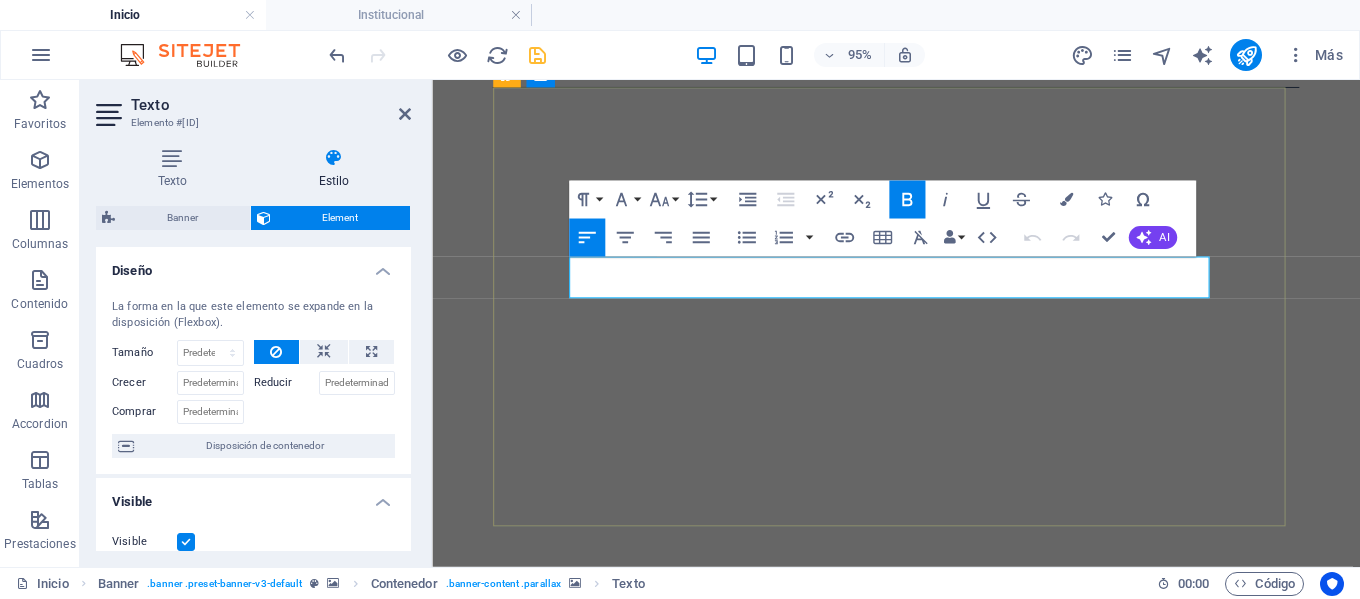 click on "Ser con los jóvenes, casa que evang" at bounding box center (890, 1107) 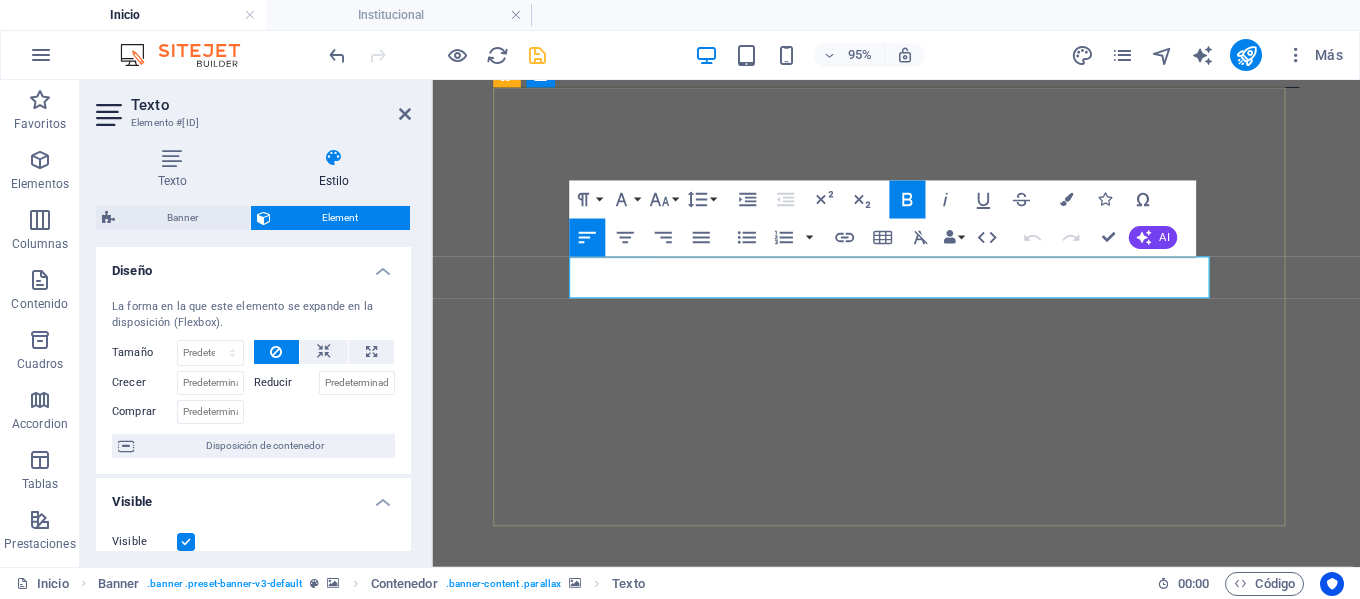 click on "Ser con los jóvenes, casa que evang" at bounding box center (890, 1107) 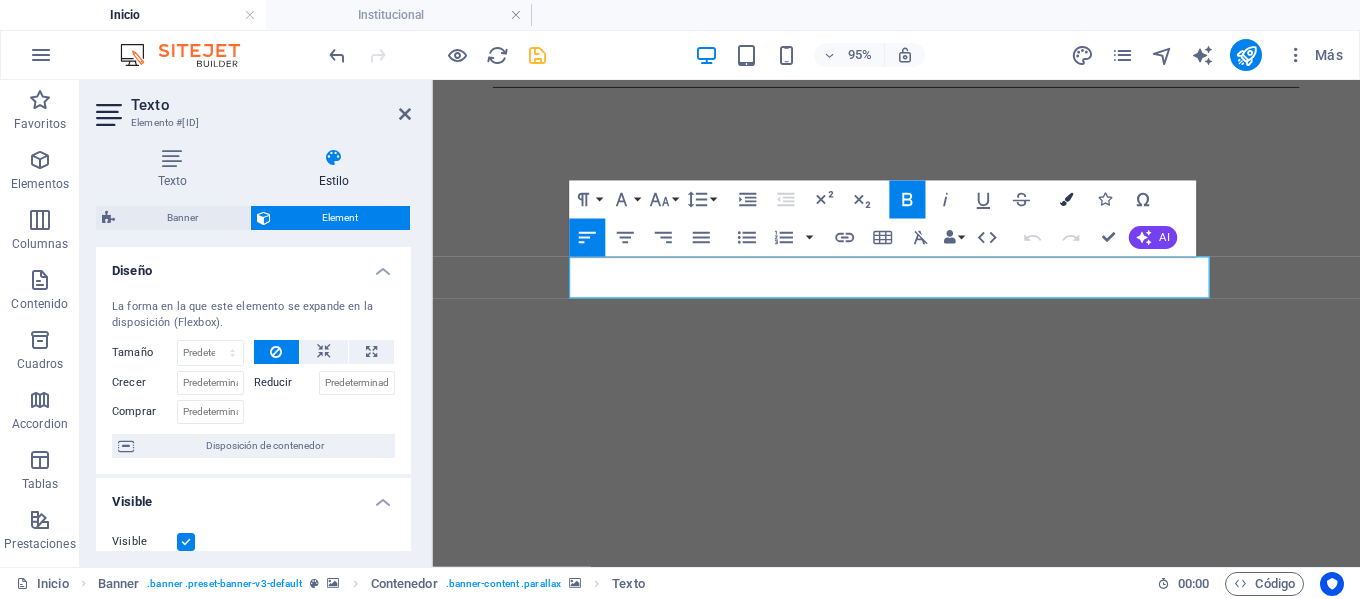 click at bounding box center [1066, 199] 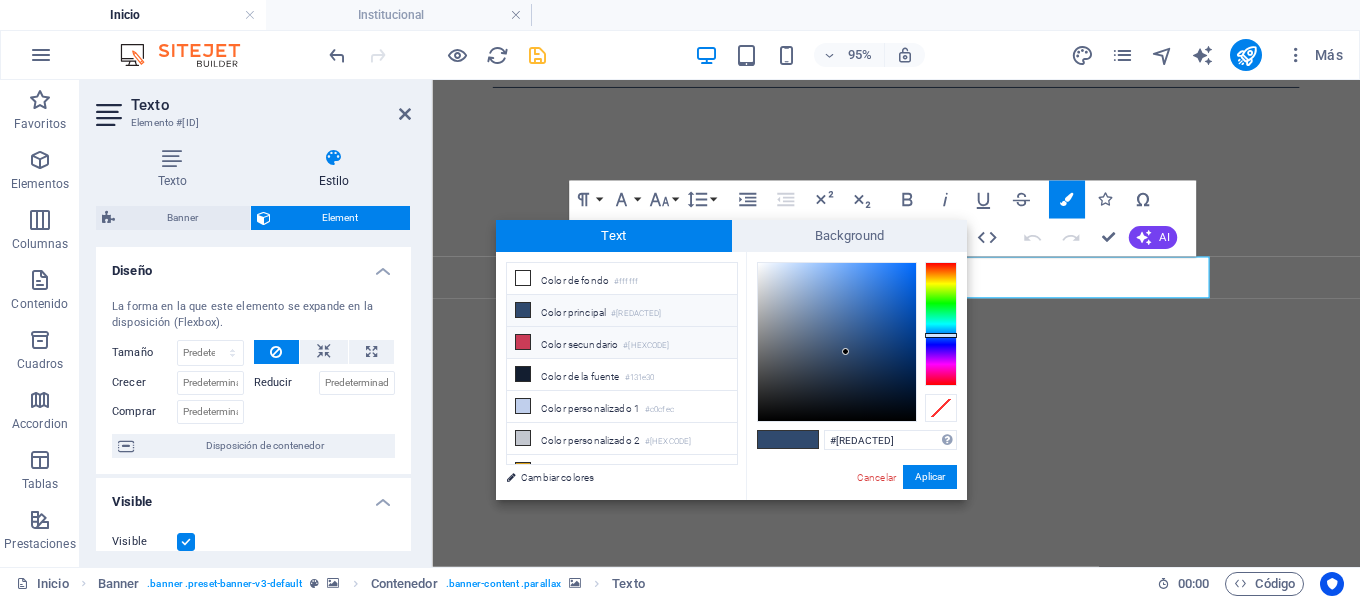 click on "Color secundario
#[REDACTED]" at bounding box center (622, 343) 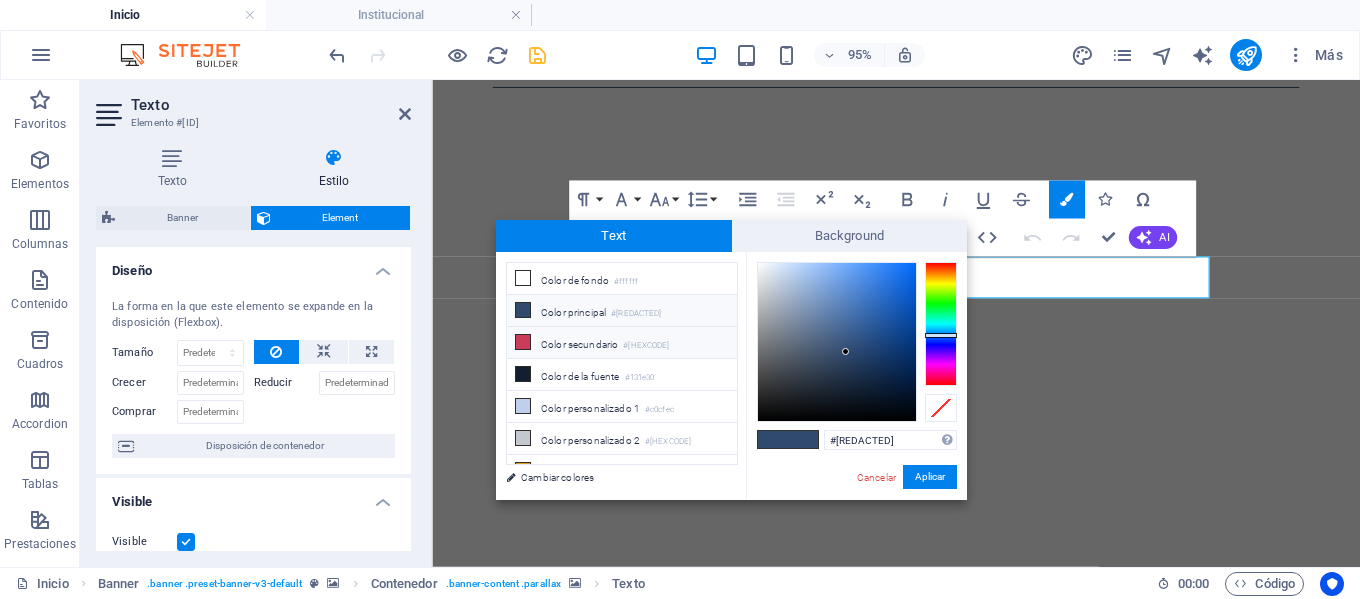 type on "#[HEXCODE]" 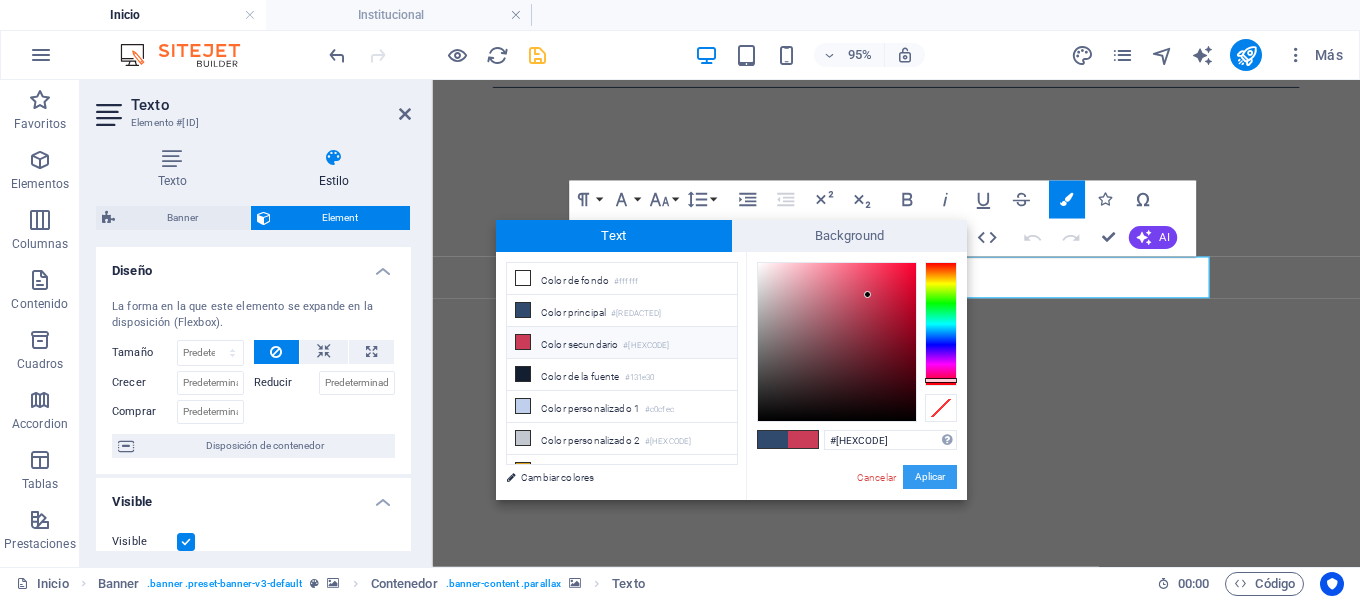 click on "Aplicar" at bounding box center (930, 477) 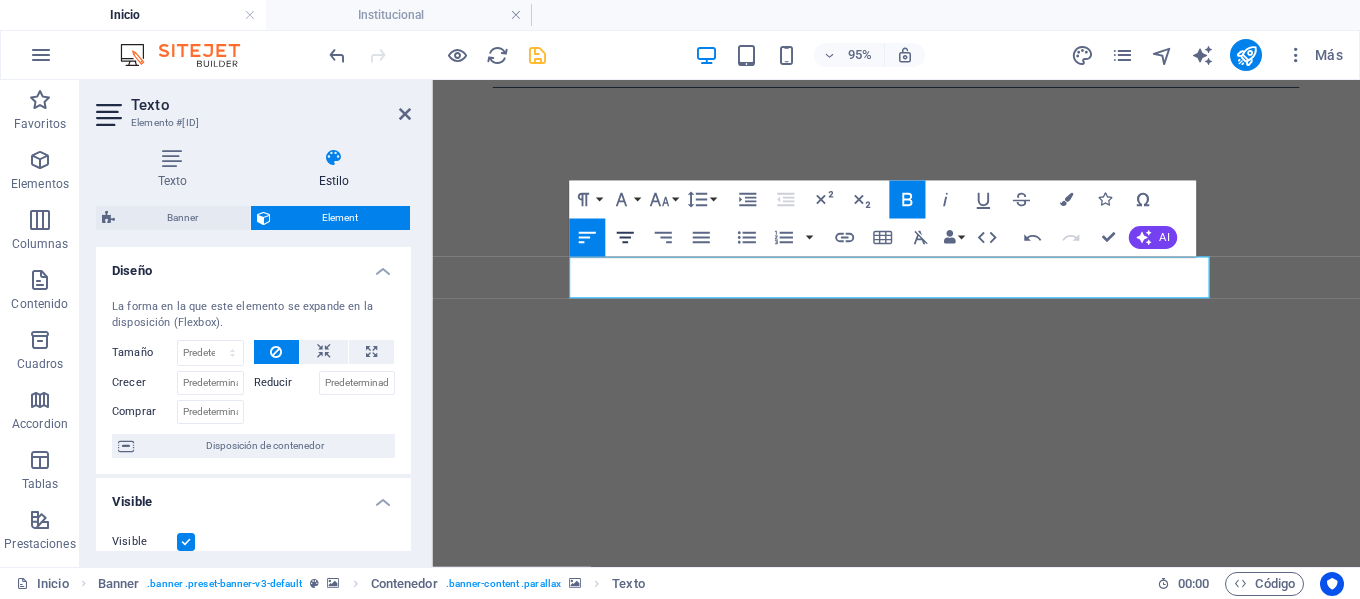 click 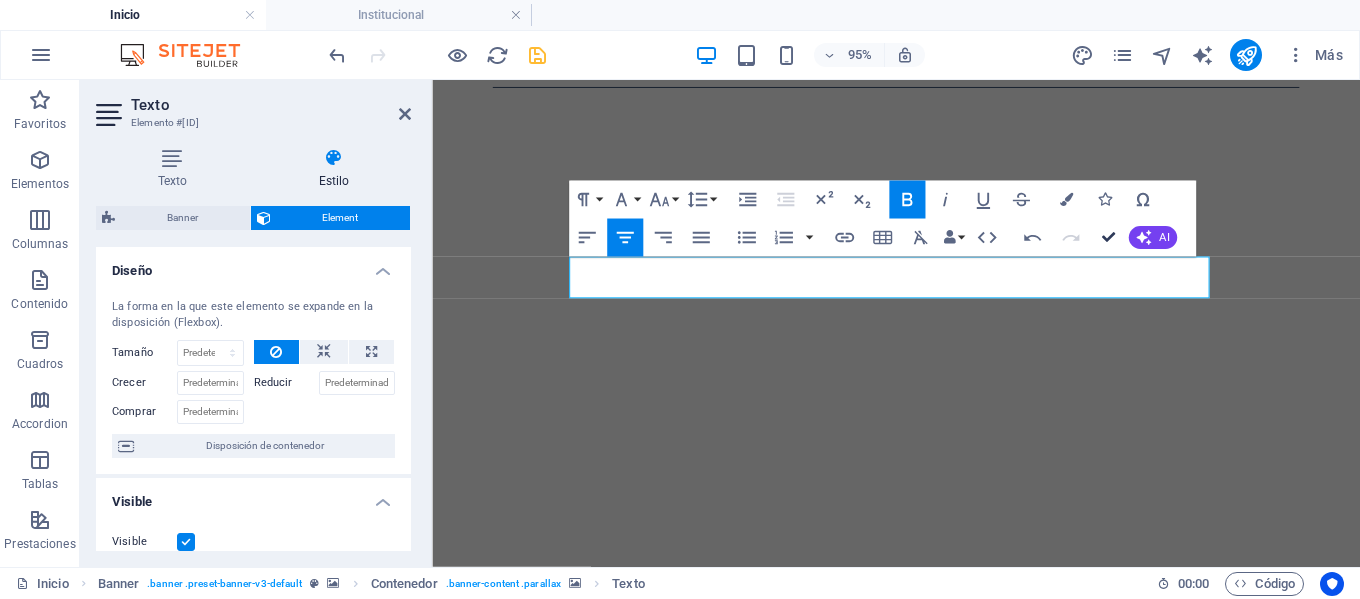 drag, startPoint x: 1109, startPoint y: 234, endPoint x: 996, endPoint y: 158, distance: 136.18002 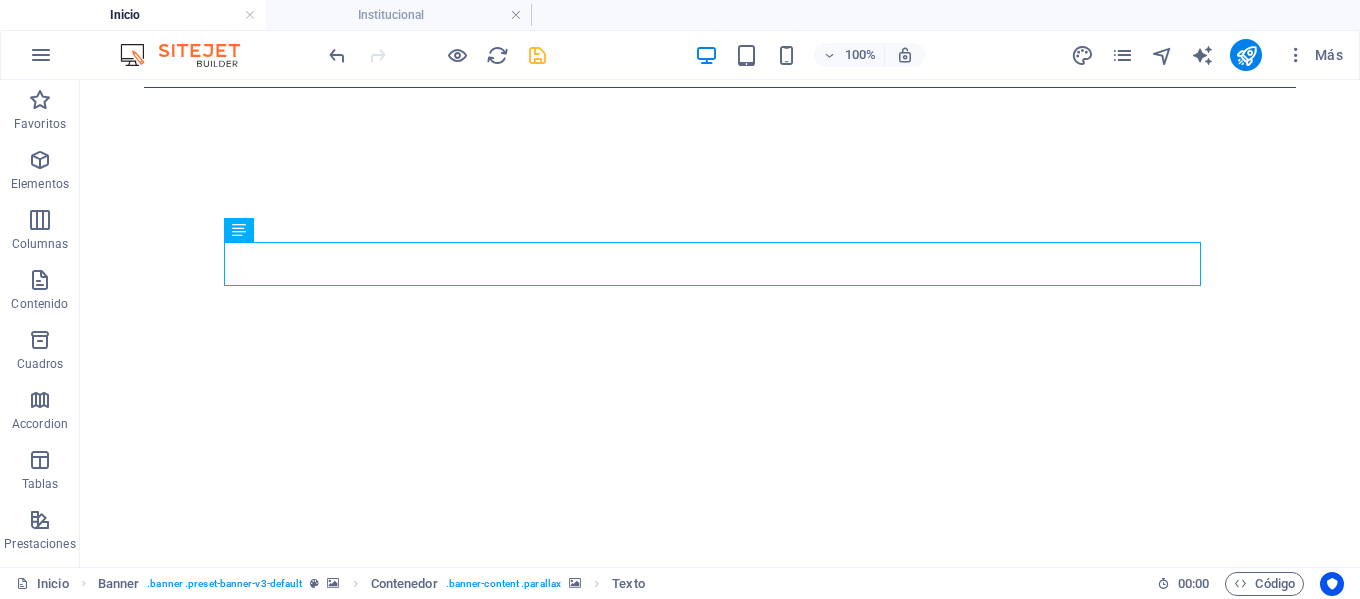 click on "Skip to main content
Inicio Institucional Para Padres Contacto Novedades Partners Ser con los jóvenes, casa que evang eliza Streaming Propuesta Educativa Partners Contacto Expo Taller De Música   [MONTH] 28, 2025   Suspensión De Clases El Lunes 30 De [MONTH] Por Ola Polar   [MONTH] 28, 2025    Anterior Siguiente  Propuesta educativa Nivel inicial Desde sala de 3 a 5 años. ver más primaria Desde Primero hasta Séptimo grado ver más secundaria Desde Primero hasta Quinto año ver más teléfonos Teléfono +549 [PHONE] WhatsApp +549 [PHONE] Social Facebook Instagram contacto [EMAIL] Legal Notice Privacy" at bounding box center [720, 3432] 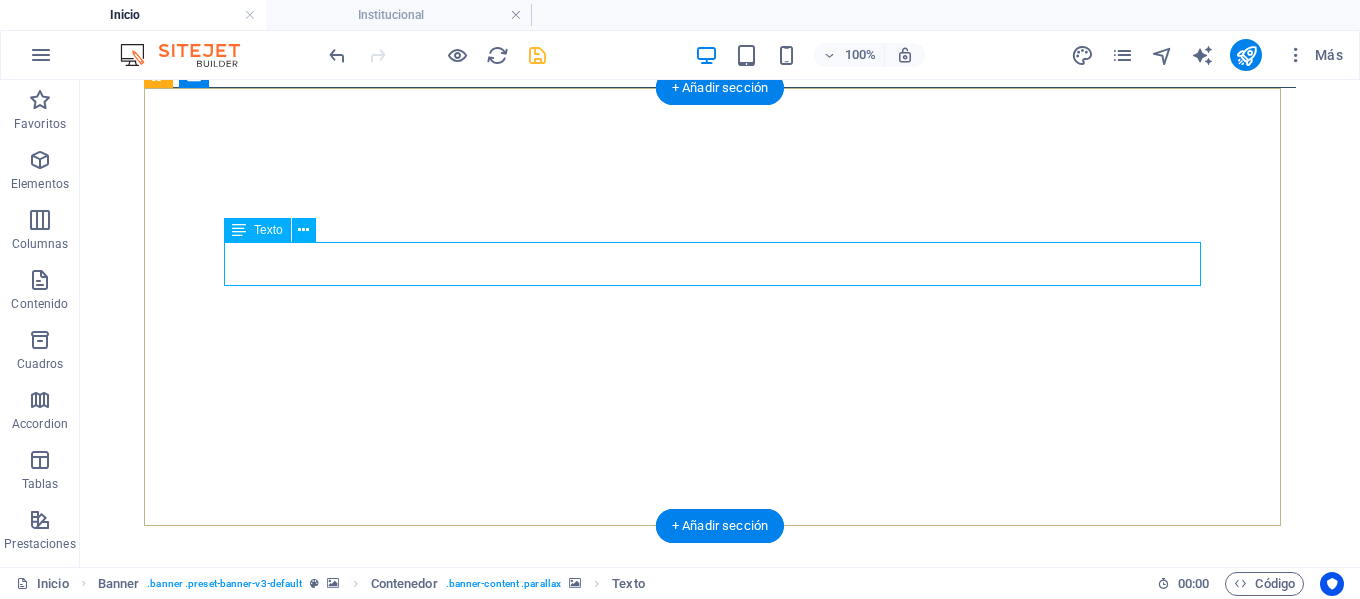 click on "Ser con los jóvenes, casa que evang eliza" at bounding box center [720, 1085] 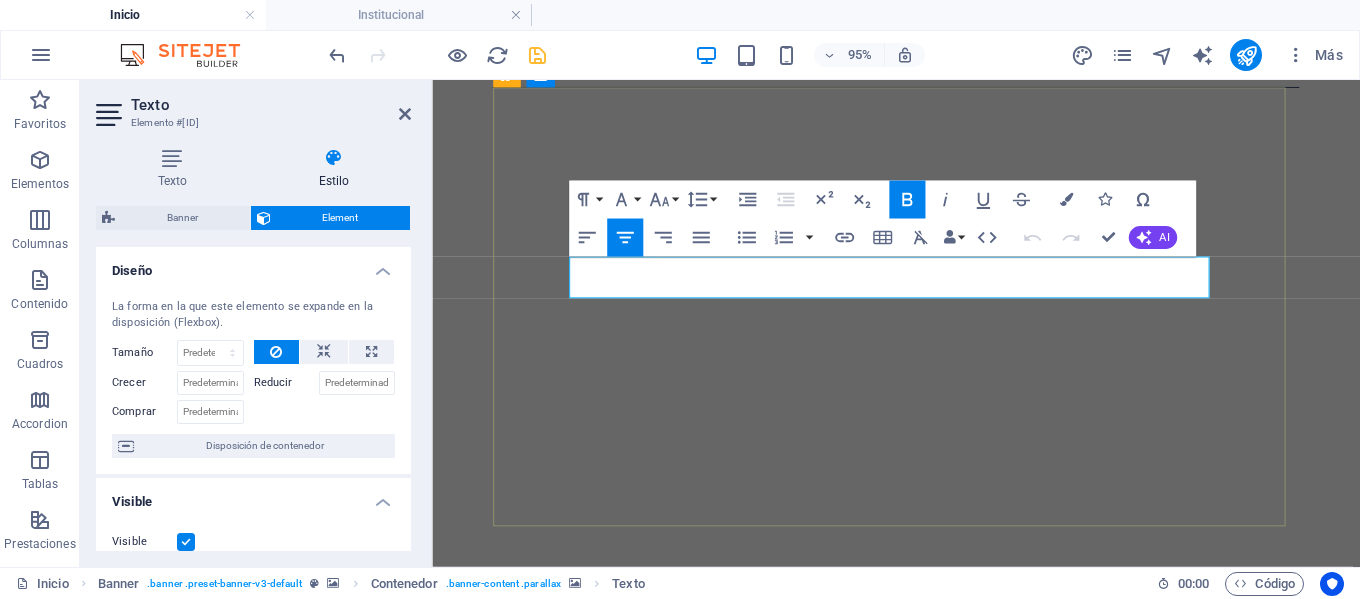 click on "Ser con los jóvenes, casa que evang" at bounding box center [920, 1107] 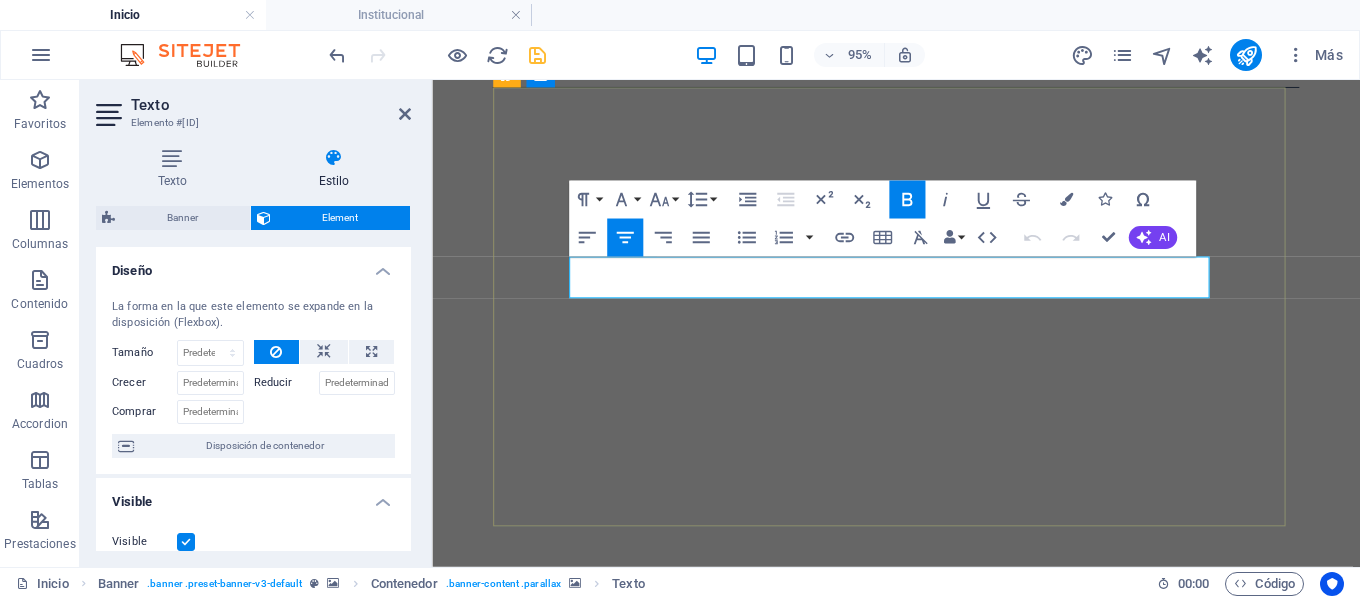 click on "Ser con los jóvenes, casa que evang" at bounding box center [920, 1107] 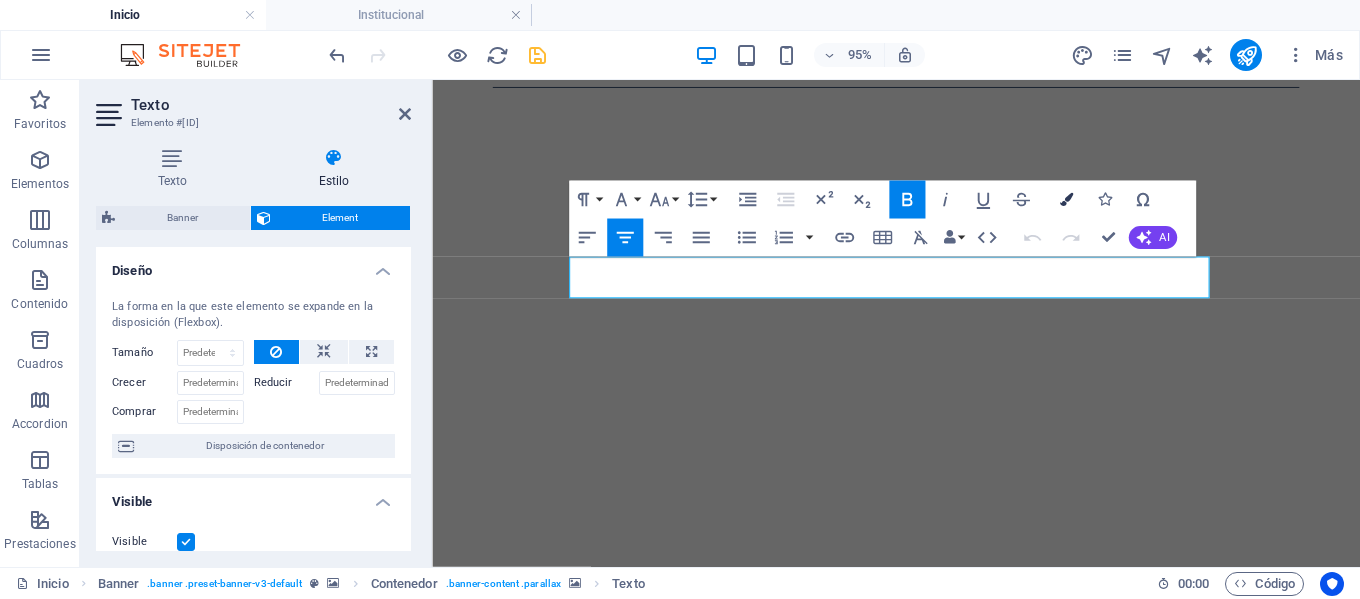 click at bounding box center (1066, 199) 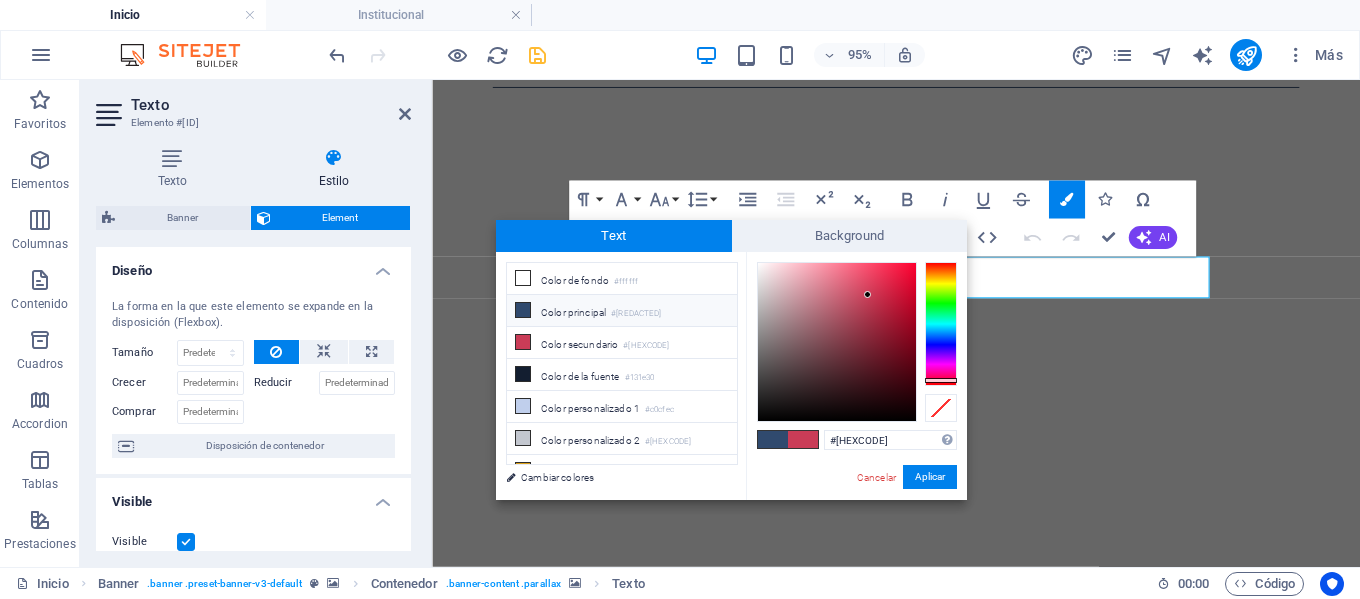 scroll, scrollTop: 78, scrollLeft: 0, axis: vertical 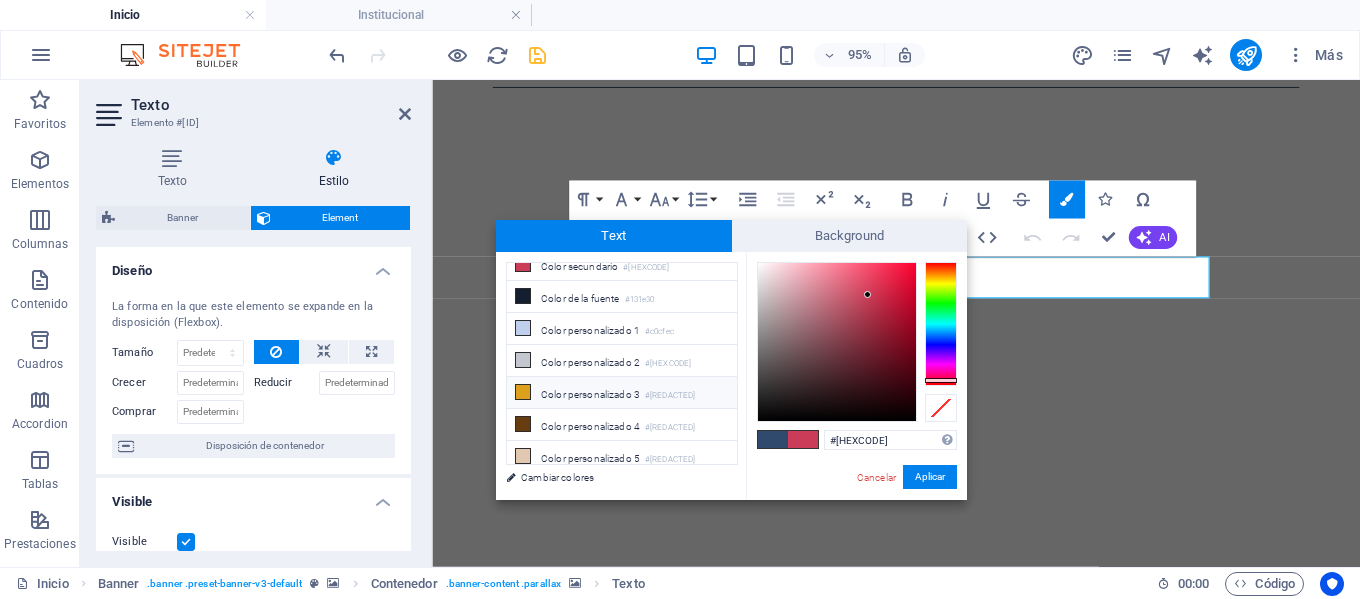 click on "Color personalizado 3
#[REDACTED]" at bounding box center [622, 393] 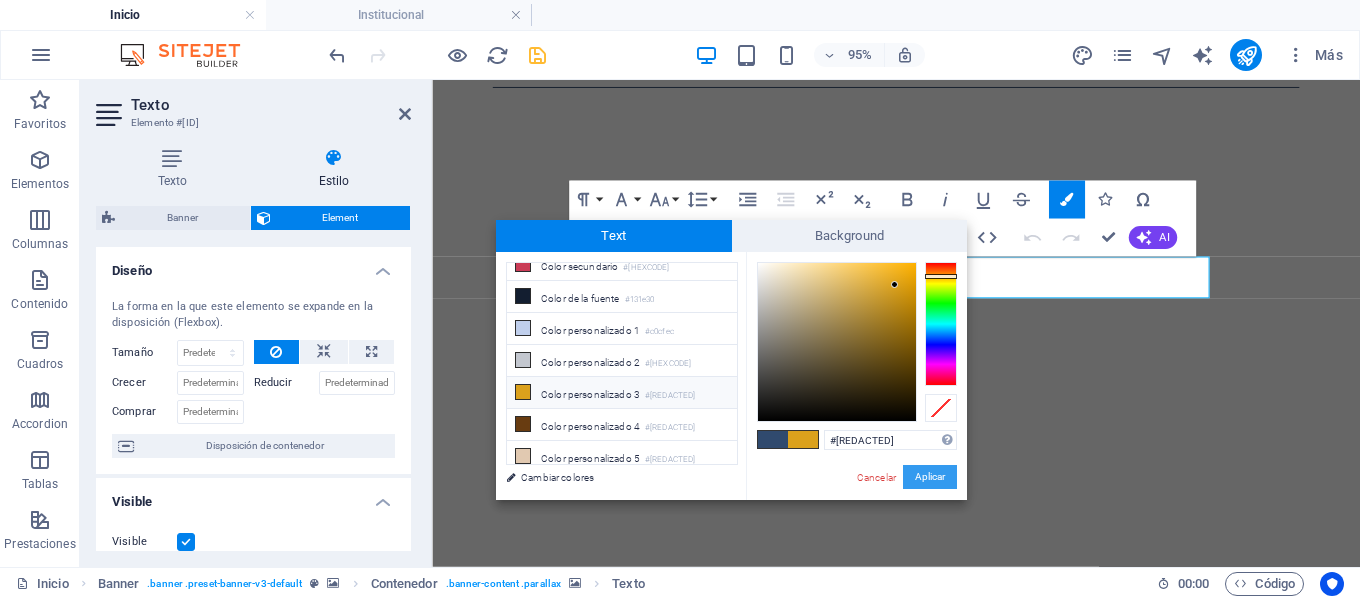 click on "Aplicar" at bounding box center (930, 477) 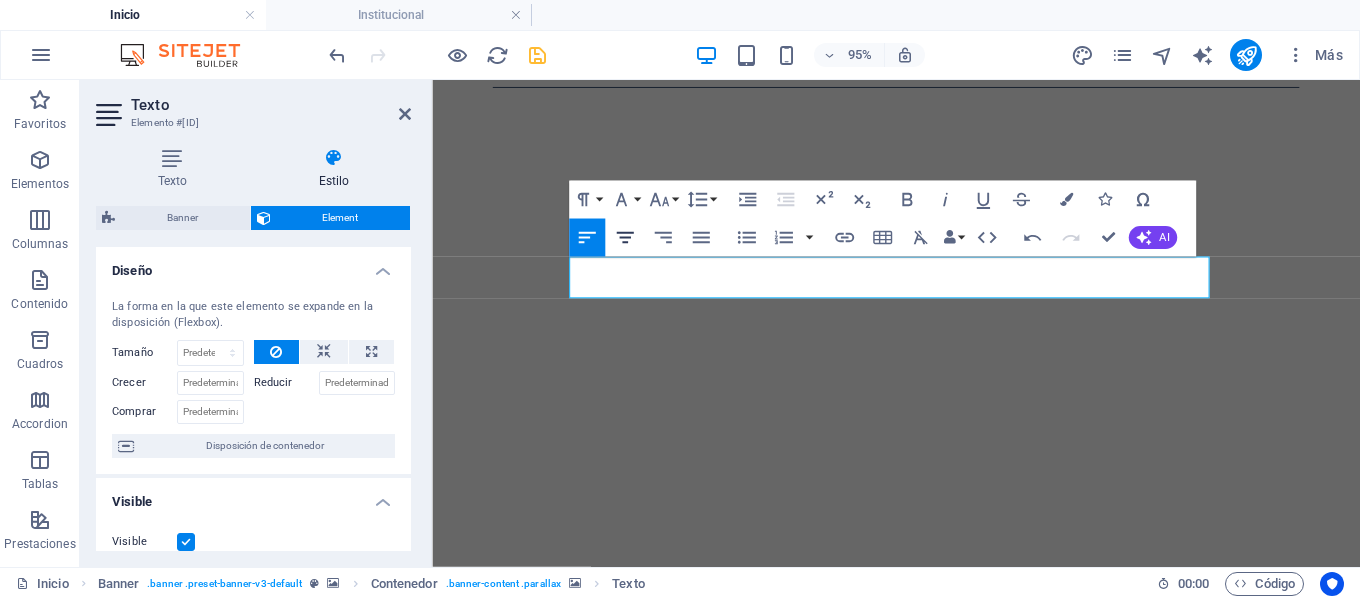 click 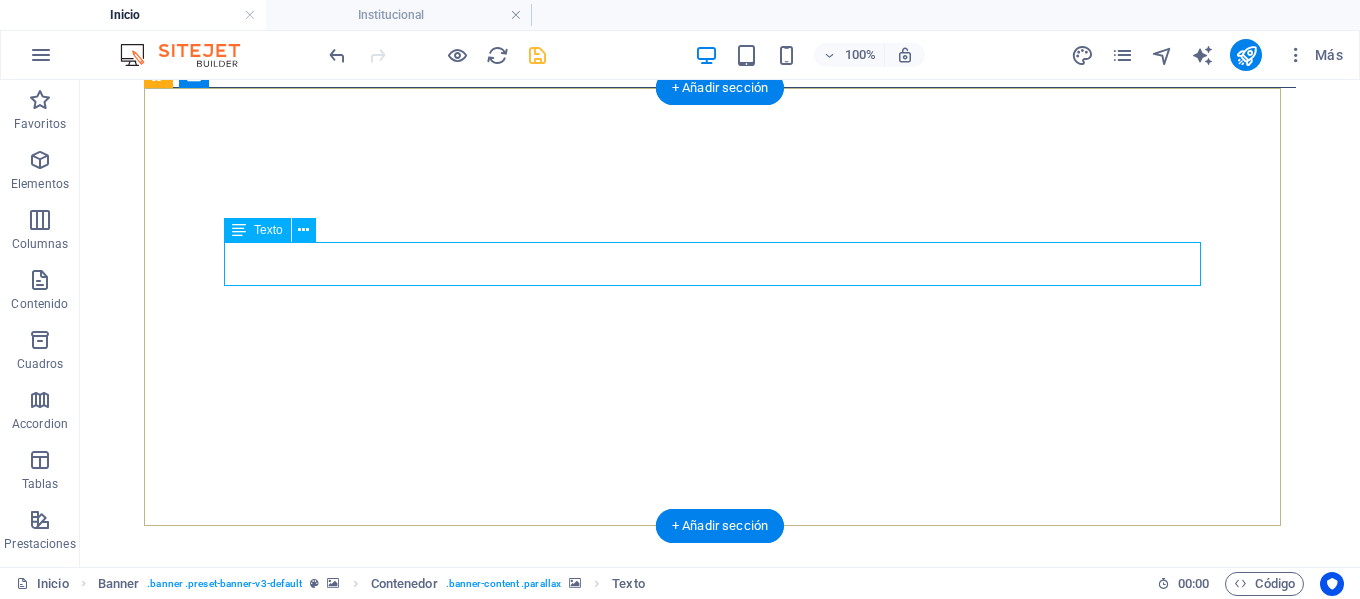 click on "Ser con los jóvenes, casa que evang eliza" at bounding box center [720, 1085] 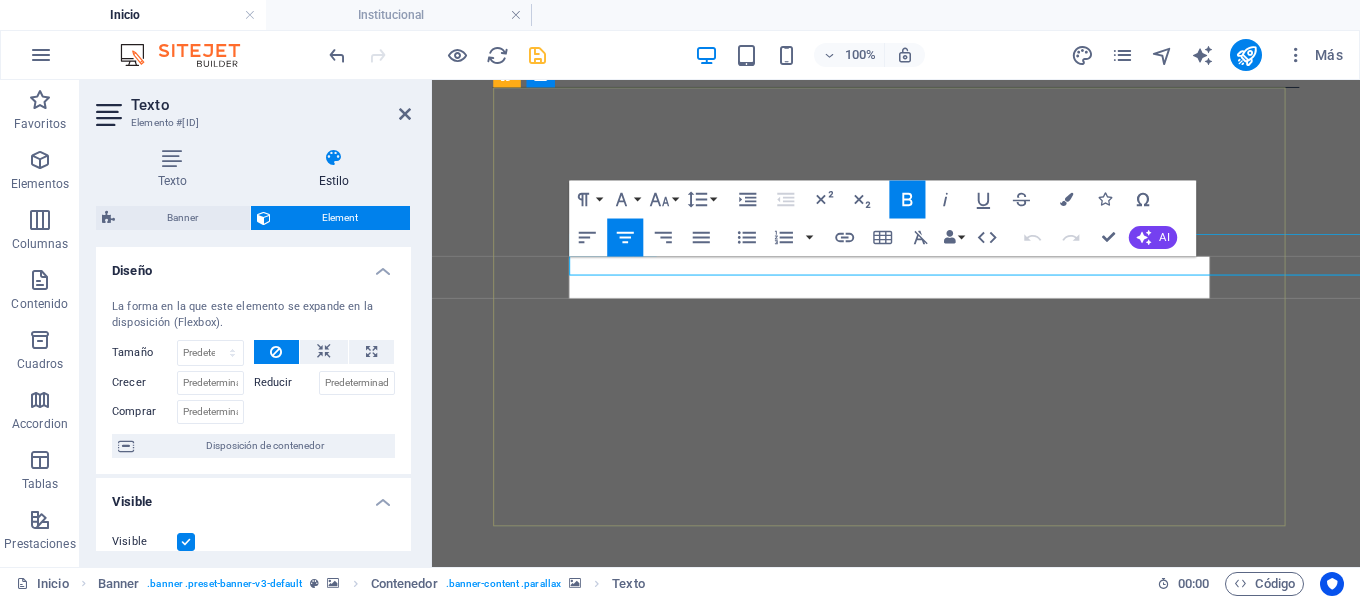click on "Ser con los jóvenes, casa que evang" at bounding box center (920, 1107) 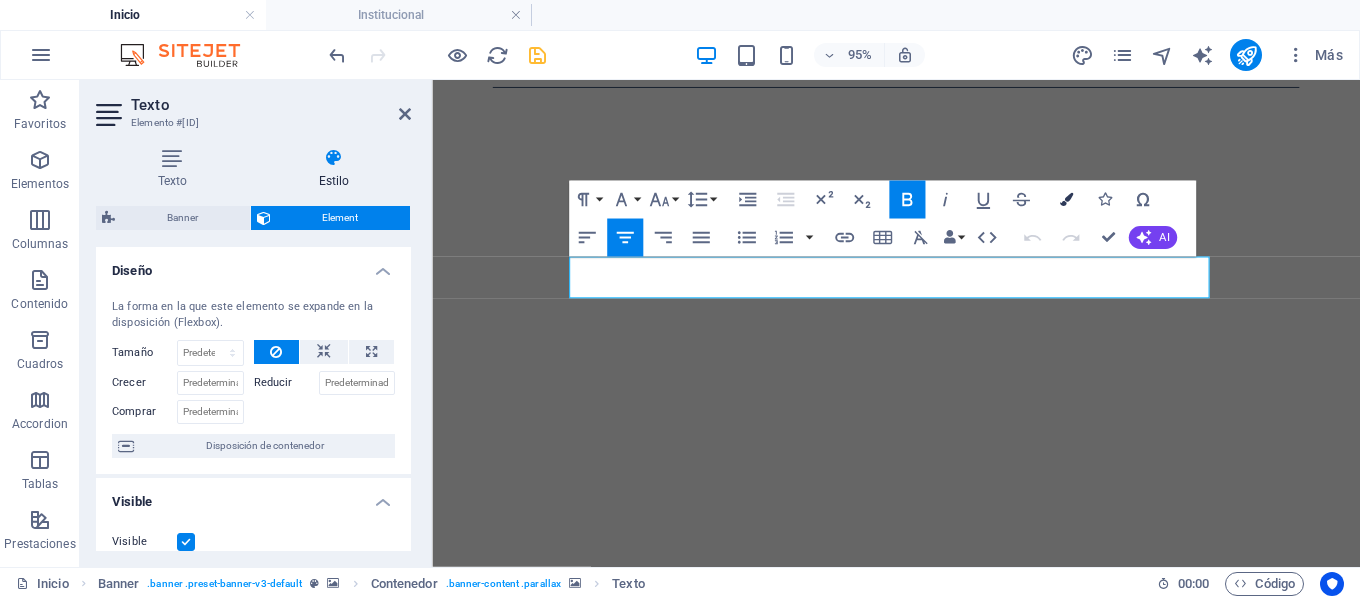 click at bounding box center [1066, 199] 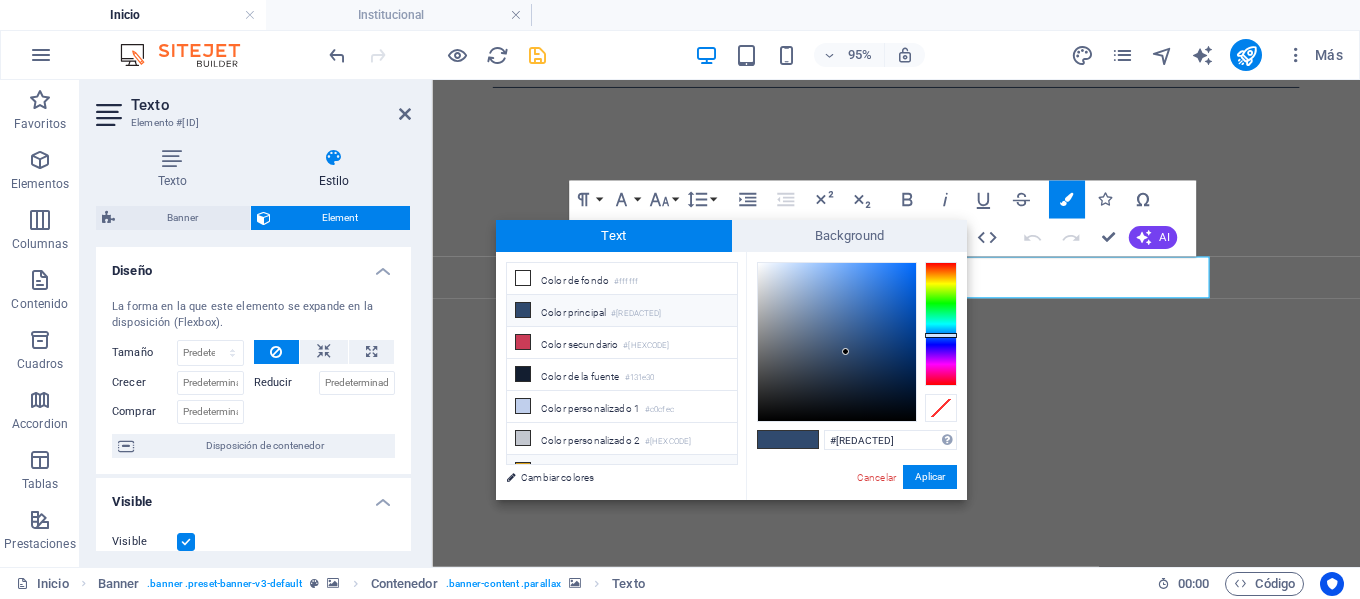 click on "Color personalizado 3
#[REDACTED]" at bounding box center (622, 471) 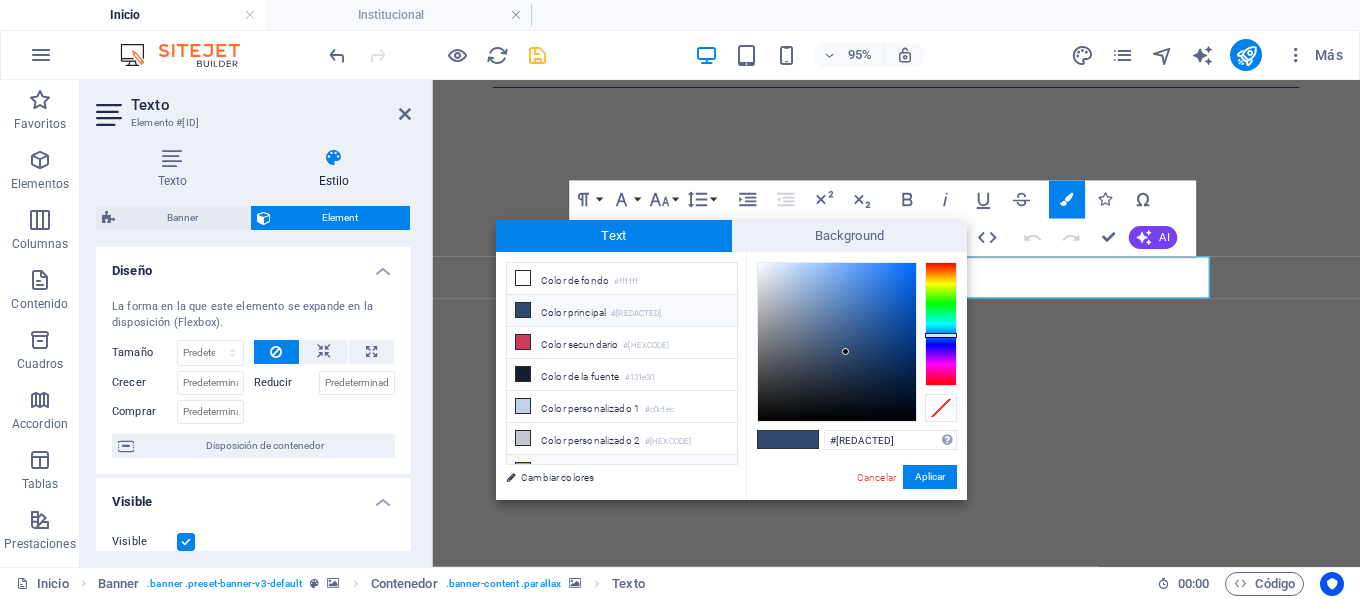 type on "#[REDACTED]" 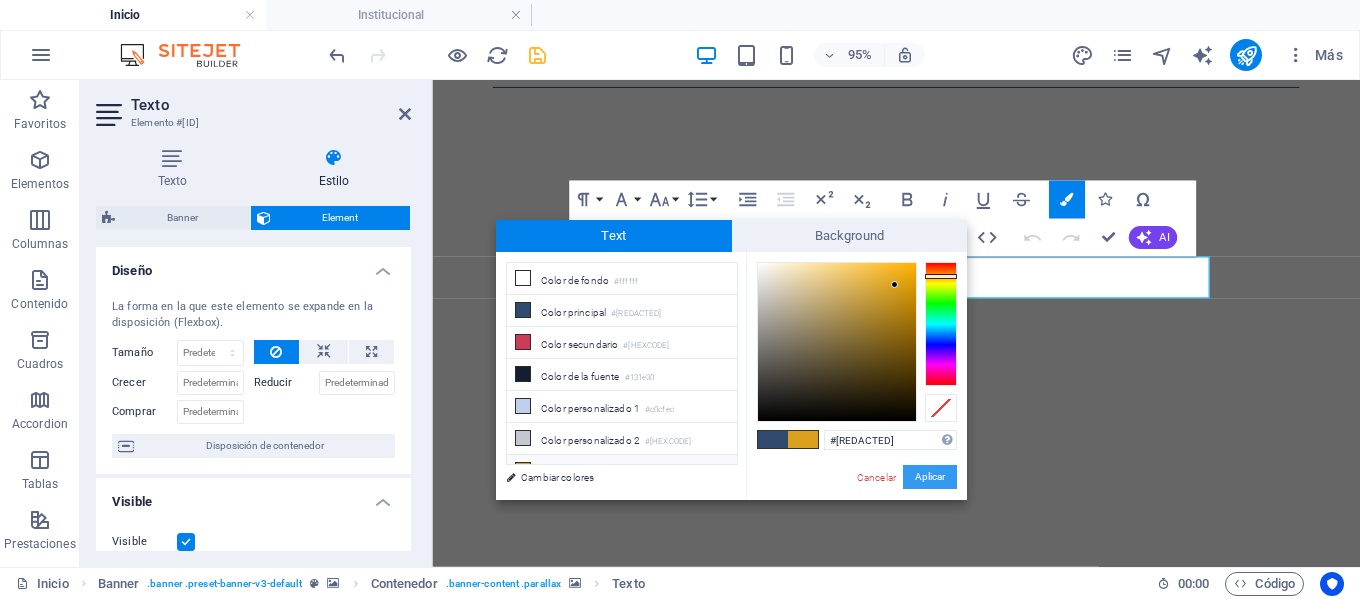 click on "Aplicar" at bounding box center (930, 477) 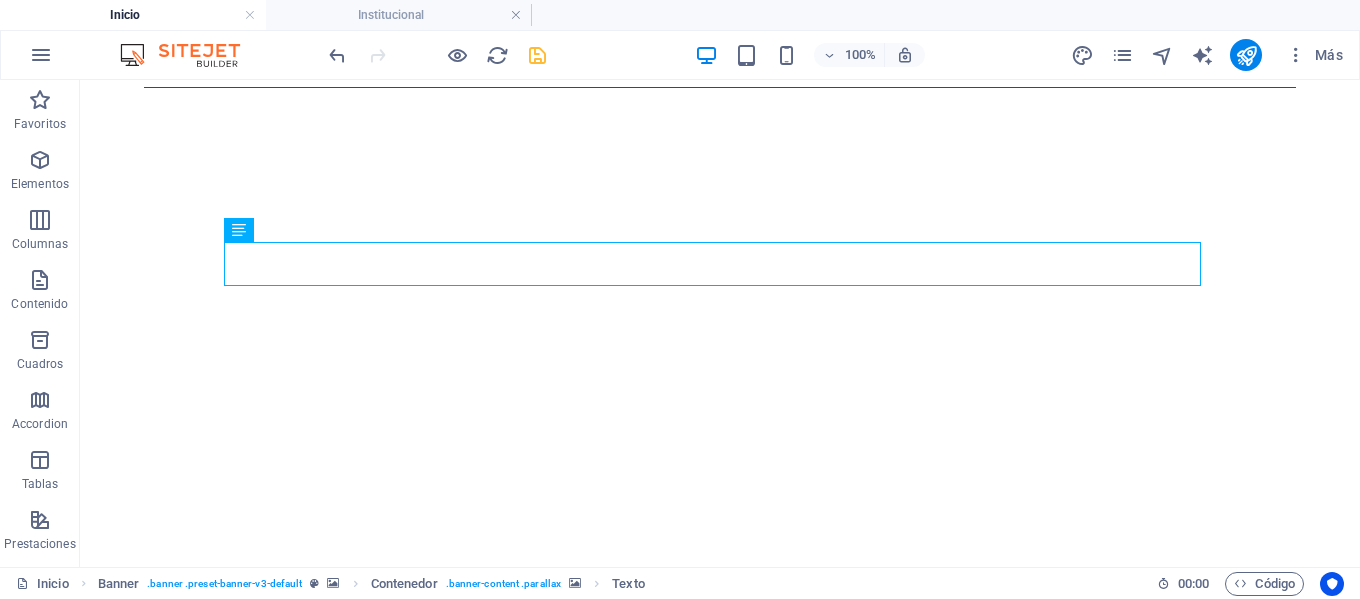 click on "Skip to main content
Inicio Institucional Para Padres Contacto Novedades Partners Ser con los jóvenes, casa que evang eliza Streaming Propuesta Educativa Partners Contacto Expo Taller De Música   [MONTH] 28, 2025   Suspensión De Clases El Lunes 30 De [MONTH] Por Ola Polar   [MONTH] 28, 2025    Anterior Siguiente  Propuesta educativa Nivel inicial Desde sala de 3 a 5 años. ver más primaria Desde Primero hasta Séptimo grado ver más secundaria Desde Primero hasta Quinto año ver más teléfonos Teléfono +549 [PHONE] WhatsApp +549 [PHONE] Social Facebook Instagram contacto [EMAIL] Legal Notice Privacy" at bounding box center [720, 3432] 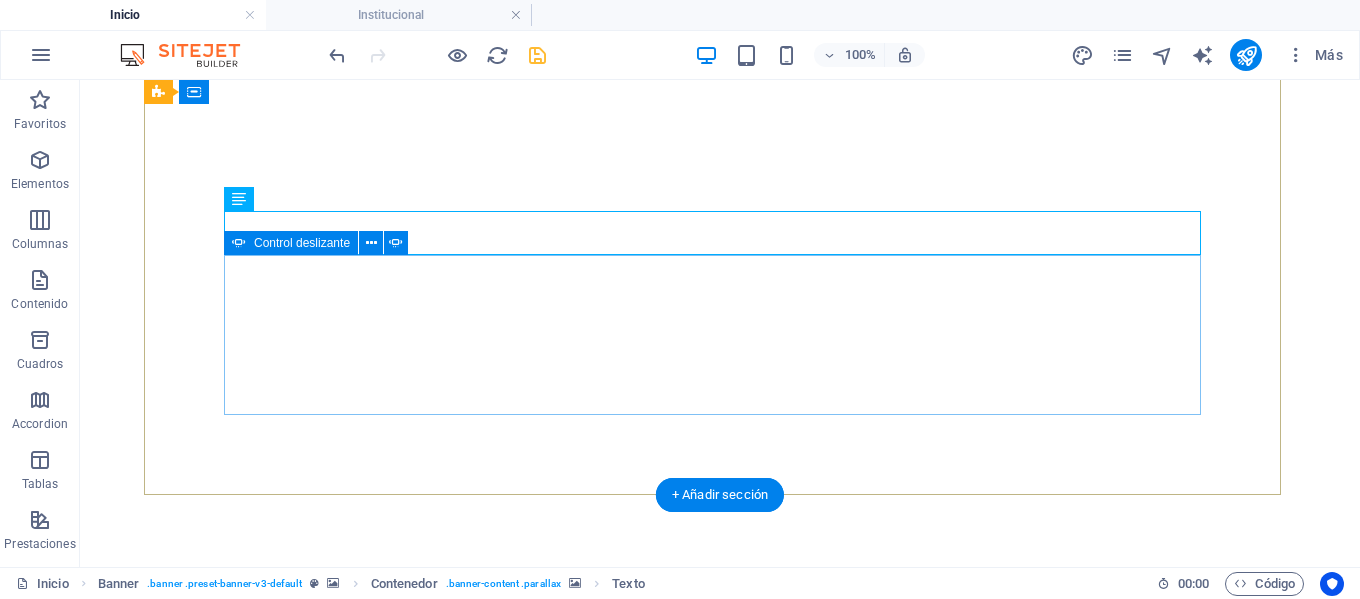 scroll, scrollTop: 234, scrollLeft: 0, axis: vertical 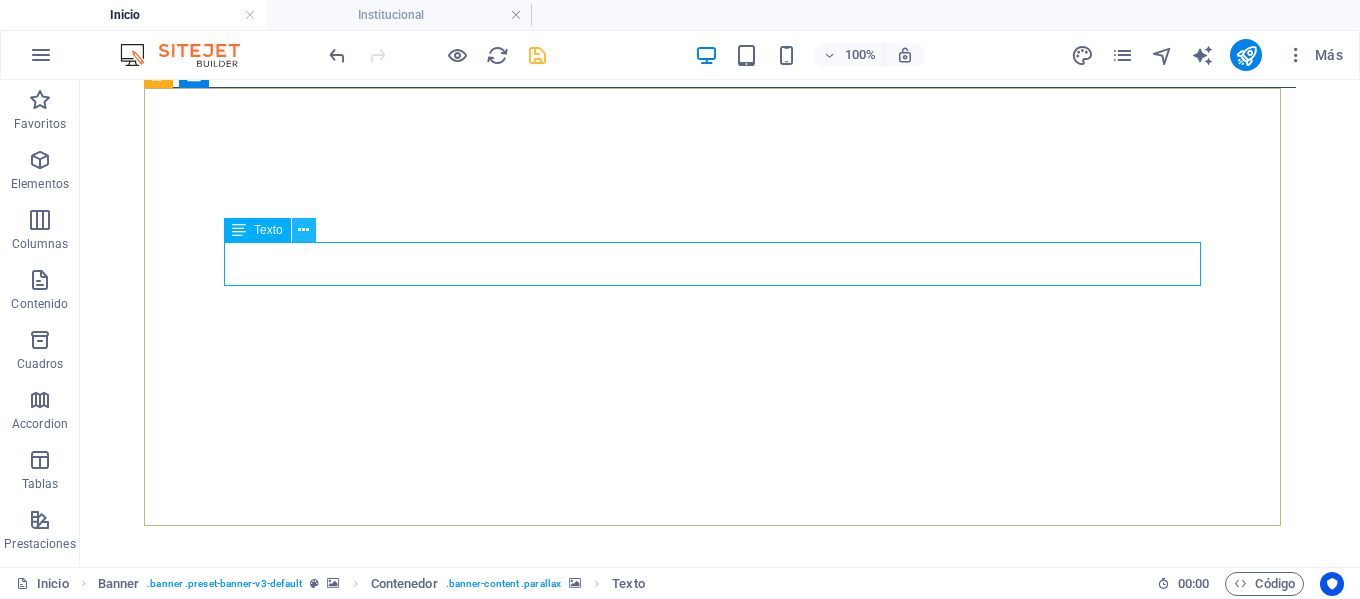click at bounding box center (303, 230) 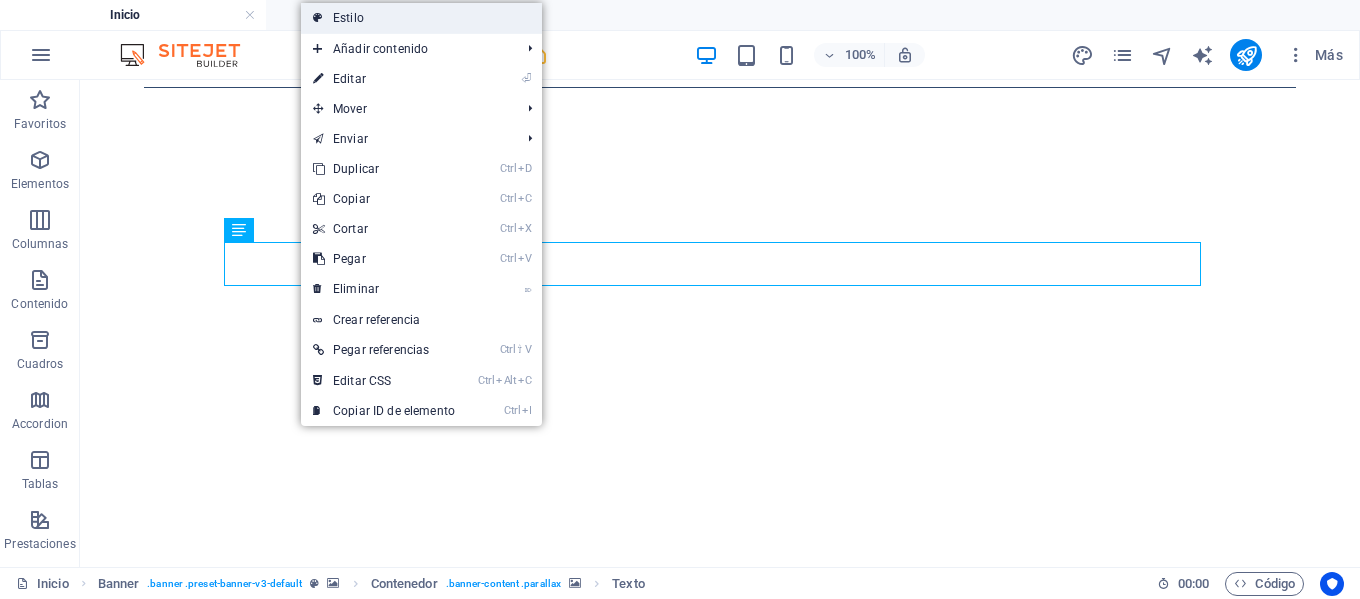 click on "Estilo" at bounding box center (421, 18) 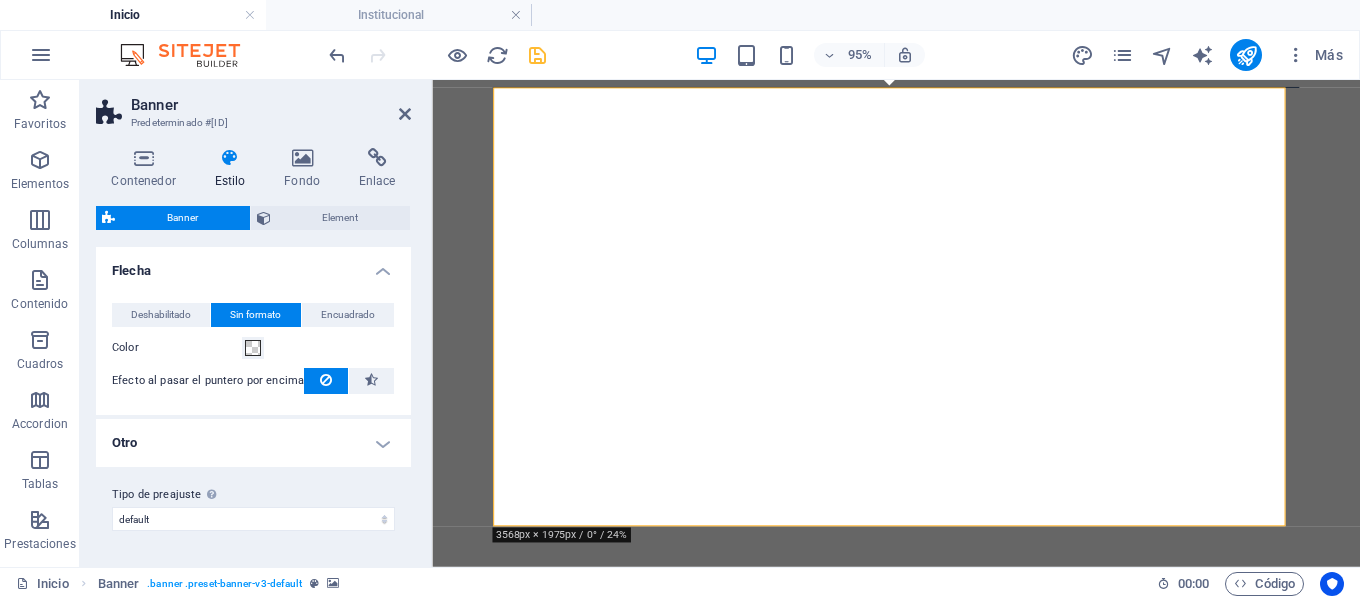 click on "Otro" at bounding box center [253, 443] 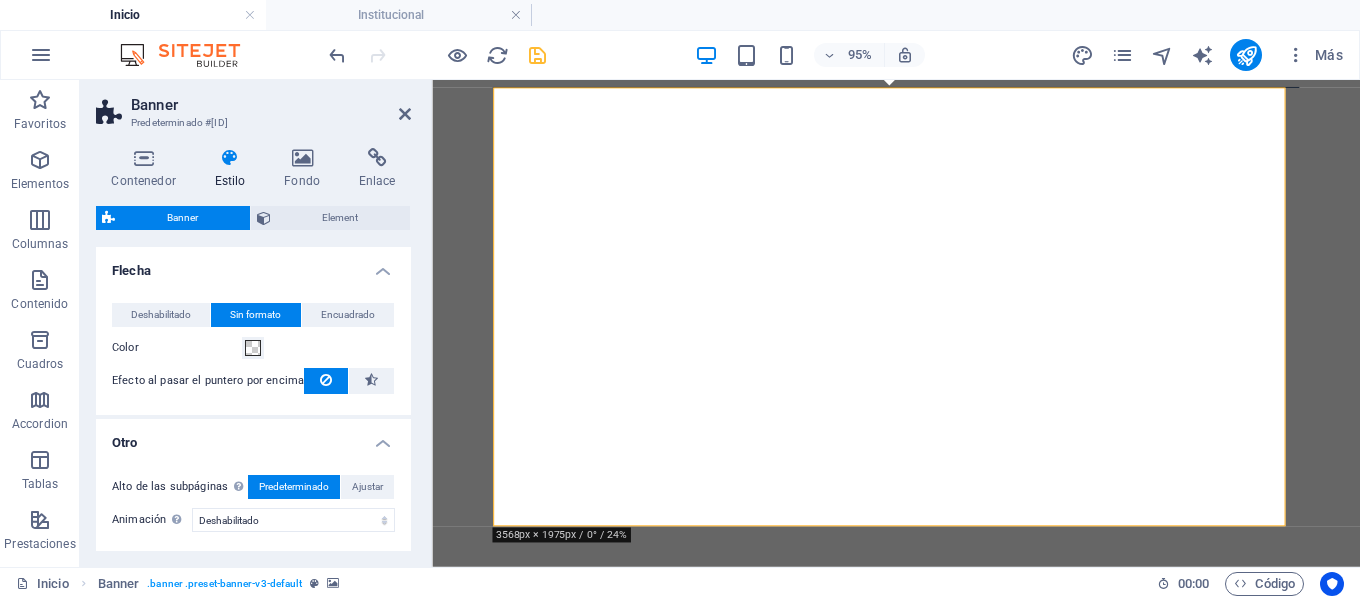 scroll, scrollTop: 81, scrollLeft: 0, axis: vertical 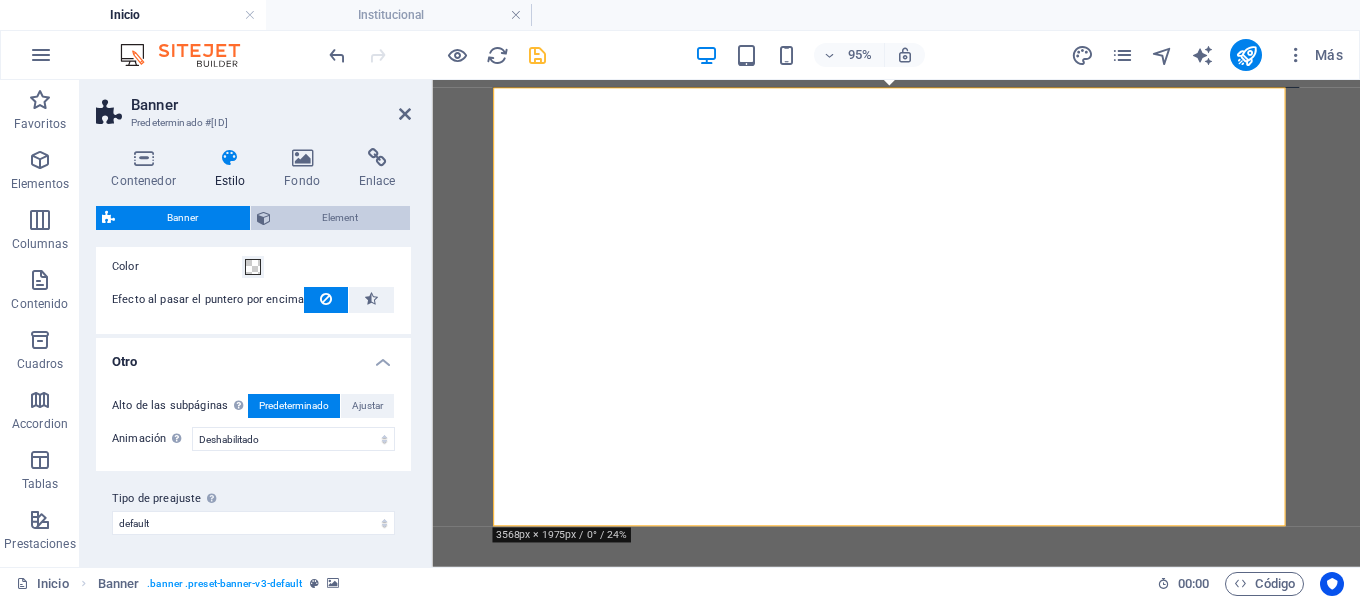 click on "Element" at bounding box center (341, 218) 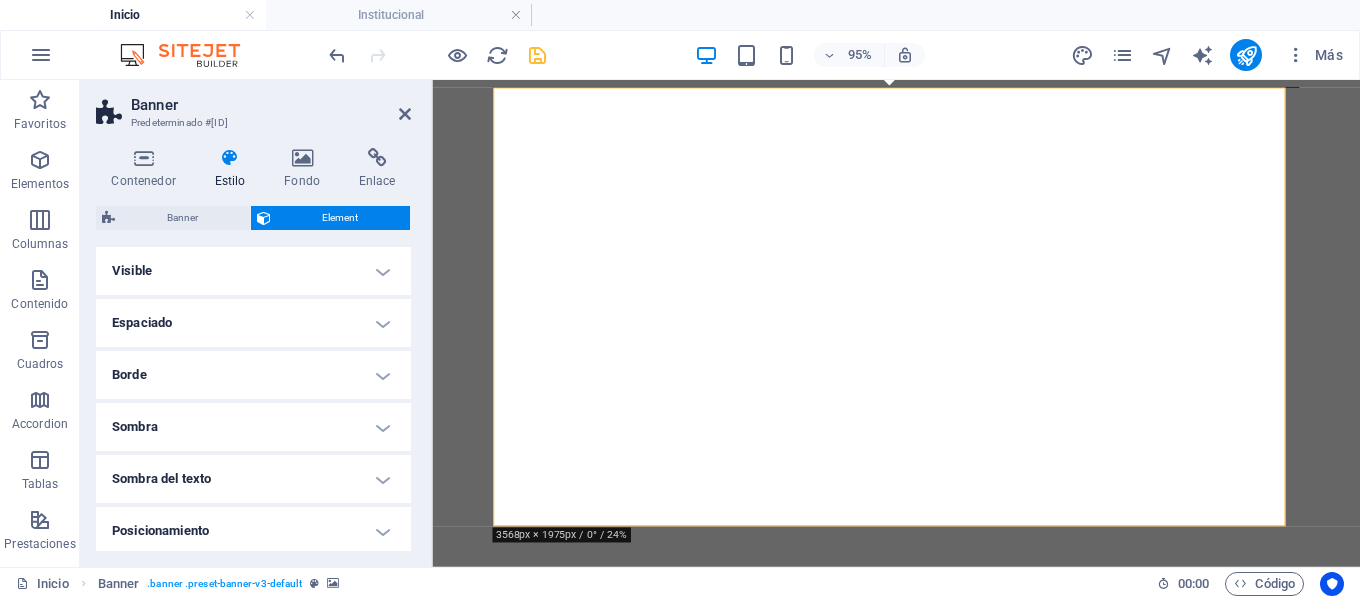 click on "Sombra" at bounding box center [253, 427] 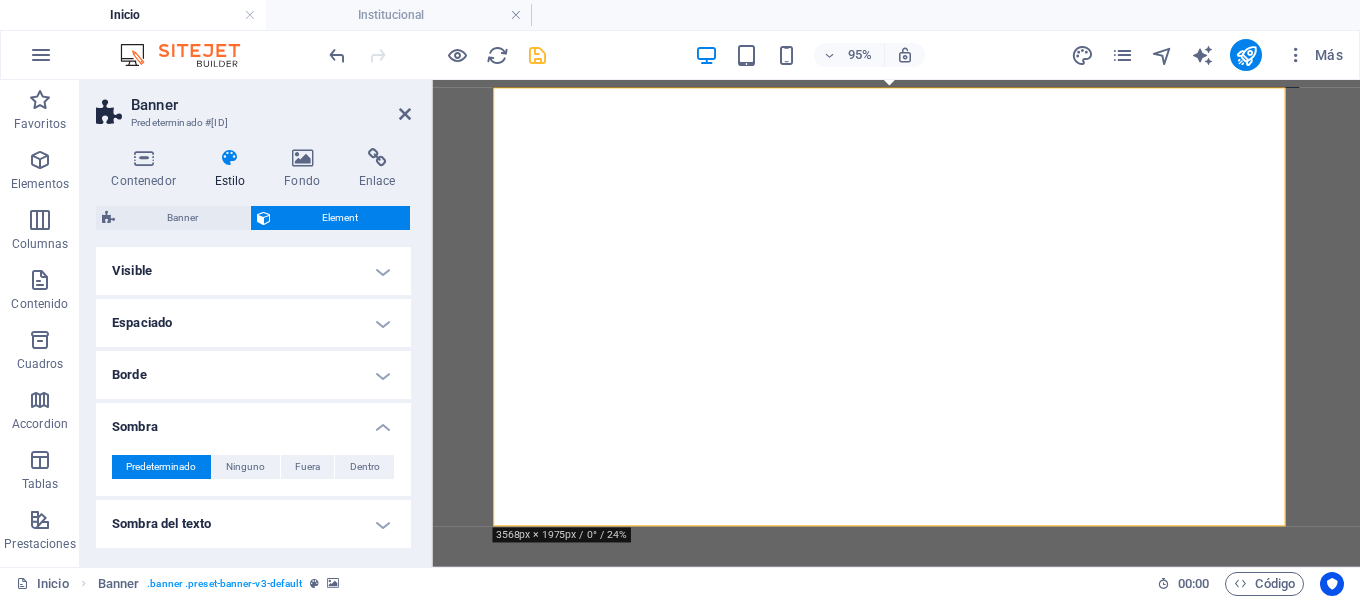 click on "Sombra" at bounding box center (253, 421) 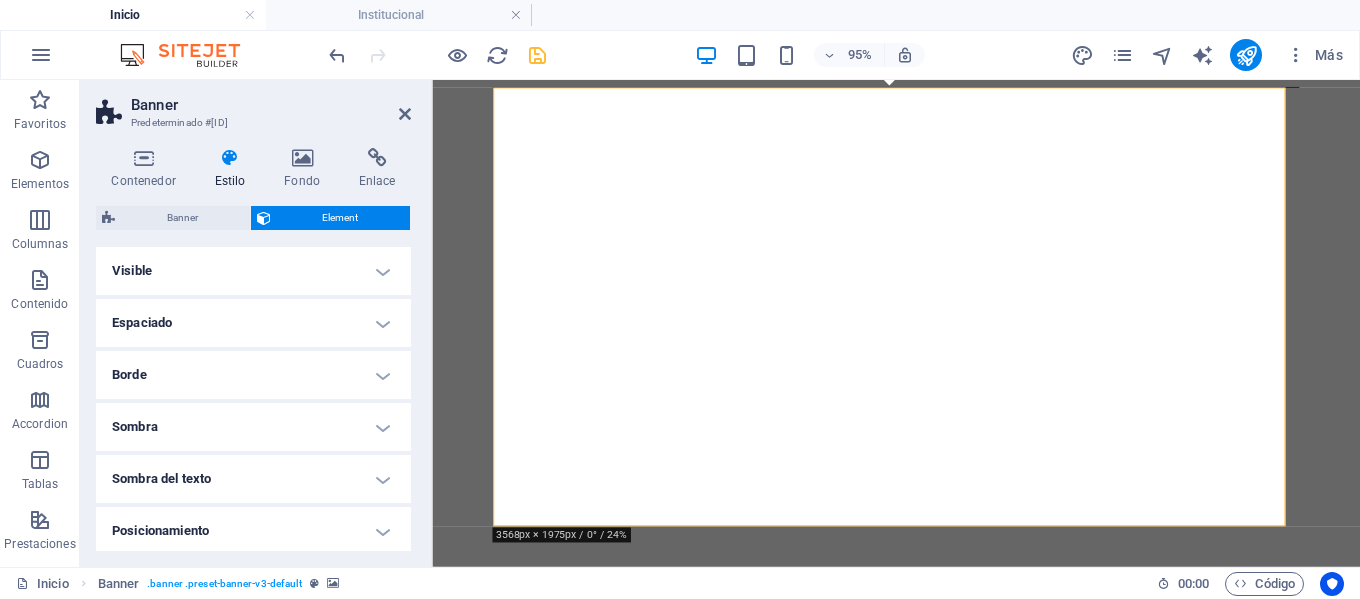 click on "Sombra del texto" at bounding box center [253, 479] 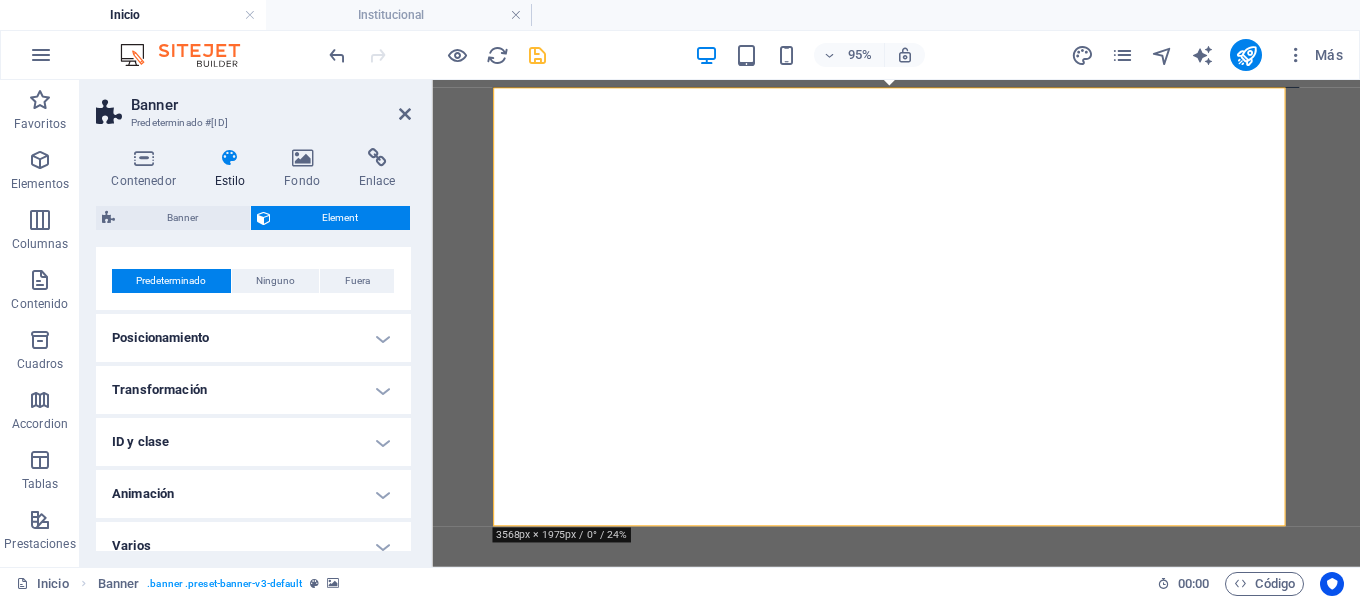 scroll, scrollTop: 257, scrollLeft: 0, axis: vertical 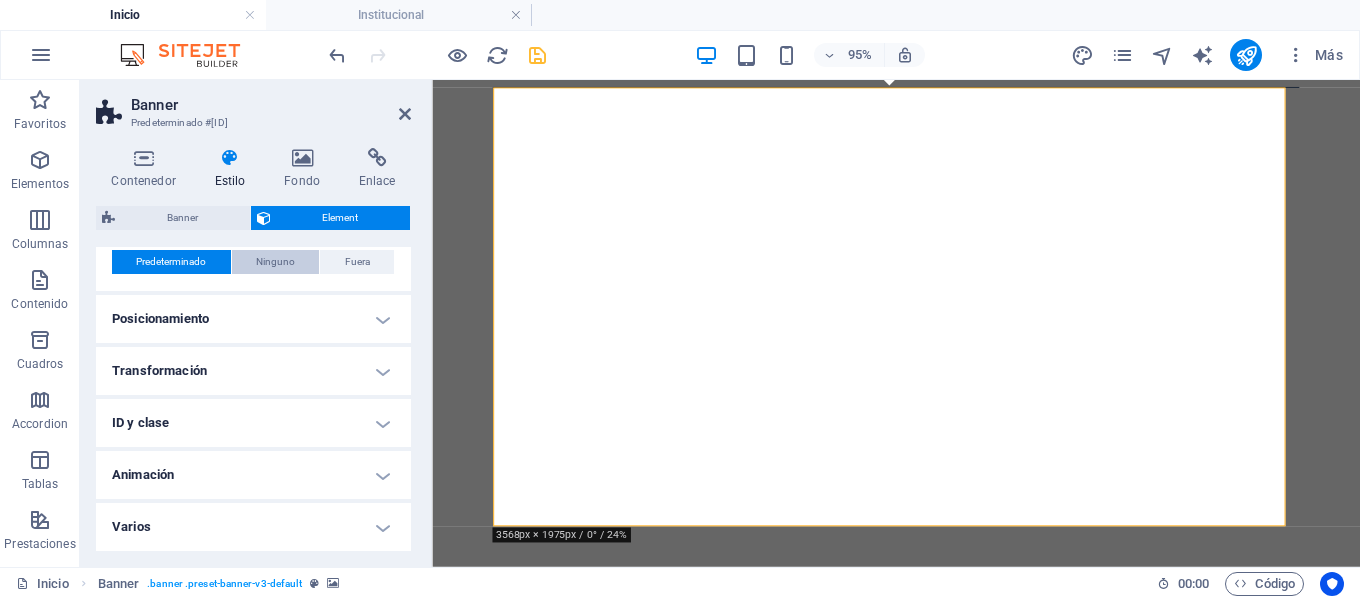 click on "Ninguno" at bounding box center (275, 262) 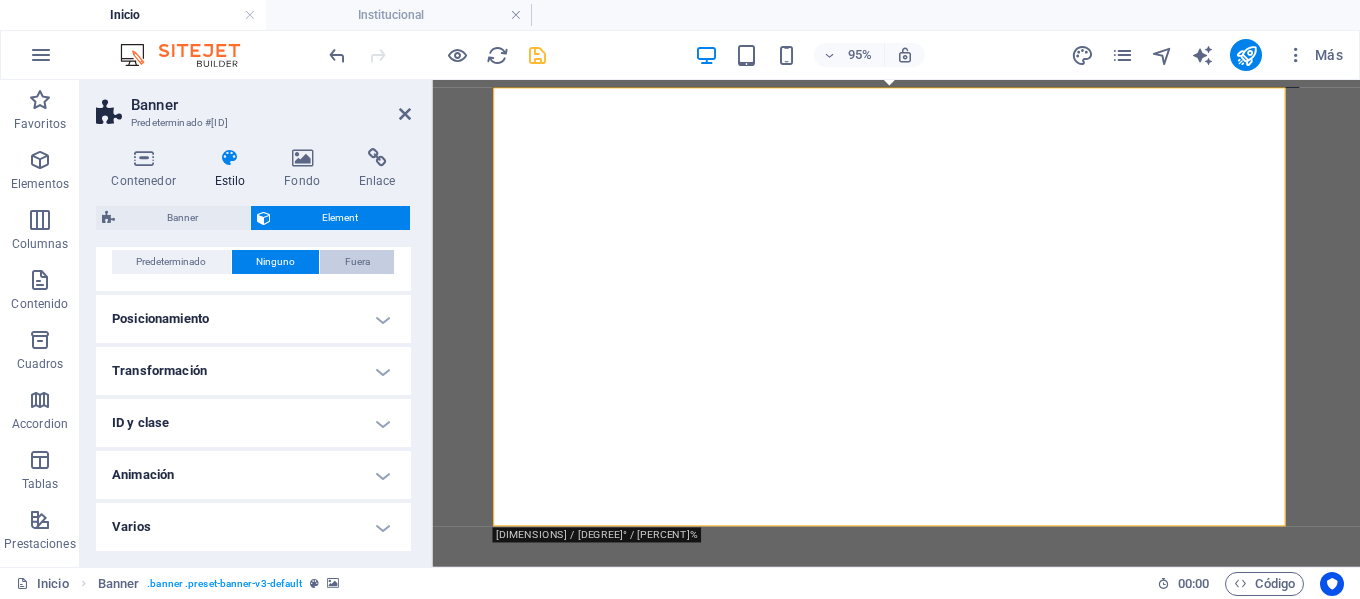 click on "Fuera" at bounding box center (357, 262) 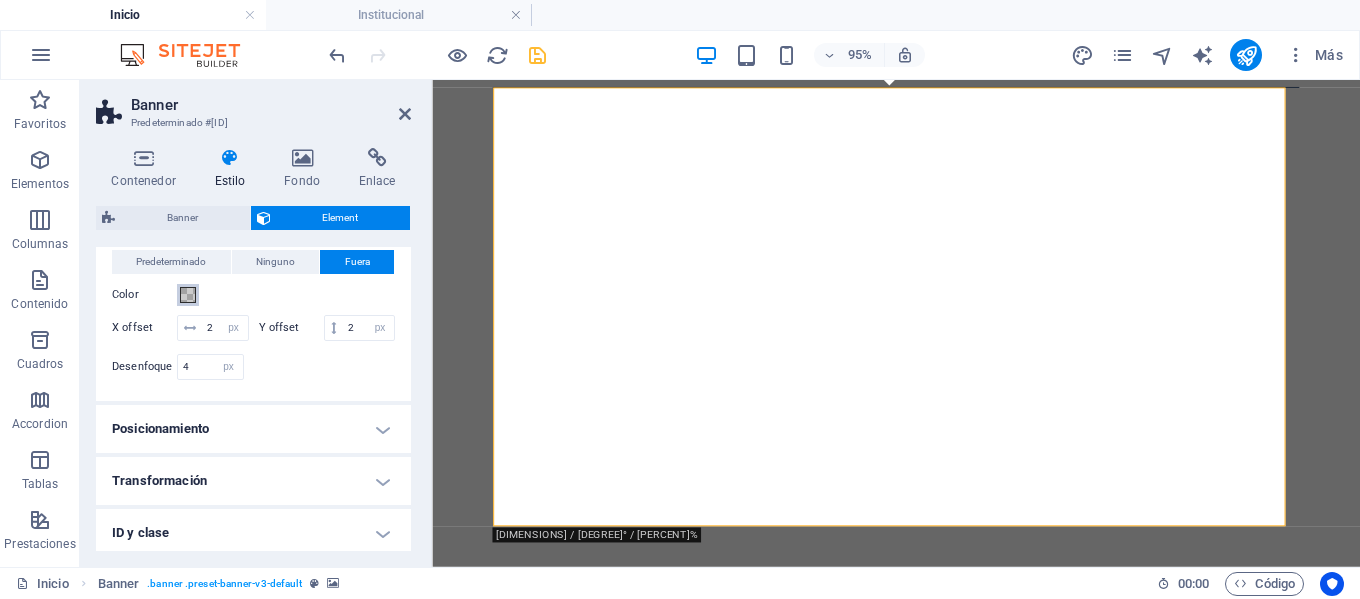 click at bounding box center (188, 295) 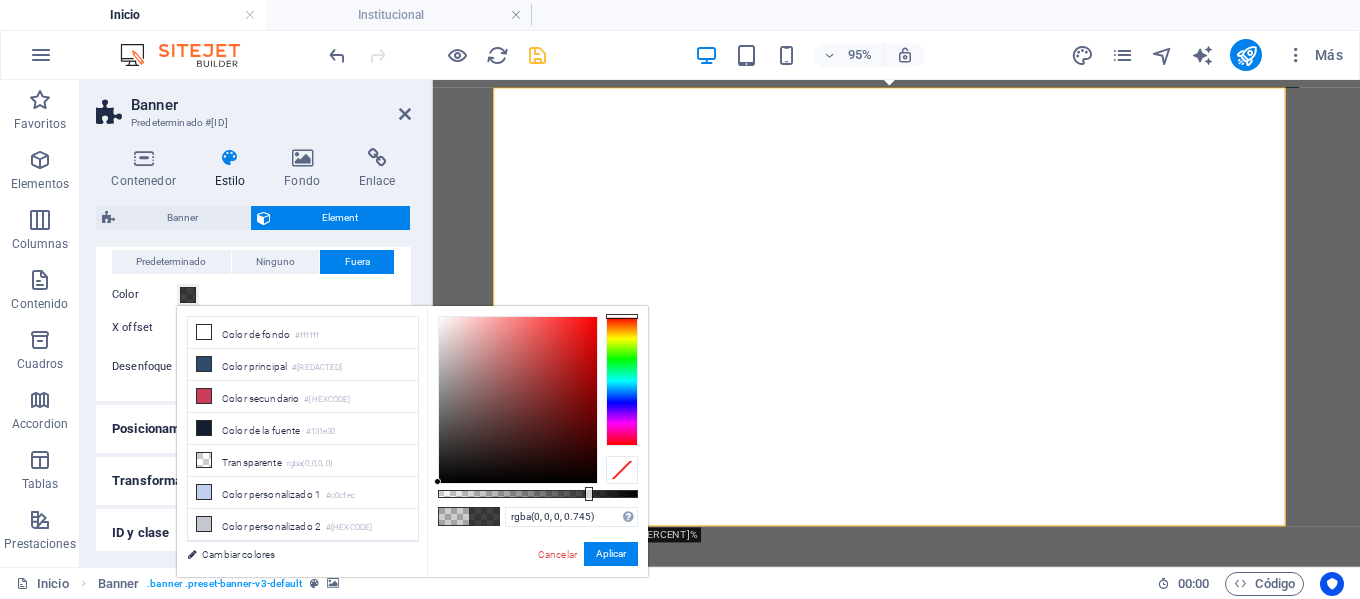 drag, startPoint x: 483, startPoint y: 497, endPoint x: 587, endPoint y: 499, distance: 104.019226 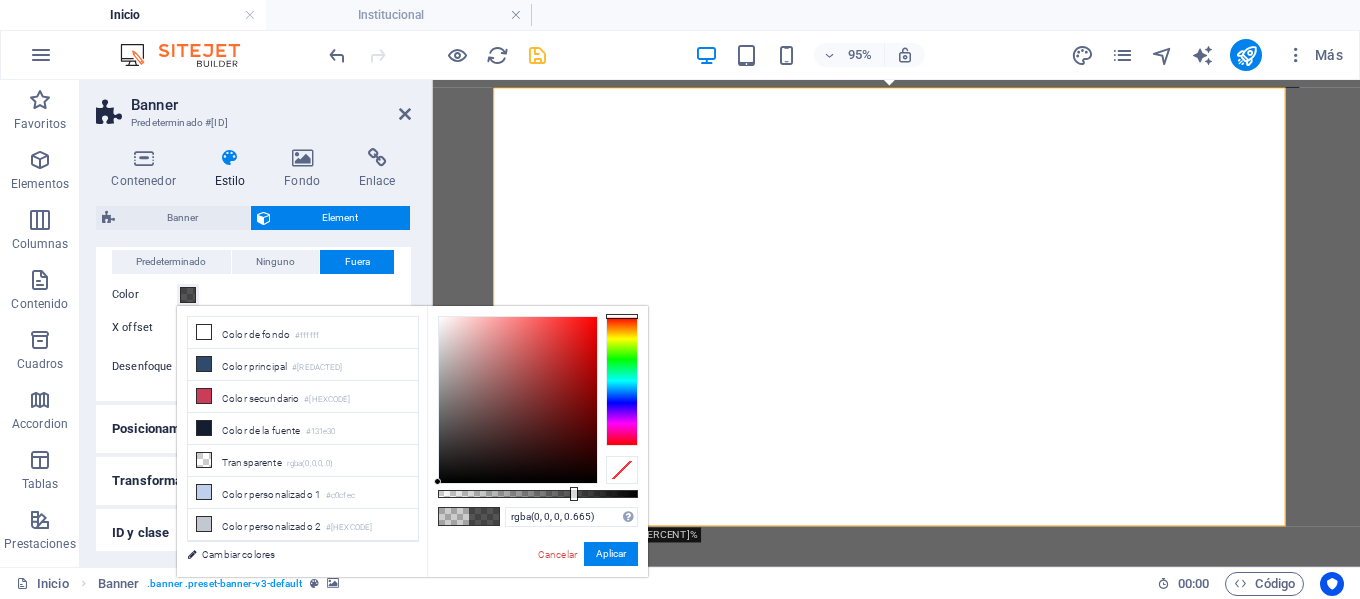 type on "rgba(0, 0, 0, 0.66)" 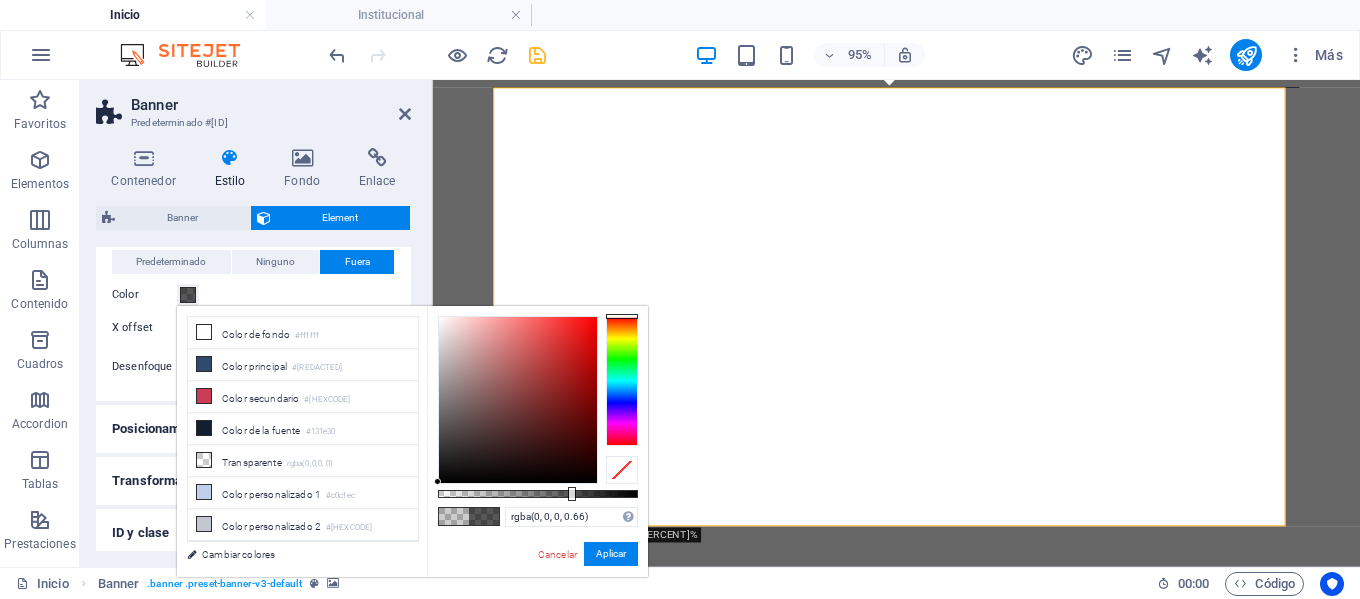 drag, startPoint x: 587, startPoint y: 499, endPoint x: 570, endPoint y: 501, distance: 17.117243 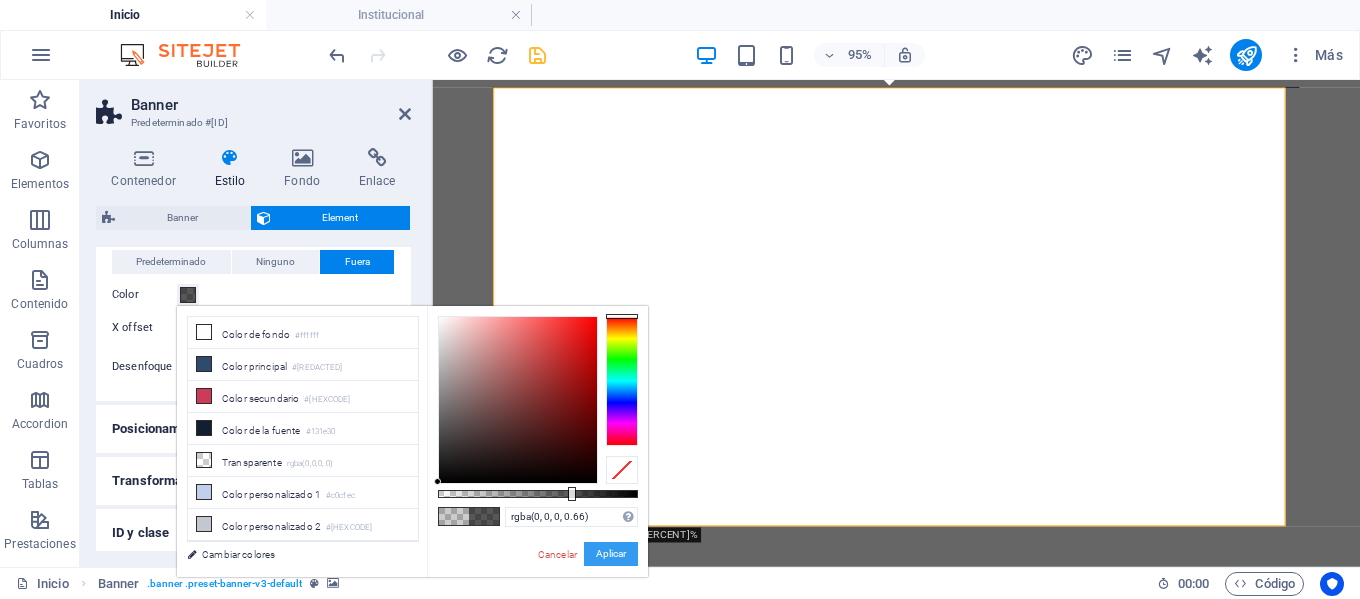 drag, startPoint x: 603, startPoint y: 554, endPoint x: 179, endPoint y: 498, distance: 427.68213 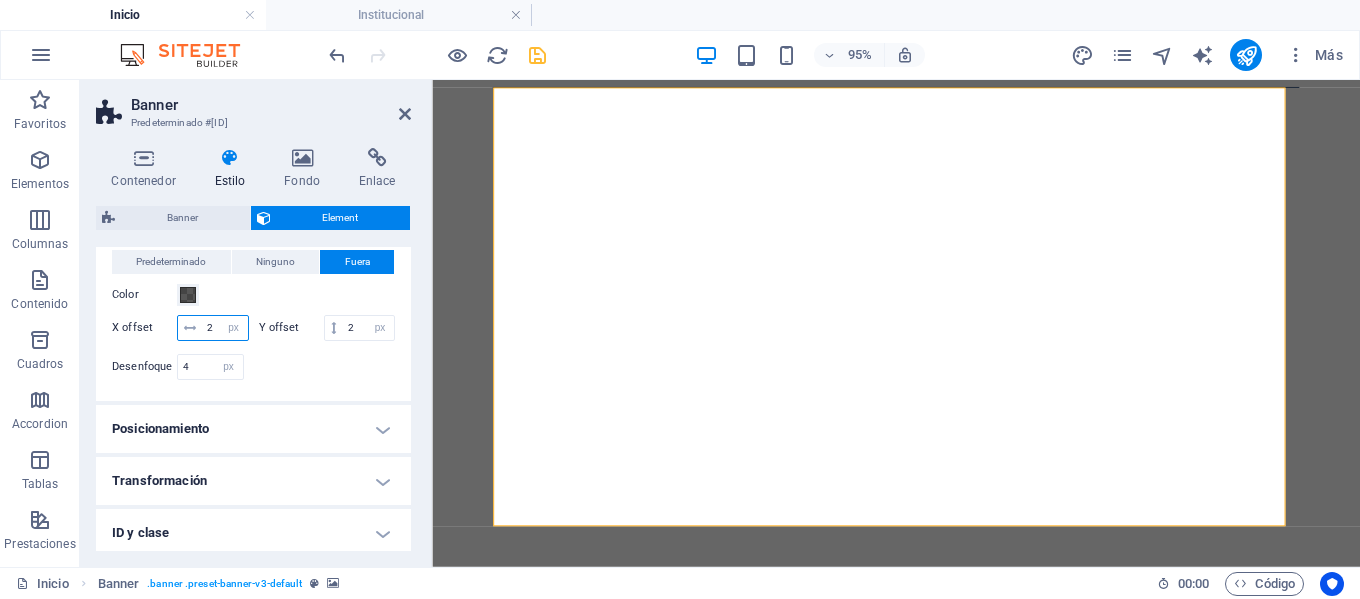 click on "0" at bounding box center (225, 328) 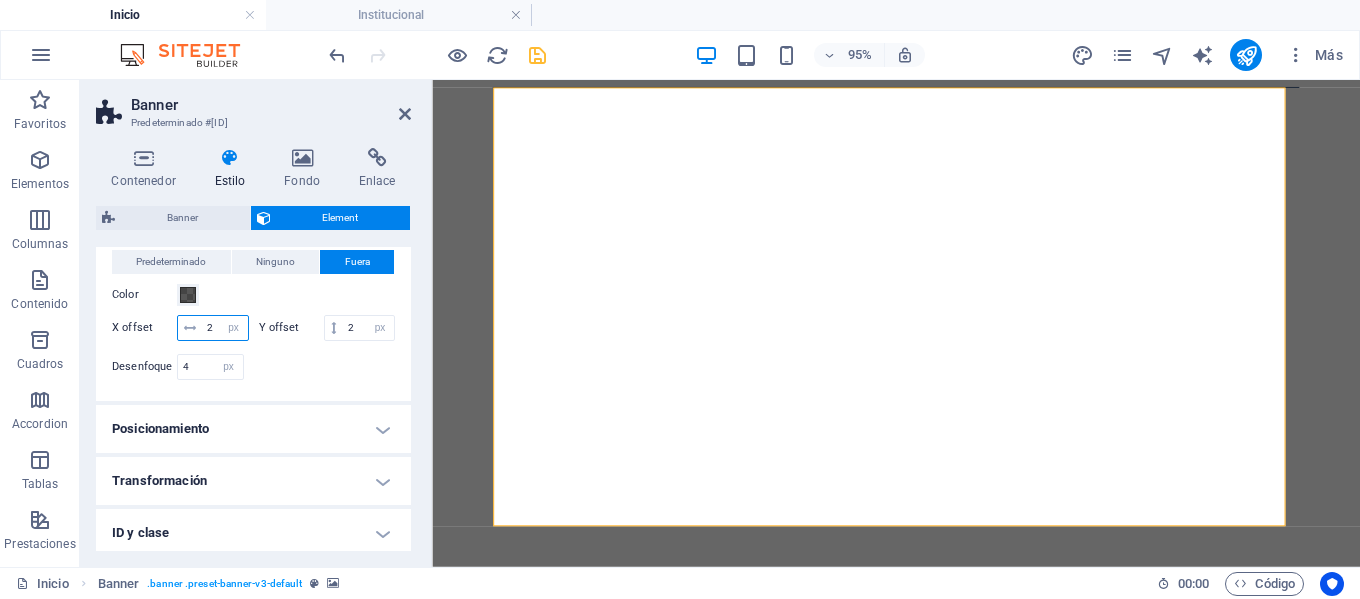 click on "0" at bounding box center [225, 328] 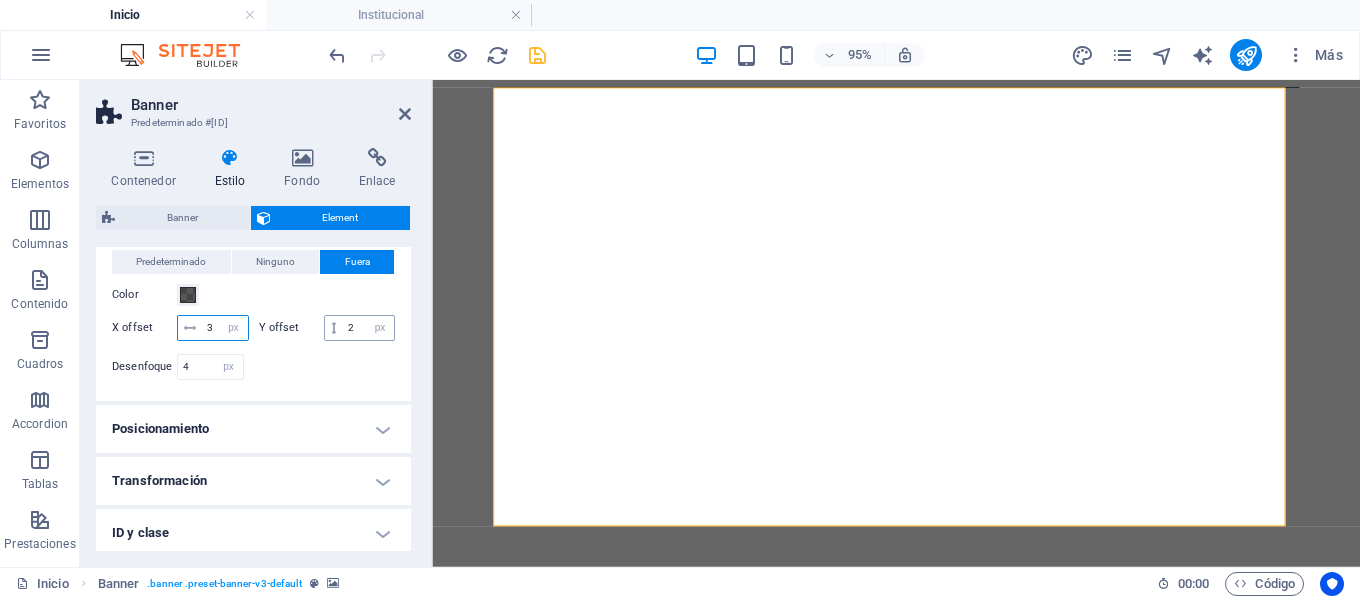 type on "3" 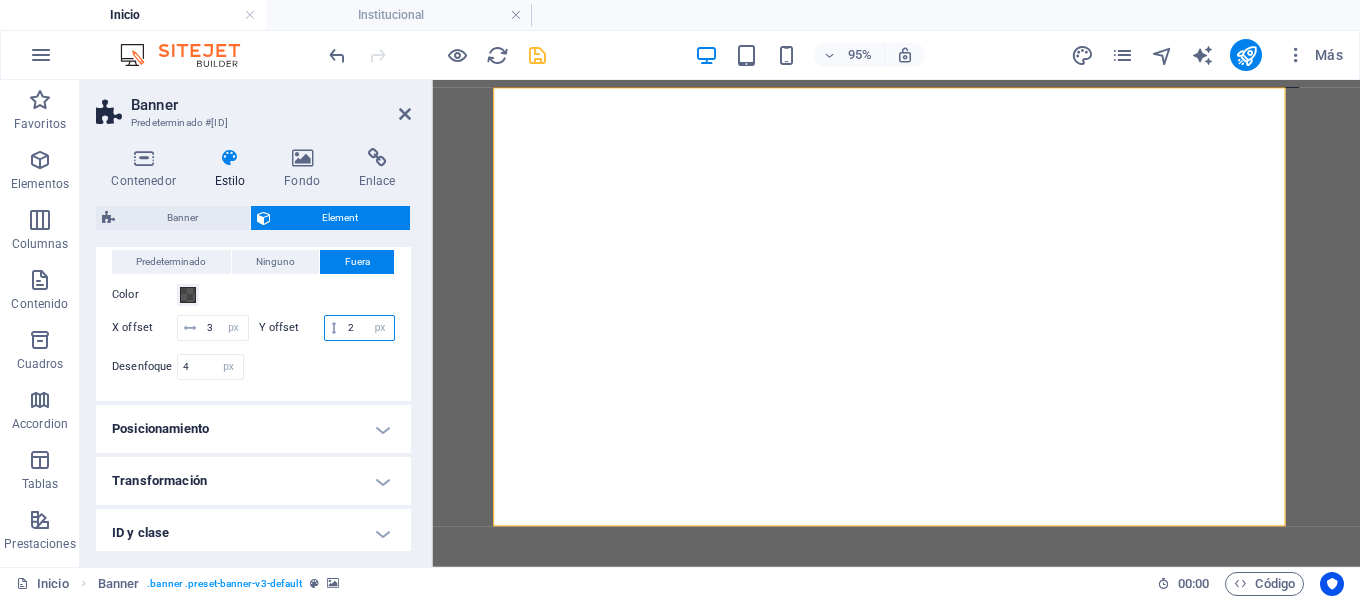 click on "0" at bounding box center (368, 328) 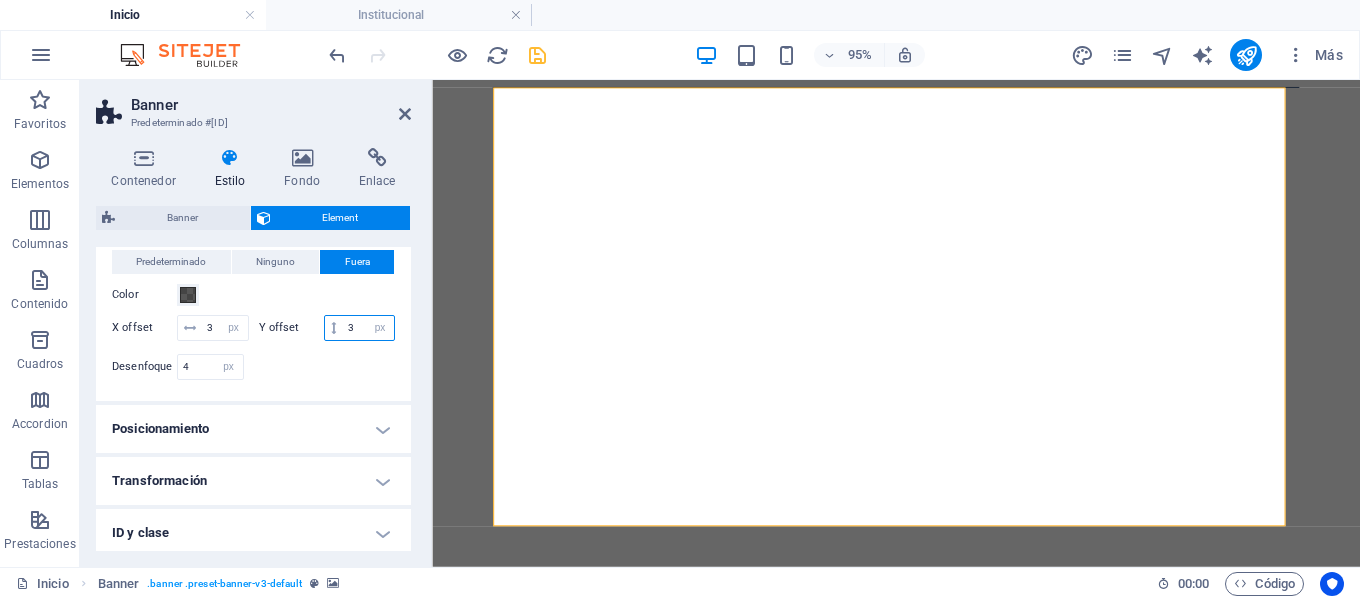 type on "3" 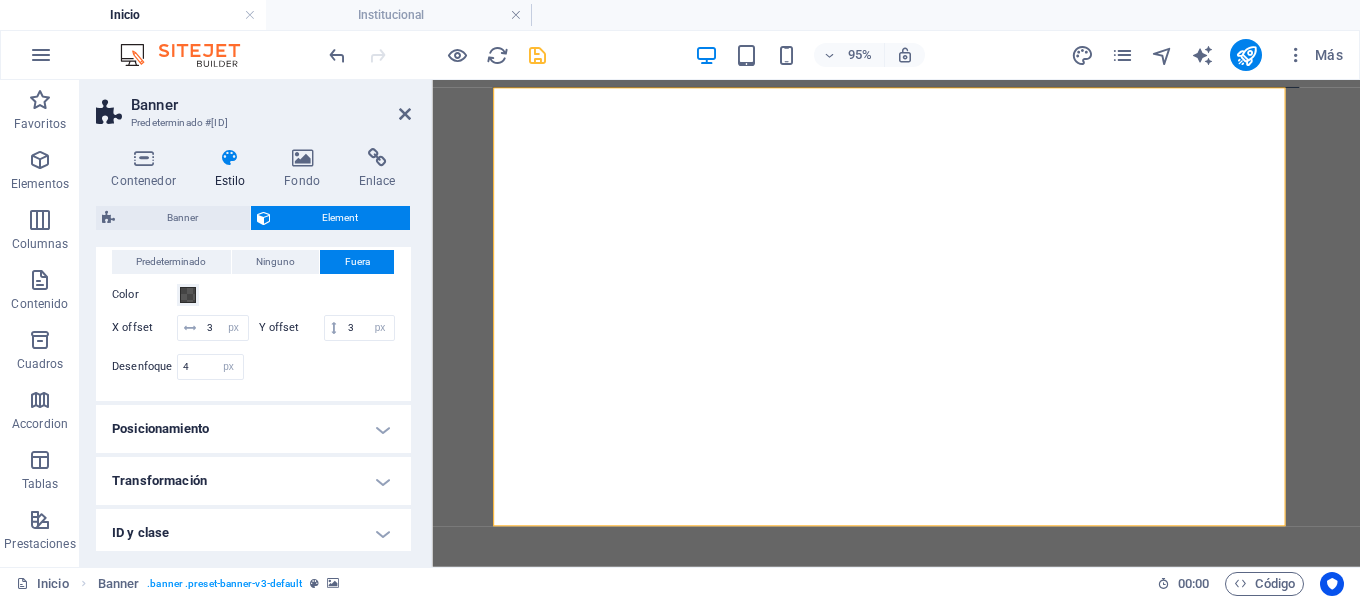 click on "Predeterminado Ninguno Fuera Color X offset 3 px rem vh vw Y offset 3 px rem vh vw Desenfoque 0 px rem % vh vw" at bounding box center (253, 317) 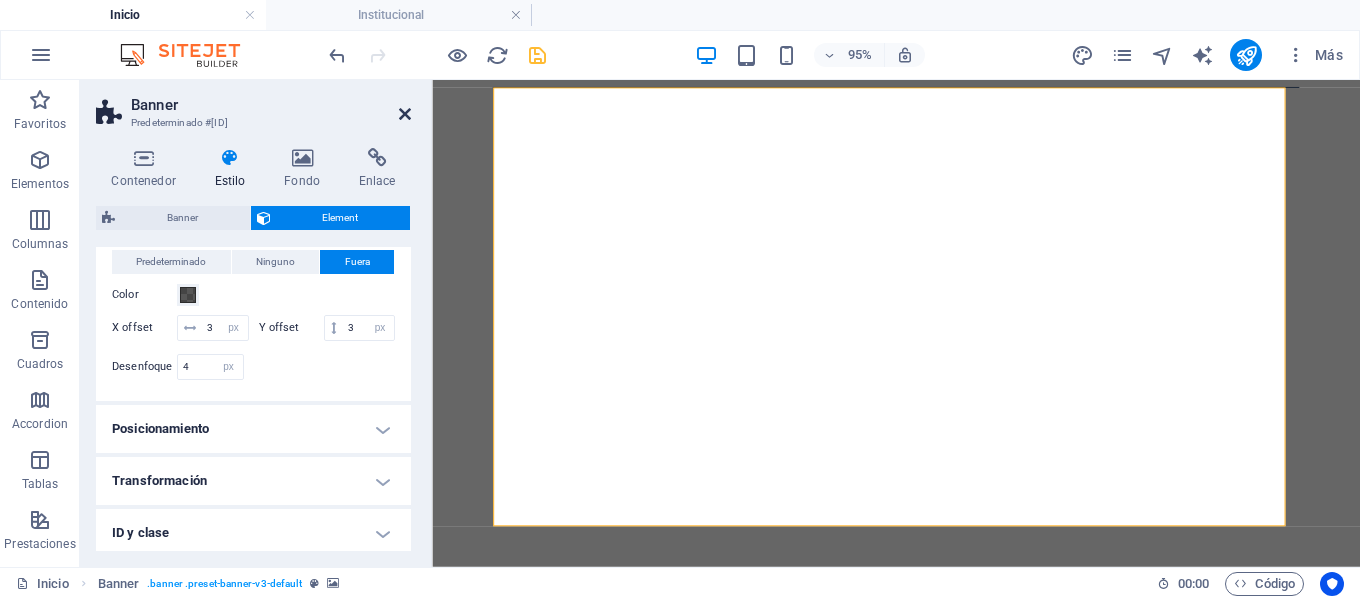 click at bounding box center [405, 114] 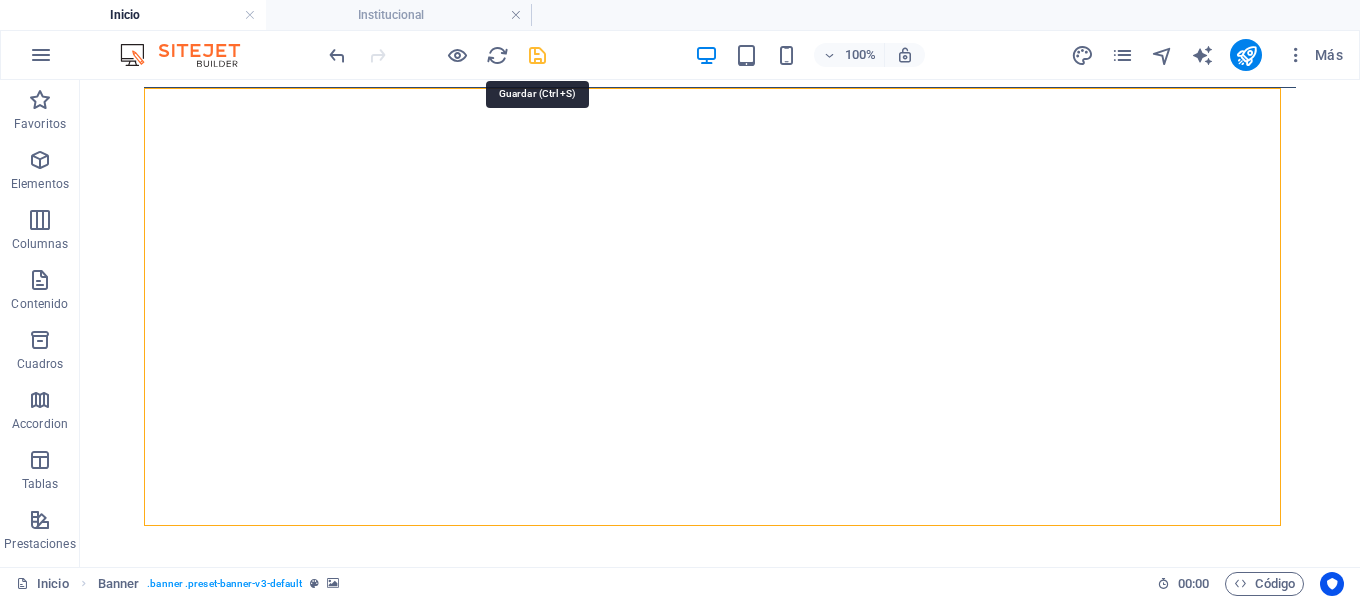 click at bounding box center [537, 55] 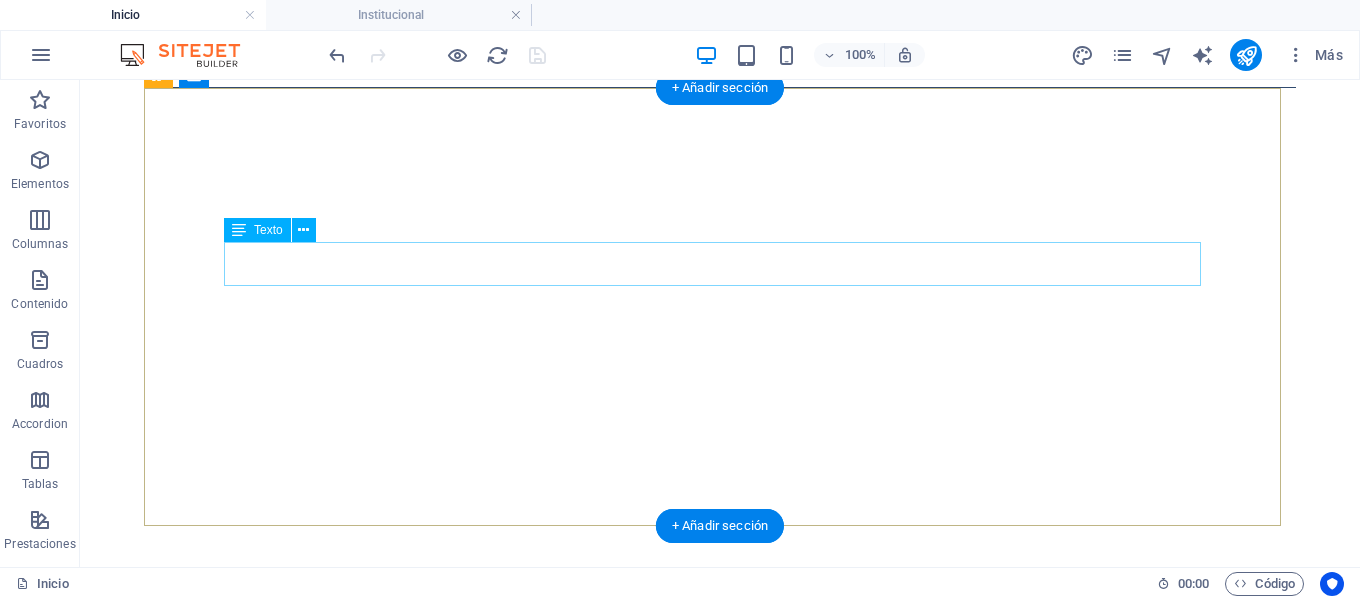 click on "Ser con los jóvenes, casa que evang eliza" at bounding box center [720, 1085] 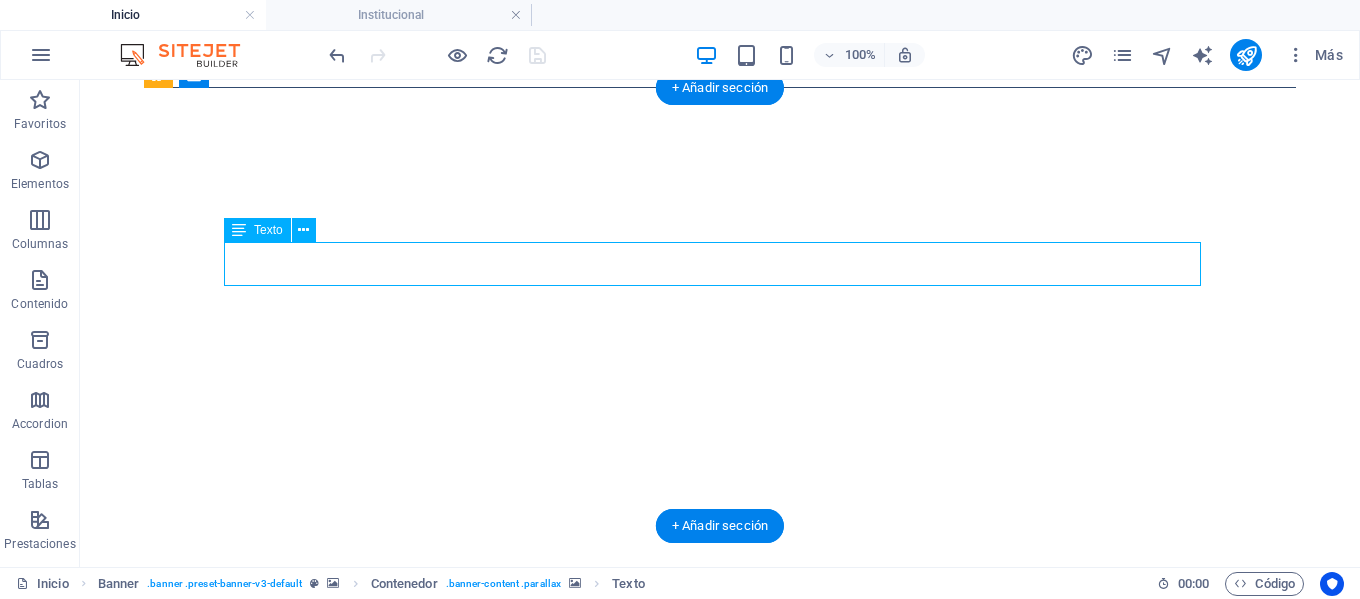 click on "Ser con los jóvenes, casa que evang eliza" at bounding box center (720, 1085) 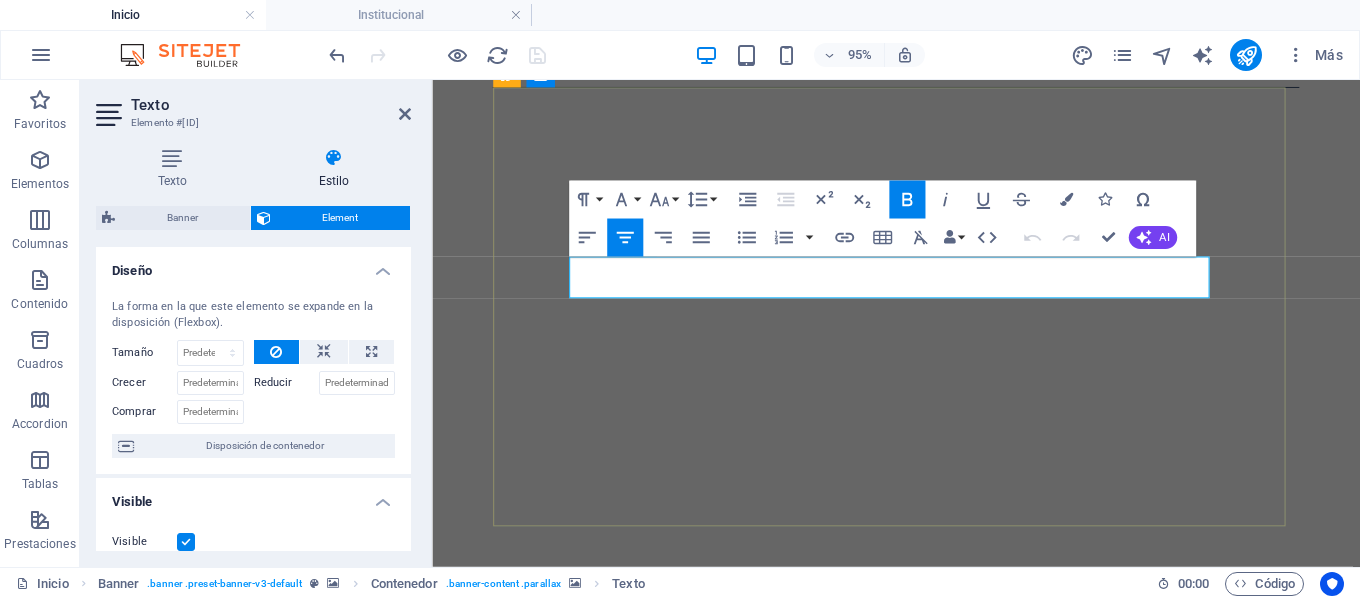 click on "Ser con los jóvenes, casa que evang" at bounding box center [920, 1107] 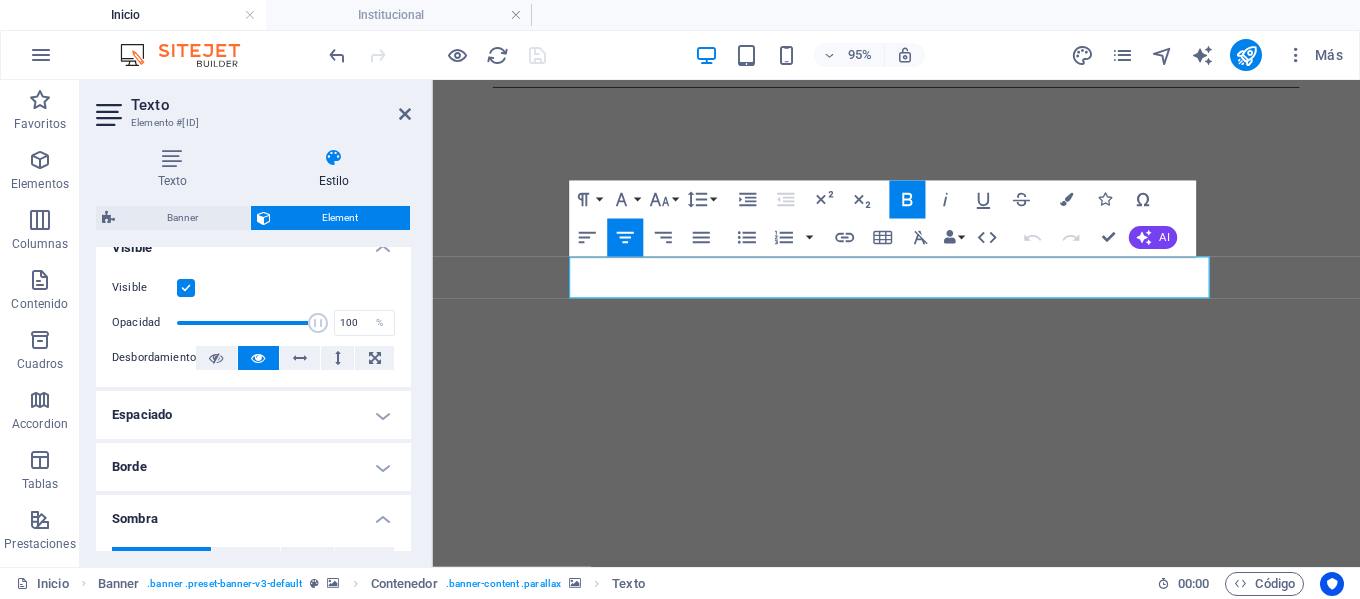 scroll, scrollTop: 400, scrollLeft: 0, axis: vertical 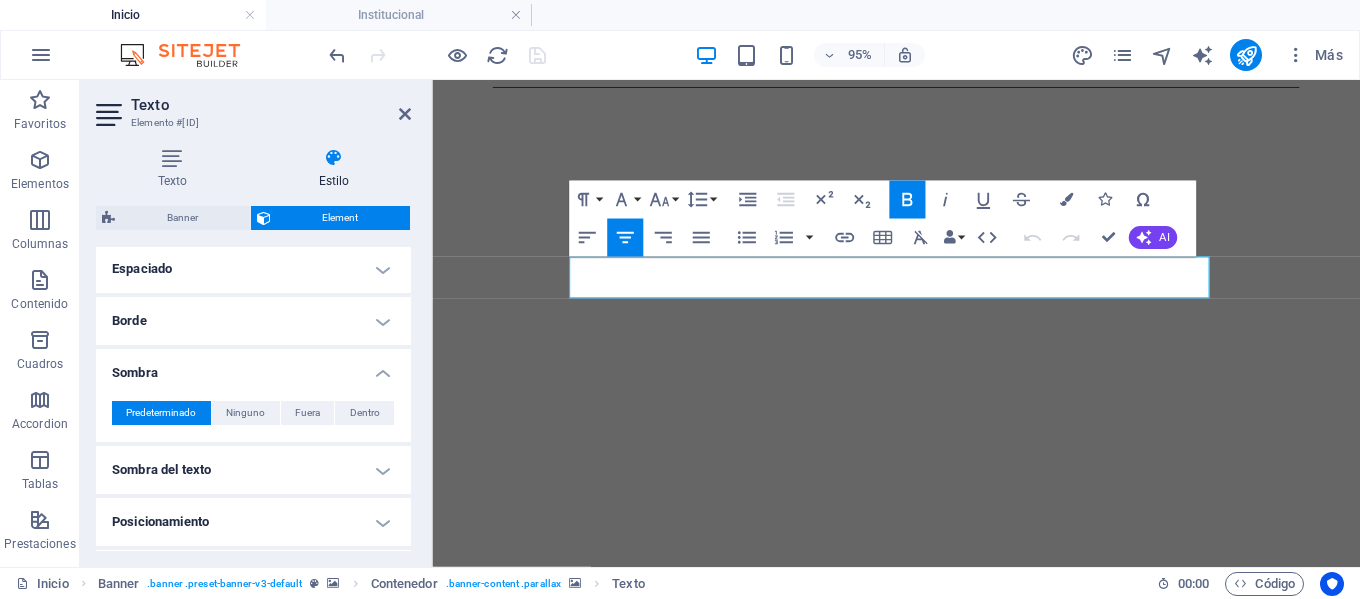 click on "Predeterminado" at bounding box center [161, 413] 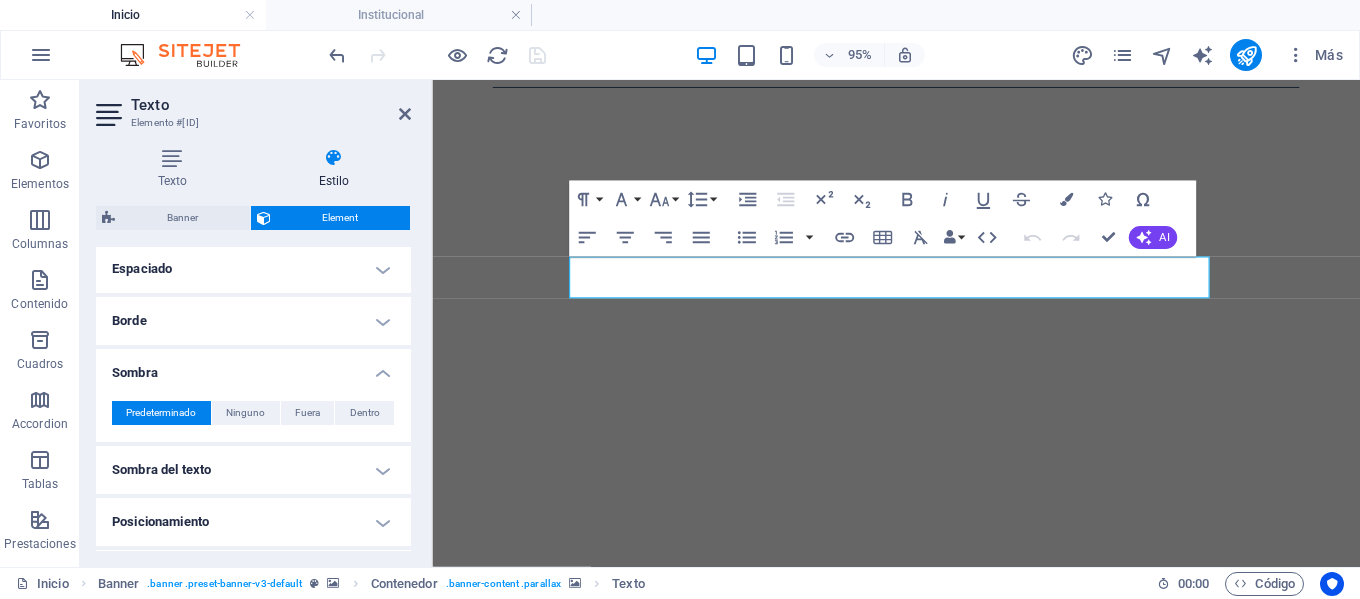 click on "Predeterminado" at bounding box center [161, 413] 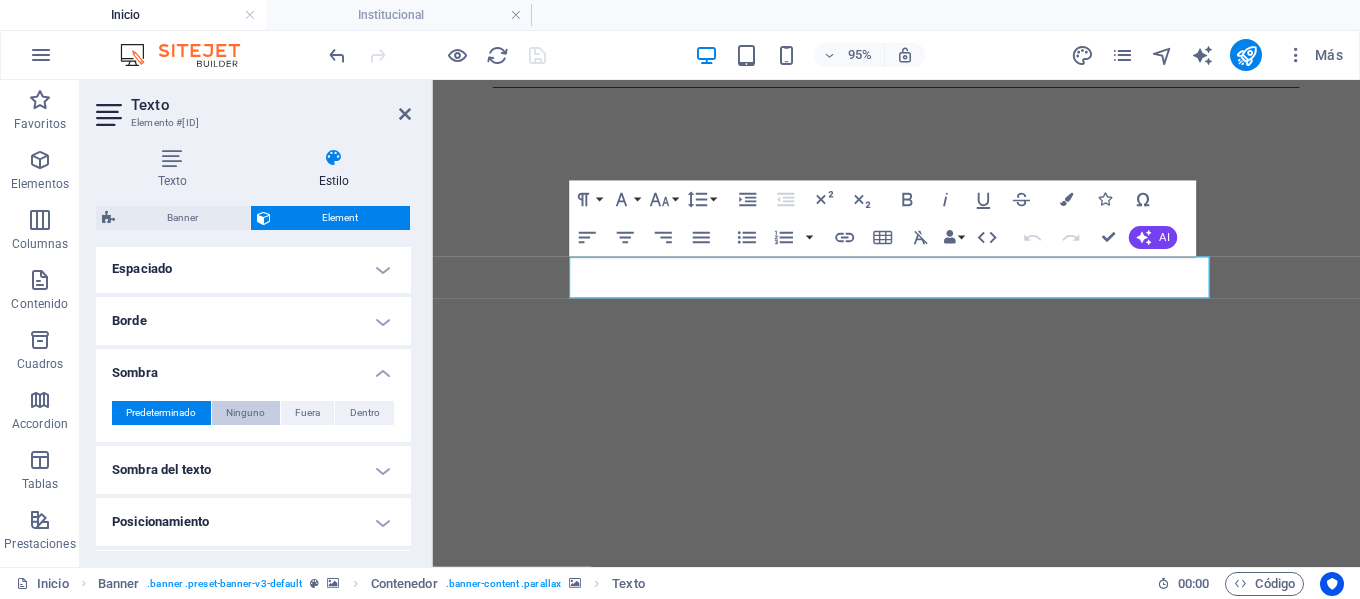 click on "Ninguno" at bounding box center (245, 413) 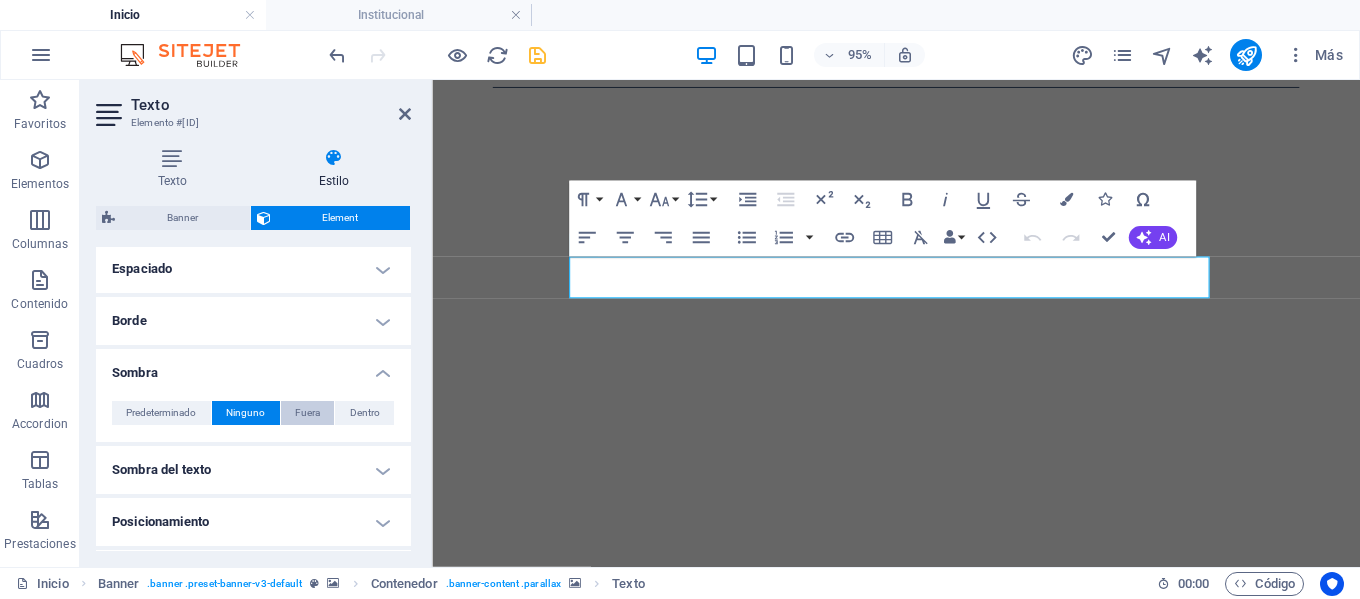 click on "Fuera" at bounding box center (308, 413) 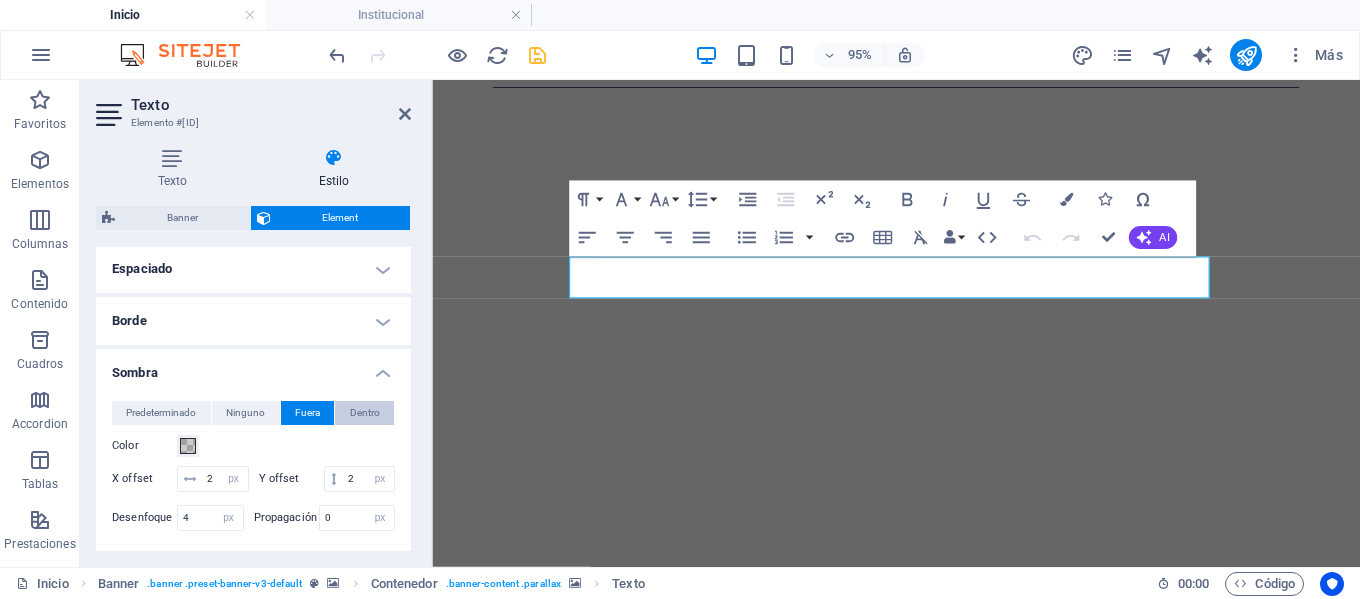 click on "Dentro" at bounding box center (365, 413) 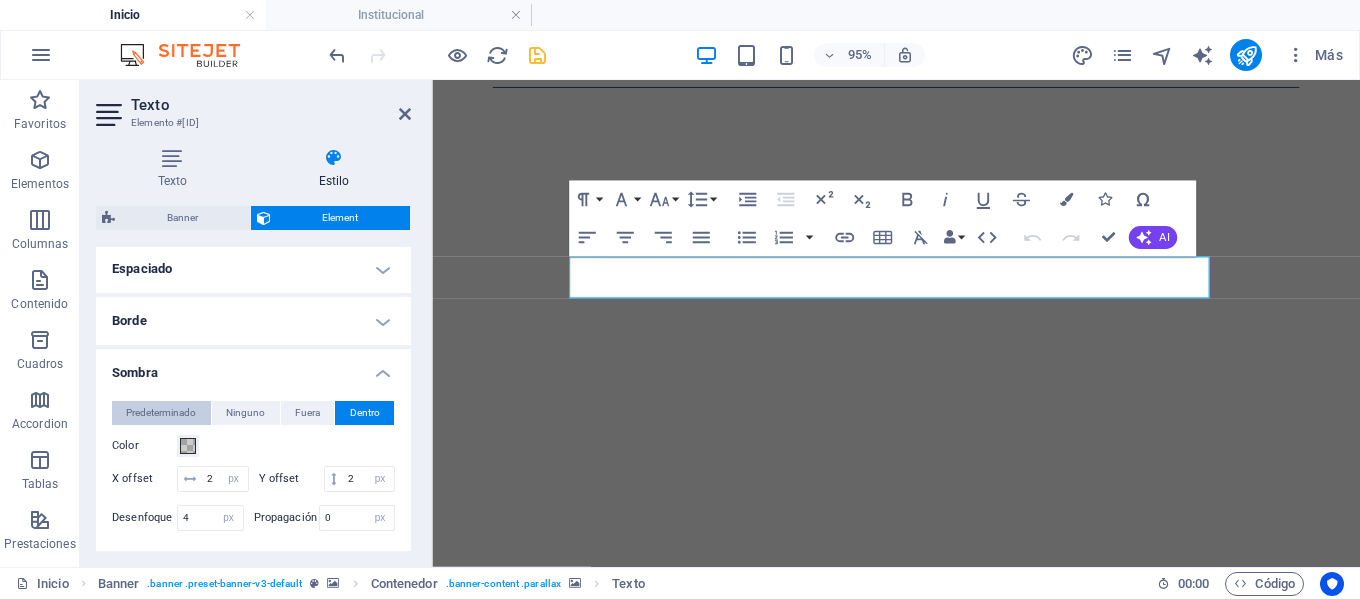 click on "Predeterminado" at bounding box center (161, 413) 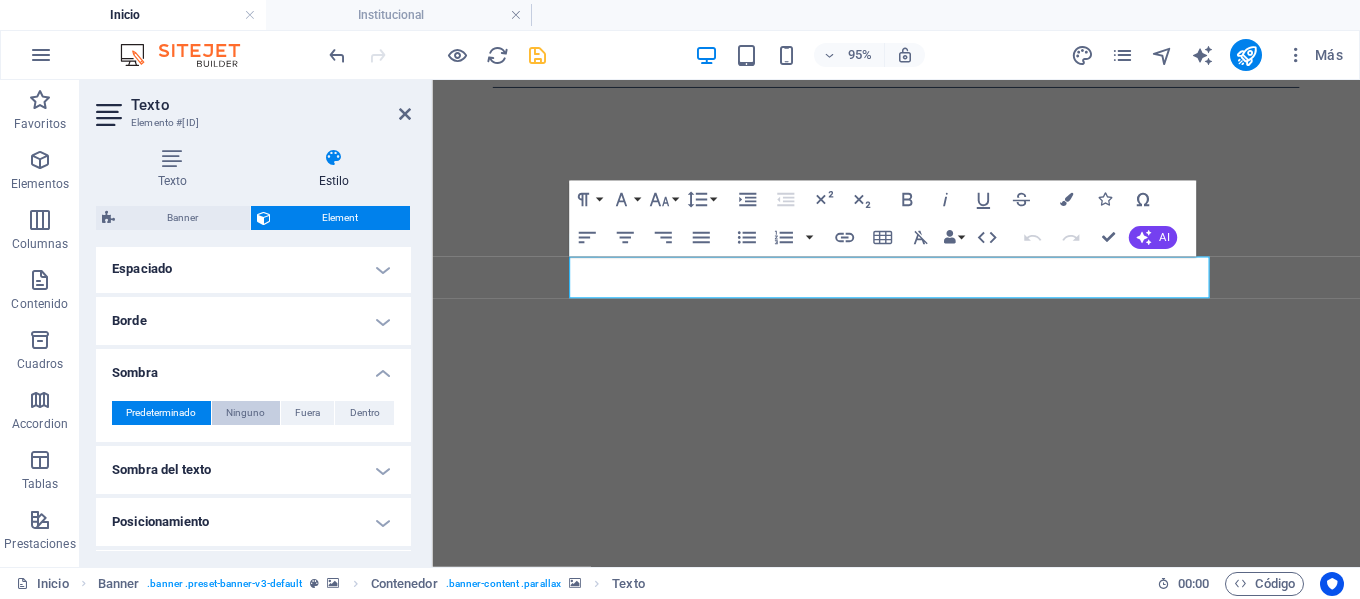 click on "Ninguno" at bounding box center [245, 413] 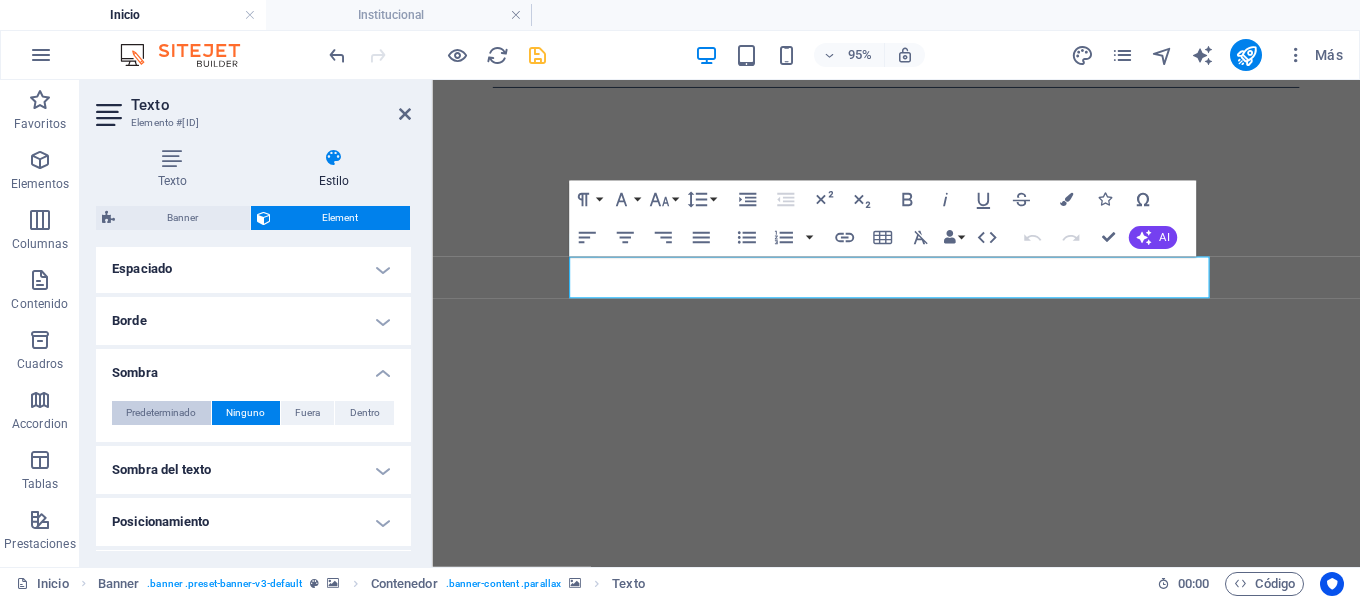 click on "Predeterminado" at bounding box center [161, 413] 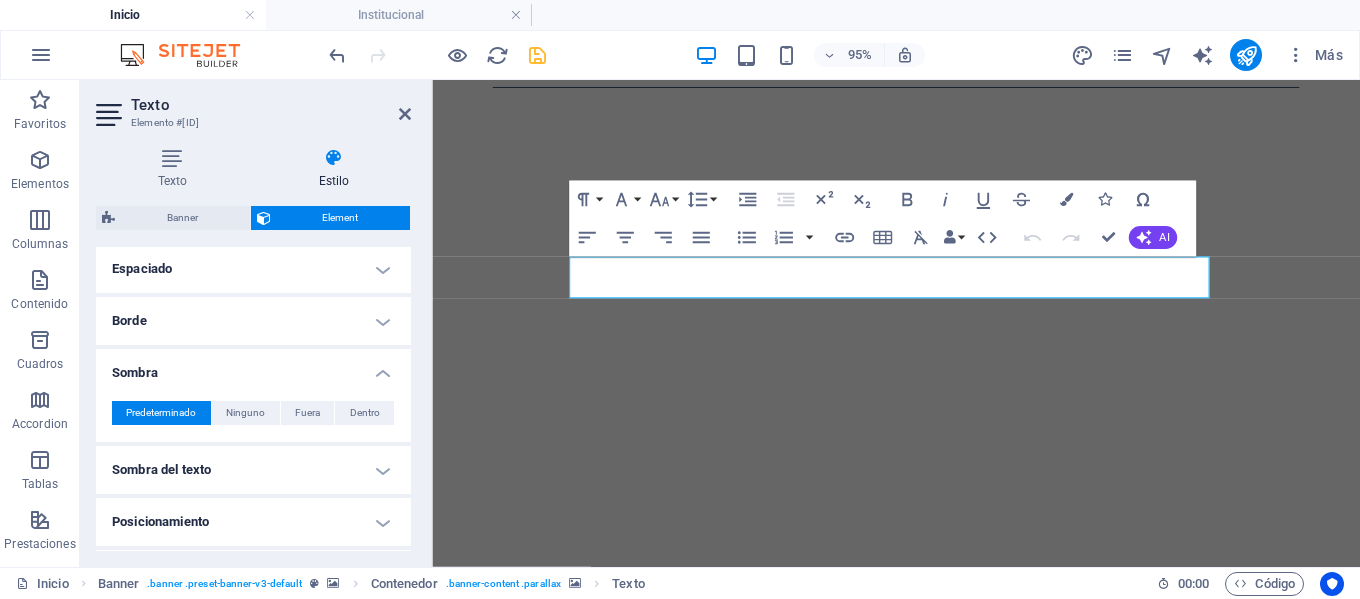 click on "Texto" at bounding box center [271, 105] 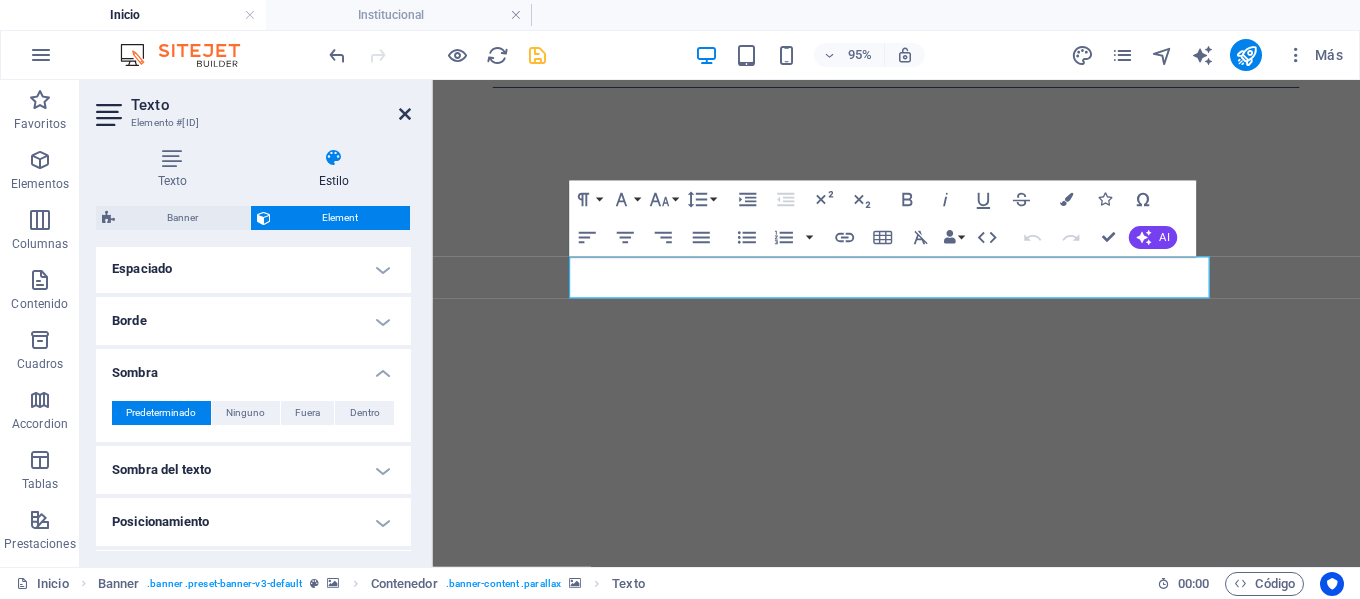 click at bounding box center [405, 114] 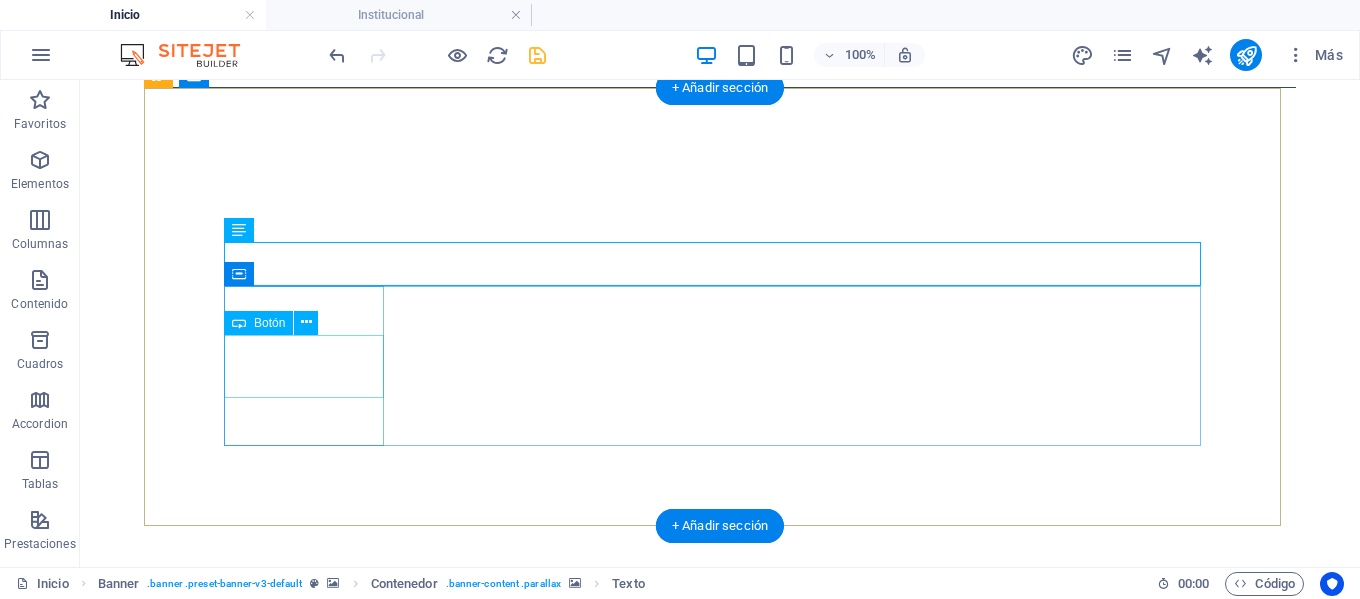 click on "Contacto" at bounding box center [-176, 1668] 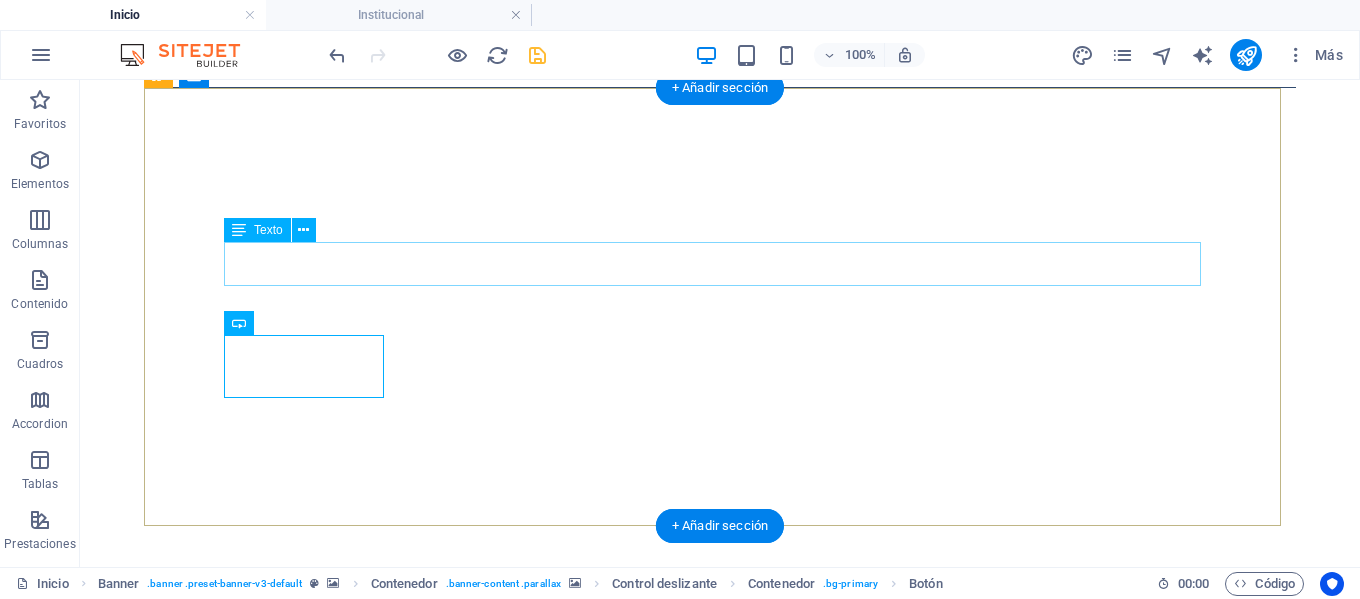click on "Ser con los jóvenes, casa que evang eliza" at bounding box center (720, 1134) 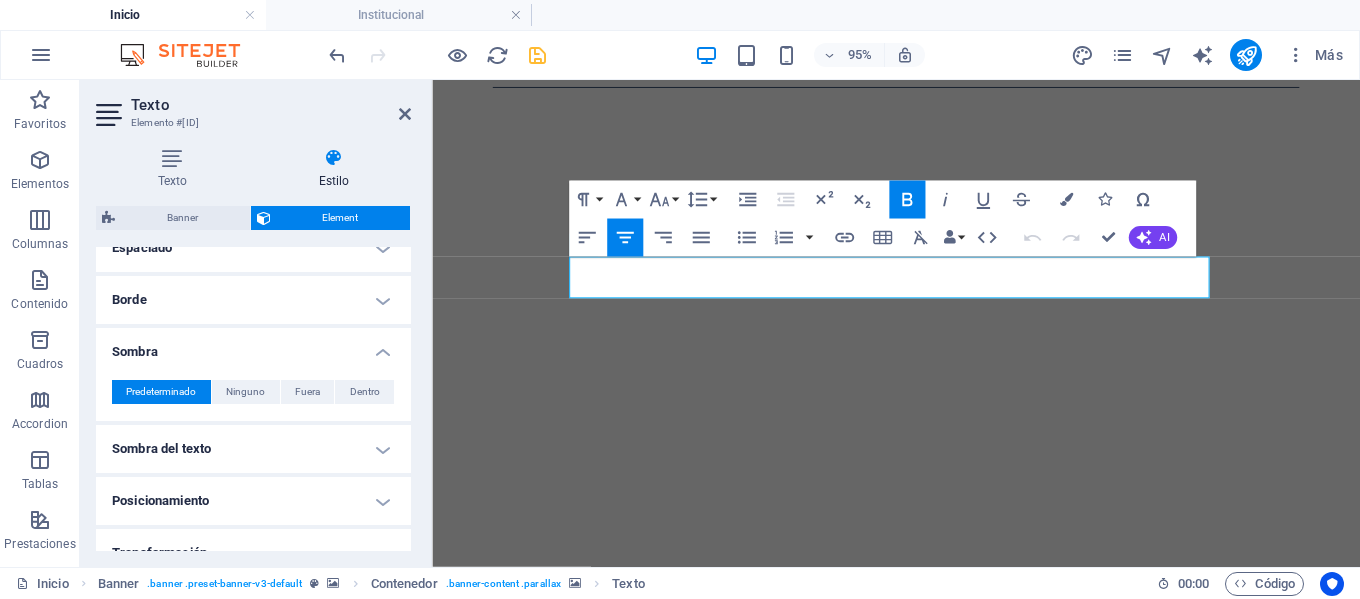 scroll, scrollTop: 432, scrollLeft: 0, axis: vertical 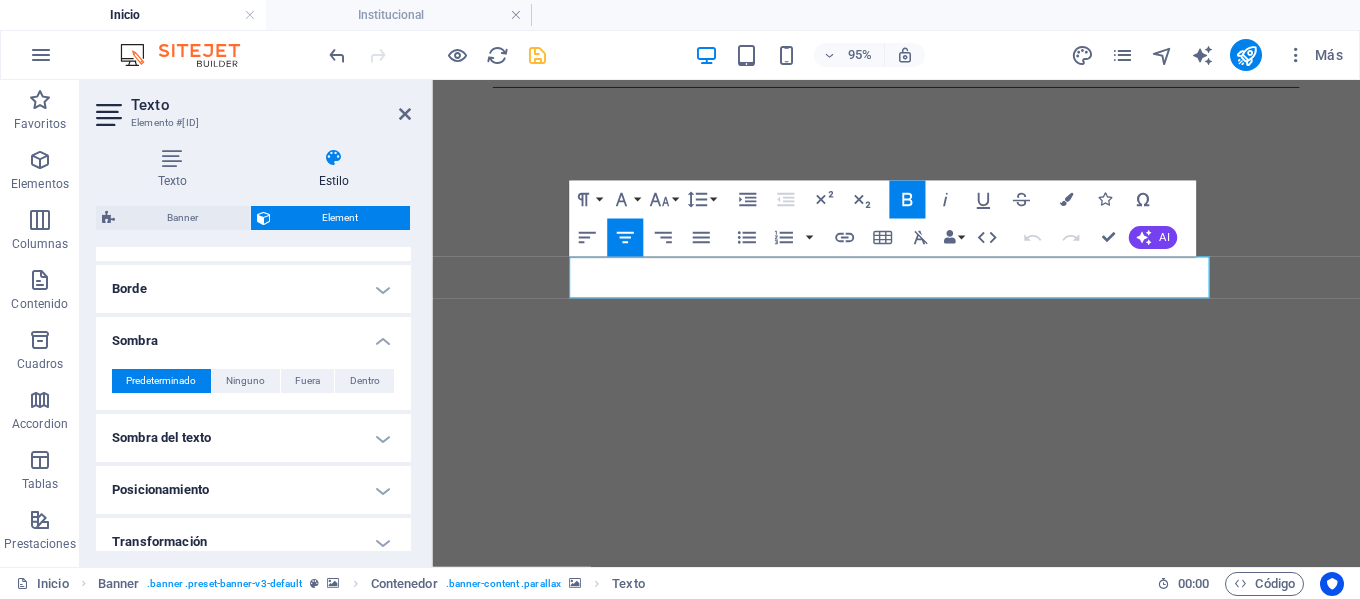 click on "Sombra del texto" at bounding box center (253, 438) 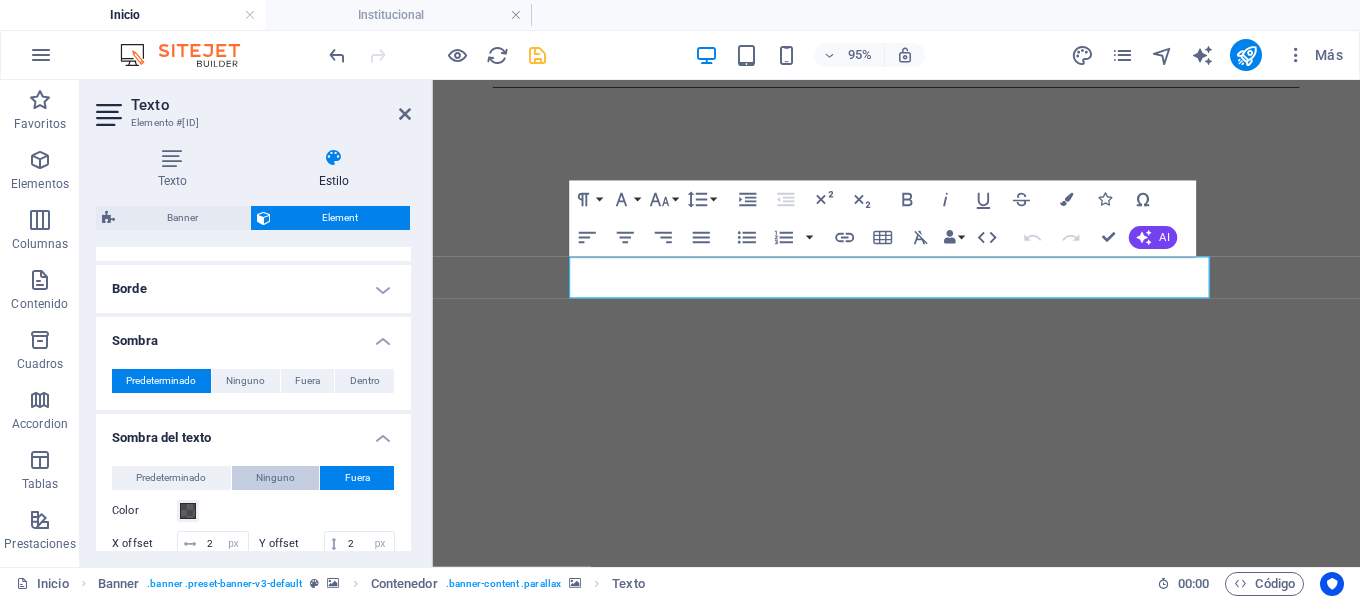 click on "Ninguno" at bounding box center [276, 478] 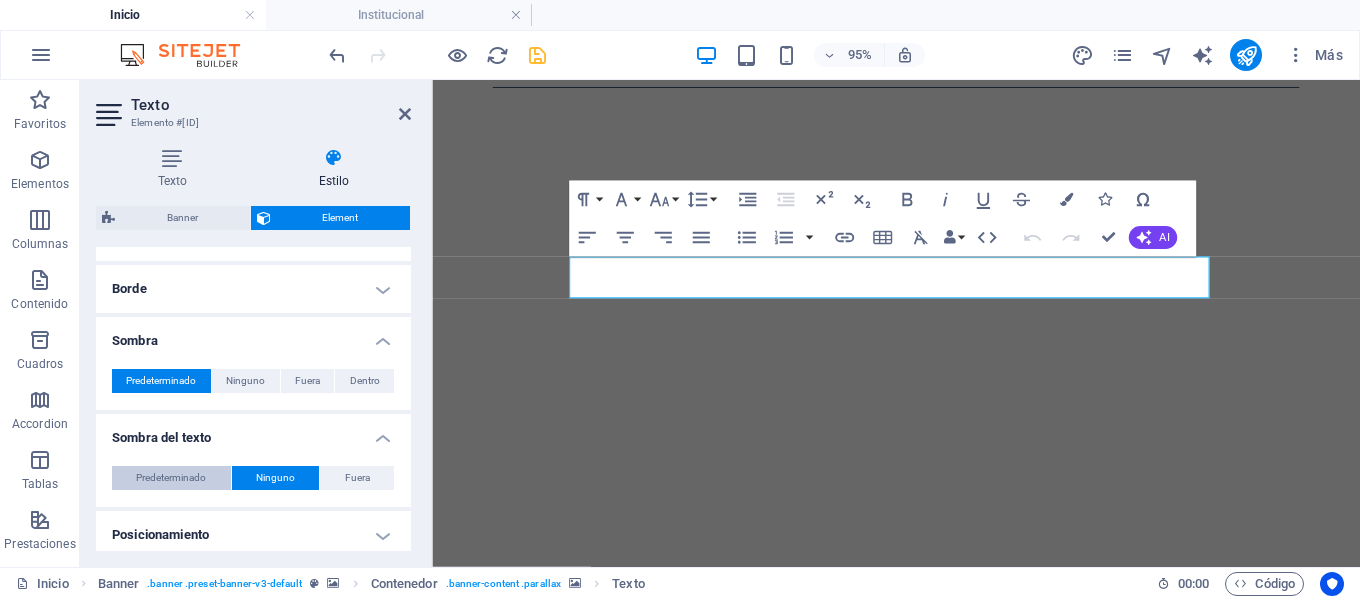click on "Predeterminado" at bounding box center [171, 478] 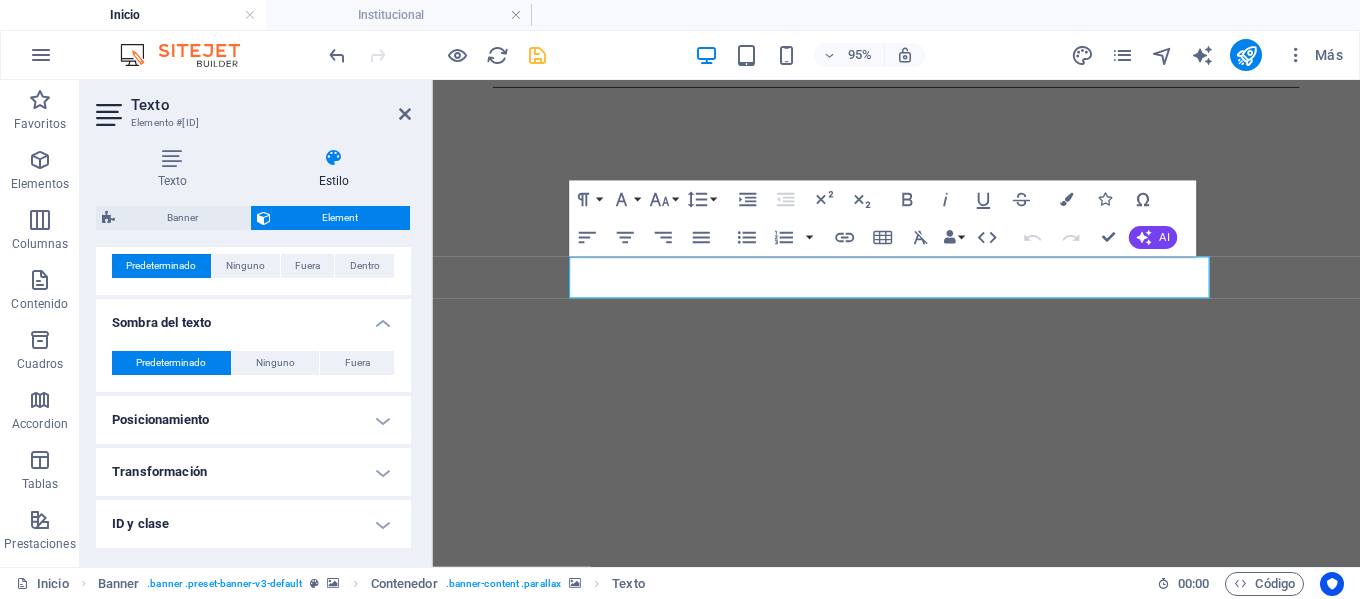 scroll, scrollTop: 632, scrollLeft: 0, axis: vertical 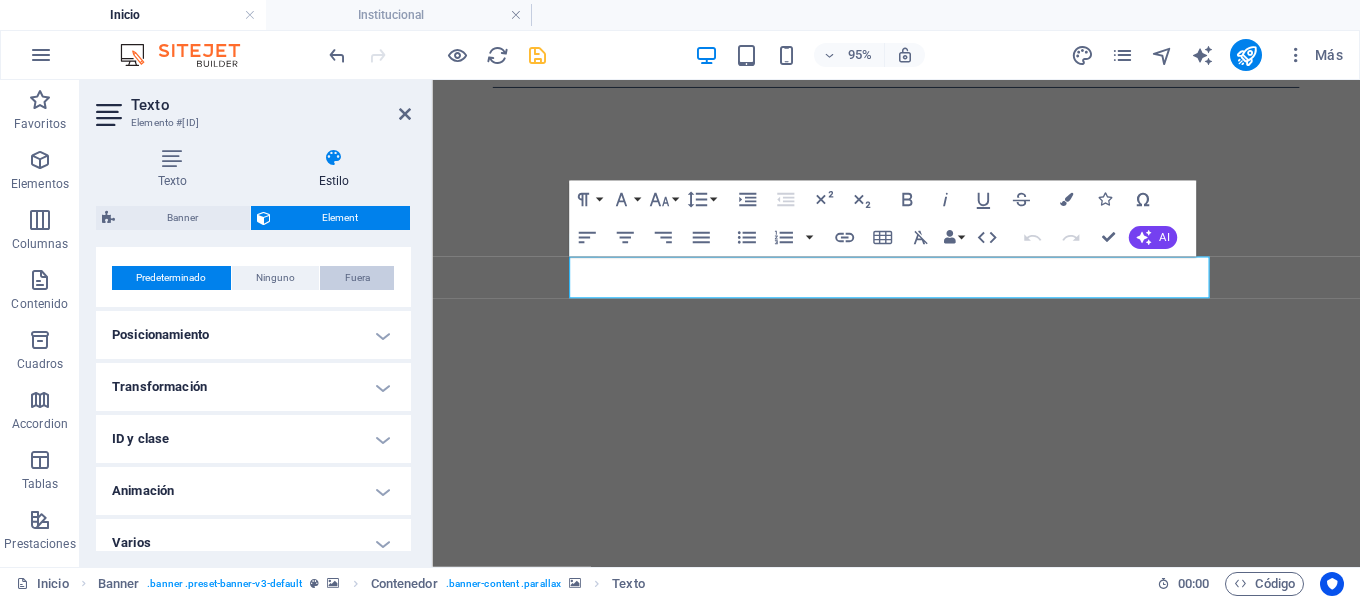 click on "Fuera" at bounding box center (357, 278) 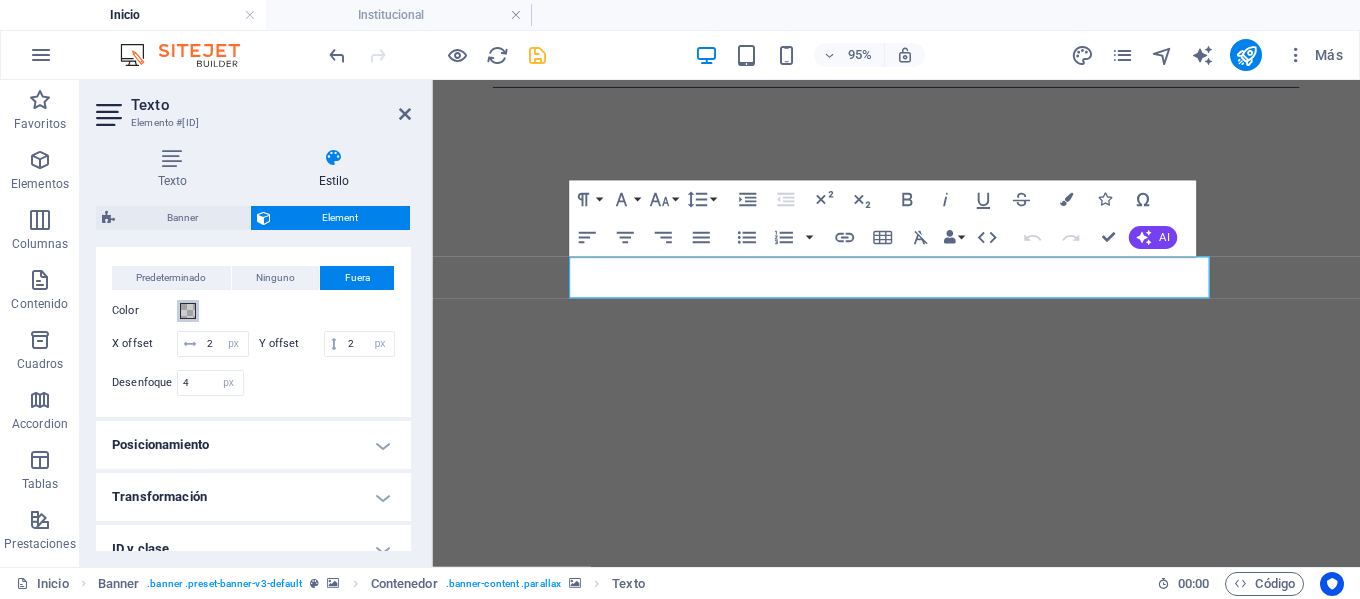 click at bounding box center (188, 311) 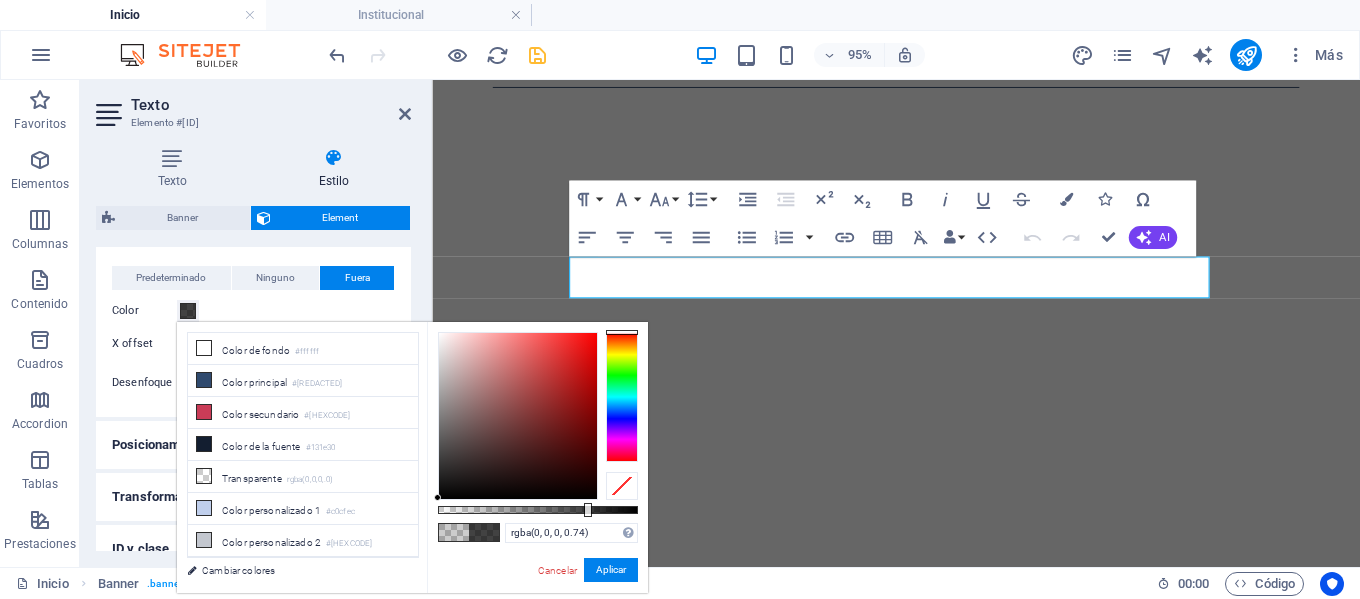 click at bounding box center (538, 510) 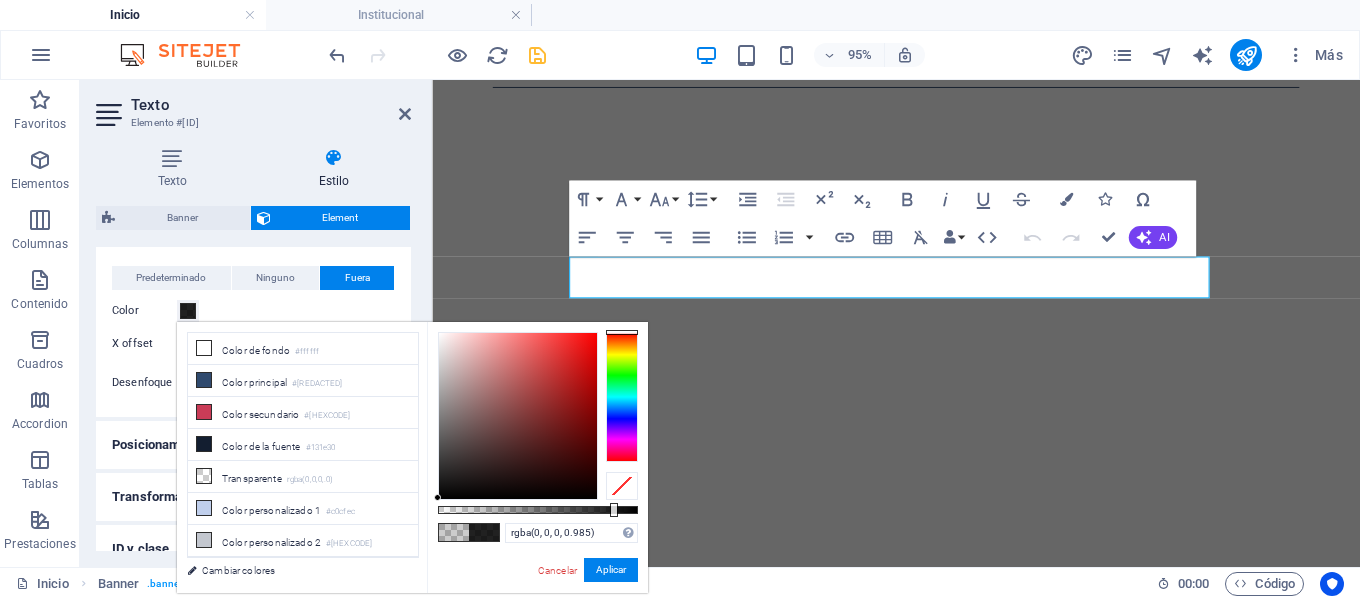 type on "#000000" 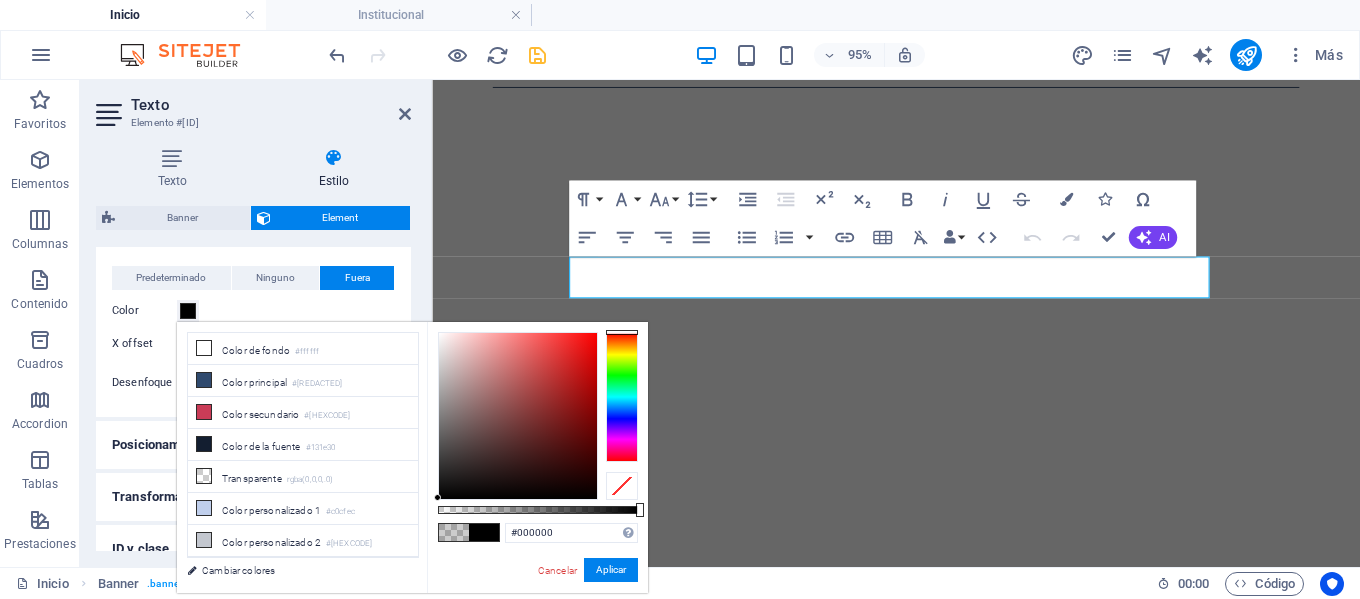 drag, startPoint x: 594, startPoint y: 511, endPoint x: 660, endPoint y: 514, distance: 66.068146 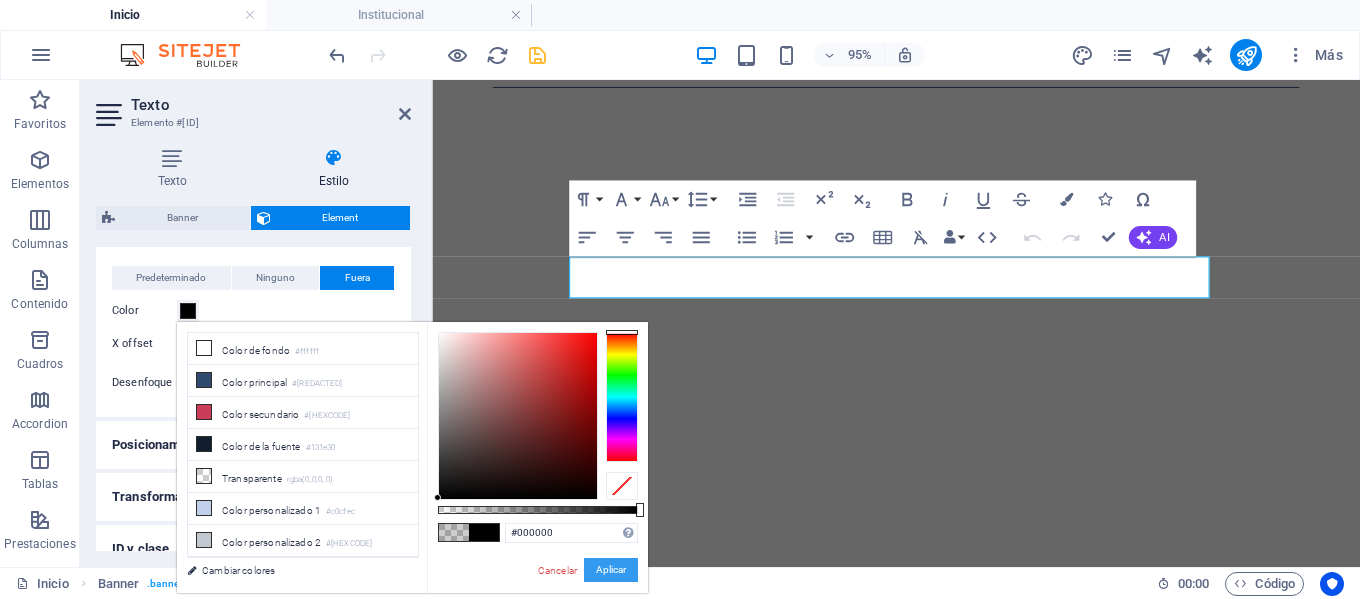 click on "Aplicar" at bounding box center (611, 570) 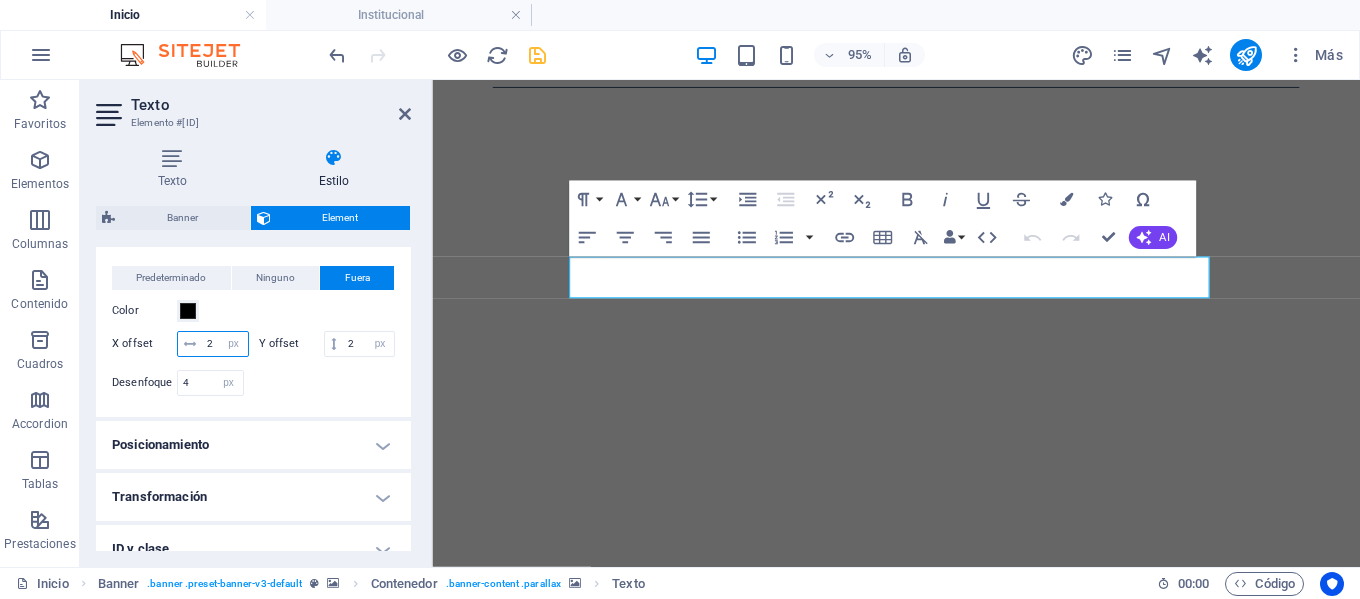 drag, startPoint x: 207, startPoint y: 346, endPoint x: 226, endPoint y: 347, distance: 19.026299 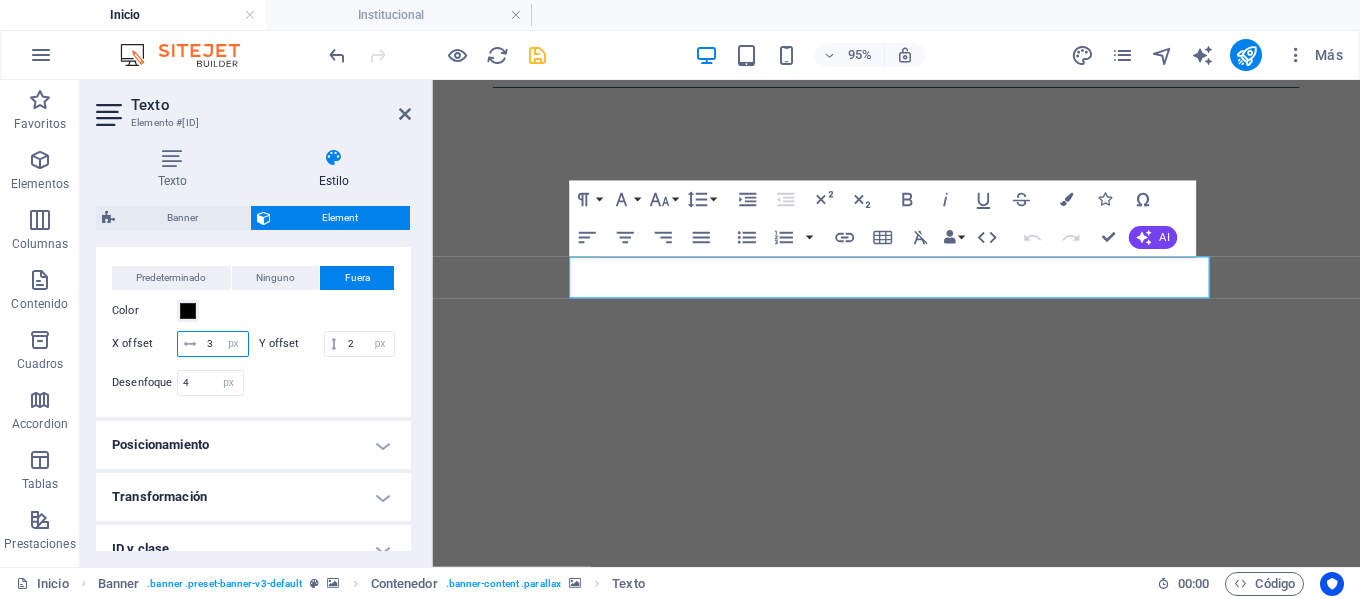 type on "3" 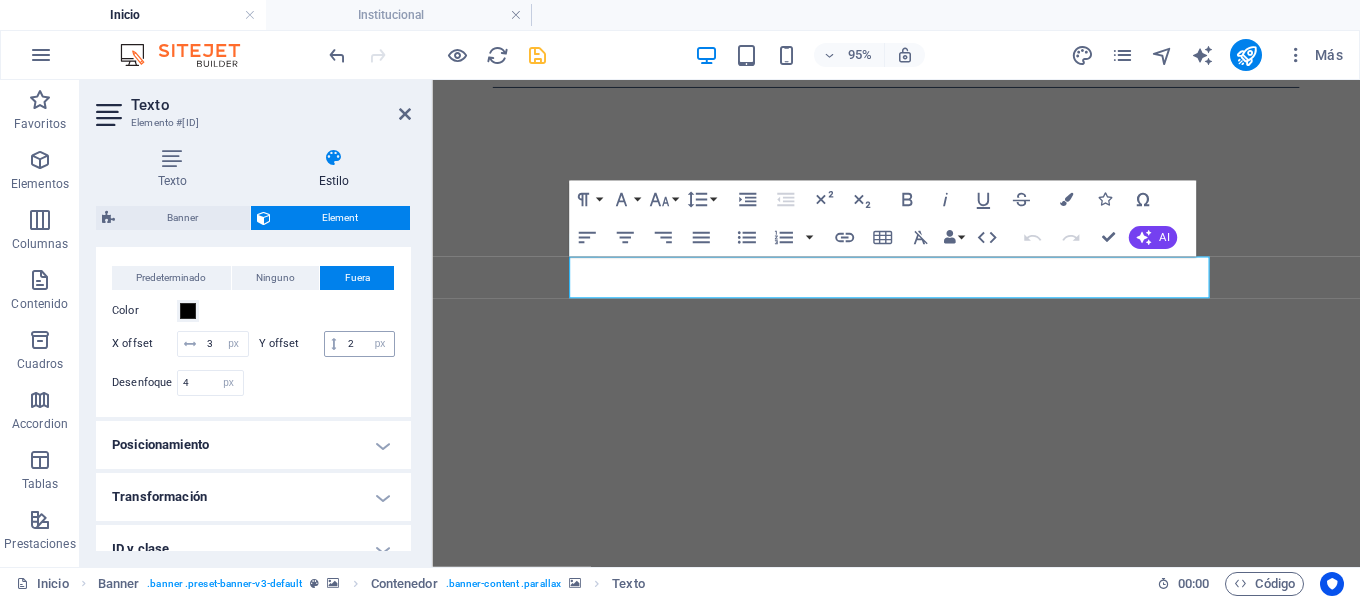 click at bounding box center (334, 344) 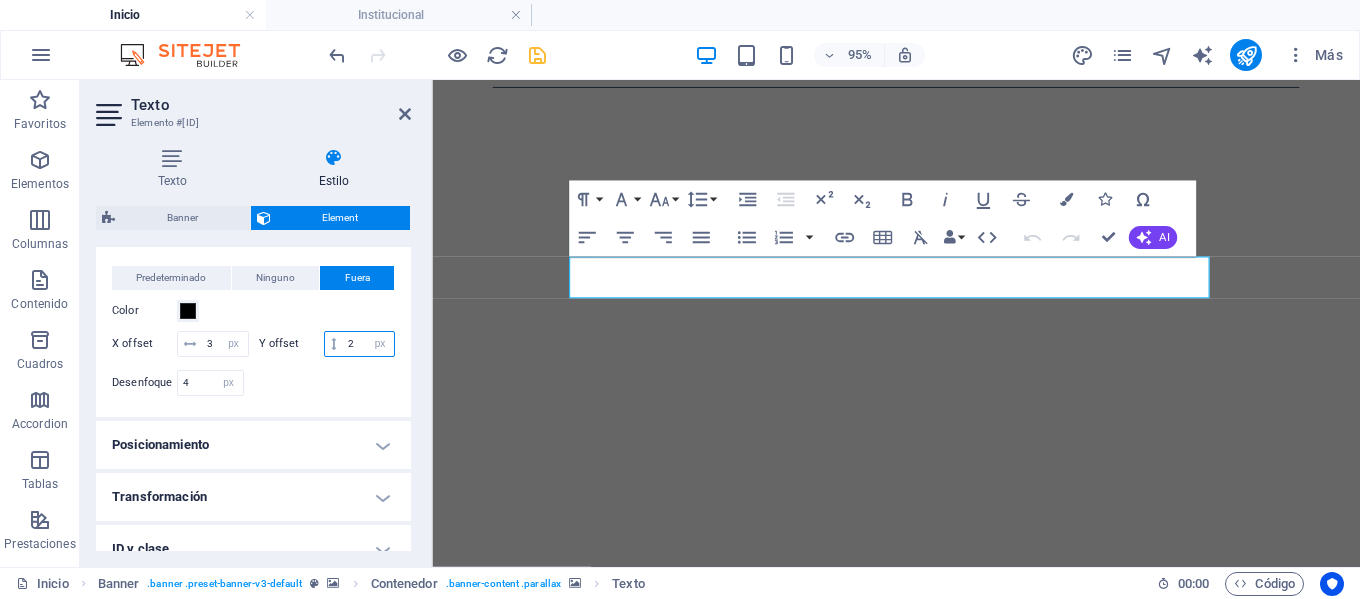 drag, startPoint x: 246, startPoint y: 371, endPoint x: 260, endPoint y: 372, distance: 14.035668 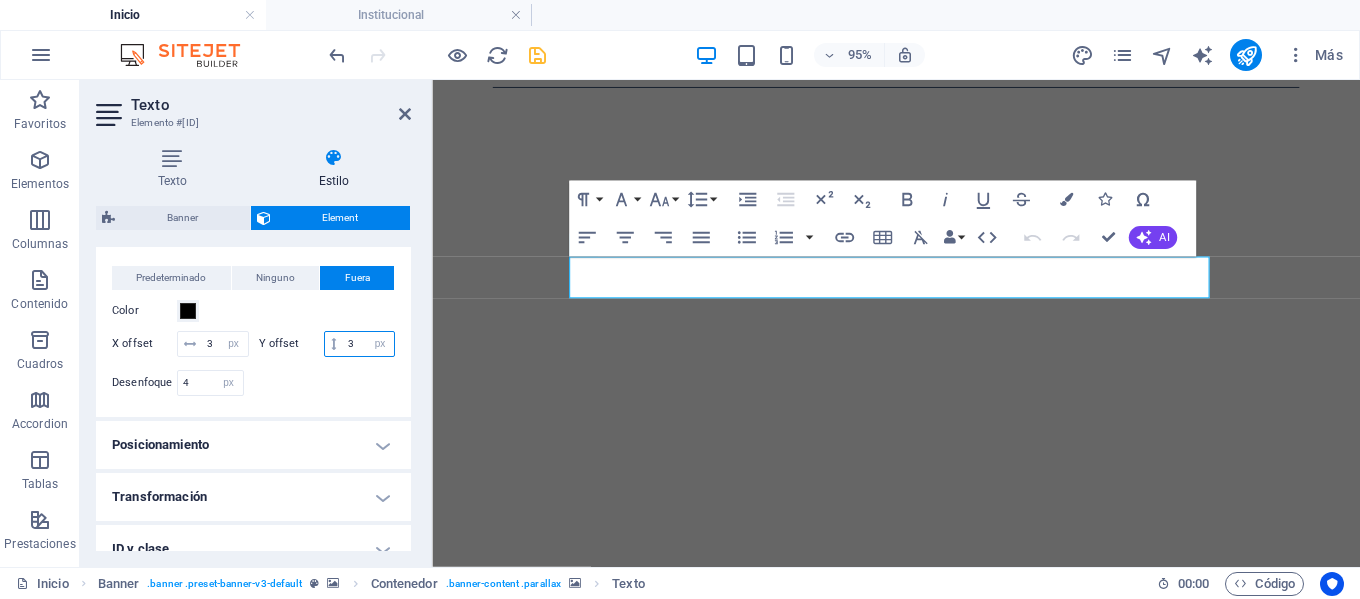 type on "3" 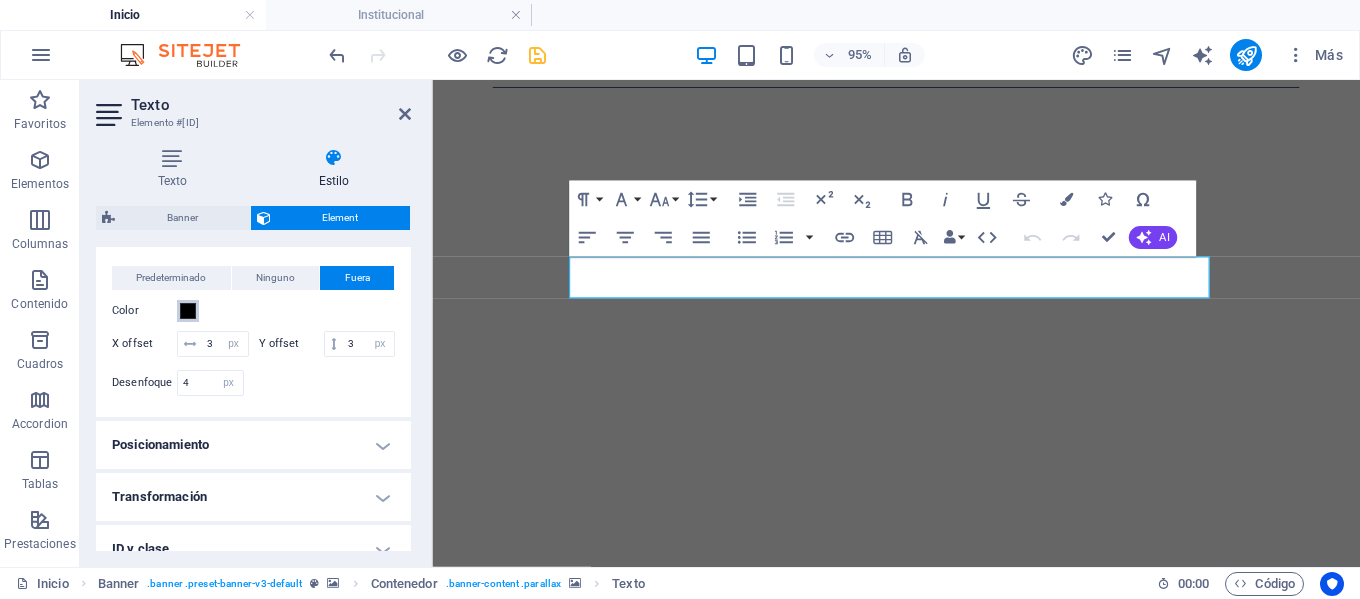 click at bounding box center (188, 311) 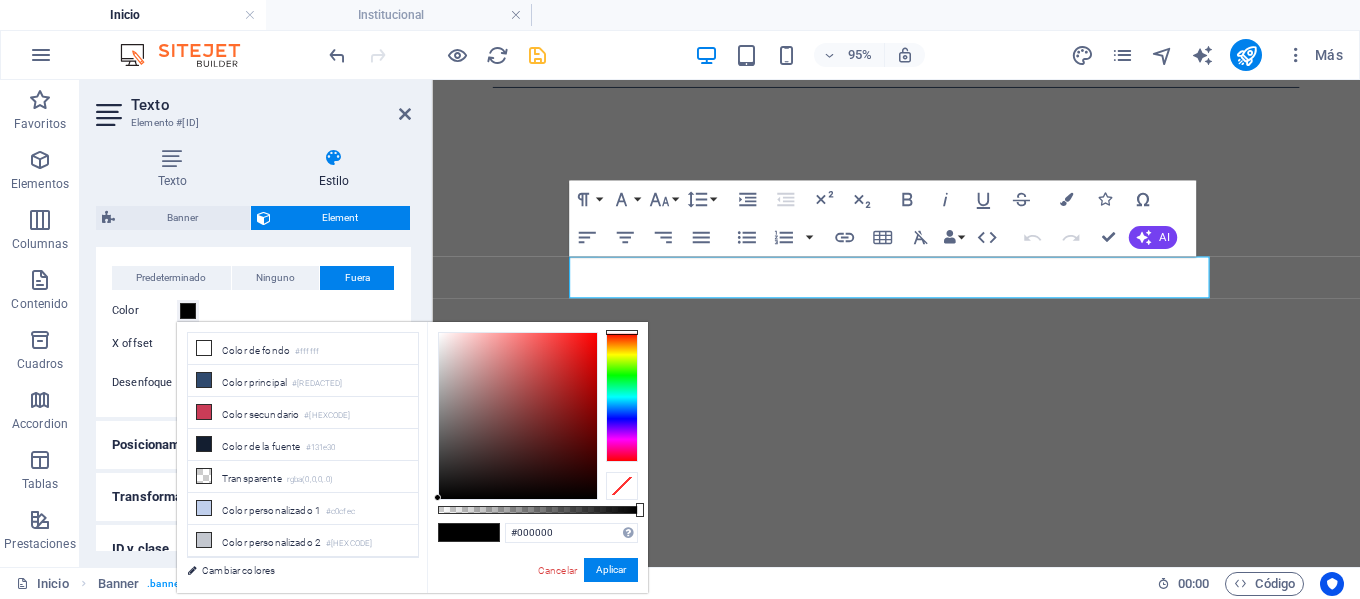 click on "#000000 Formatos soportados #0852ed rgb(8, 82, 237) rgba(8, 82, 237, 90%) hsv(221,97,93) hsl(221, 93%, 48%) Cancelar Aplicar" at bounding box center [537, 602] 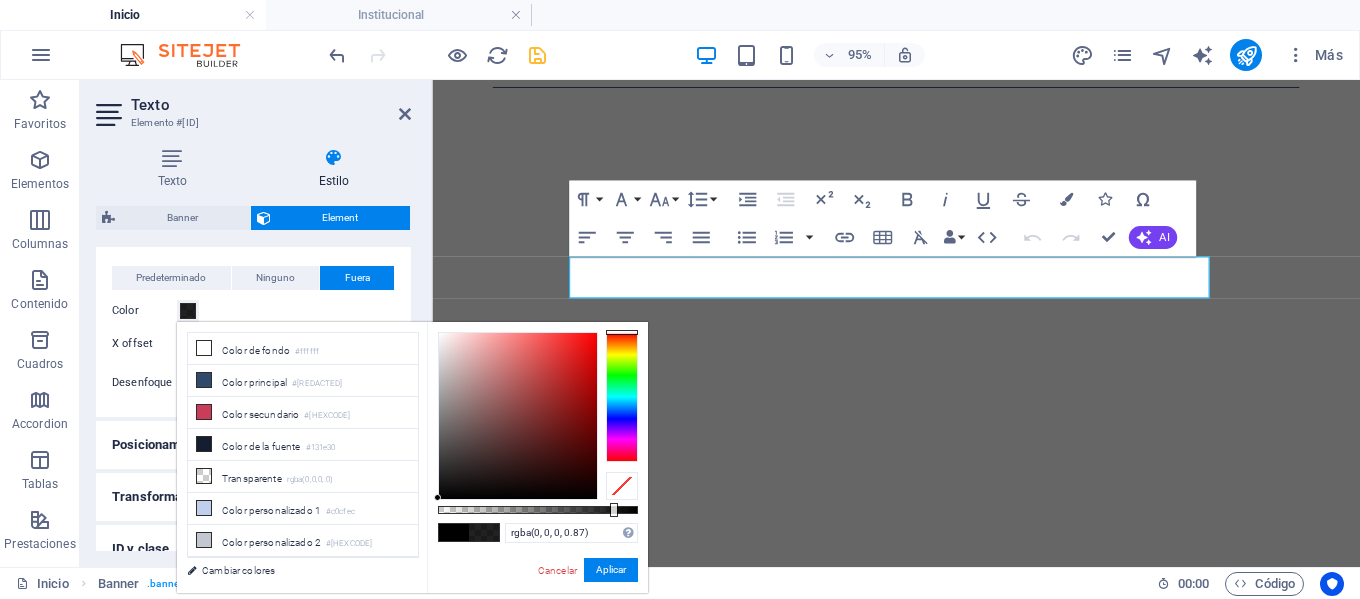 click at bounding box center [538, 510] 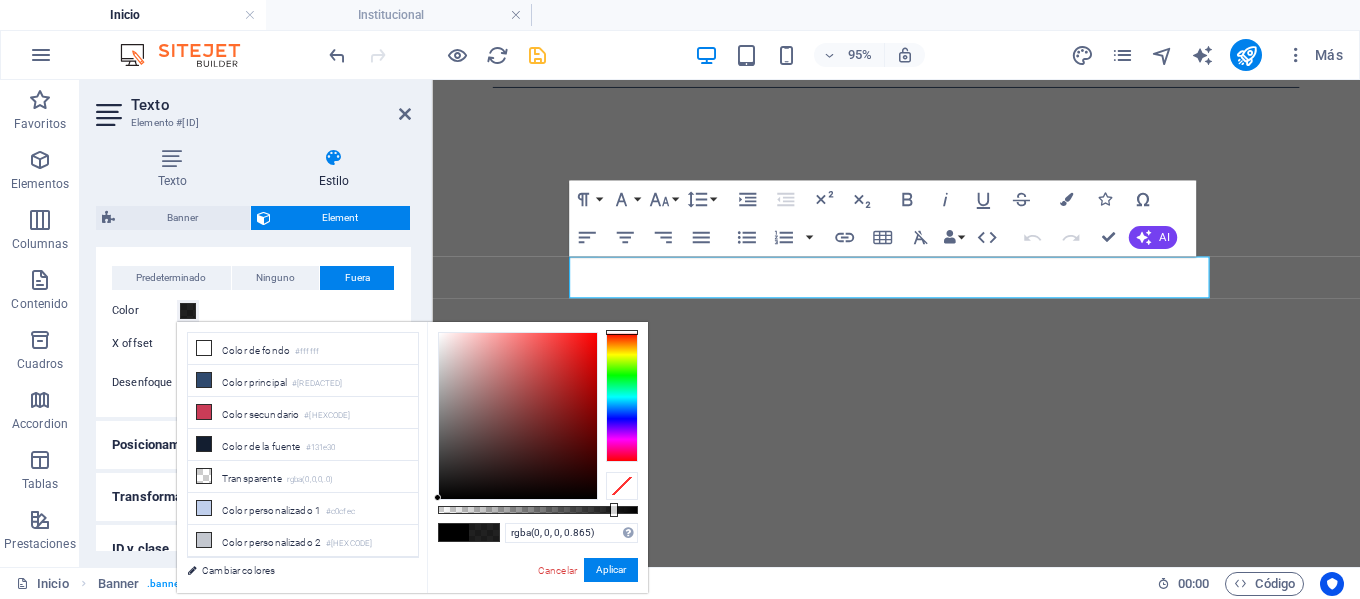 type on "rgba(0, 0, 0, 0.86)" 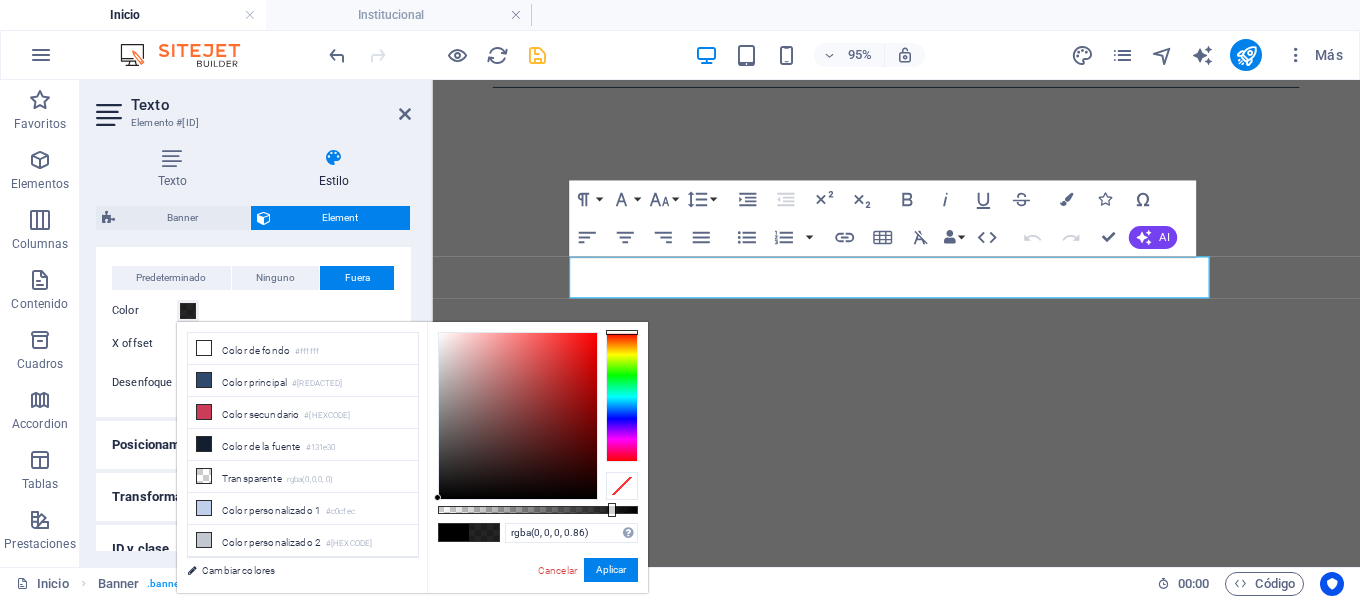 click at bounding box center [612, 510] 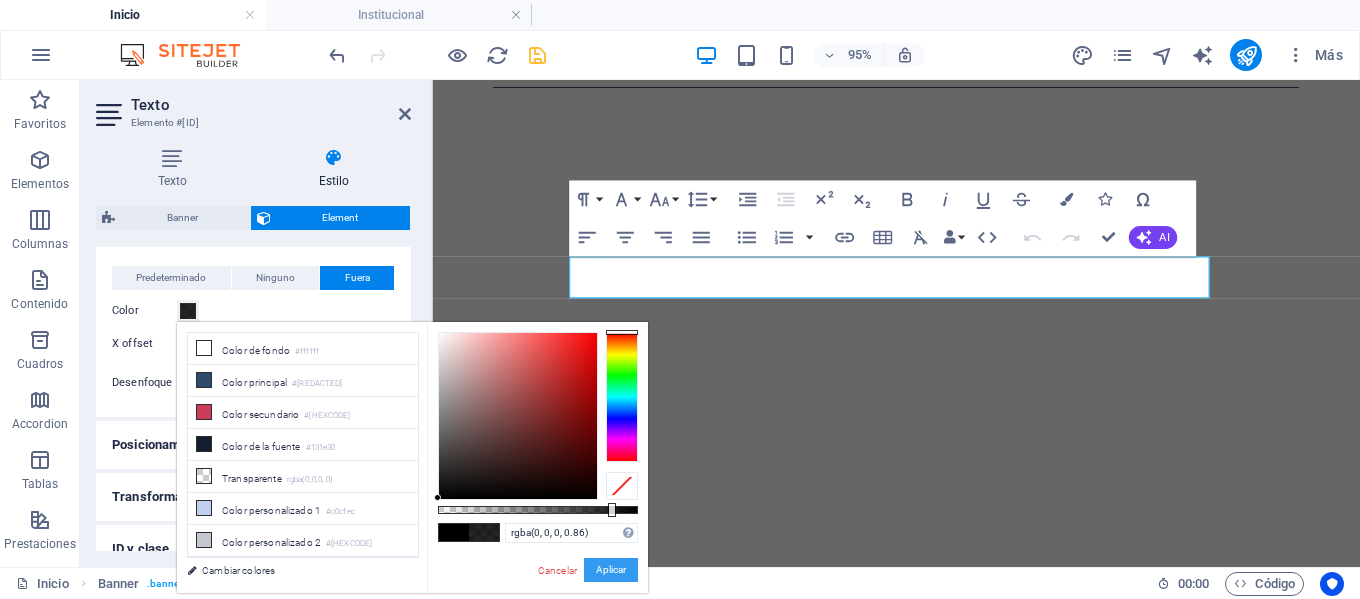 click on "Aplicar" at bounding box center (611, 570) 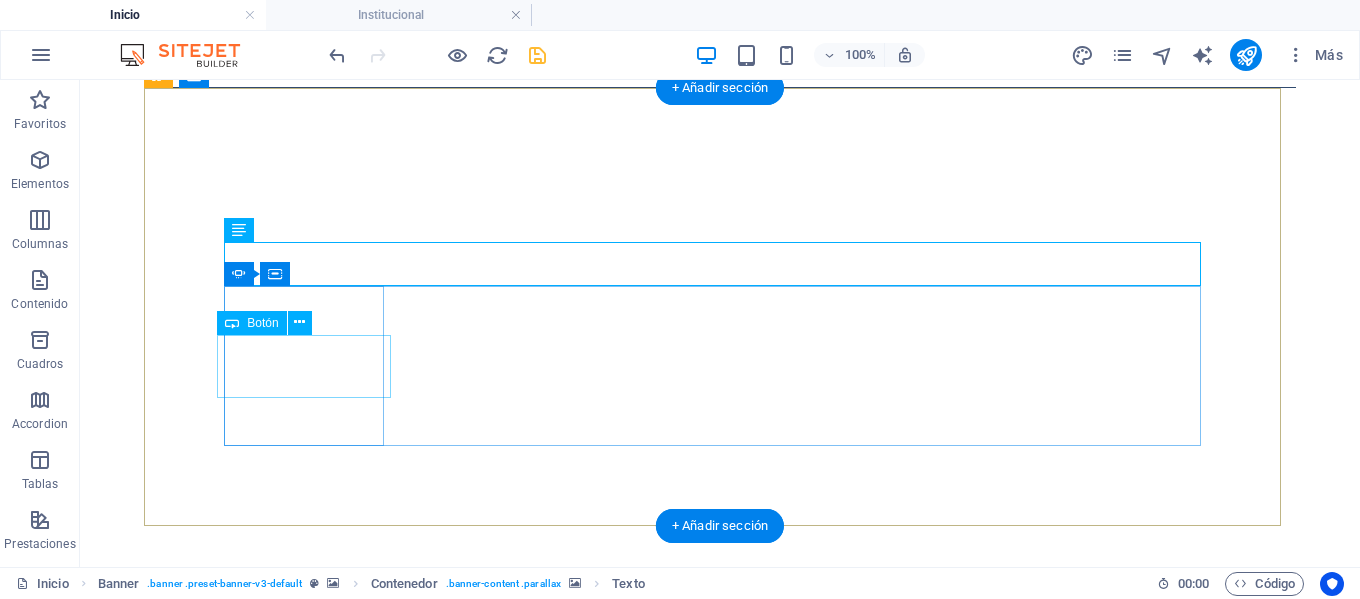 click on "Streaming" at bounding box center [304, 1188] 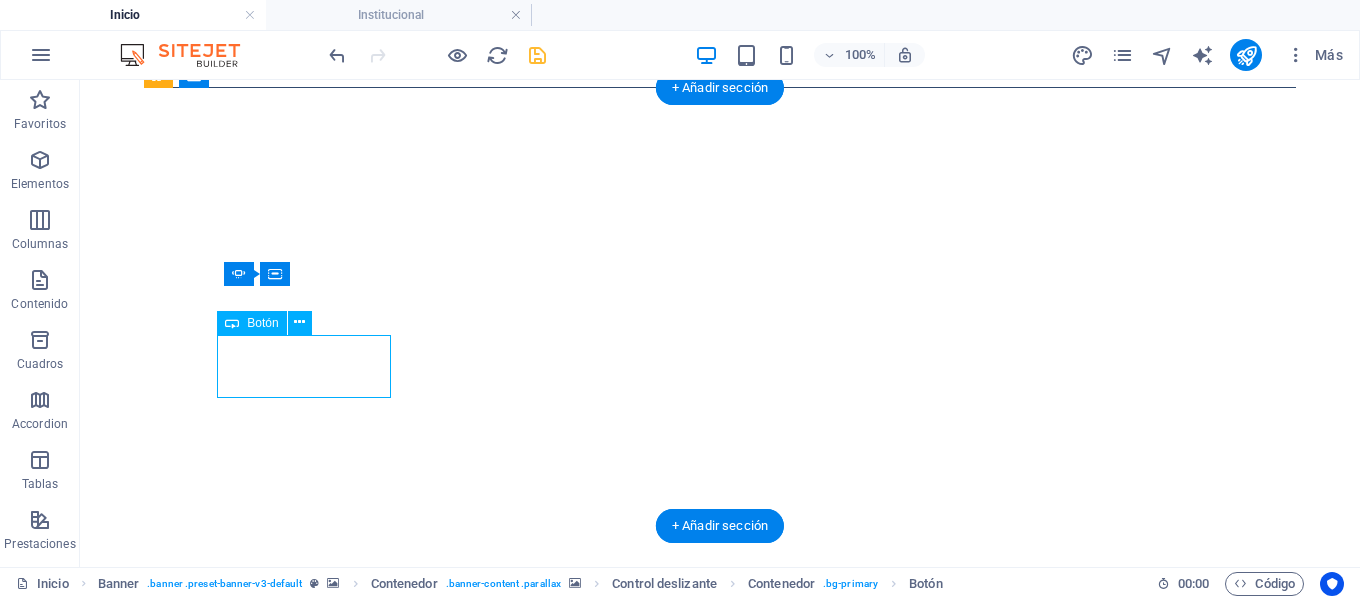 click on "Streaming" at bounding box center [304, 1188] 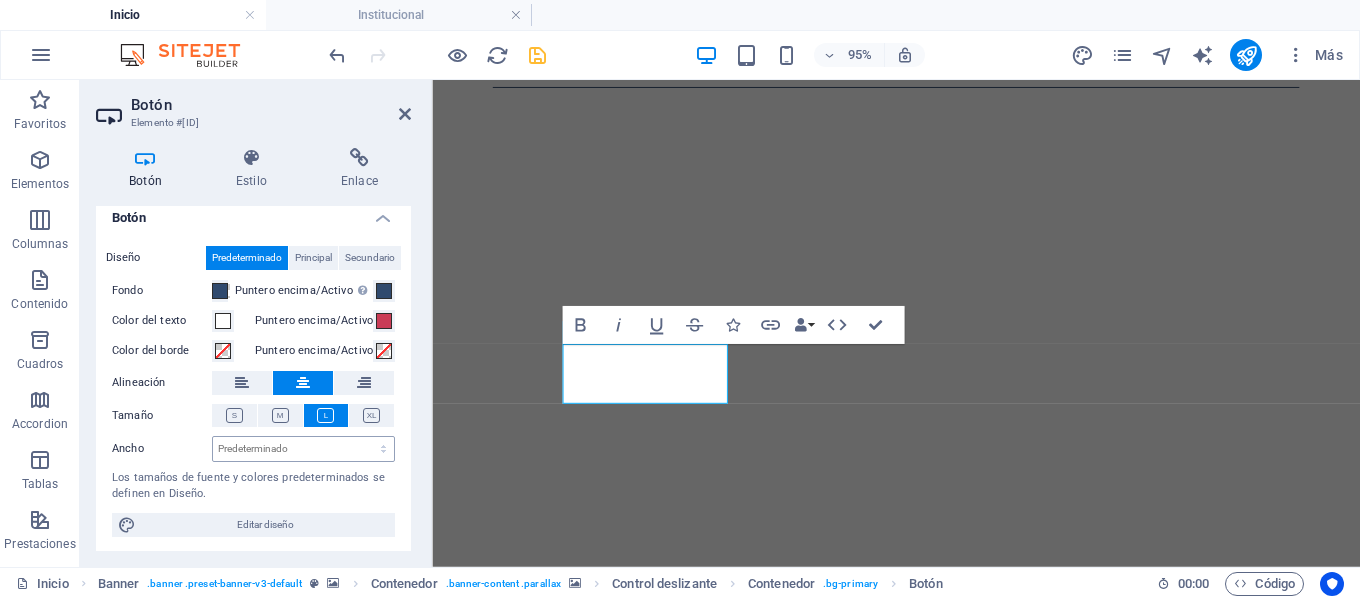 scroll, scrollTop: 14, scrollLeft: 0, axis: vertical 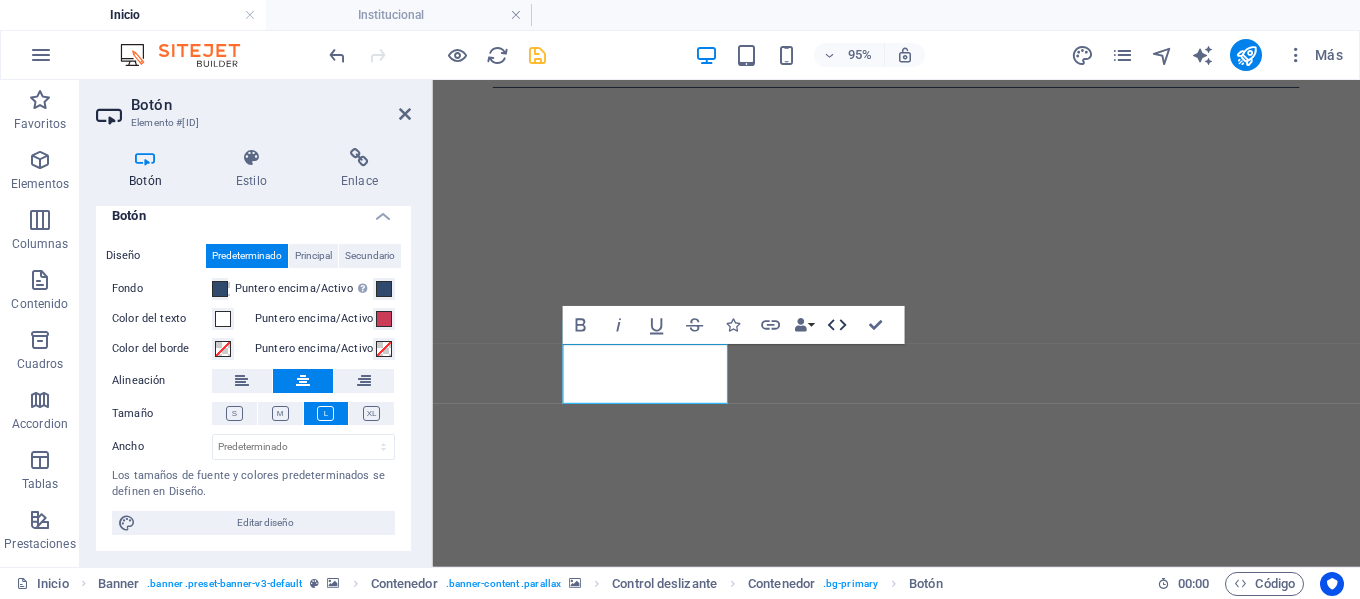 click 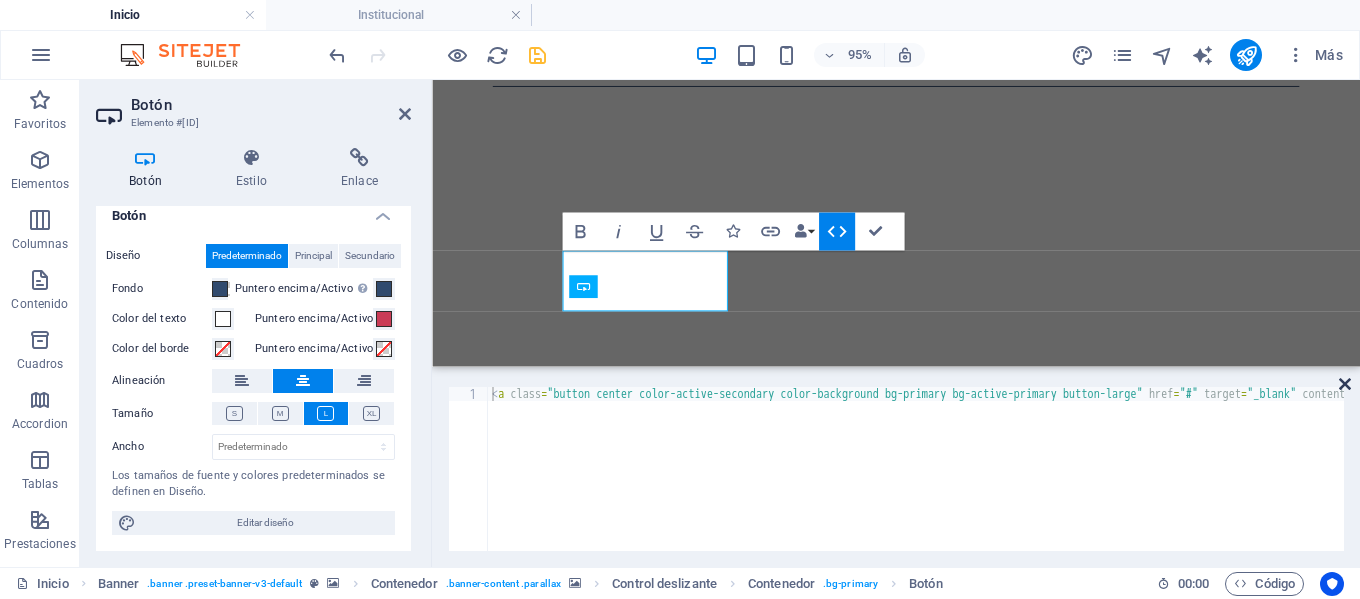 click at bounding box center (1345, 384) 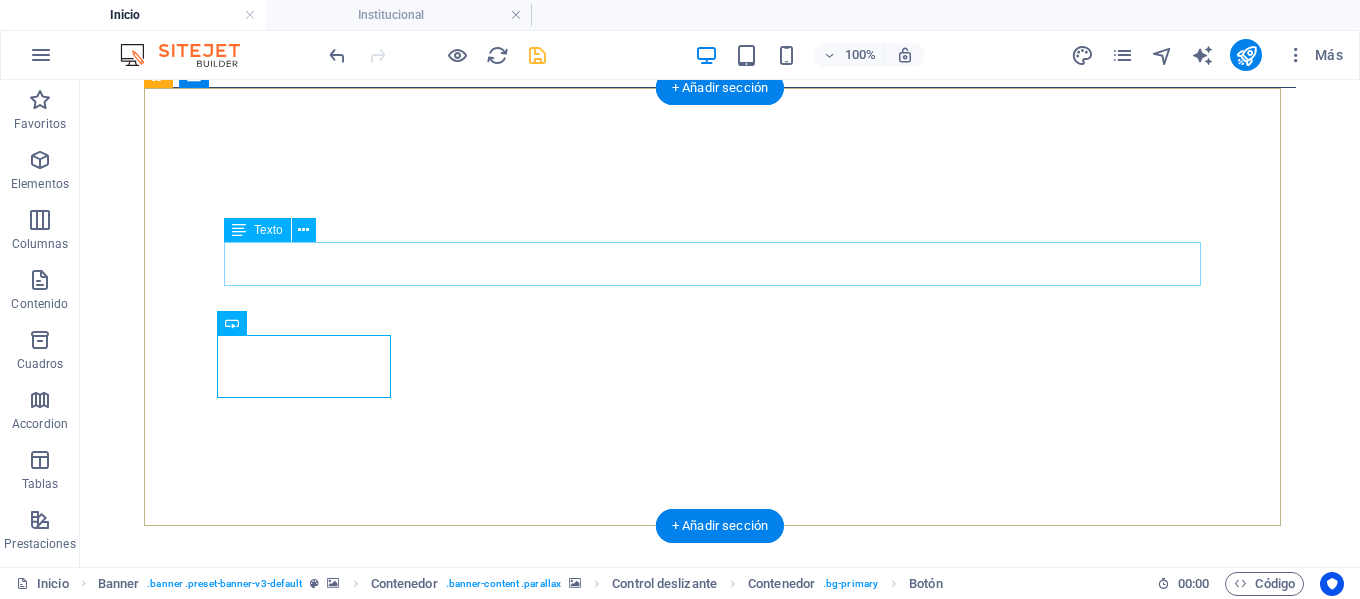 click on "Ser con los jóvenes, casa que evang eliza" at bounding box center (720, 1134) 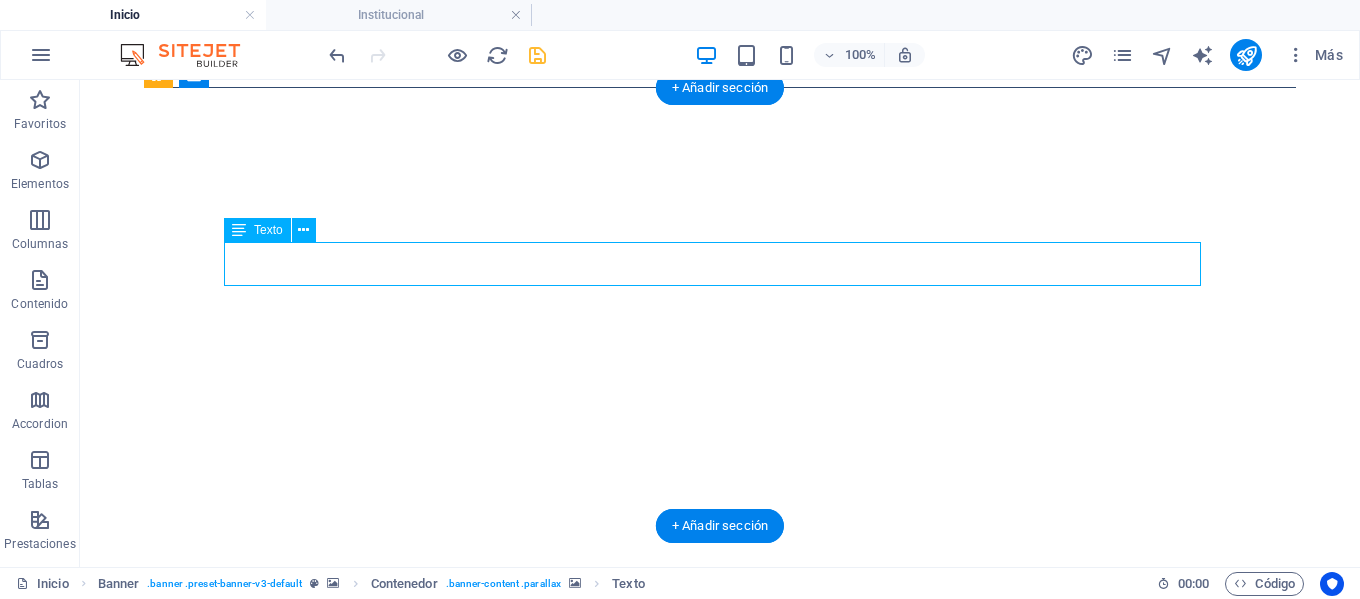 click on "Ser con los jóvenes, casa que evang eliza" at bounding box center (720, 1134) 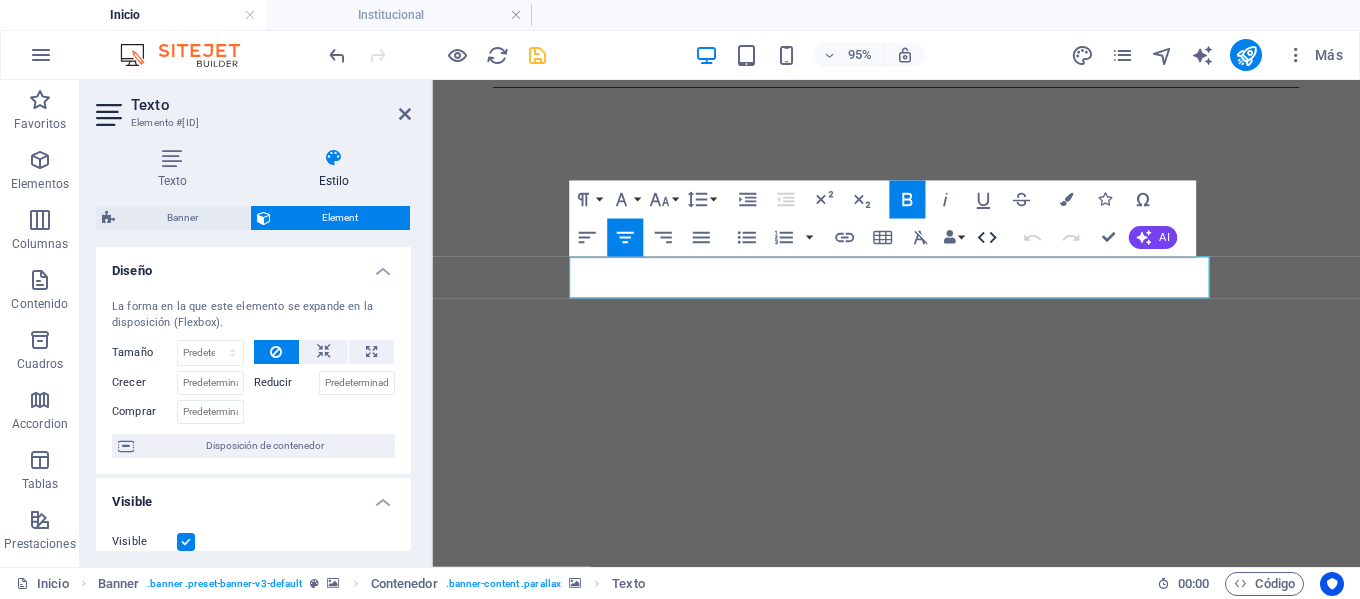 click 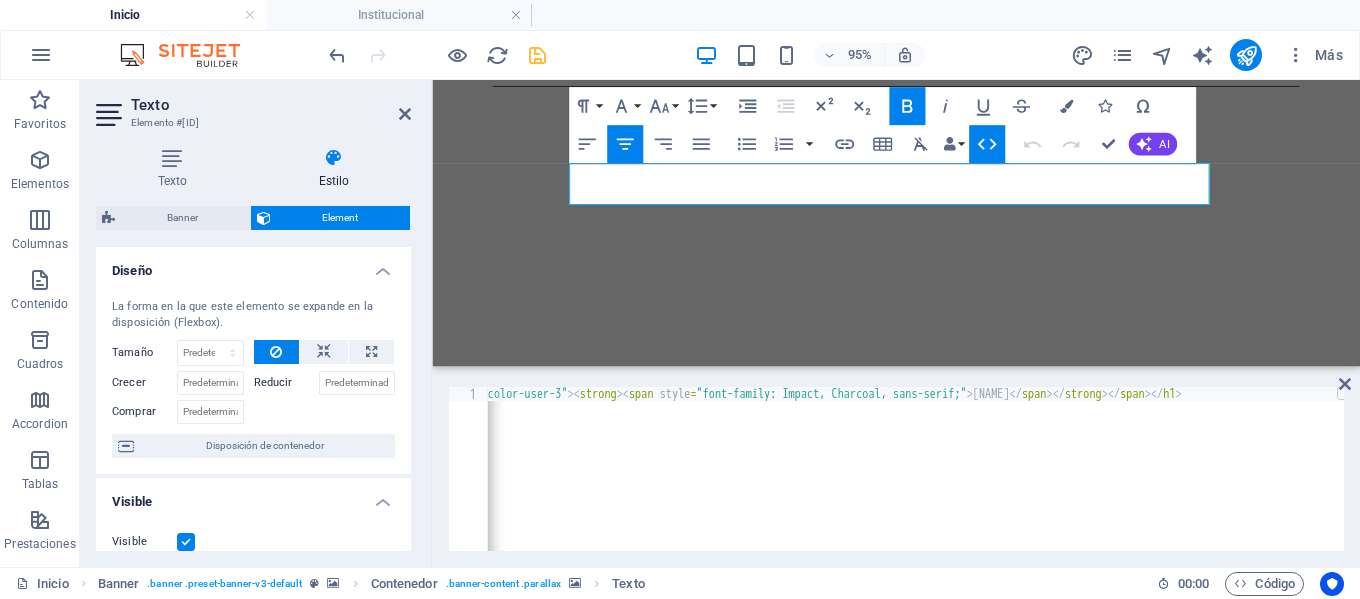 scroll, scrollTop: 0, scrollLeft: 1221, axis: horizontal 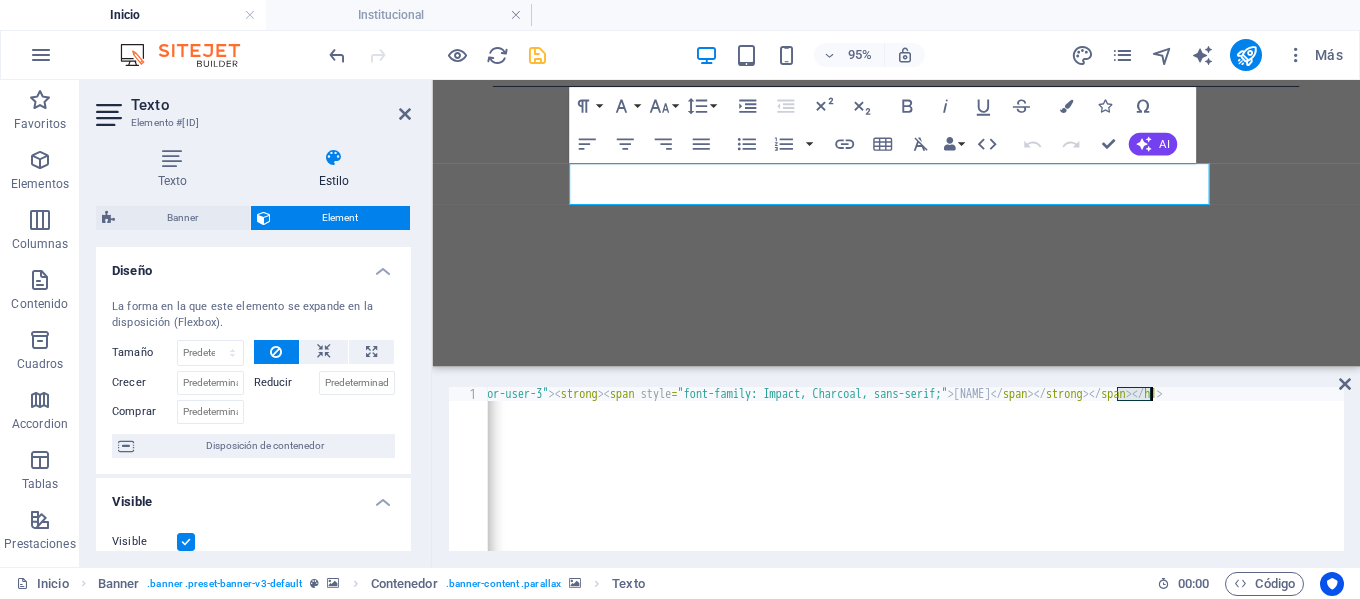 drag, startPoint x: 1114, startPoint y: 393, endPoint x: 1153, endPoint y: 392, distance: 39.012817 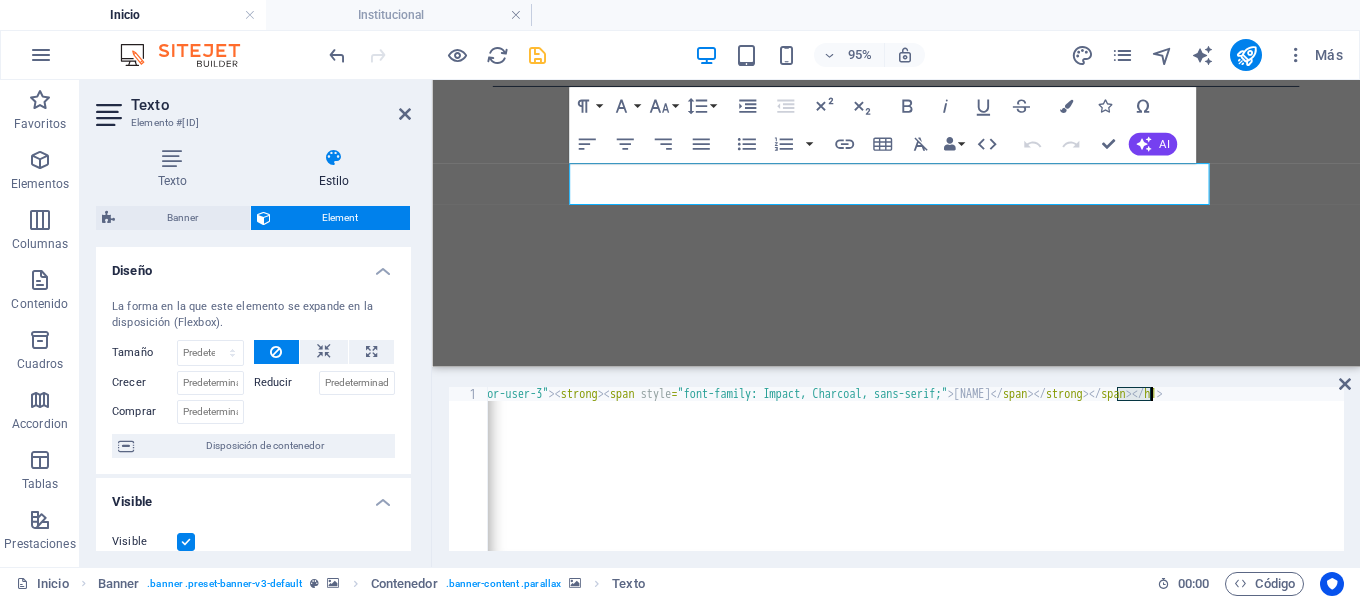 click on "< h1   style = "text-align: center;" > < span   style = "font-family: Impact, Charcoal, sans-serif;" > < span   class = "color-user-3" > < strong > Ser con los jóvenes, casa que evang </ strong > </ span > </ span > < span   class = "color-user-3" > < strong > < span   style = "font-family: Impact, Charcoal, sans-serif;" > eliza </ span > </ strong > </ span > </ h1 >" at bounding box center [305, 481] 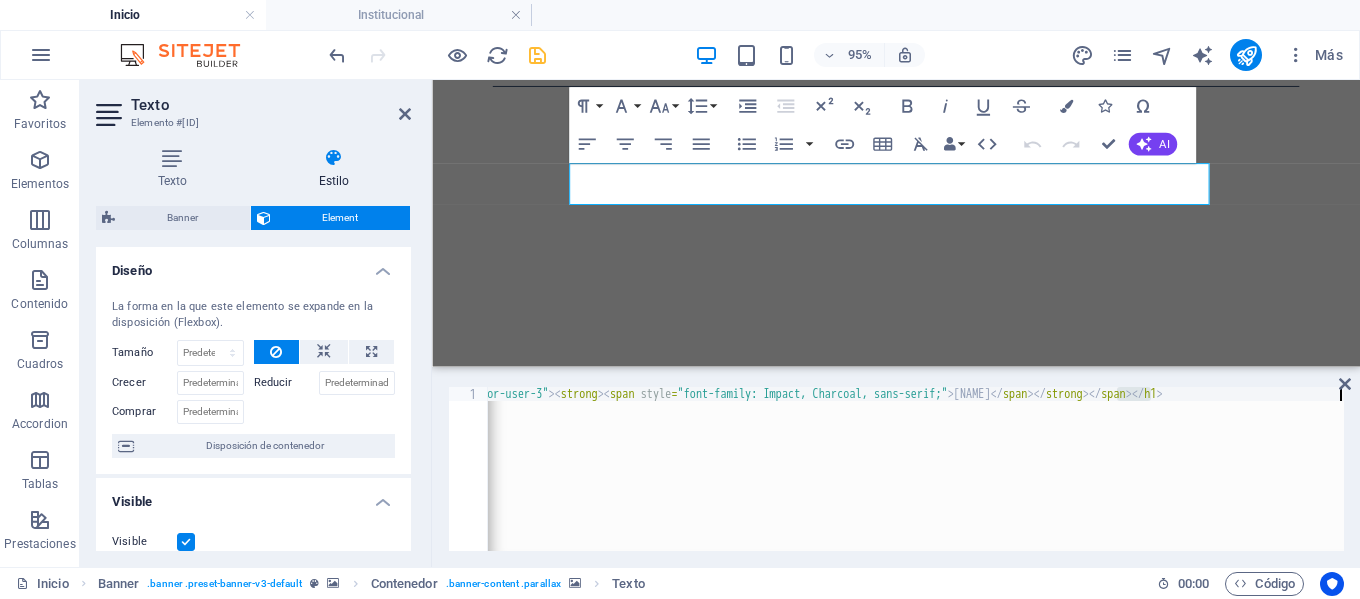 scroll, scrollTop: 0, scrollLeft: 0, axis: both 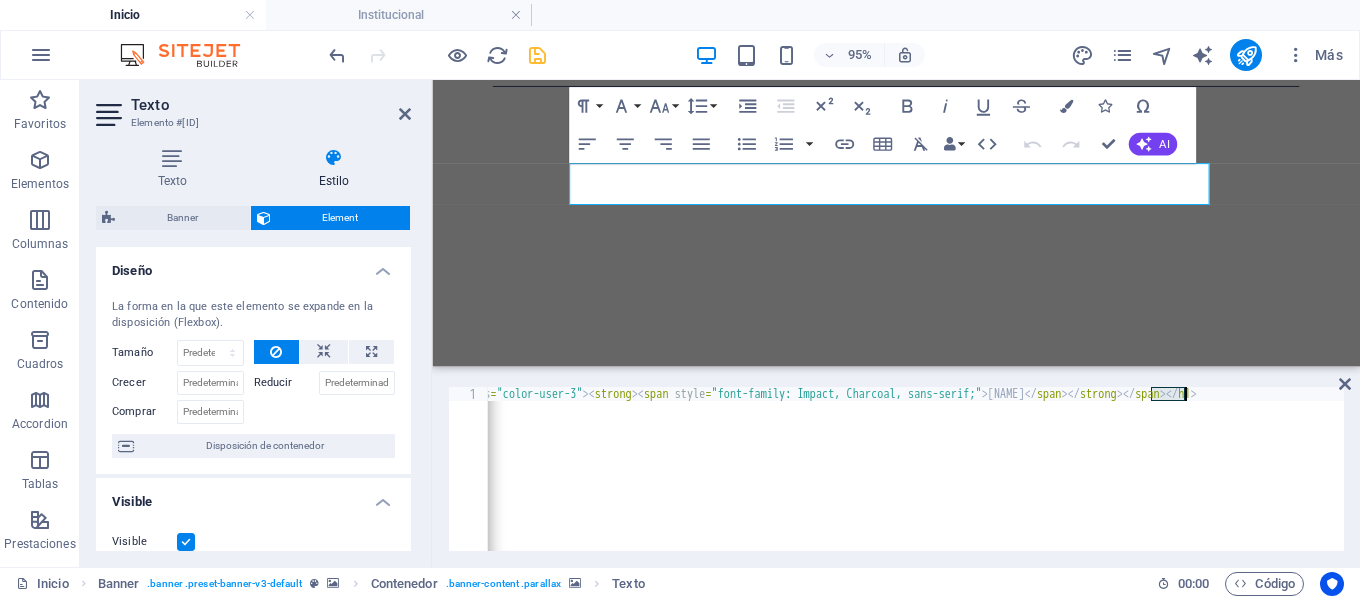 drag, startPoint x: 1152, startPoint y: 393, endPoint x: 1186, endPoint y: 393, distance: 34 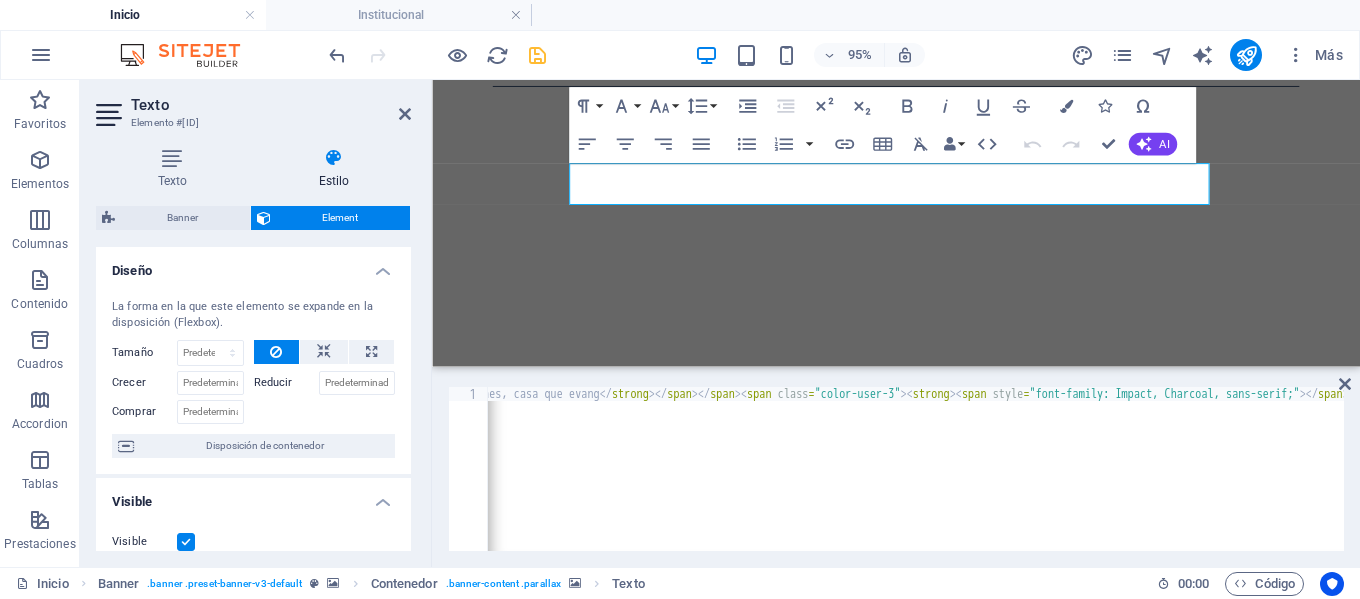 scroll, scrollTop: 0, scrollLeft: 862, axis: horizontal 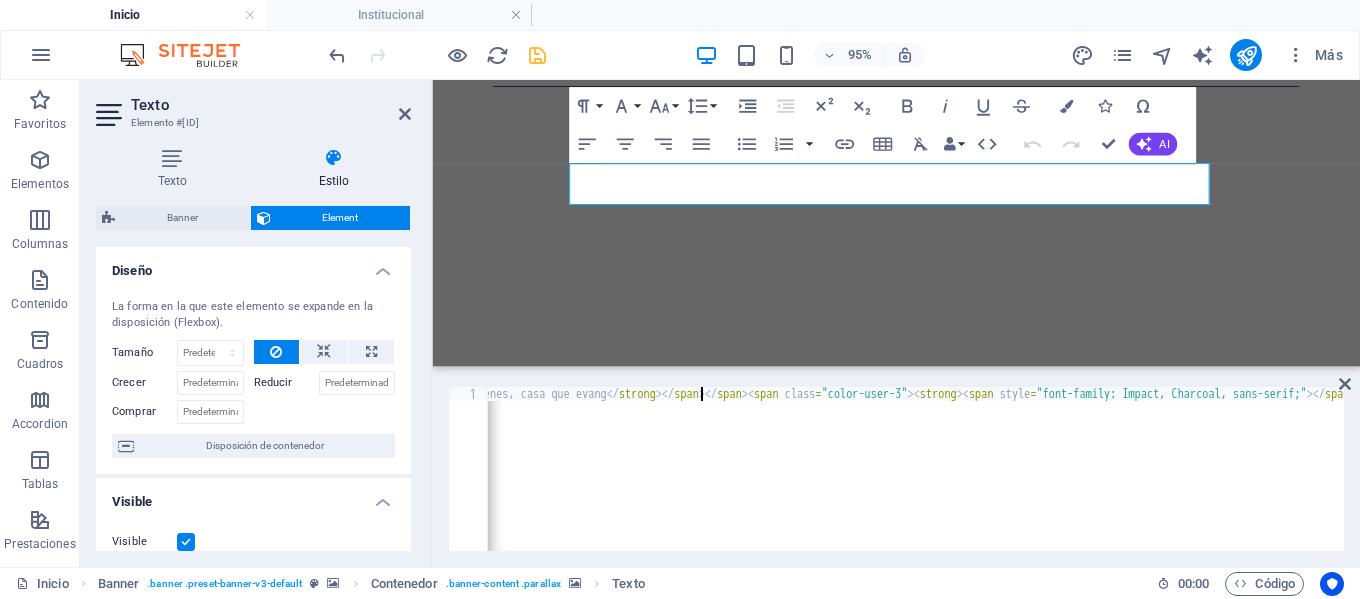 click on "< h1   style = "text-align: center;" > < span   style = "font-family: Impact, Charcoal, sans-serif;" > < span   class = "color-user-3" > < strong > Ser con los jóvenes, casa que evang </ strong > </ span > </ span > < span   class = "color-user-3" > < strong > < span   style = "font-family: Impact, Charcoal, sans-serif;" > </ span > </ strong > </ span > </ h1 >" at bounding box center (647, 481) 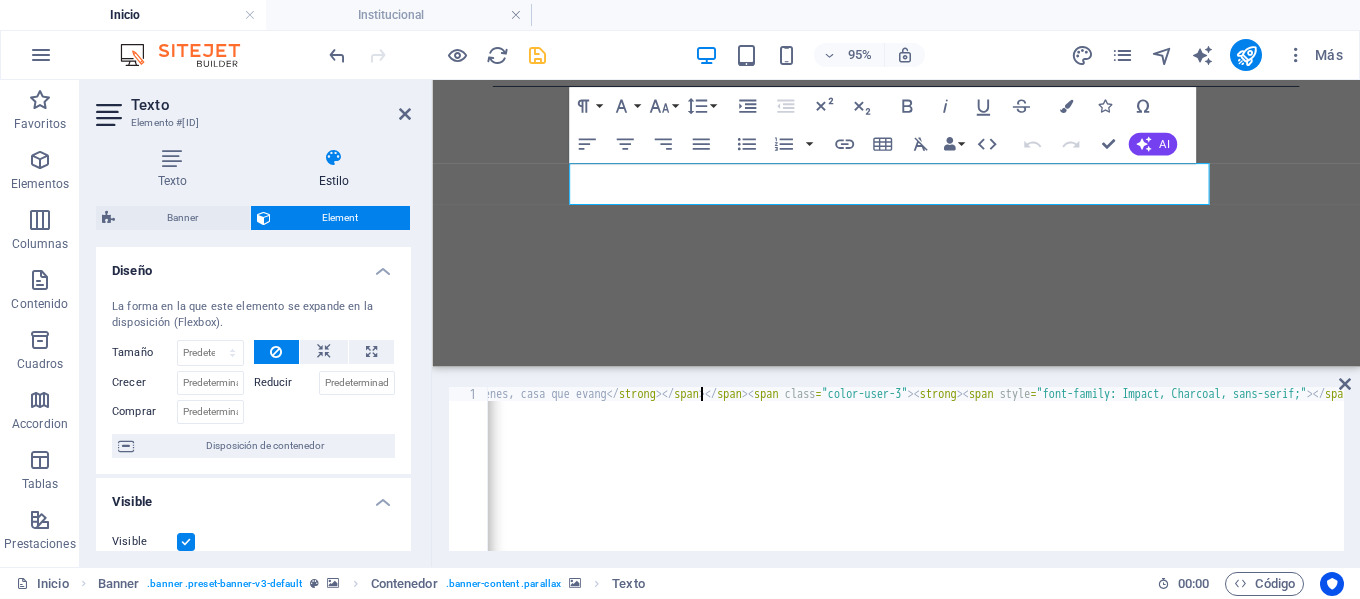 paste on "[NAME]" 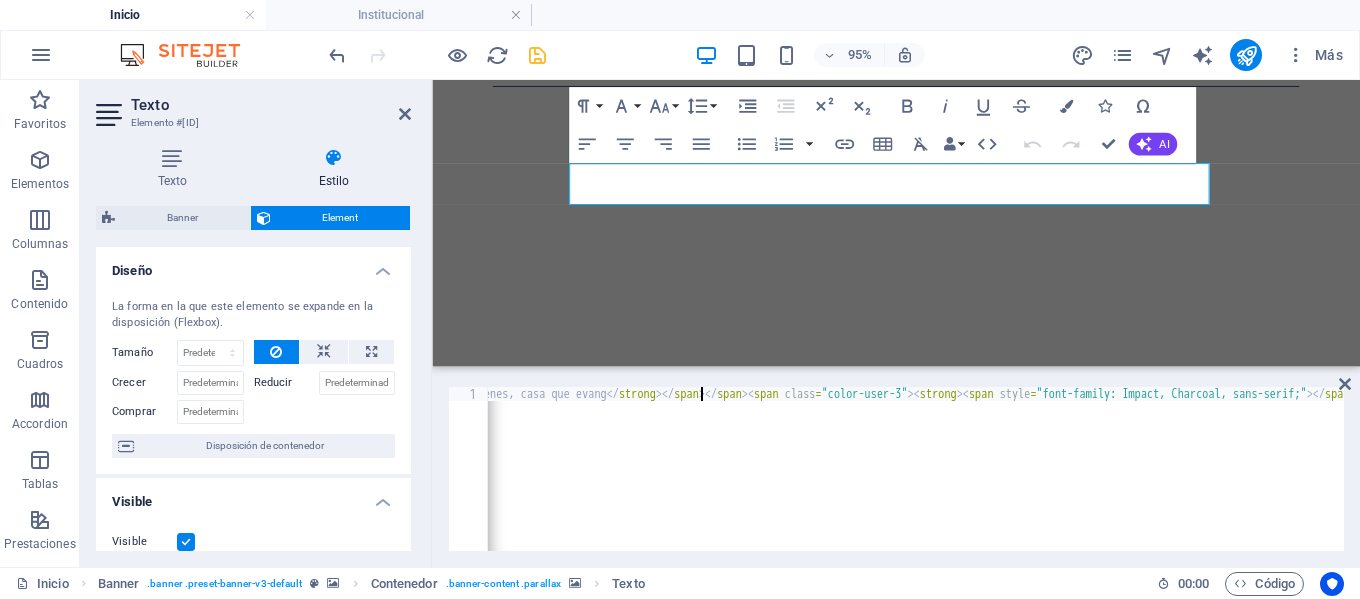 type on "<h1 style="text-align: center;"><span style="font-family: Impact, Charcoal, sans-serif;"><span class="color-user-3"><strong>Ser con los jóvenes, casa que evangeliza</strong></span></span><span class="color-user-3"><strong><span style="font-family: Impact, Charcoal, sans-serif;"></span></strong></span></h1>" 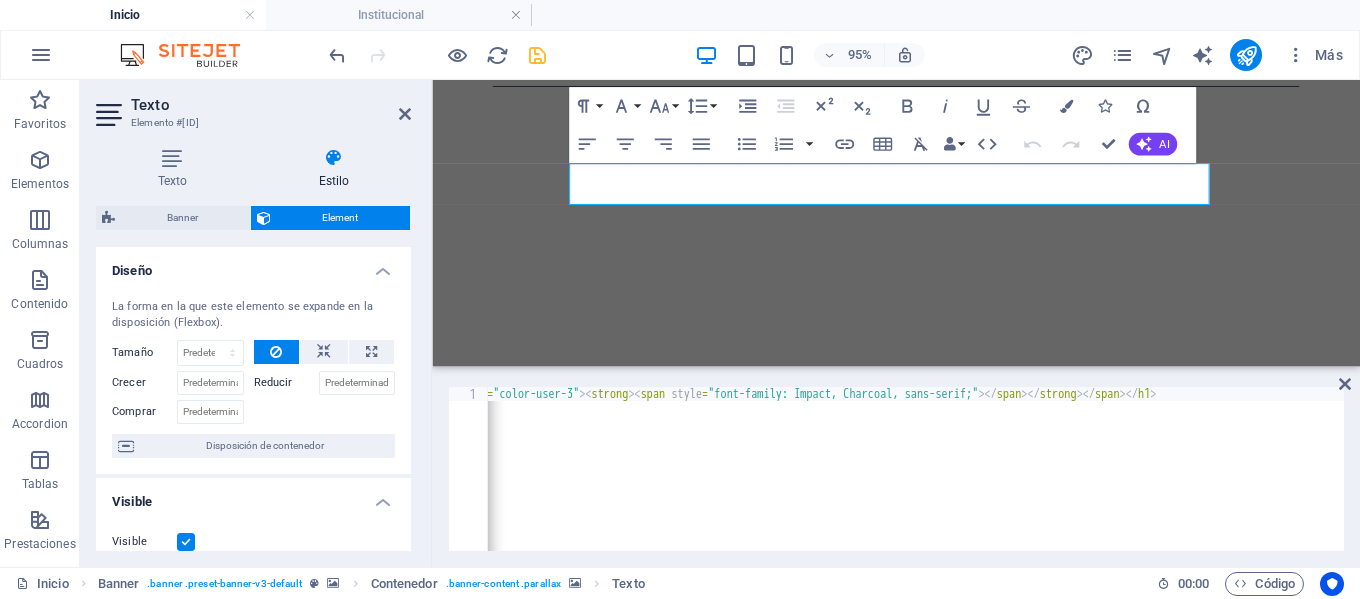 scroll, scrollTop: 0, scrollLeft: 1221, axis: horizontal 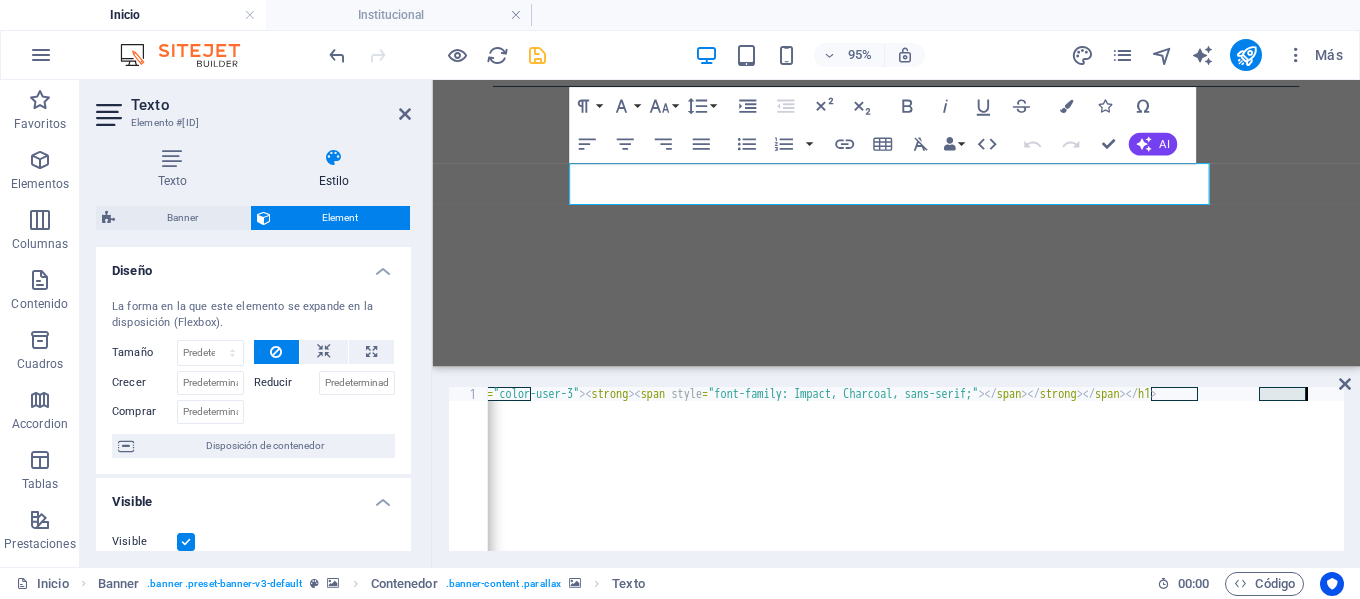 drag, startPoint x: 1260, startPoint y: 391, endPoint x: 1307, endPoint y: 394, distance: 47.095646 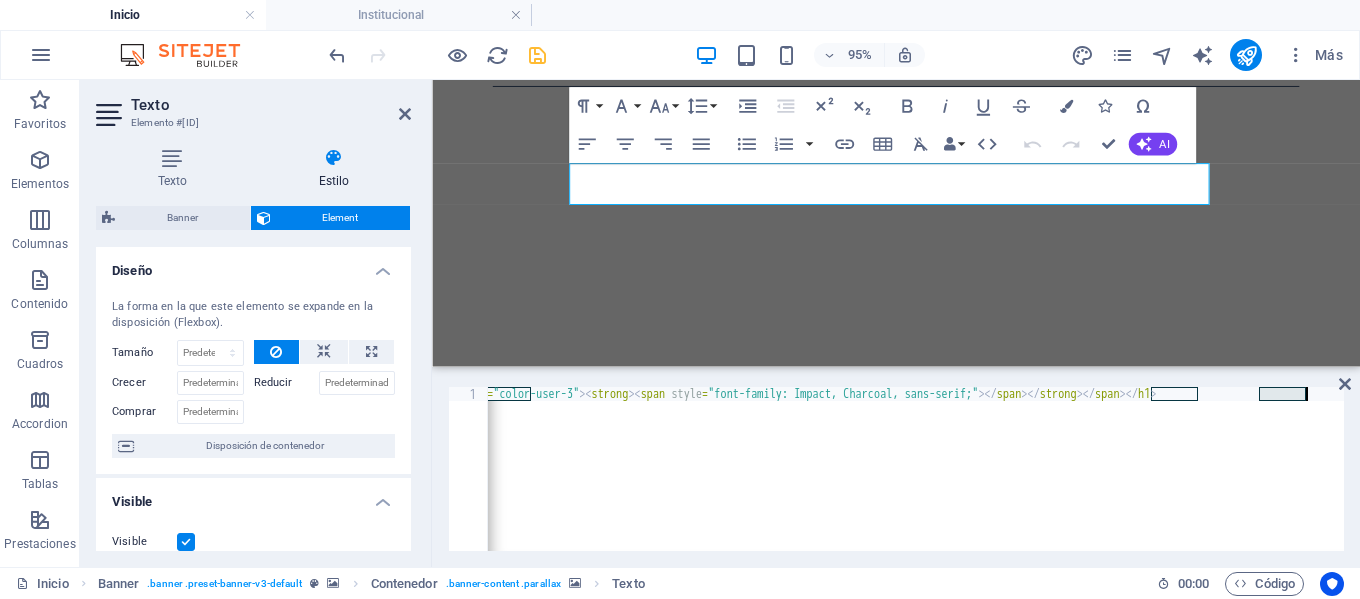 click on "< h1   style = "text-align: center;" > < span   style = "font-family: Impact, Charcoal, sans-serif;" > < span   class = "color-user-3" > < strong > Ser con los jóvenes, casa que evangeliza </ strong > </ span > </ span > < span   class = "color-user-3" > < strong > < span   style = "font-family: Impact, Charcoal, sans-serif;" > </ span > </ strong > </ span > </ h1 >" at bounding box center [305, 481] 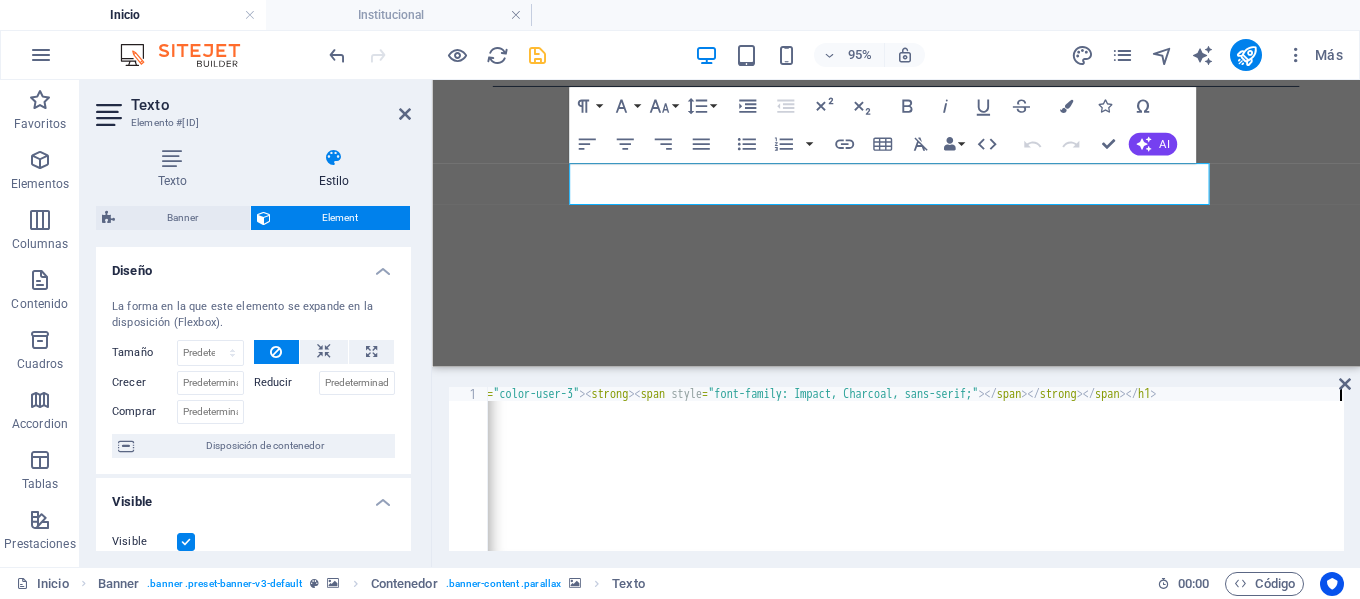 click on "< h1   style = "text-align: center;" > < span   style = "font-family: Impact, Charcoal, sans-serif;" > < span   class = "color-user-3" > < strong > Ser con los jóvenes, casa que evangeliza </ strong > </ span > </ span > < span   class = "color-user-3" > < strong > < span   style = "font-family: Impact, Charcoal, sans-serif;" > </ span > </ strong > </ span > </ h1 >" at bounding box center [305, 481] 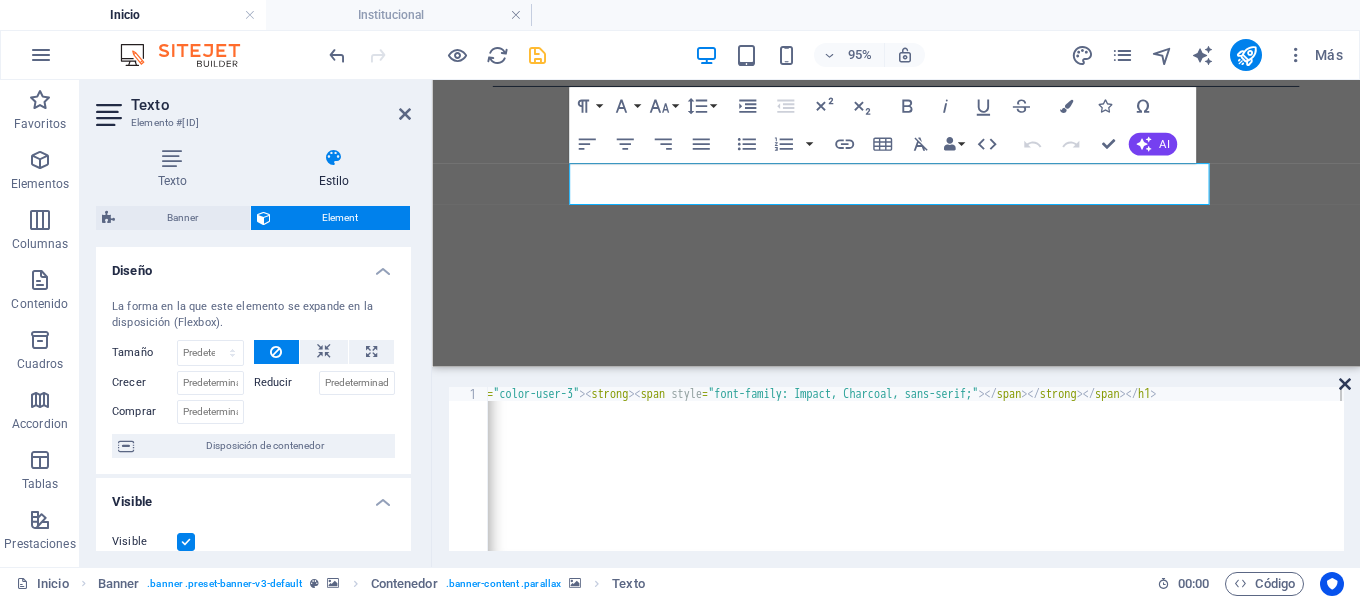 click at bounding box center [1345, 384] 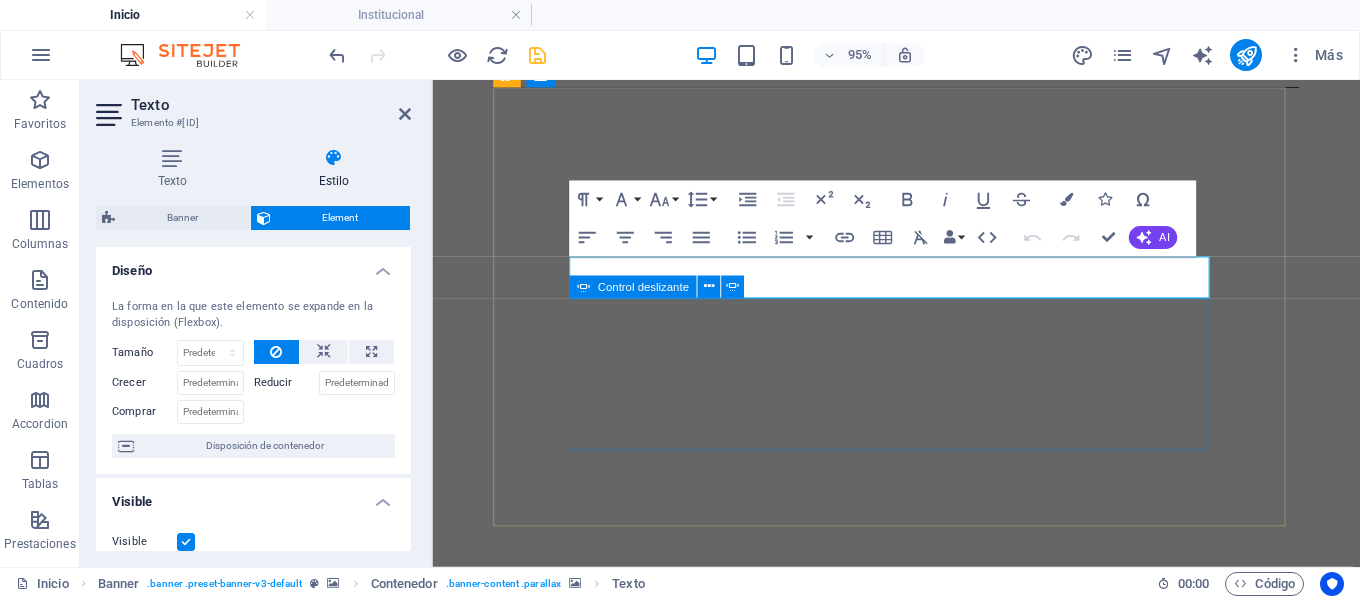 click on "Streaming Propuesta Educativa Partners Contacto" at bounding box center (920, 1278) 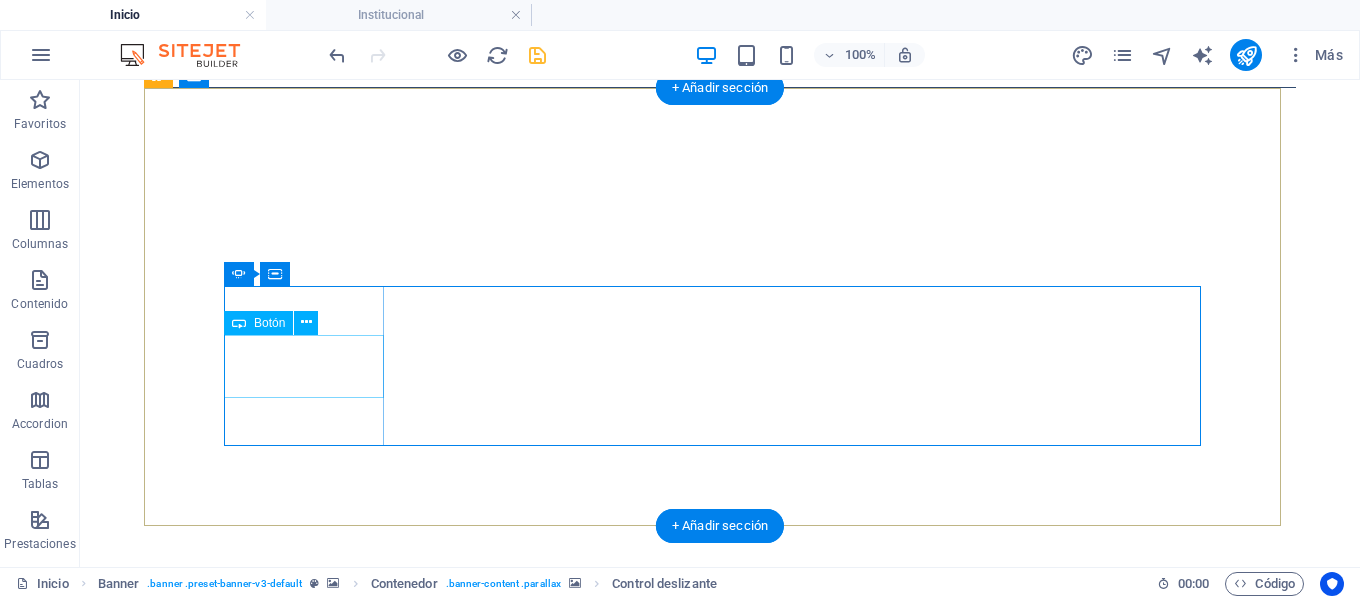 click on "Partners" at bounding box center [-16, 1459] 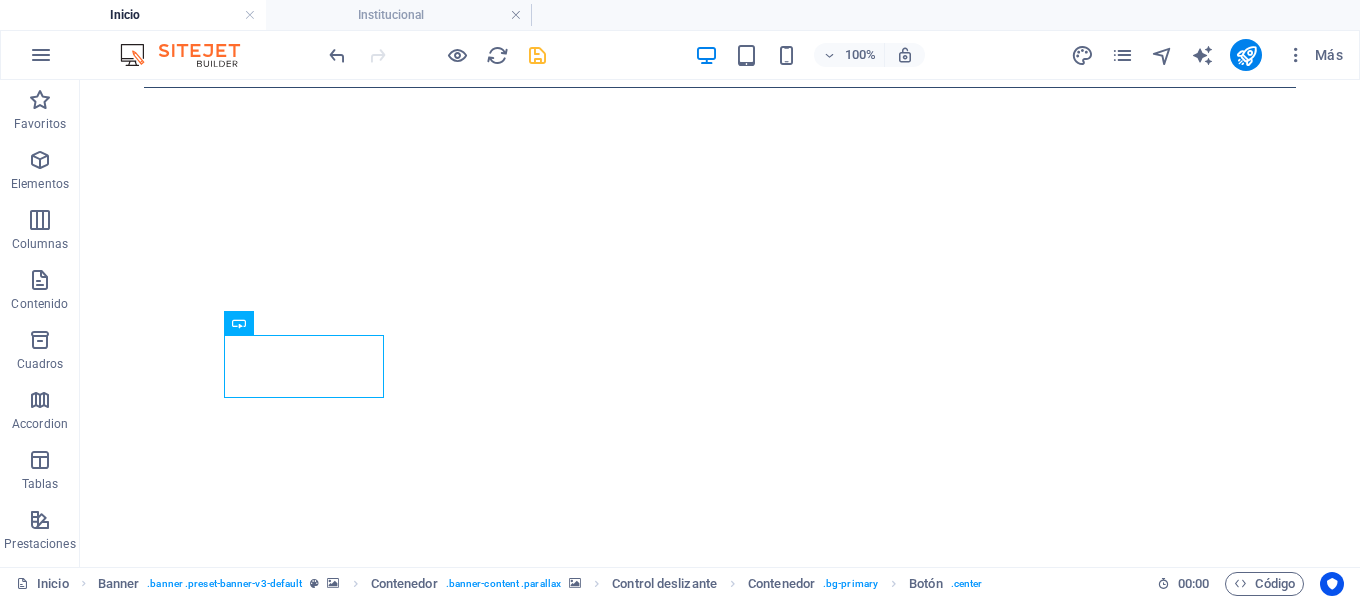 click on "Skip to main content
Inicio Institucional Para Padres Contacto Novedades Partners Ser con los jóvenes, casa que evangeliza Streaming Propuesta Educativa Partners Contacto Expo Taller De Música   [MONTH] 28, 2025   Suspensión De Clases El Lunes 30 De [MONTH] Por Ola Polar   [MONTH] 28, 2025    Anterior Siguiente  Propuesta educativa Nivel inicial Desde sala de 3 a 5 años. ver más primaria Desde Primero hasta Séptimo grado ver más secundaria Desde Primero hasta Quinto año ver más teléfonos Teléfono +549 [PHONE] WhatsApp +549 [PHONE] Social Facebook Instagram contacto [EMAIL] Legal Notice Privacy" at bounding box center (720, 3432) 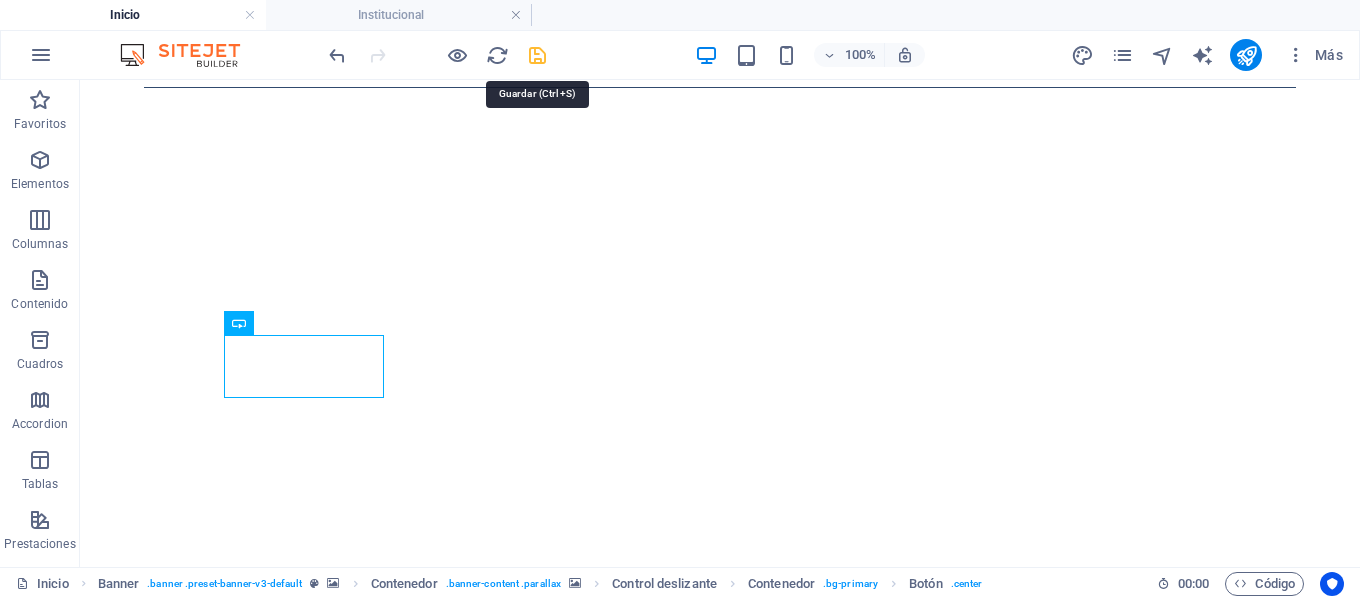 click at bounding box center [537, 55] 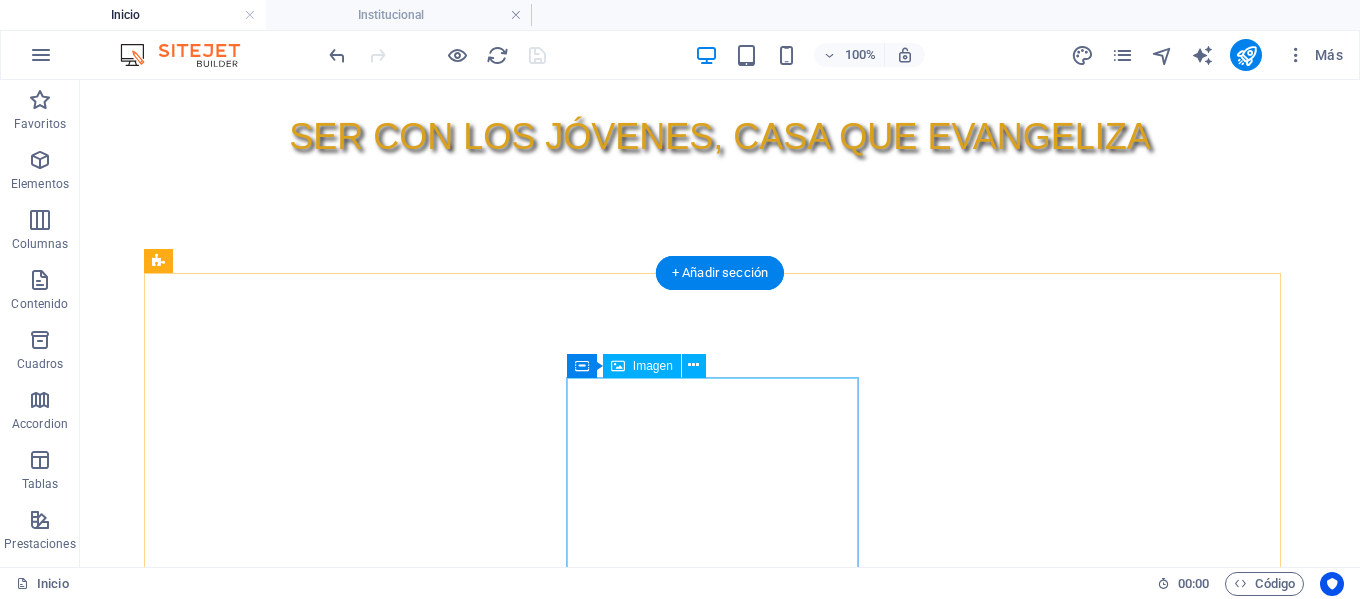 scroll, scrollTop: 1434, scrollLeft: 0, axis: vertical 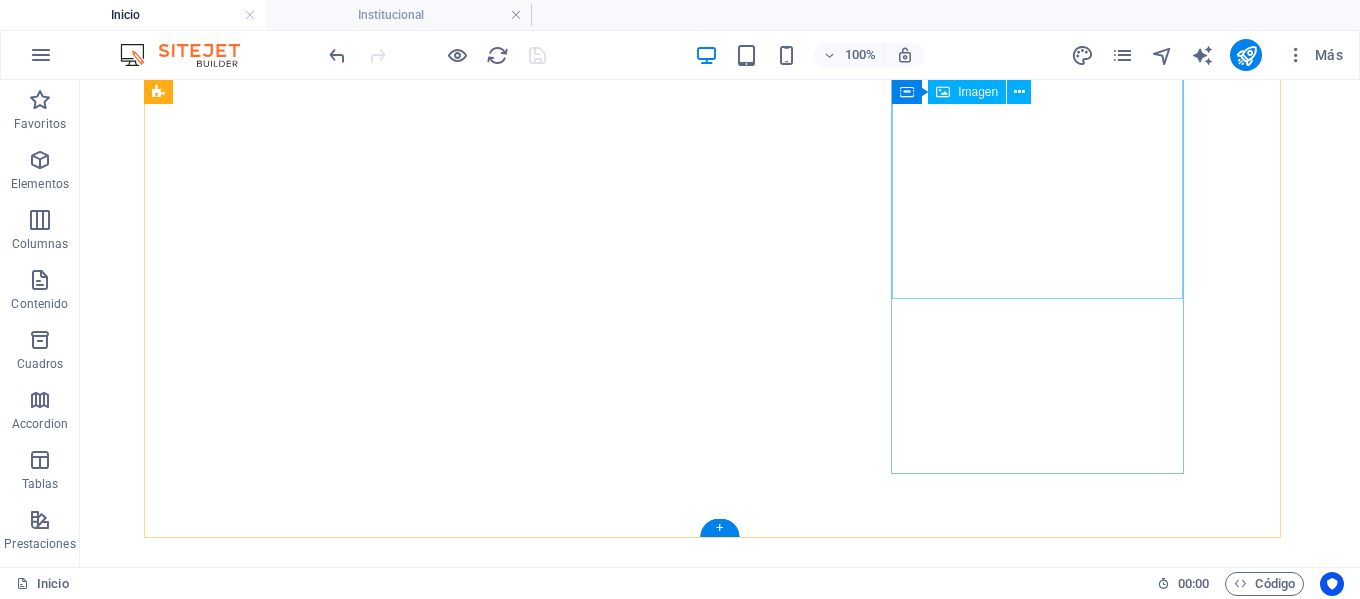 click at bounding box center [632, 4584] 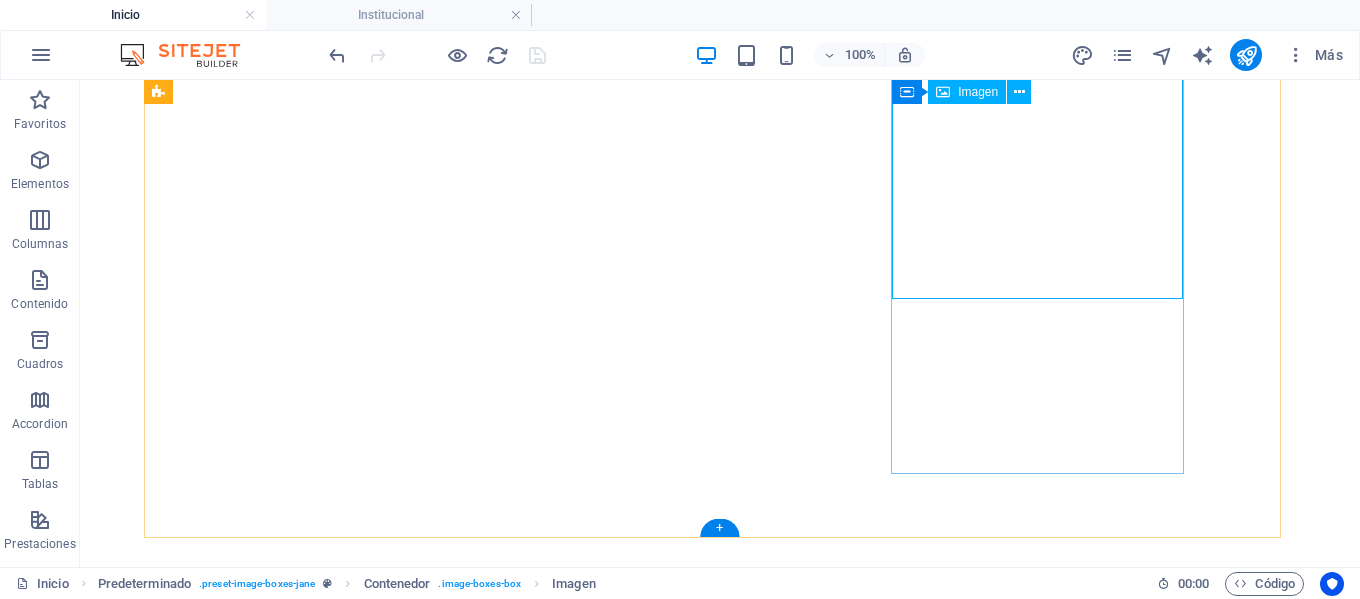 click at bounding box center (632, 4584) 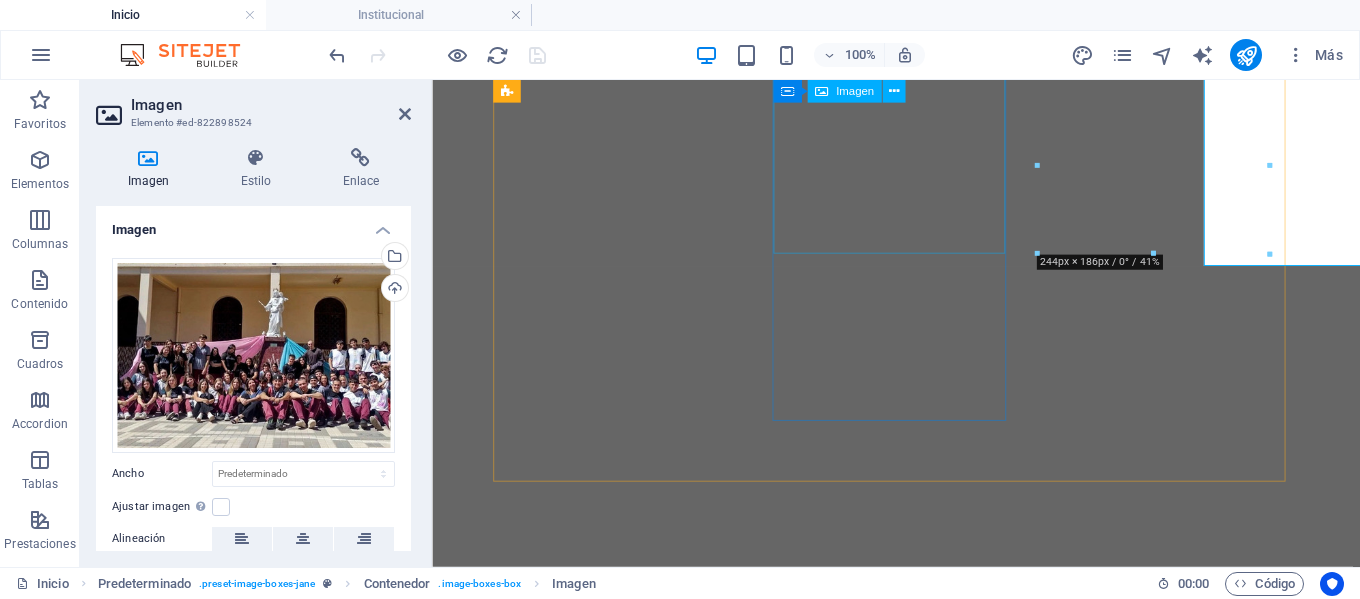 scroll, scrollTop: 1457, scrollLeft: 0, axis: vertical 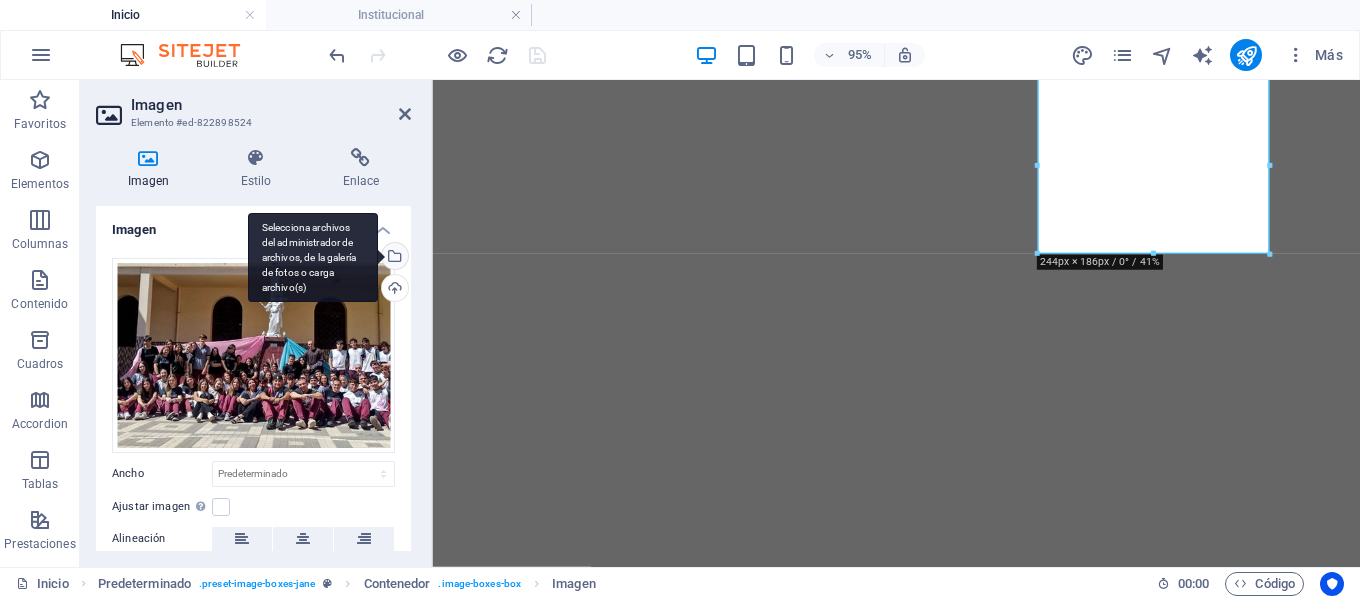 click on "Selecciona archivos del administrador de archivos, de la galería de fotos o carga archivo(s)" at bounding box center [393, 258] 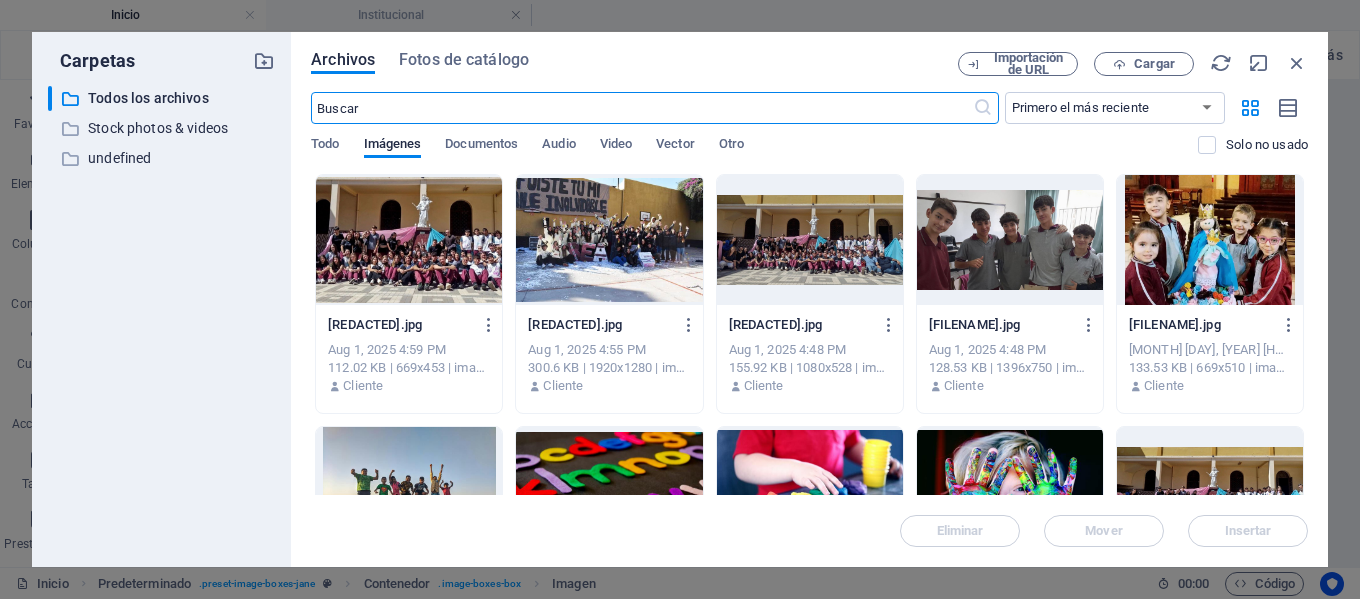 scroll, scrollTop: 1653, scrollLeft: 0, axis: vertical 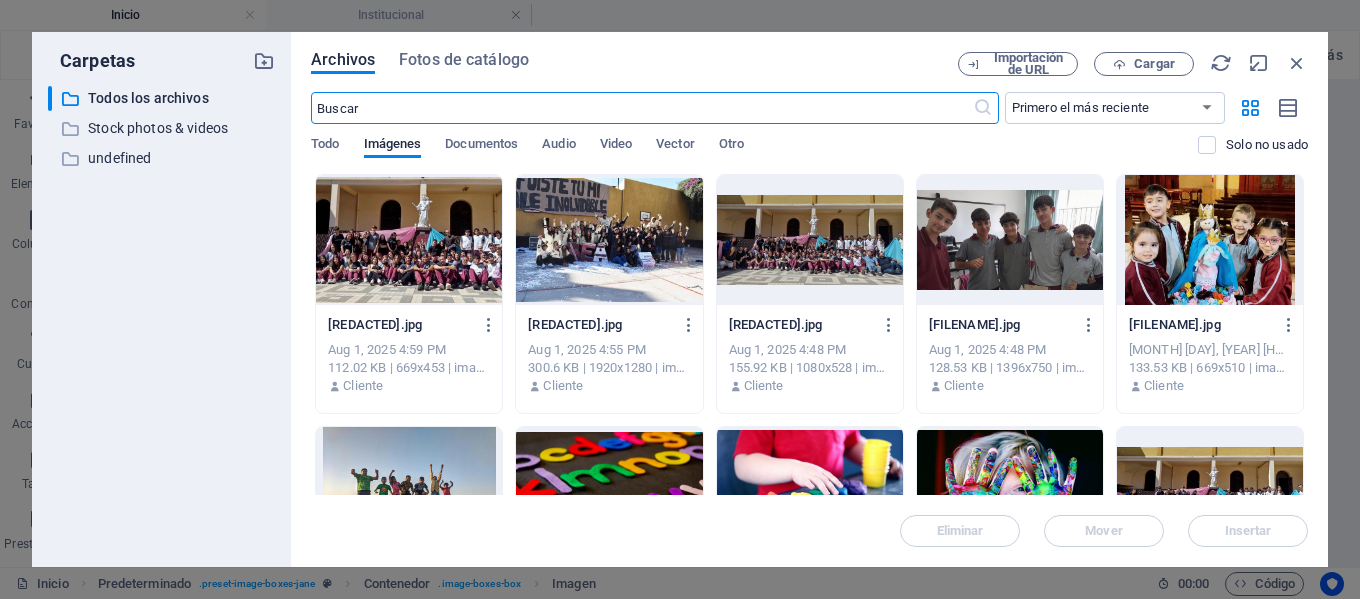 click at bounding box center [1010, 240] 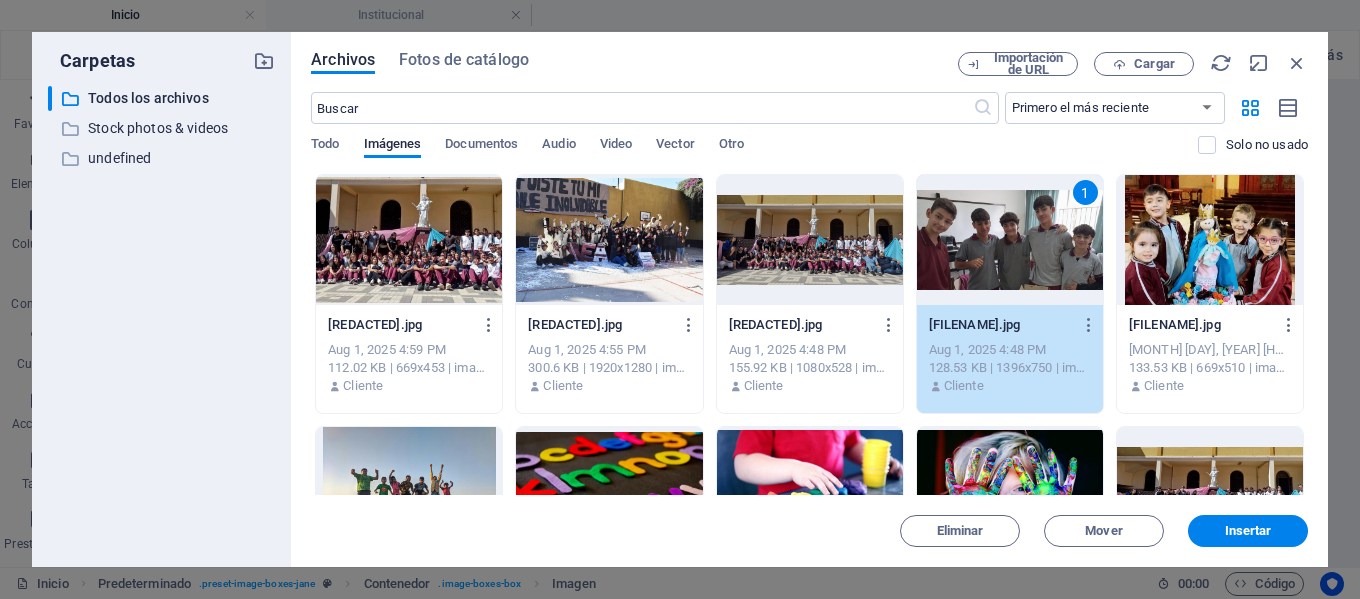 click at bounding box center (609, 240) 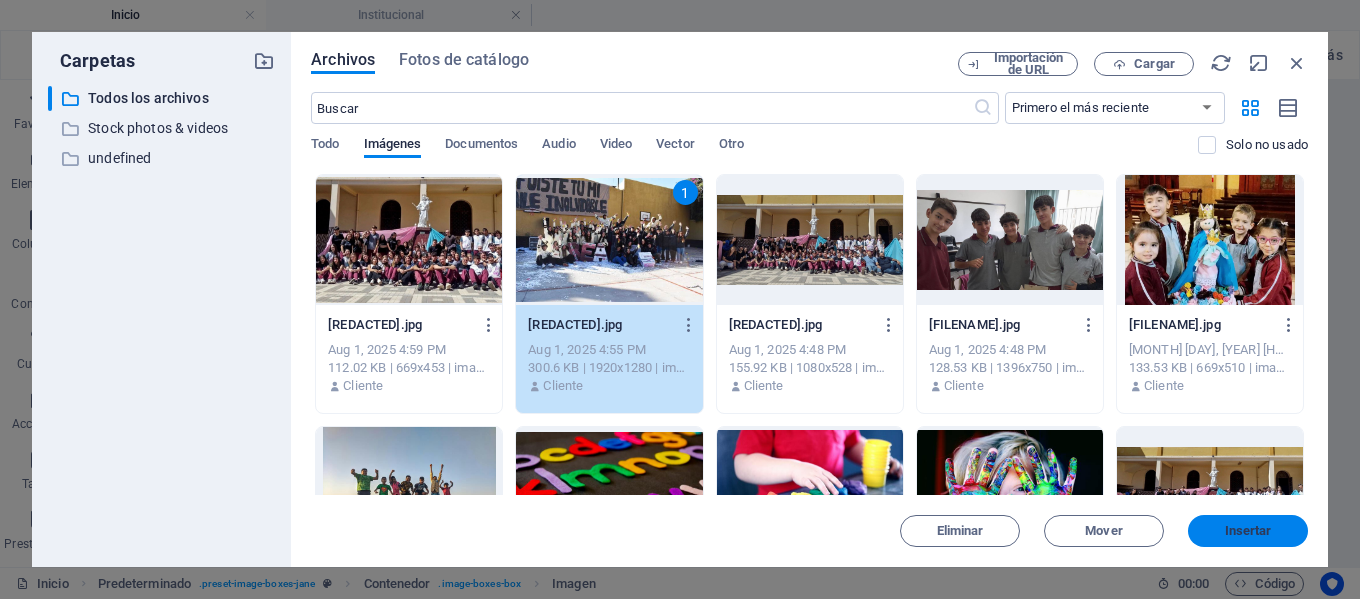 drag, startPoint x: 1207, startPoint y: 525, endPoint x: 808, endPoint y: 467, distance: 403.1935 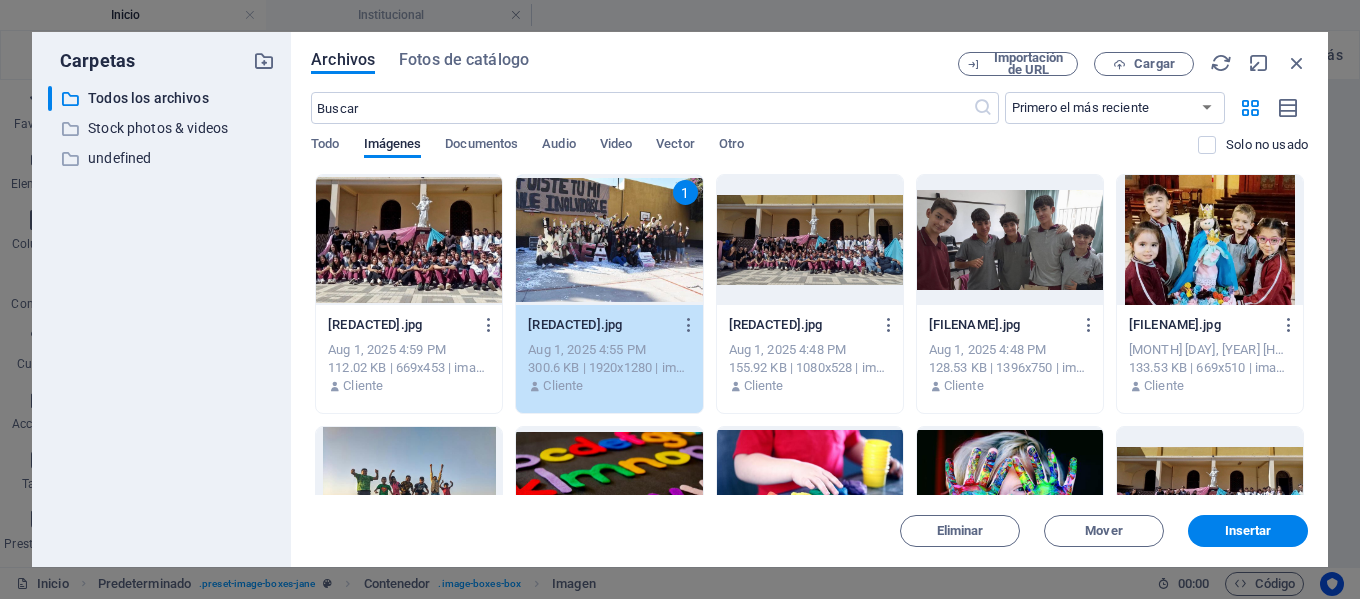 scroll, scrollTop: 1457, scrollLeft: 0, axis: vertical 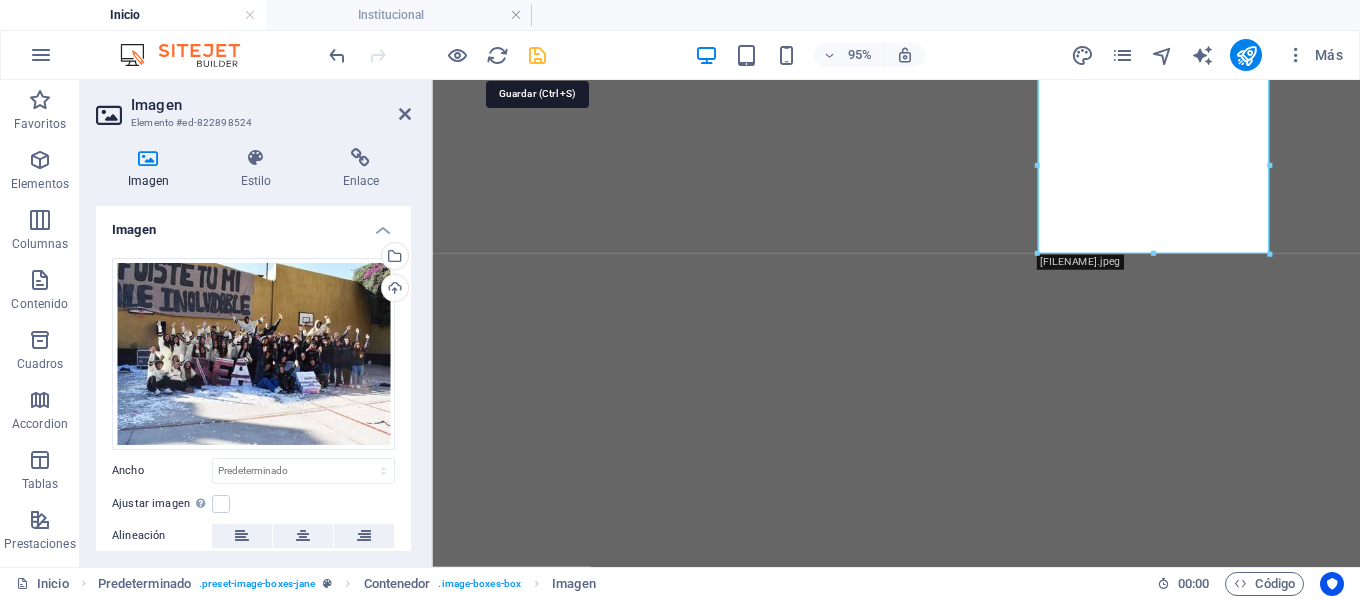 click at bounding box center (537, 55) 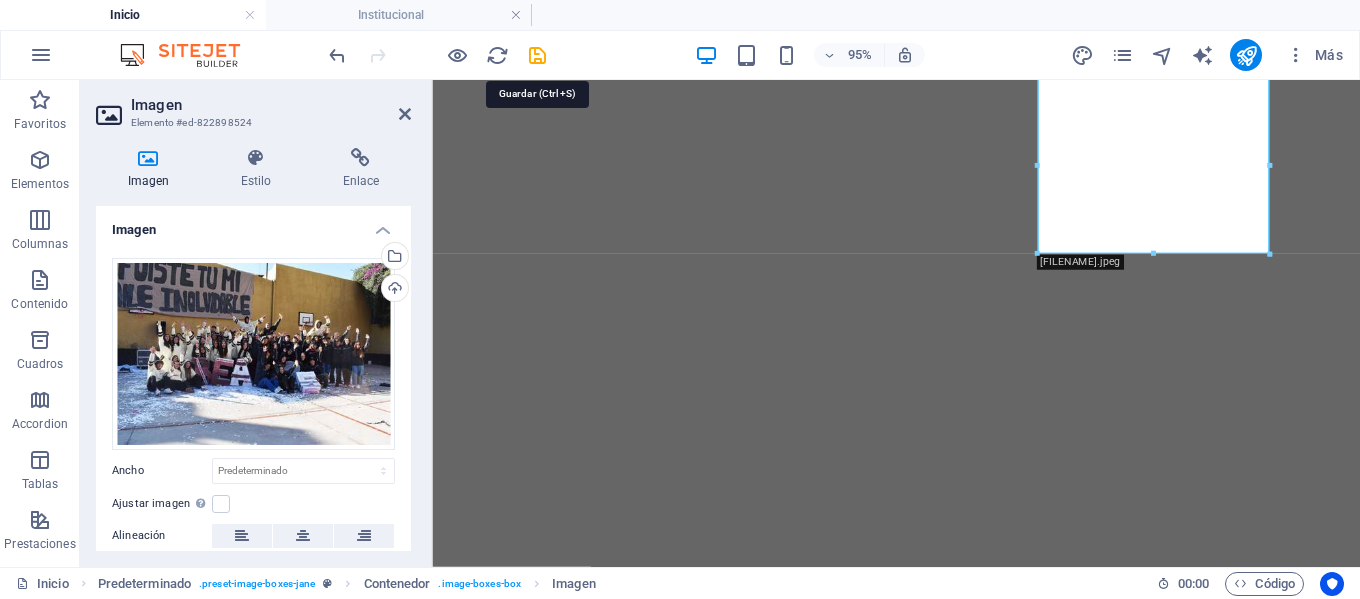 scroll, scrollTop: 1434, scrollLeft: 0, axis: vertical 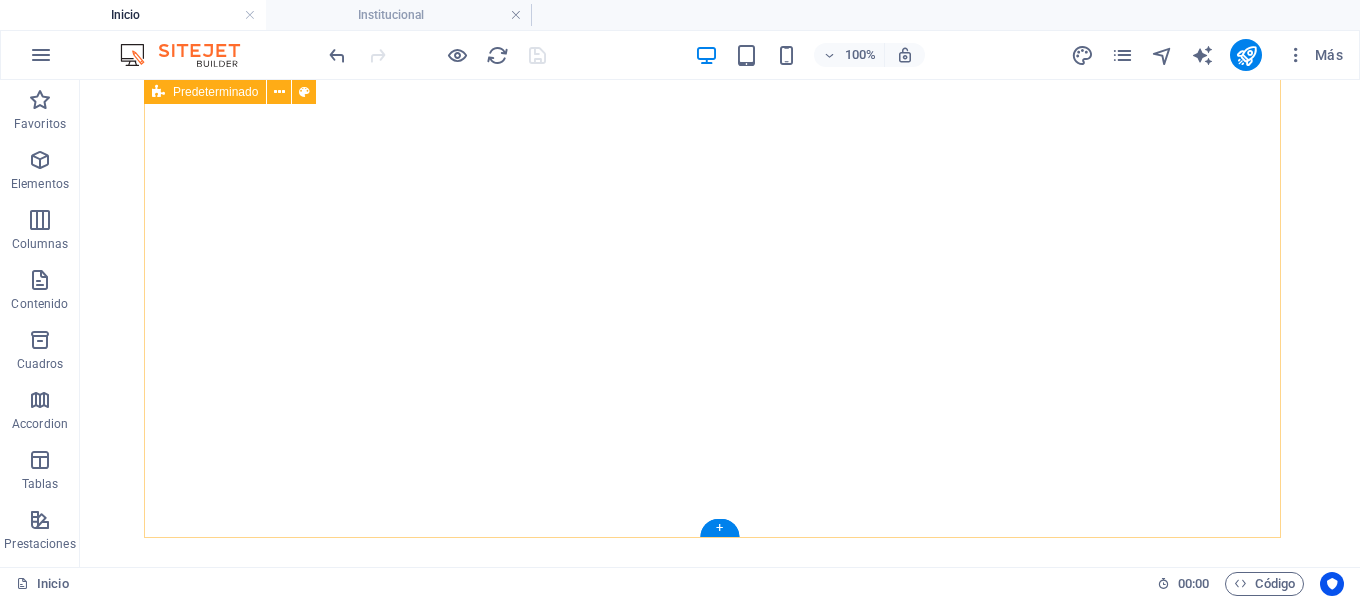 click on "Propuesta educativa Nivel inicial Desde sala de 3 a 5 años. ver más primaria Desde Primero hasta Séptimo grado ver más secundaria Desde Primero hasta Quinto año ver más" at bounding box center [720, 3497] 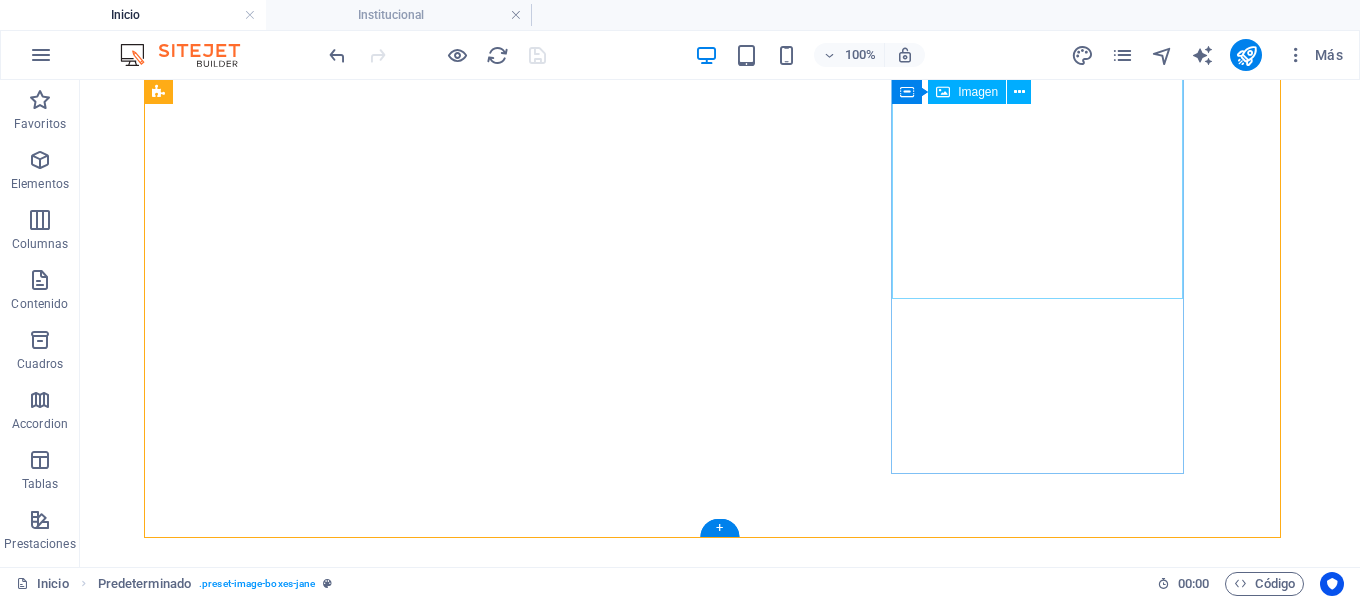 click at bounding box center (632, 4584) 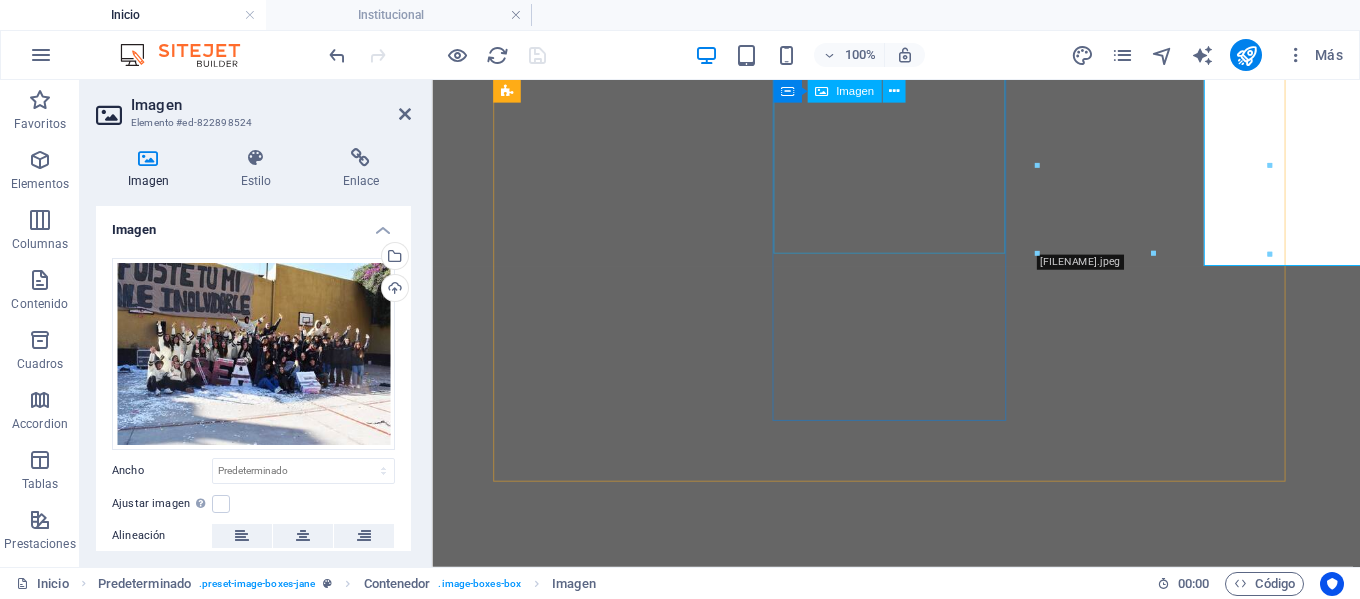 scroll, scrollTop: 1457, scrollLeft: 0, axis: vertical 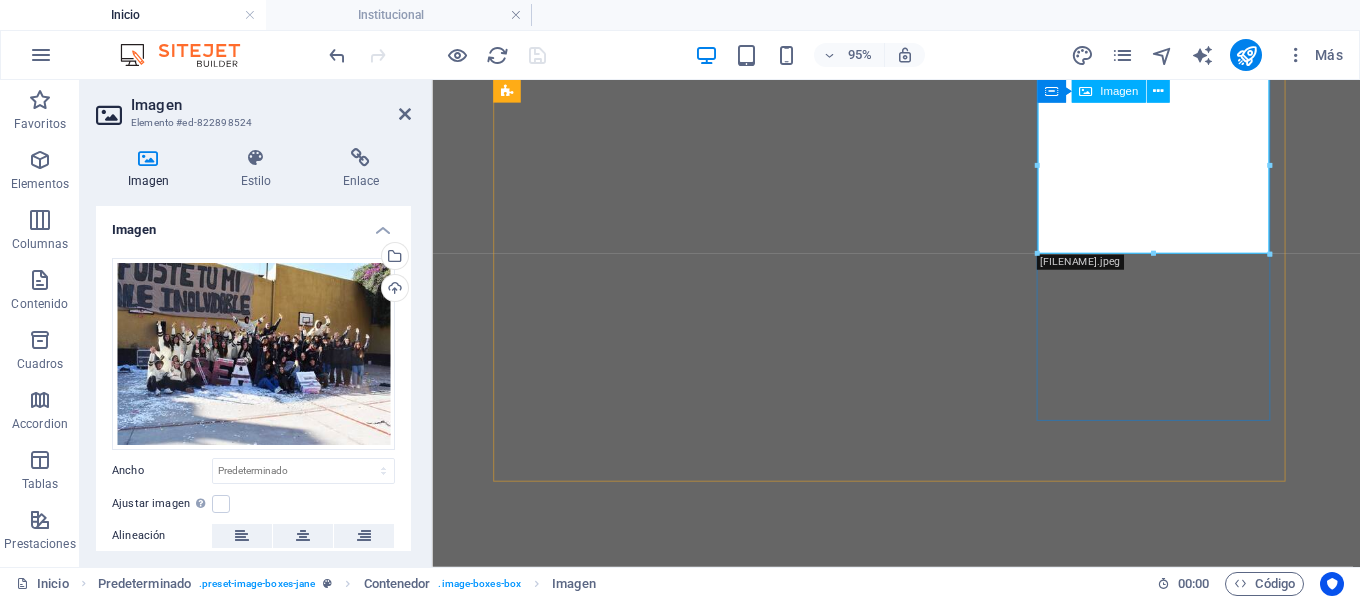 click at bounding box center [920, 4076] 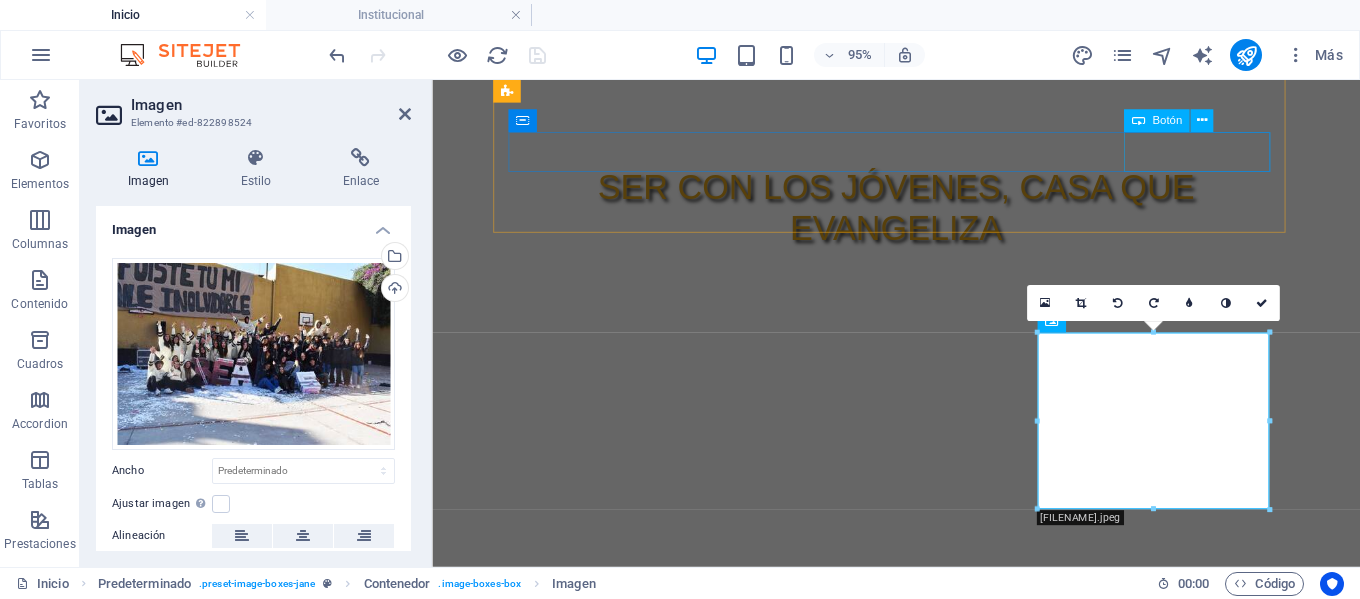 scroll, scrollTop: 1157, scrollLeft: 0, axis: vertical 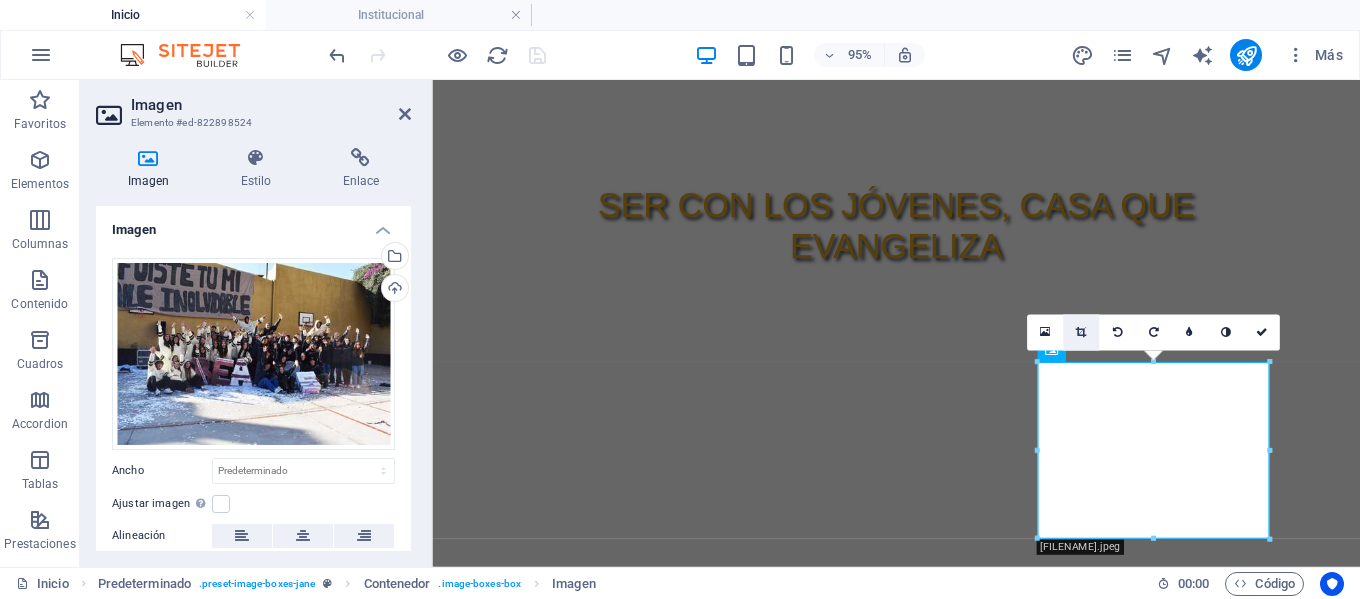 click at bounding box center (1081, 332) 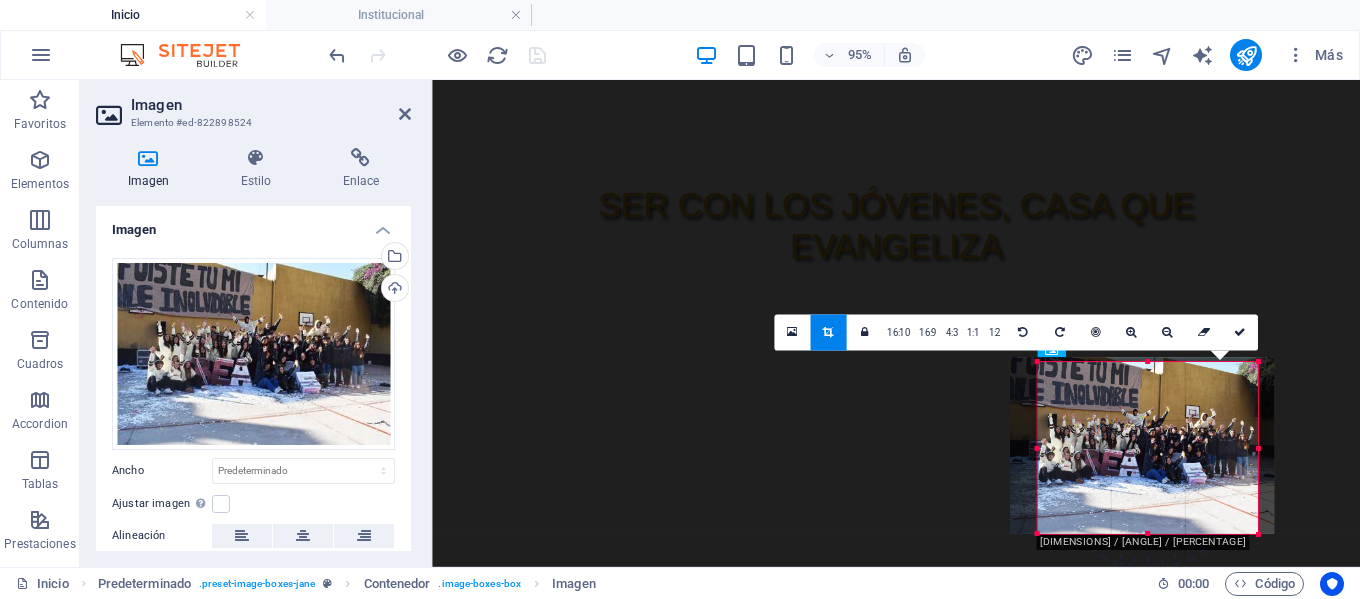 drag, startPoint x: 1037, startPoint y: 360, endPoint x: 1049, endPoint y: 365, distance: 13 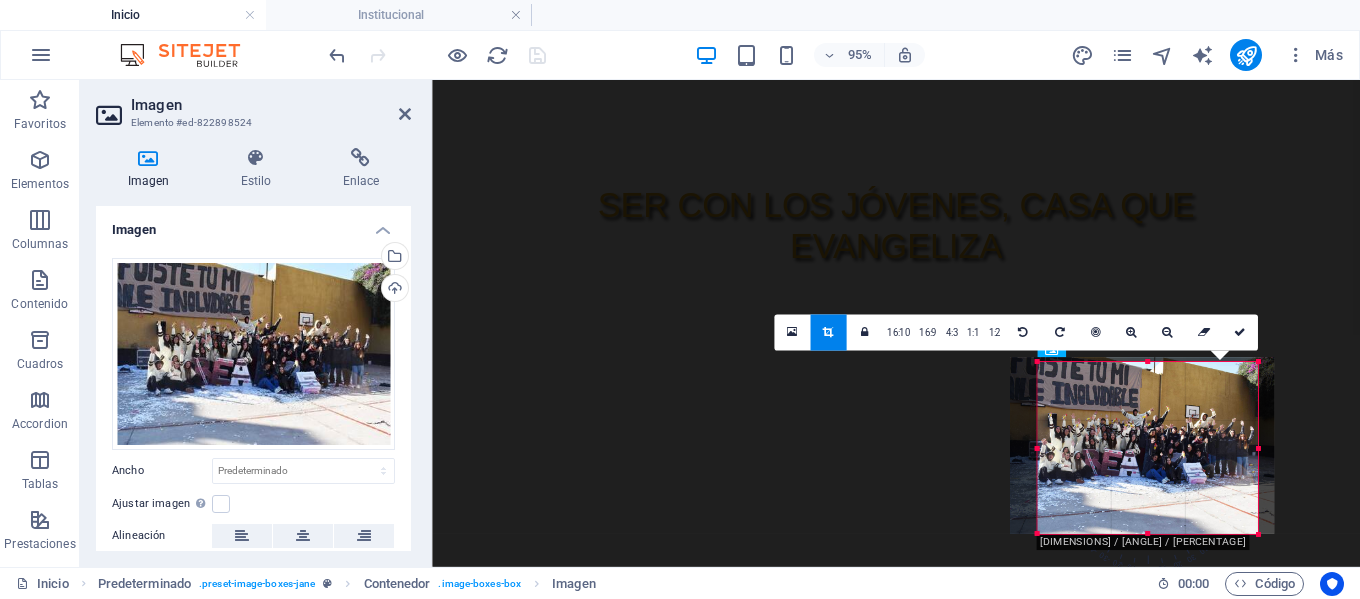click on "[NUMBERS] [DIMENSIONS] / [DEGREE]° / [PERCENT]% [RATIO] [RATIO] [RATIO] [RATIO] [RATIO] 0" at bounding box center [1147, 448] 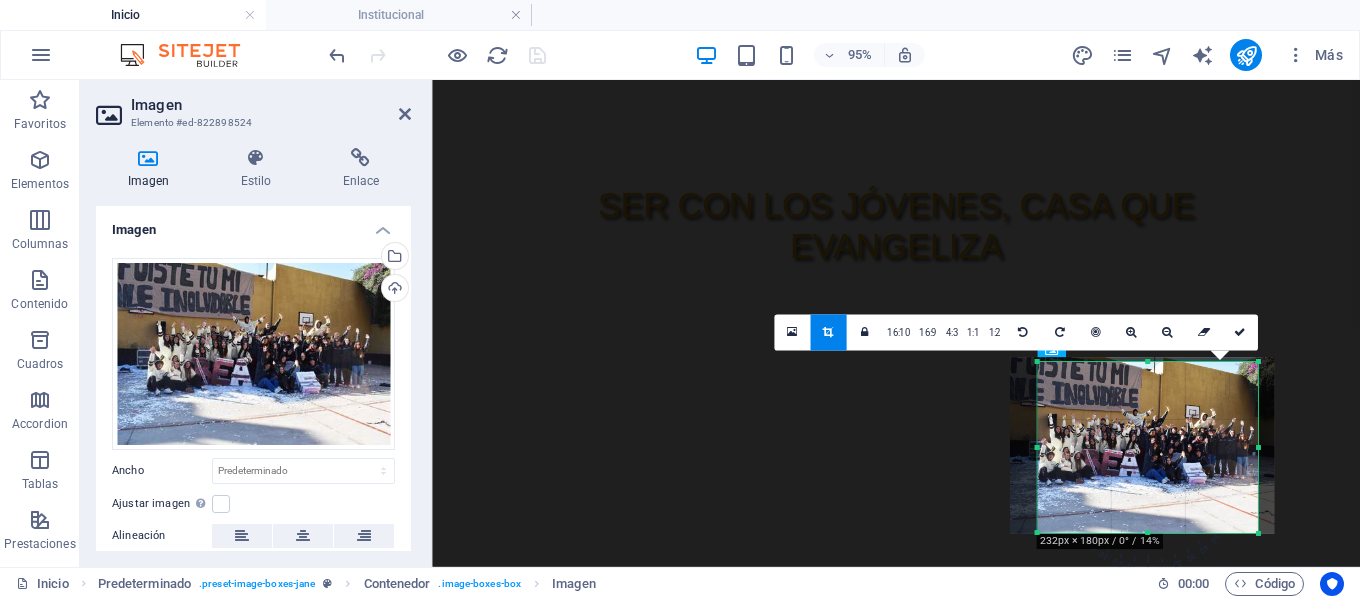 click at bounding box center (1142, 446) 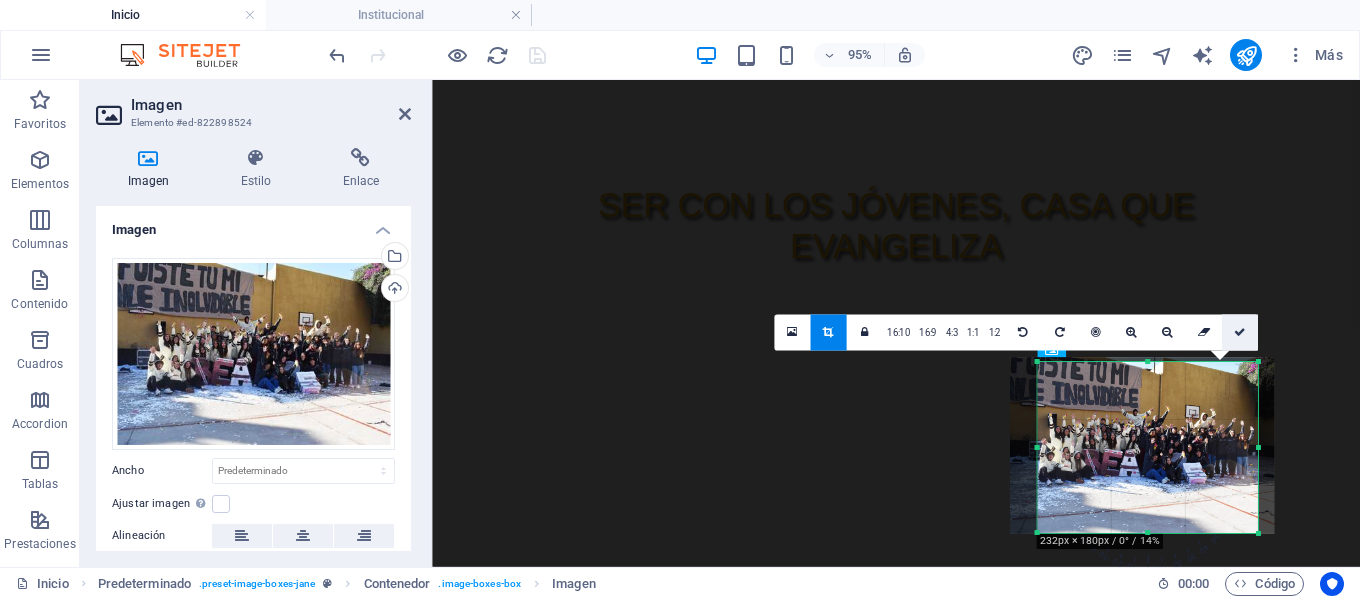 click at bounding box center (1240, 332) 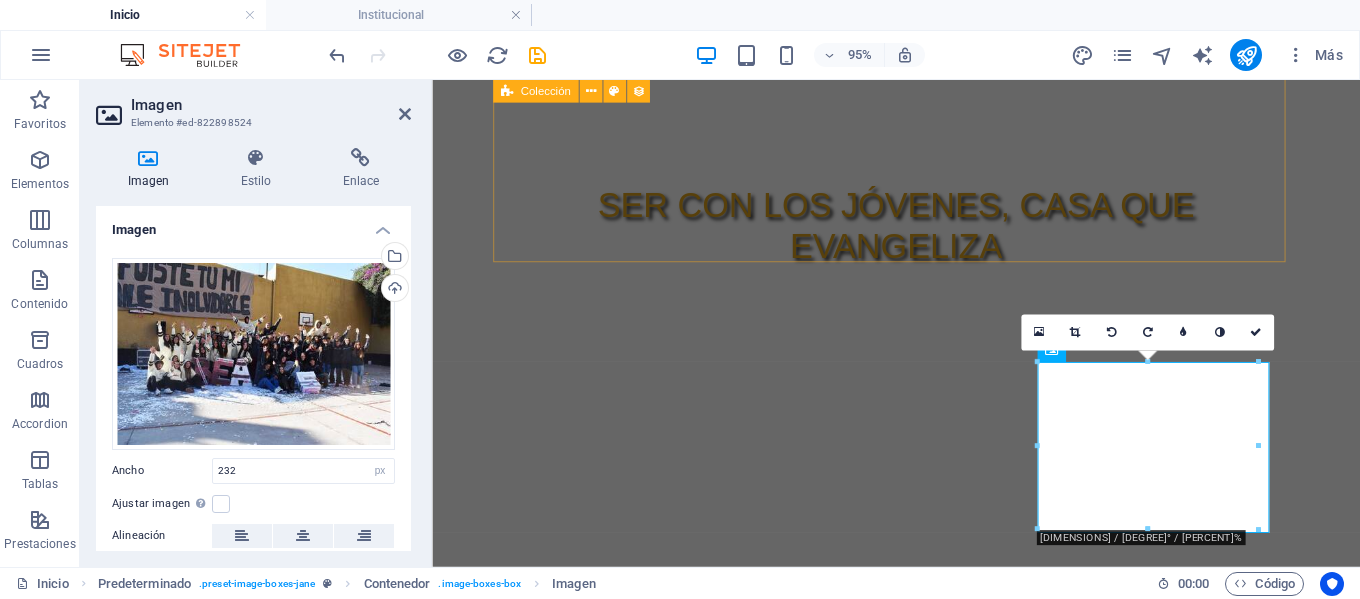 type 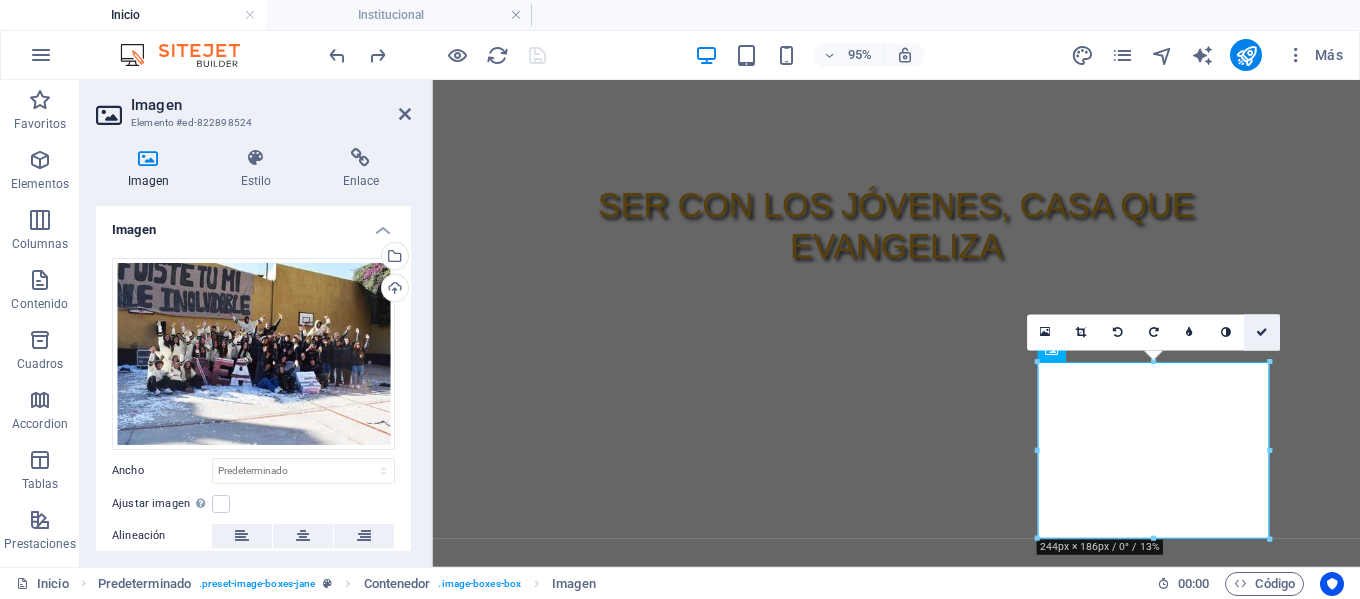click at bounding box center (1262, 332) 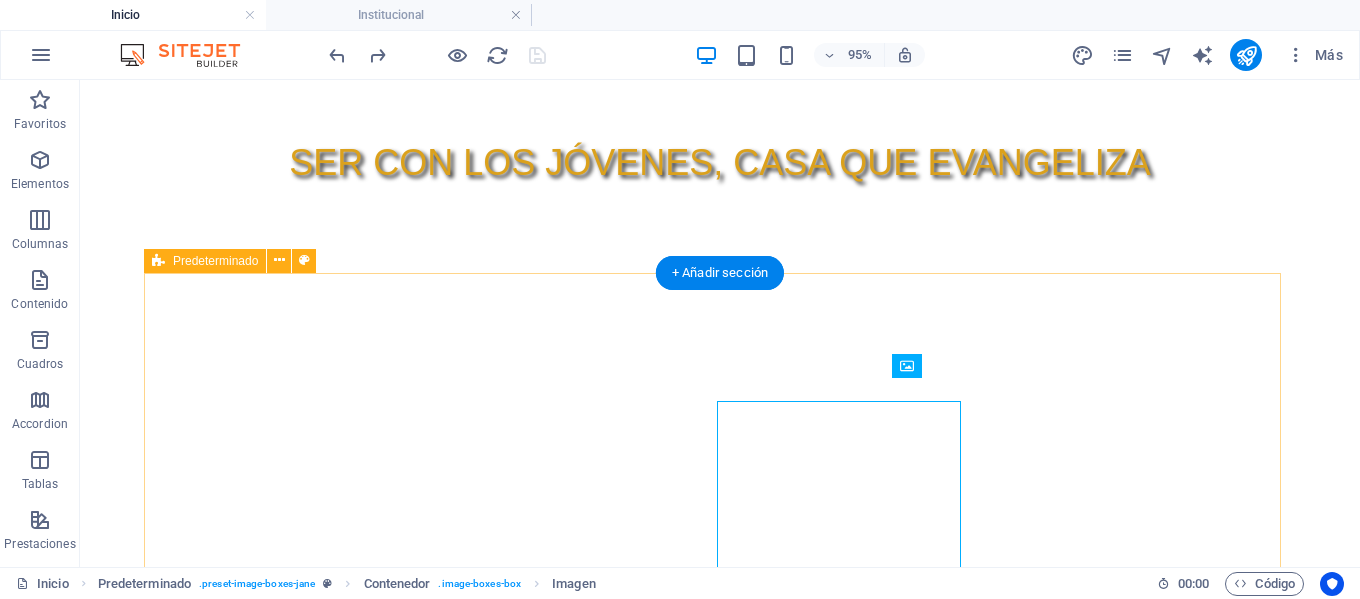 scroll, scrollTop: 1133, scrollLeft: 0, axis: vertical 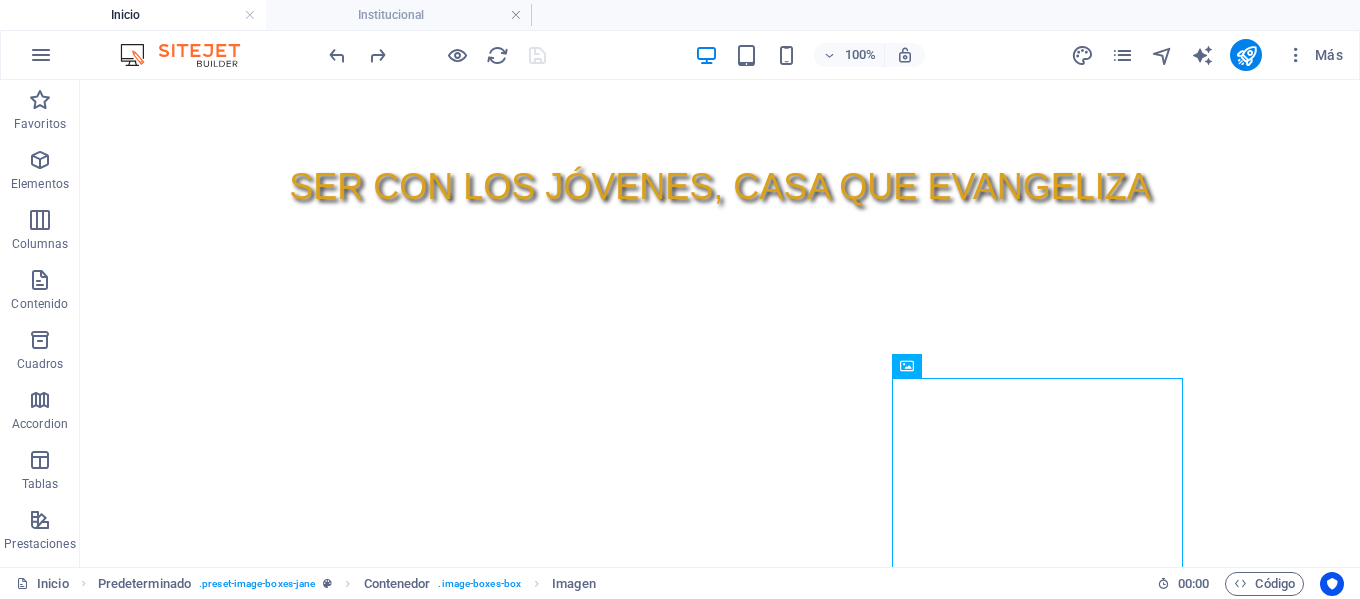 click on "Skip to main content
Inicio Institucional Para Padres Contacto Novedades Partners Ser con los jóvenes, casa que evangeliza Streaming Propuesta Educativa Partners Contacto Expo Taller De Música   [MONTH] 28, 2025   Suspensión De Clases El Lunes 30 De [MONTH] Por Ola Polar   [MONTH] 28, 2025    Anterior Siguiente  Propuesta educativa Nivel inicial Desde sala de 3 a 5 años. ver más primaria Desde Primero hasta Séptimo grado ver más secundaria Desde Primero hasta Quinto año ver más teléfonos Teléfono +549 [PHONE] WhatsApp +549 [PHONE] Social Facebook Instagram contacto [EMAIL] Legal Notice Privacy" at bounding box center [720, 2533] 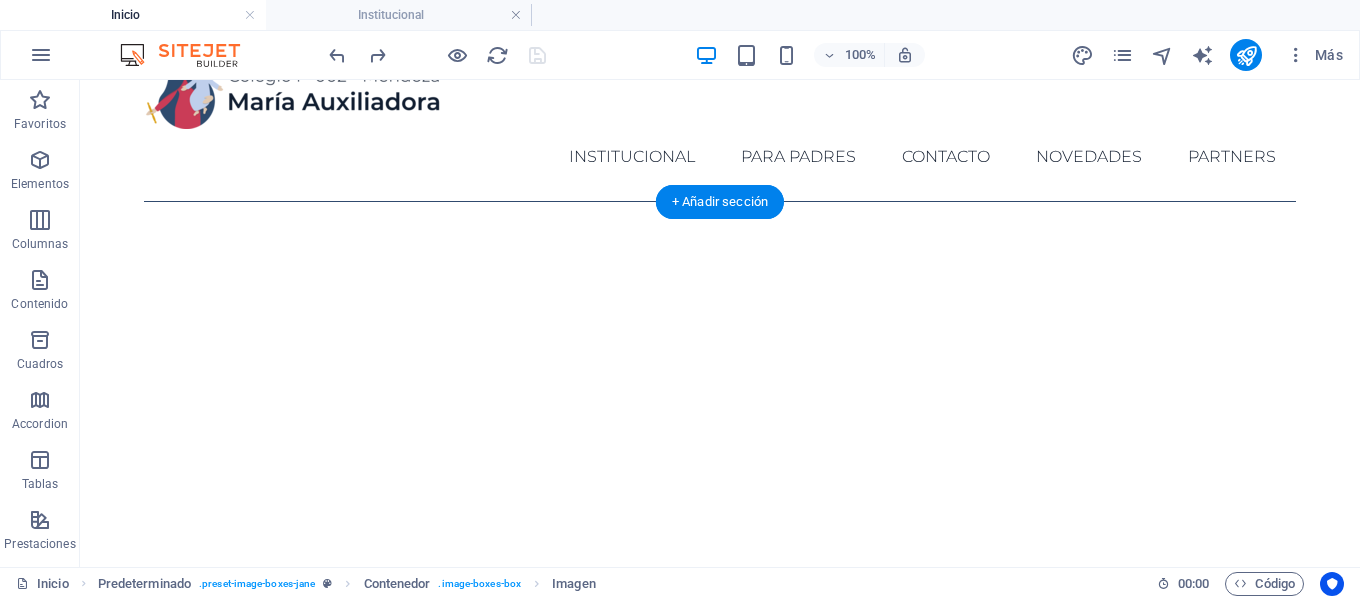 scroll, scrollTop: 0, scrollLeft: 0, axis: both 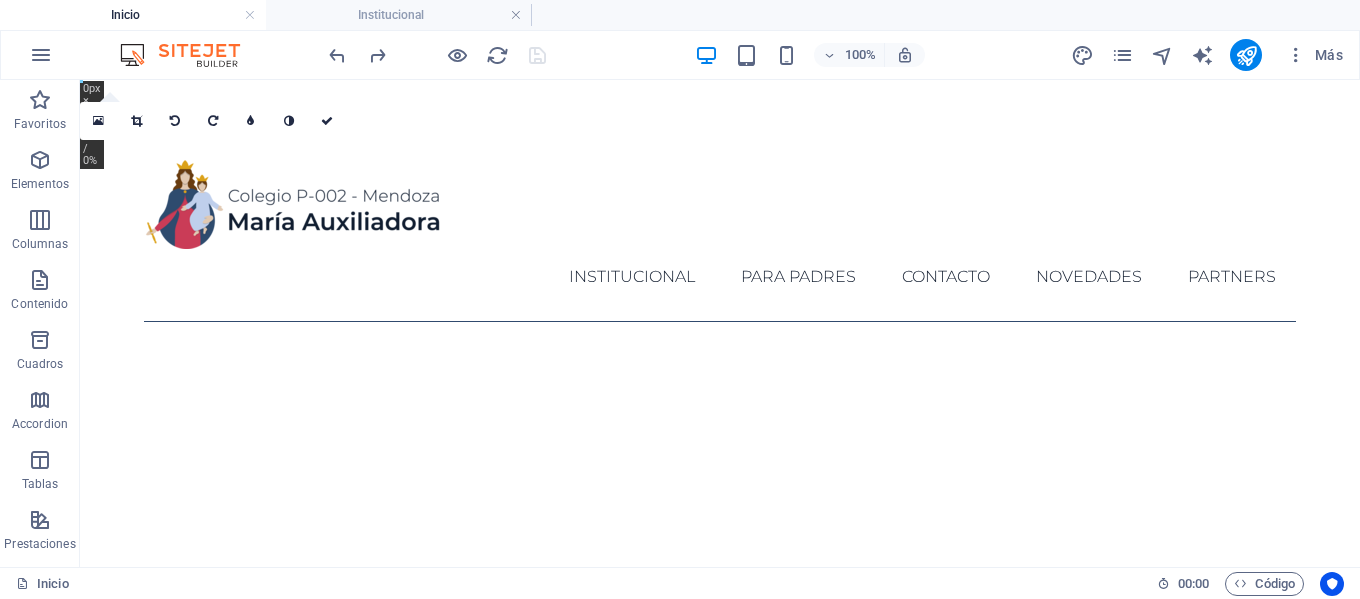 click at bounding box center [437, 55] 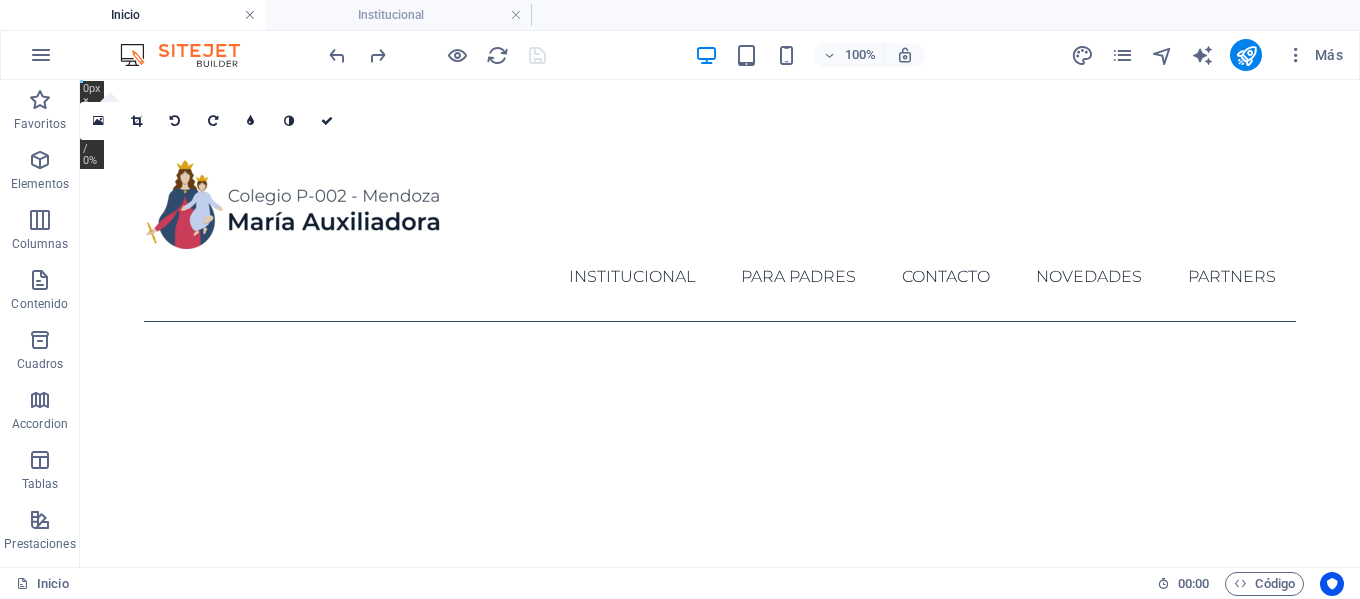 drag, startPoint x: 250, startPoint y: 17, endPoint x: 251, endPoint y: 118, distance: 101.00495 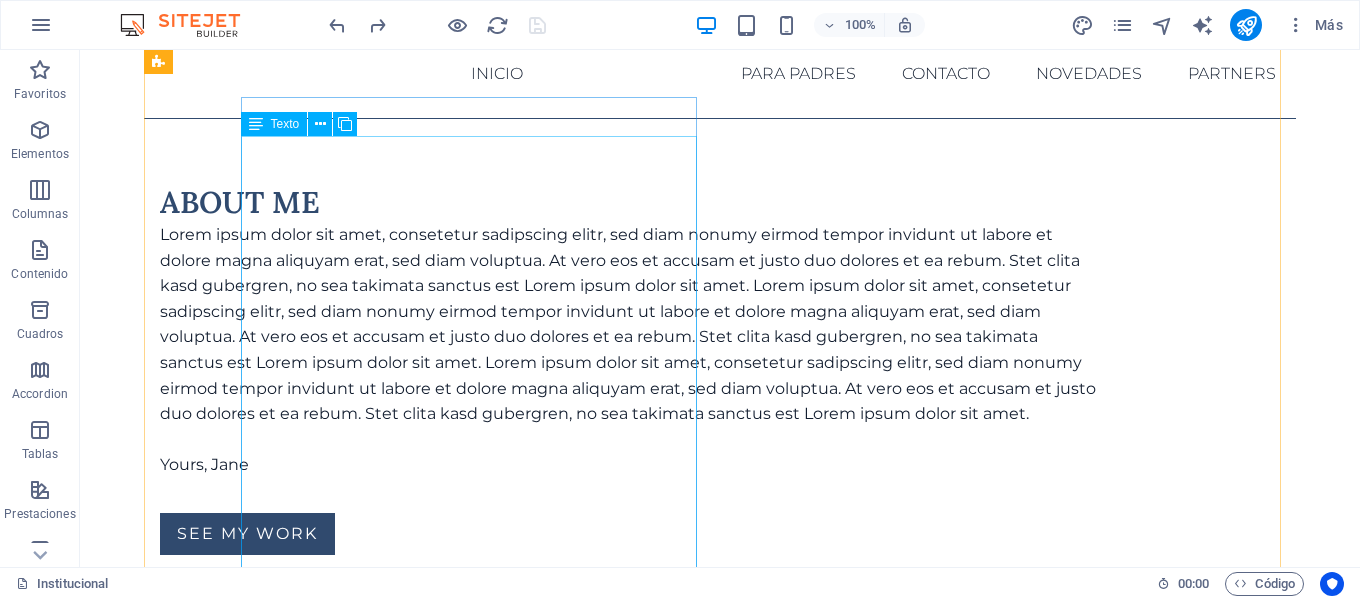 scroll, scrollTop: 100, scrollLeft: 0, axis: vertical 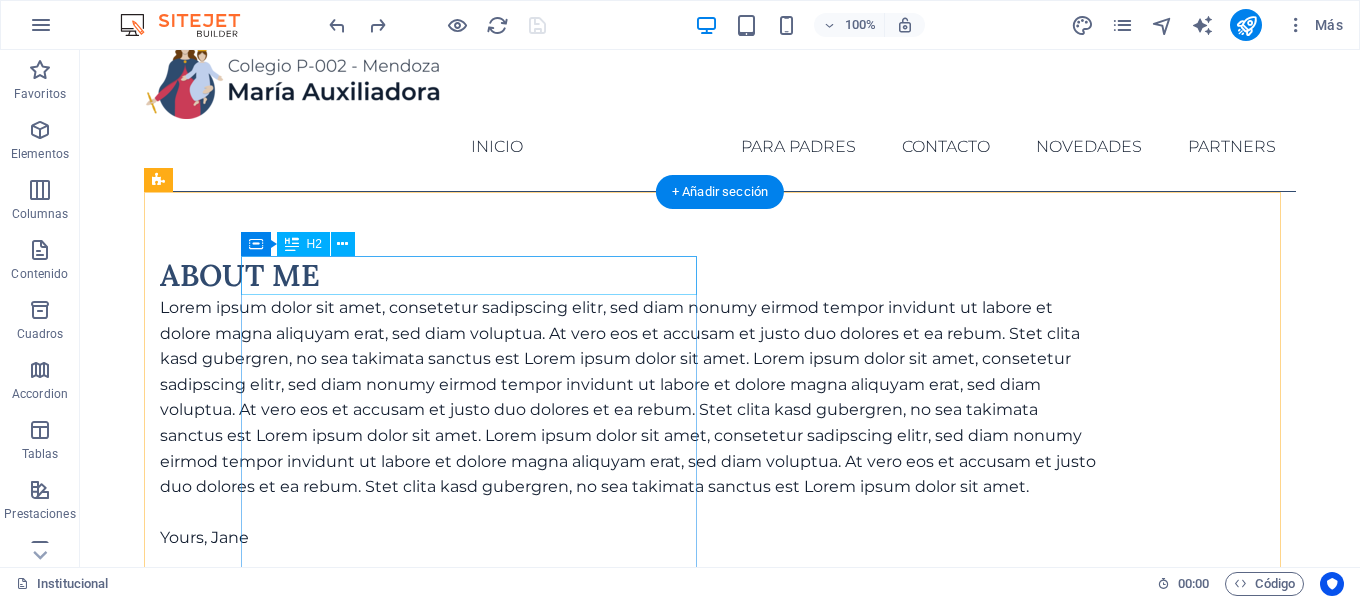click on "About Me" at bounding box center [632, 275] 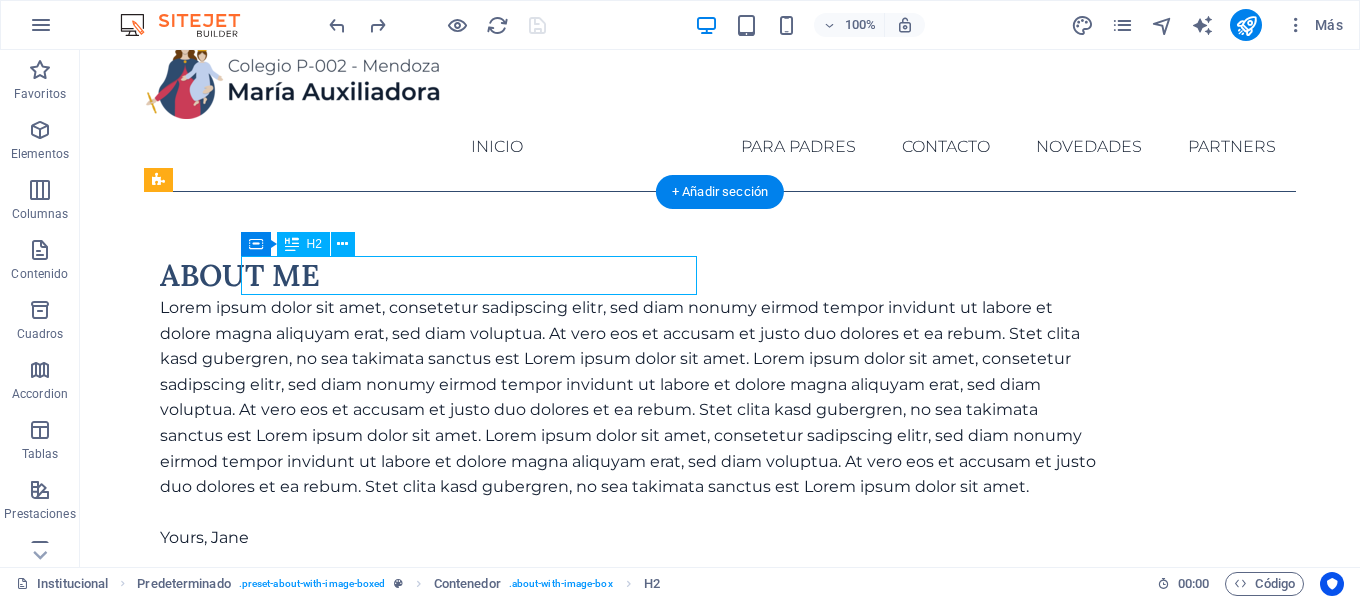 click on "About Me" at bounding box center [632, 275] 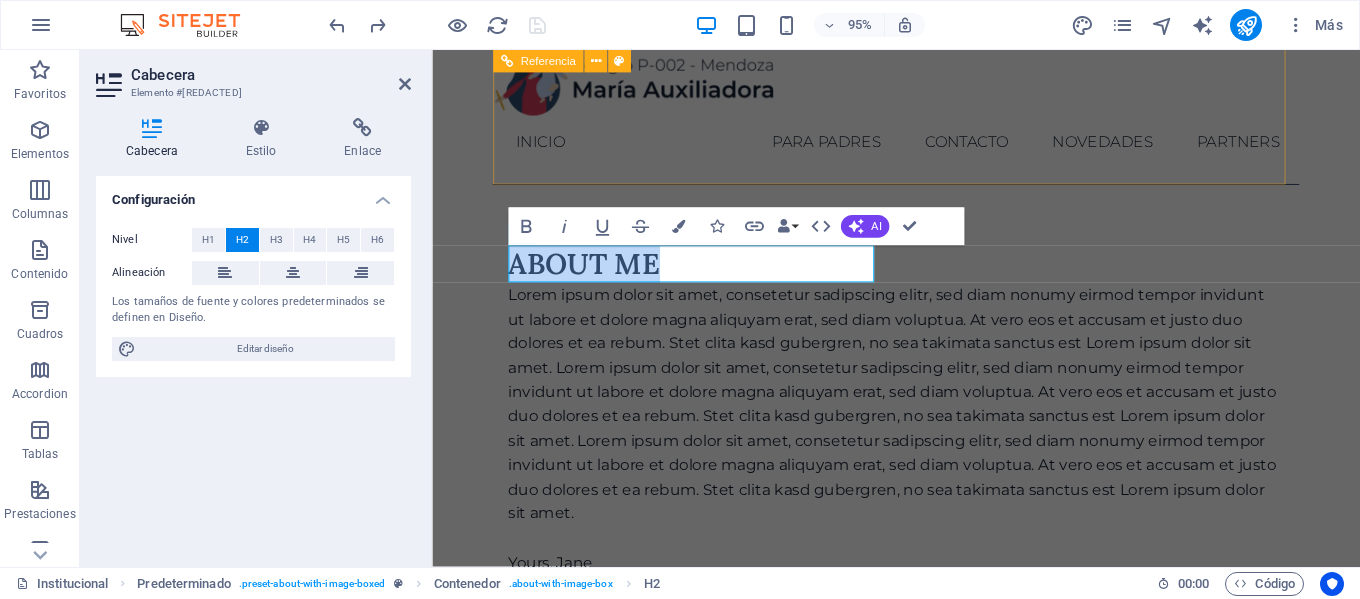 type 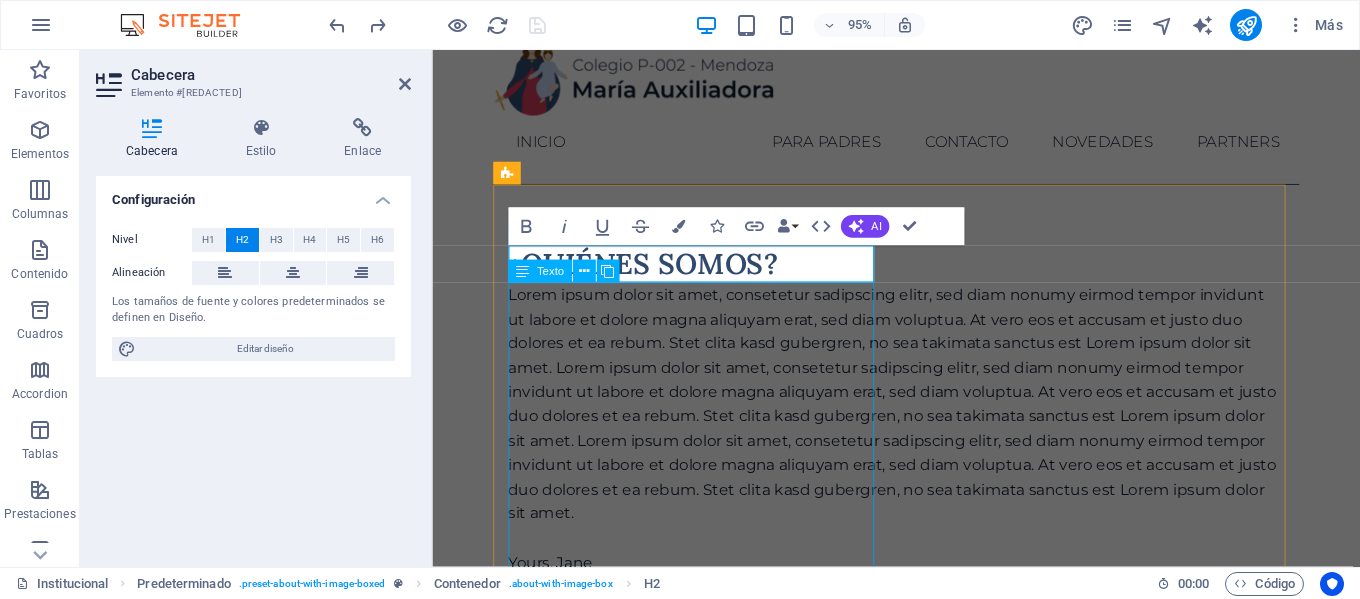 click on "Lorem ipsum dolor sit amet, consetetur sadipscing elitr, sed diam nonumy eirmod tempor invidunt ut labore et dolore magna aliquyam erat, sed diam voluptua. At vero eos et accusam et justo duo dolores et ea rebum. Stet clita kasd gubergren, no sea takimata sanctus est Lorem ipsum dolor sit amet. Lorem ipsum dolor sit amet, consetetur sadipscing elitr, sed diam nonumy eirmod tempor invidunt ut labore et dolore magna aliquyam erat, sed diam voluptua. At vero eos et accusam et justo duo dolores et ea rebum. Stet clita kasd gubergren, no sea takimata sanctus est Lorem ipsum dolor sit amet. Lorem ipsum dolor sit amet, consetetur sadipscing elitr, sed diam nonumy eirmod tempor invidunt ut labore et dolore magna aliquyam erat, sed diam voluptua. At vero eos et accusam et justo duo dolores et ea rebum. Stet clita kasd gubergren, no sea takimata sanctus est Lorem ipsum dolor sit amet.  Yours, Jane" at bounding box center [920, 448] 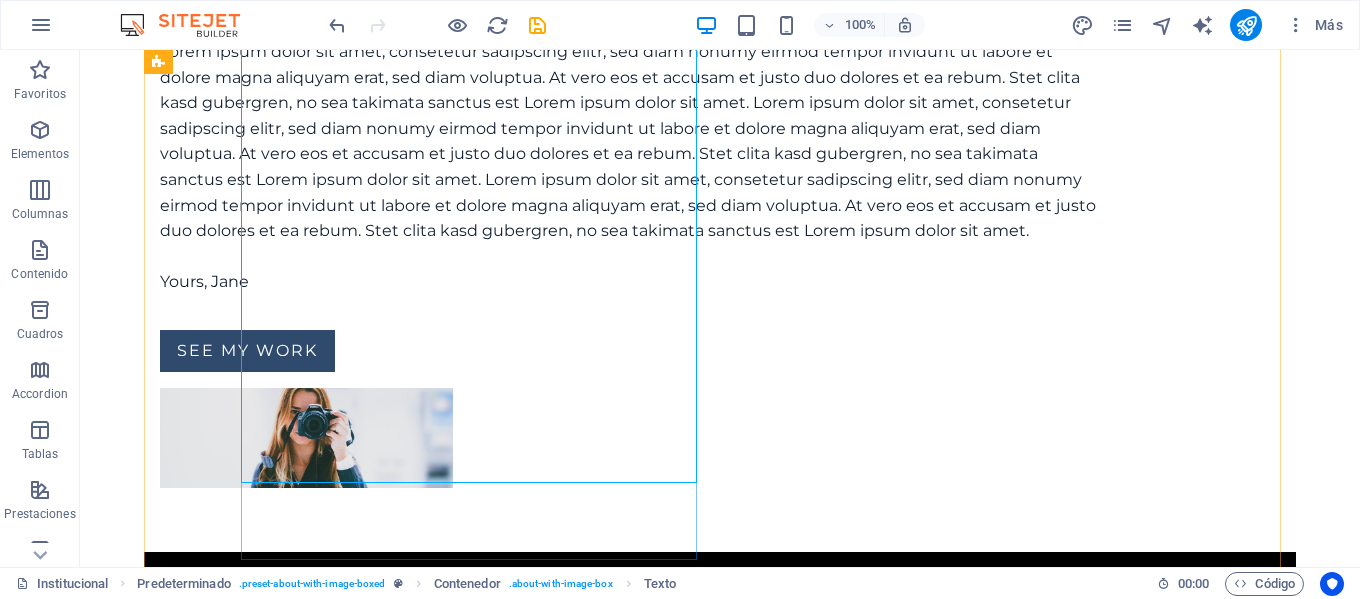 scroll, scrollTop: 400, scrollLeft: 0, axis: vertical 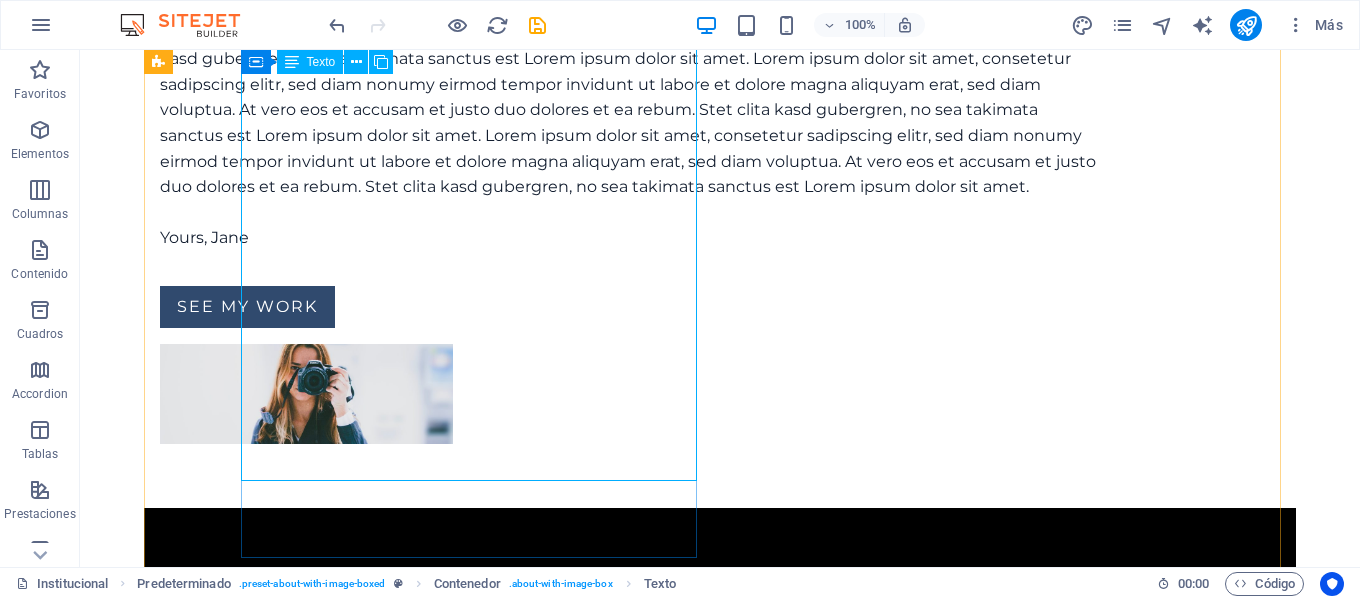 click on "Lorem ipsum dolor sit amet, consetetur sadipscing elitr, sed diam nonumy eirmod tempor invidunt ut labore et dolore magna aliquyam erat, sed diam voluptua. At vero eos et accusam et justo duo dolores et ea rebum. Stet clita kasd gubergren, no sea takimata sanctus est Lorem ipsum dolor sit amet. Lorem ipsum dolor sit amet, consetetur sadipscing elitr, sed diam nonumy eirmod tempor invidunt ut labore et dolore magna aliquyam erat, sed diam voluptua. At vero eos et accusam et justo duo dolores et ea rebum. Stet clita kasd gubergren, no sea takimata sanctus est Lorem ipsum dolor sit amet. Lorem ipsum dolor sit amet, consetetur sadipscing elitr, sed diam nonumy eirmod tempor invidunt ut labore et dolore magna aliquyam erat, sed diam voluptua. At vero eos et accusam et justo duo dolores et ea rebum. Stet clita kasd gubergren, no sea takimata sanctus est Lorem ipsum dolor sit amet.  Yours, Jane" at bounding box center [632, 123] 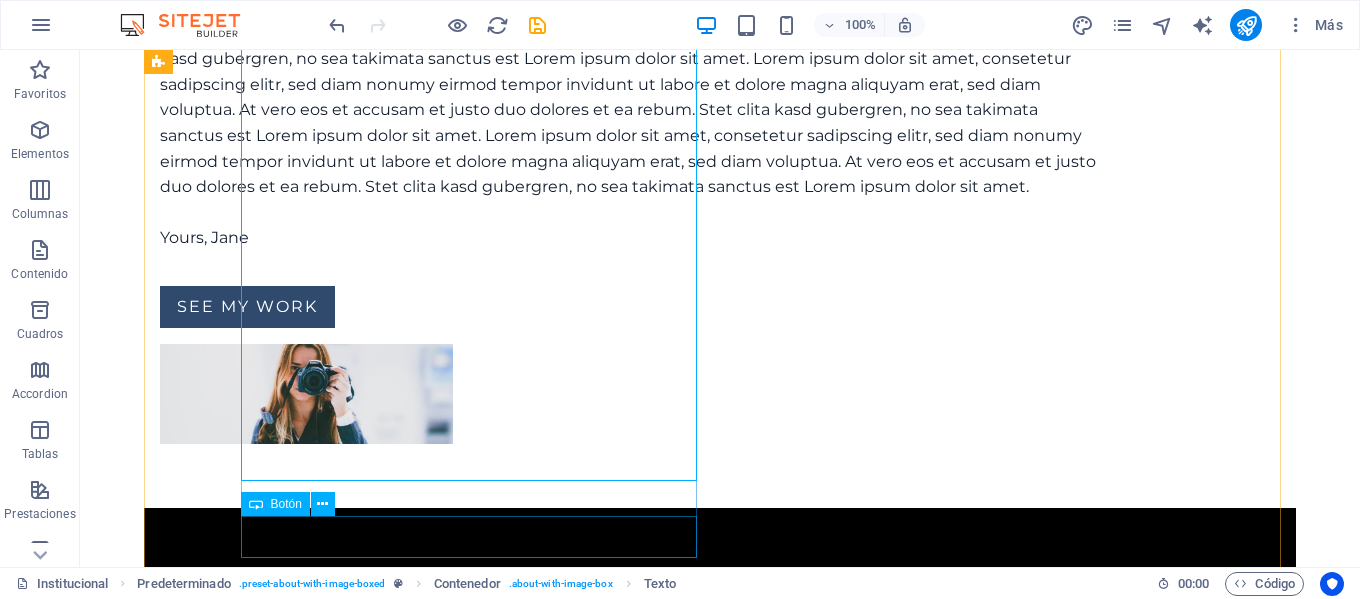 click on "See my work" at bounding box center [632, 307] 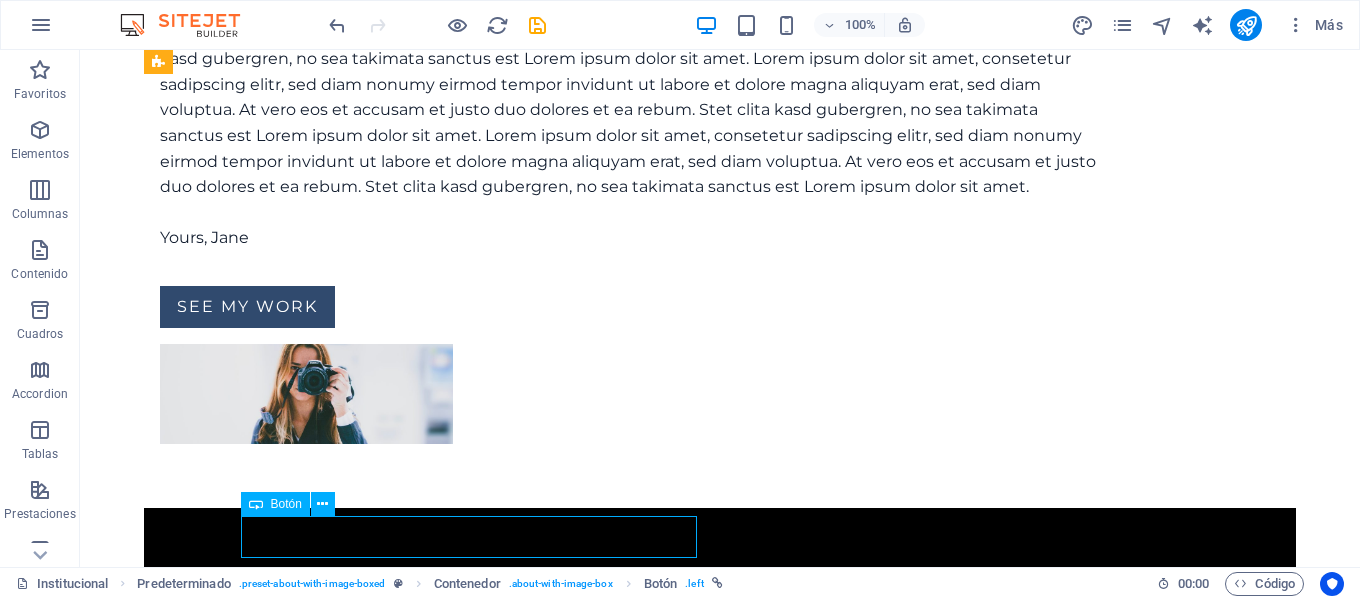 click on "See my work" at bounding box center (632, 307) 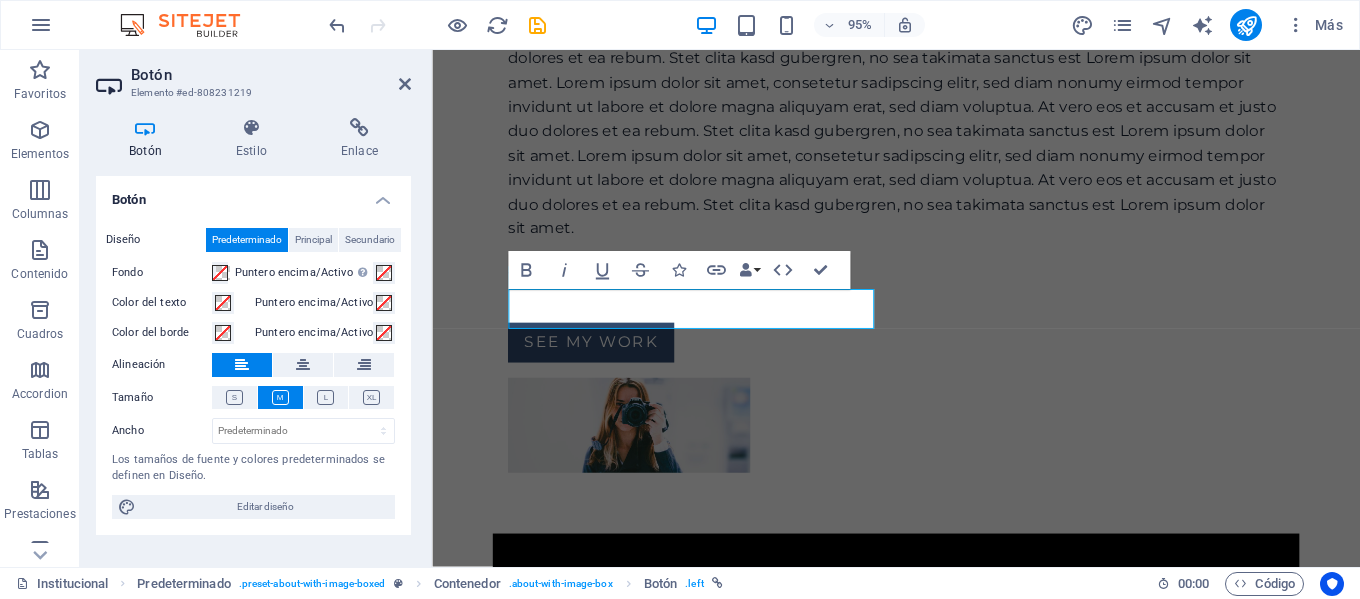 scroll, scrollTop: 717, scrollLeft: 0, axis: vertical 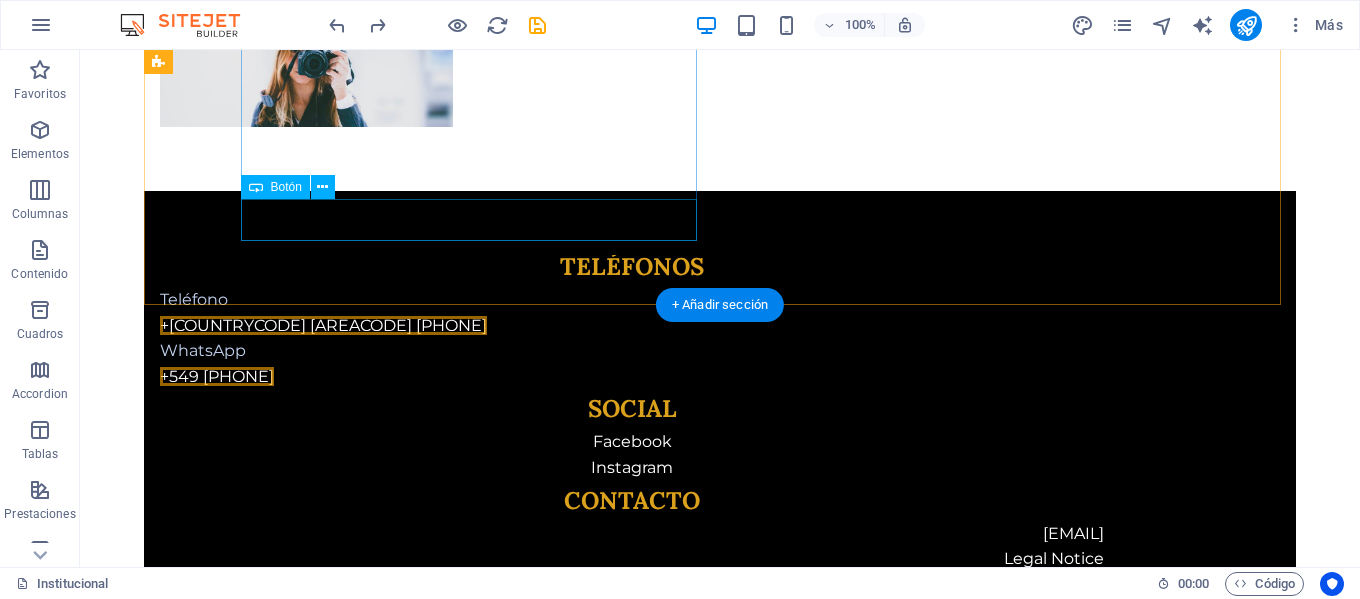 click on "See my work" at bounding box center [632, -10] 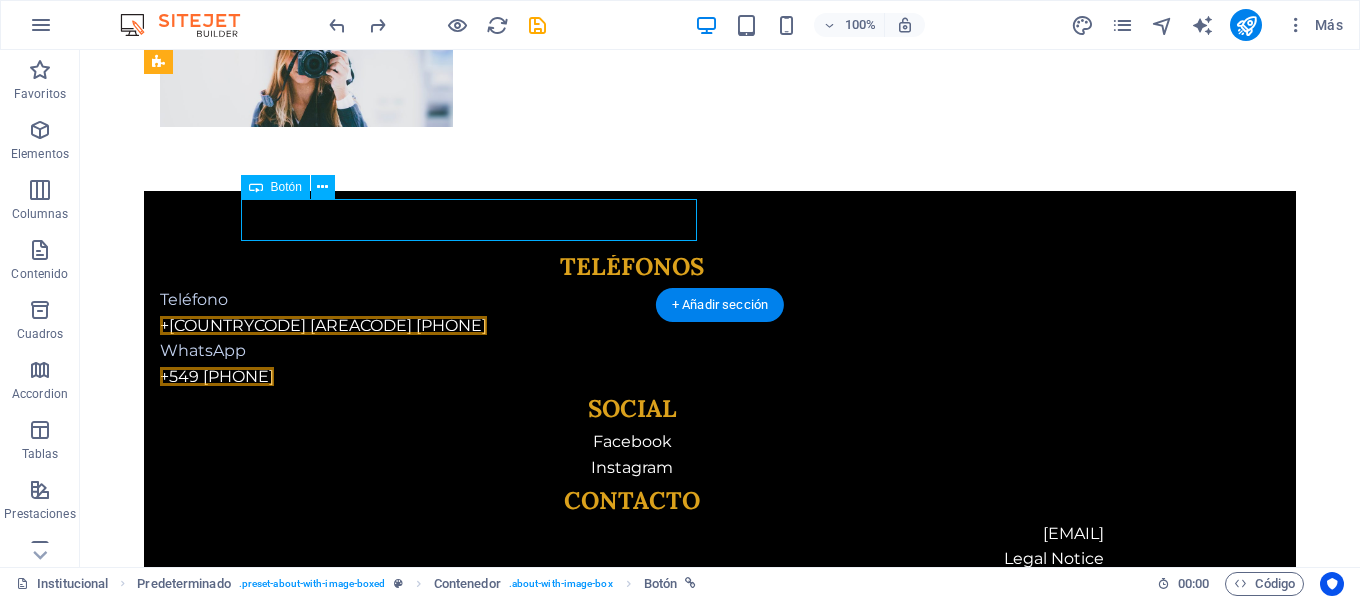 click on "See my work" at bounding box center (632, -10) 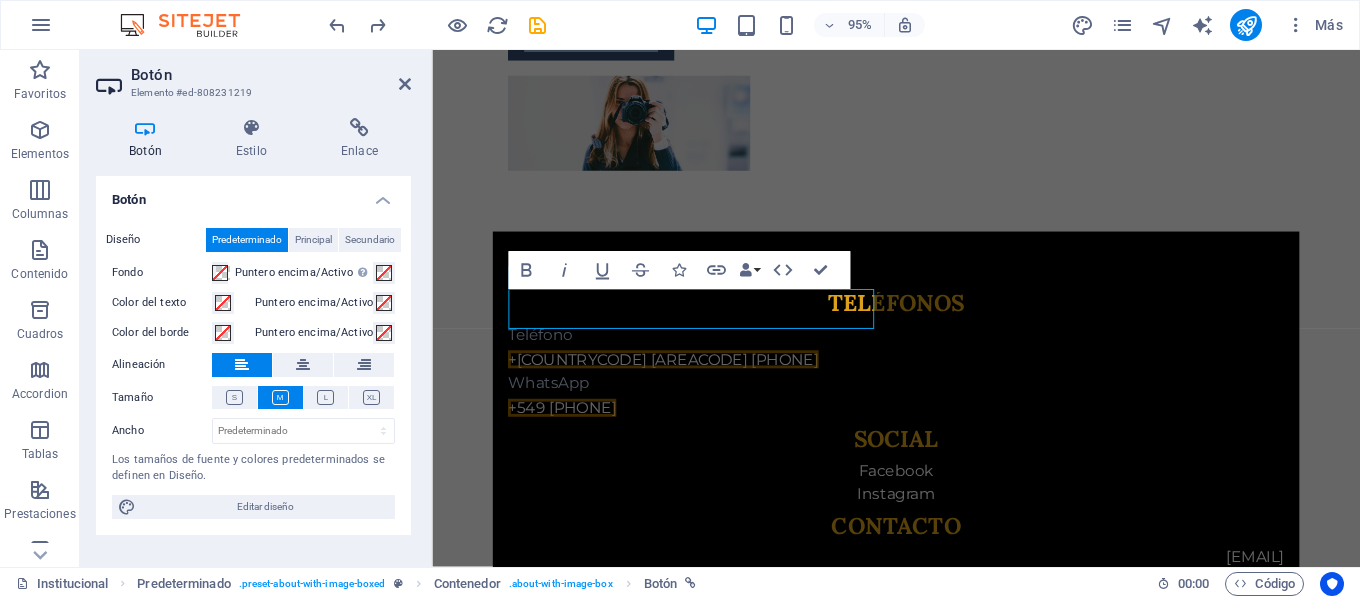 type 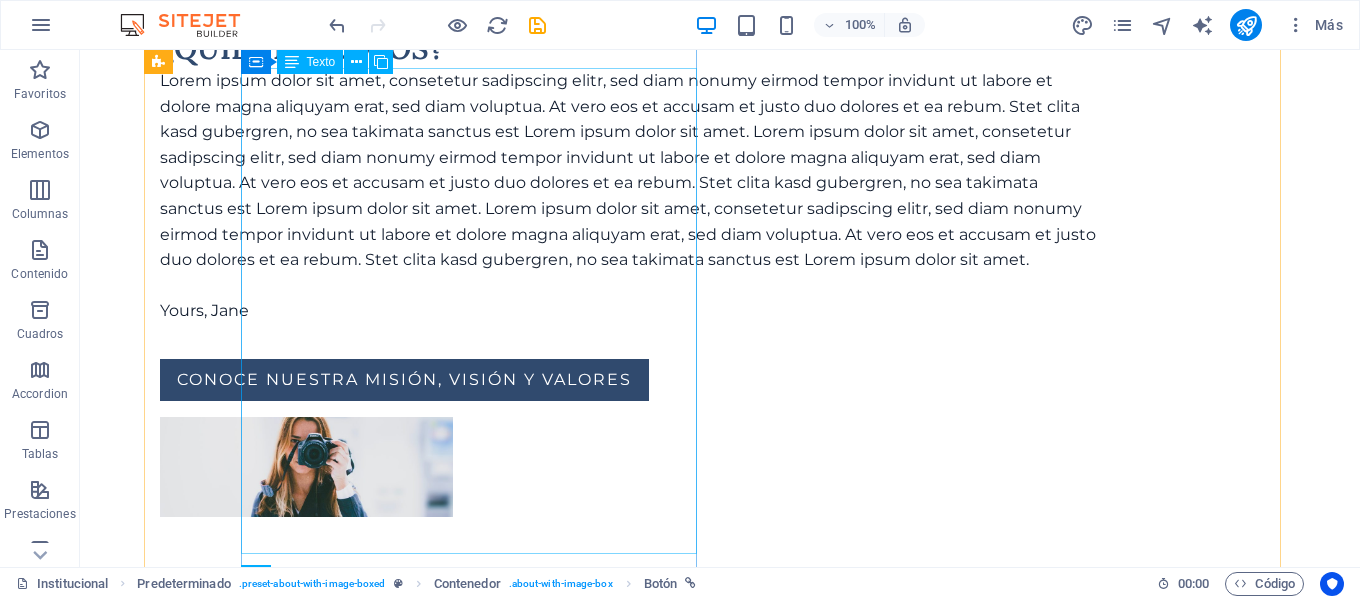 scroll, scrollTop: 314, scrollLeft: 0, axis: vertical 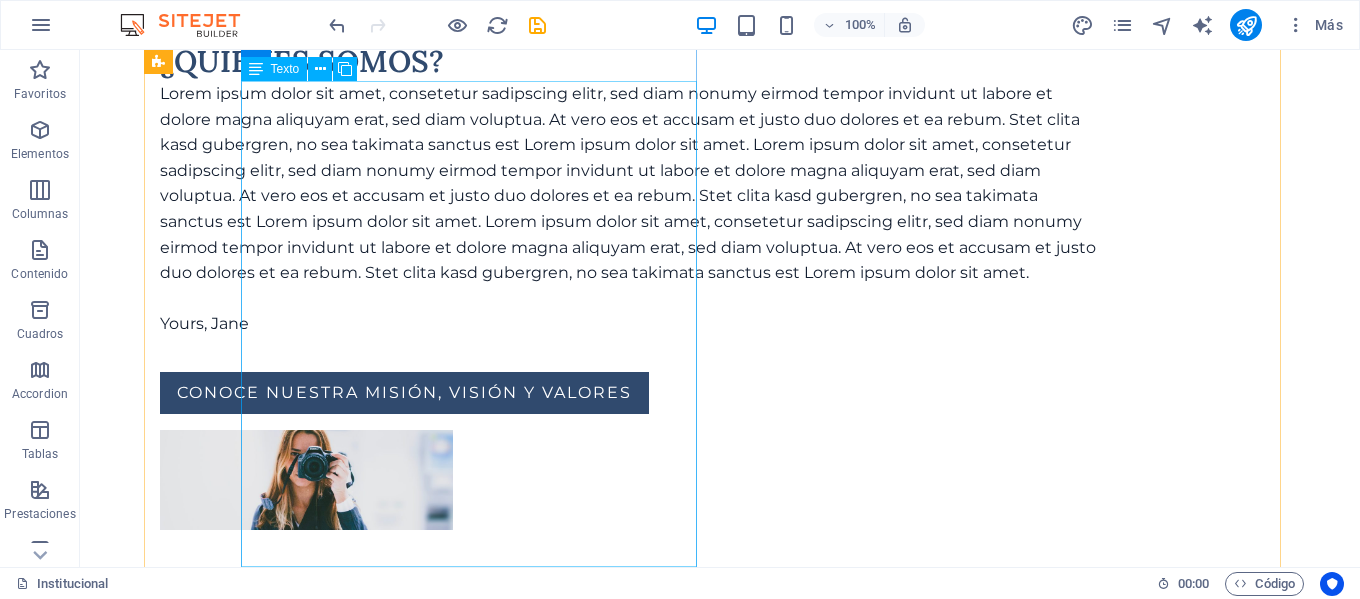 click on "Lorem ipsum dolor sit amet, consetetur sadipscing elitr, sed diam nonumy eirmod tempor invidunt ut labore et dolore magna aliquyam erat, sed diam voluptua. At vero eos et accusam et justo duo dolores et ea rebum. Stet clita kasd gubergren, no sea takimata sanctus est Lorem ipsum dolor sit amet. Lorem ipsum dolor sit amet, consetetur sadipscing elitr, sed diam nonumy eirmod tempor invidunt ut labore et dolore magna aliquyam erat, sed diam voluptua. At vero eos et accusam et justo duo dolores et ea rebum. Stet clita kasd gubergren, no sea takimata sanctus est Lorem ipsum dolor sit amet. Lorem ipsum dolor sit amet, consetetur sadipscing elitr, sed diam nonumy eirmod tempor invidunt ut labore et dolore magna aliquyam erat, sed diam voluptua. At vero eos et accusam et justo duo dolores et ea rebum. Stet clita kasd gubergren, no sea takimata sanctus est Lorem ipsum dolor sit amet.  Yours, Jane" at bounding box center [632, 209] 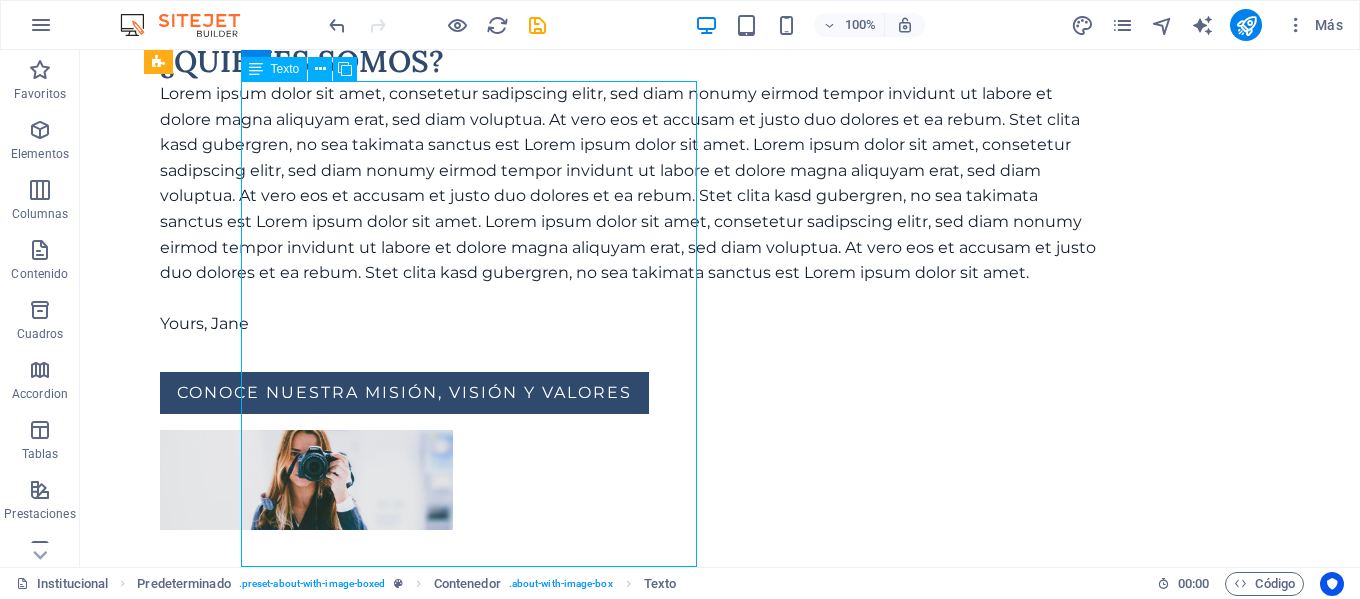 click on "Lorem ipsum dolor sit amet, consetetur sadipscing elitr, sed diam nonumy eirmod tempor invidunt ut labore et dolore magna aliquyam erat, sed diam voluptua. At vero eos et accusam et justo duo dolores et ea rebum. Stet clita kasd gubergren, no sea takimata sanctus est Lorem ipsum dolor sit amet. Lorem ipsum dolor sit amet, consetetur sadipscing elitr, sed diam nonumy eirmod tempor invidunt ut labore et dolore magna aliquyam erat, sed diam voluptua. At vero eos et accusam et justo duo dolores et ea rebum. Stet clita kasd gubergren, no sea takimata sanctus est Lorem ipsum dolor sit amet. Lorem ipsum dolor sit amet, consetetur sadipscing elitr, sed diam nonumy eirmod tempor invidunt ut labore et dolore magna aliquyam erat, sed diam voluptua. At vero eos et accusam et justo duo dolores et ea rebum. Stet clita kasd gubergren, no sea takimata sanctus est Lorem ipsum dolor sit amet.  Yours, Jane" at bounding box center (632, 209) 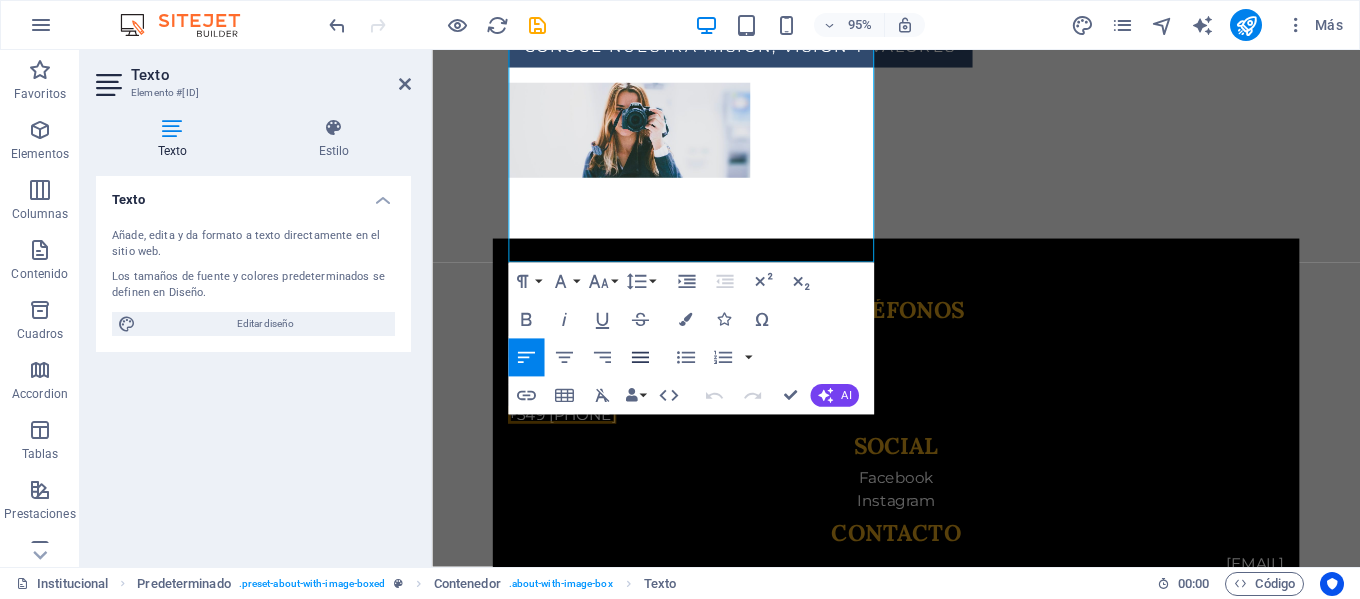 scroll, scrollTop: 714, scrollLeft: 0, axis: vertical 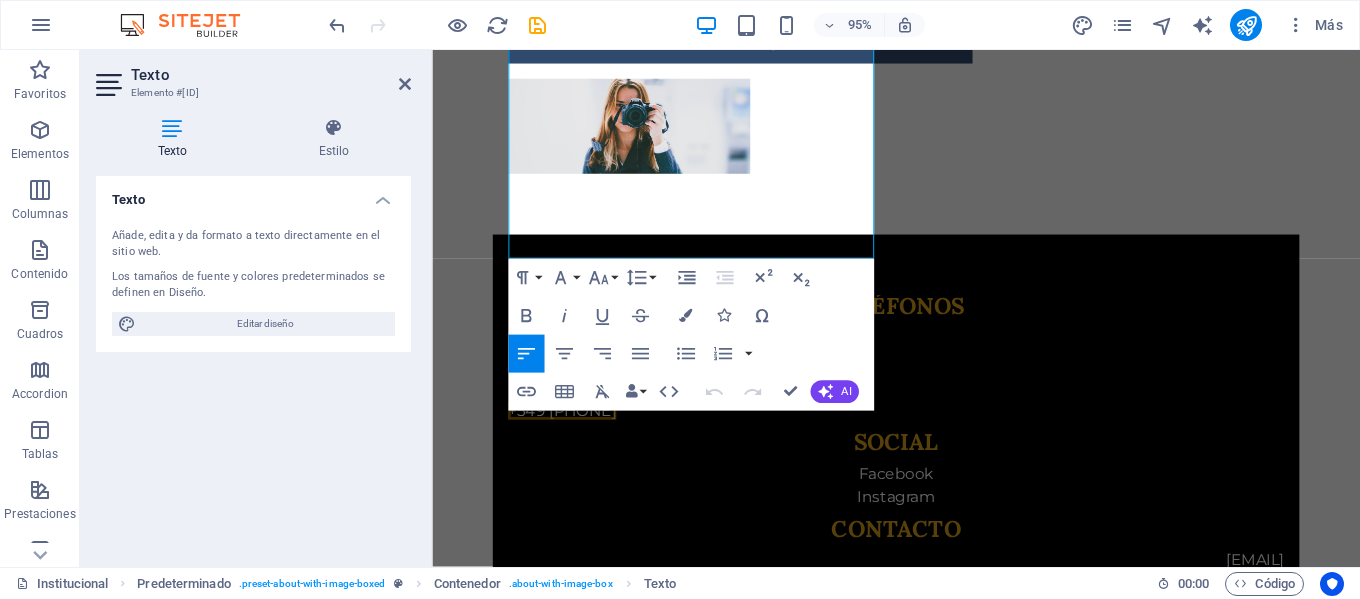 drag, startPoint x: 618, startPoint y: 253, endPoint x: 486, endPoint y: 246, distance: 132.18547 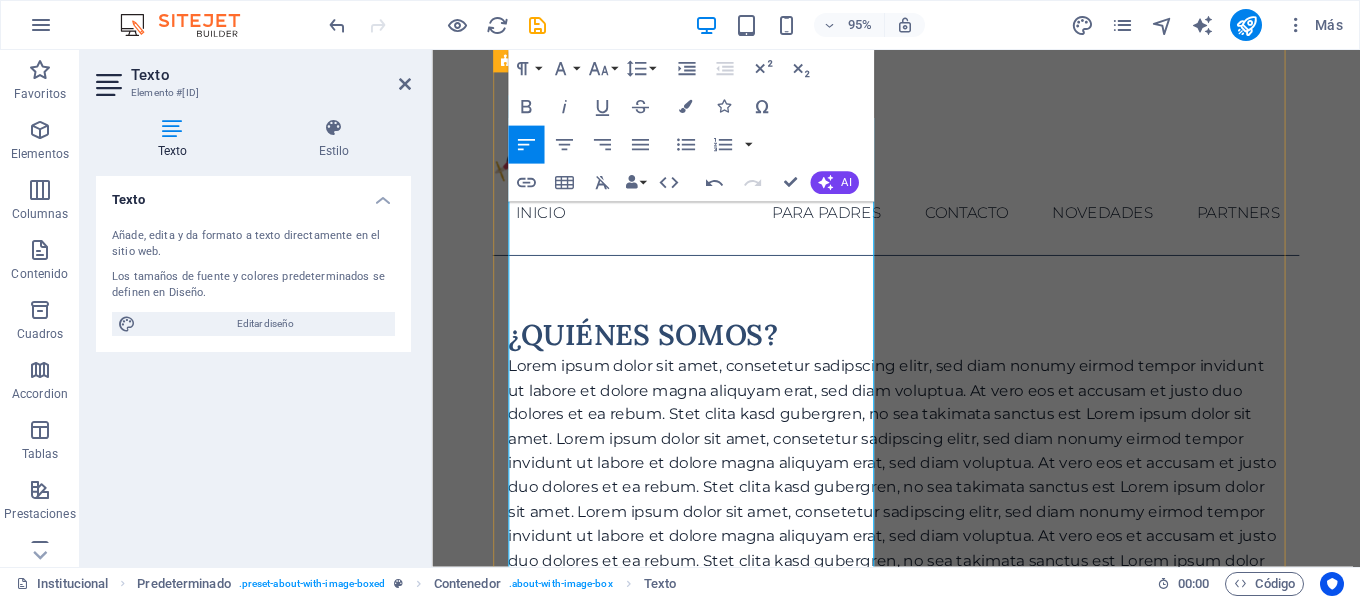 scroll, scrollTop: 14, scrollLeft: 0, axis: vertical 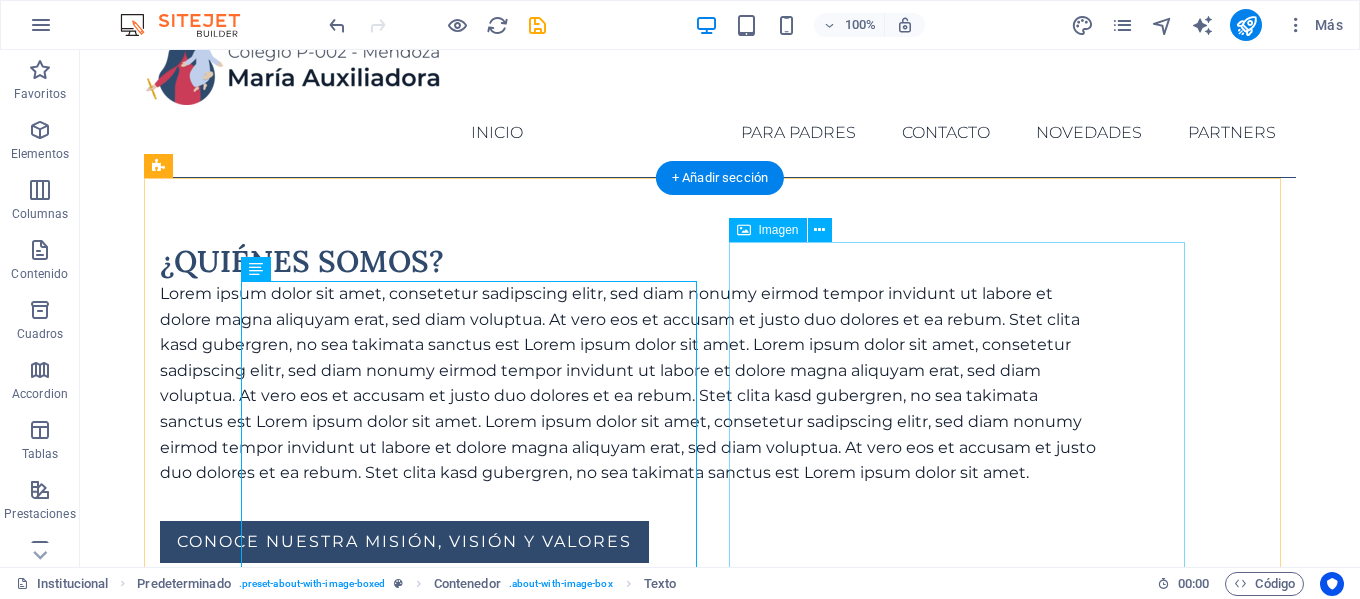 click at bounding box center [306, 629] 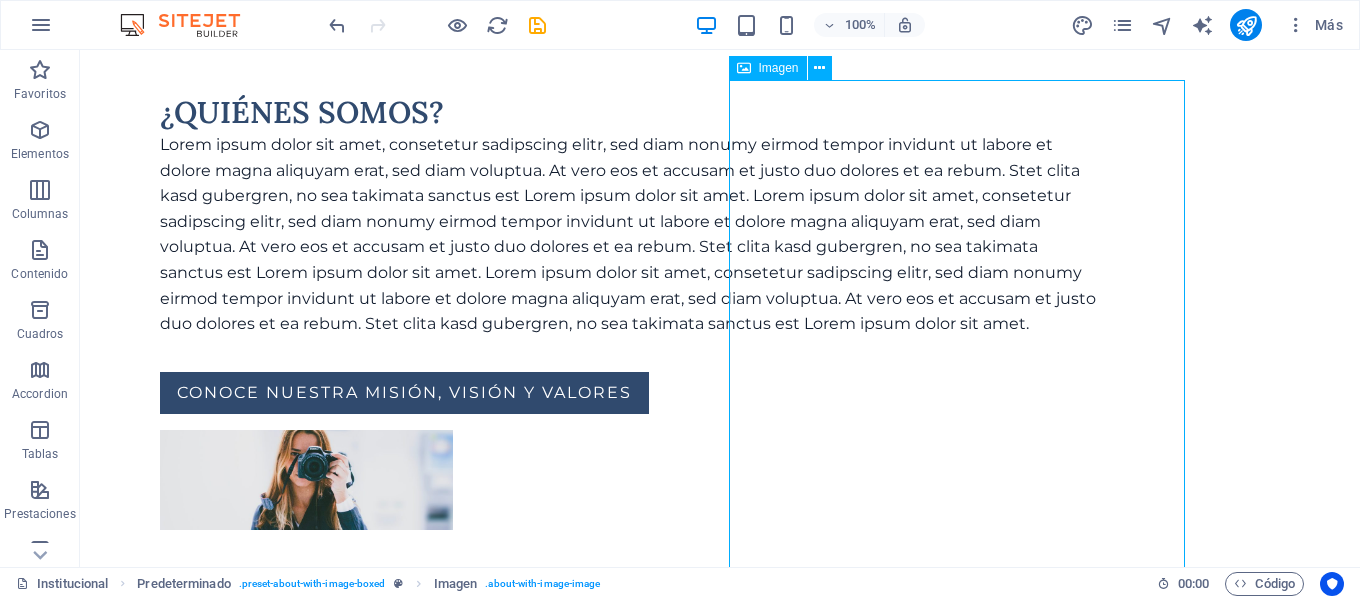 scroll, scrollTop: 314, scrollLeft: 0, axis: vertical 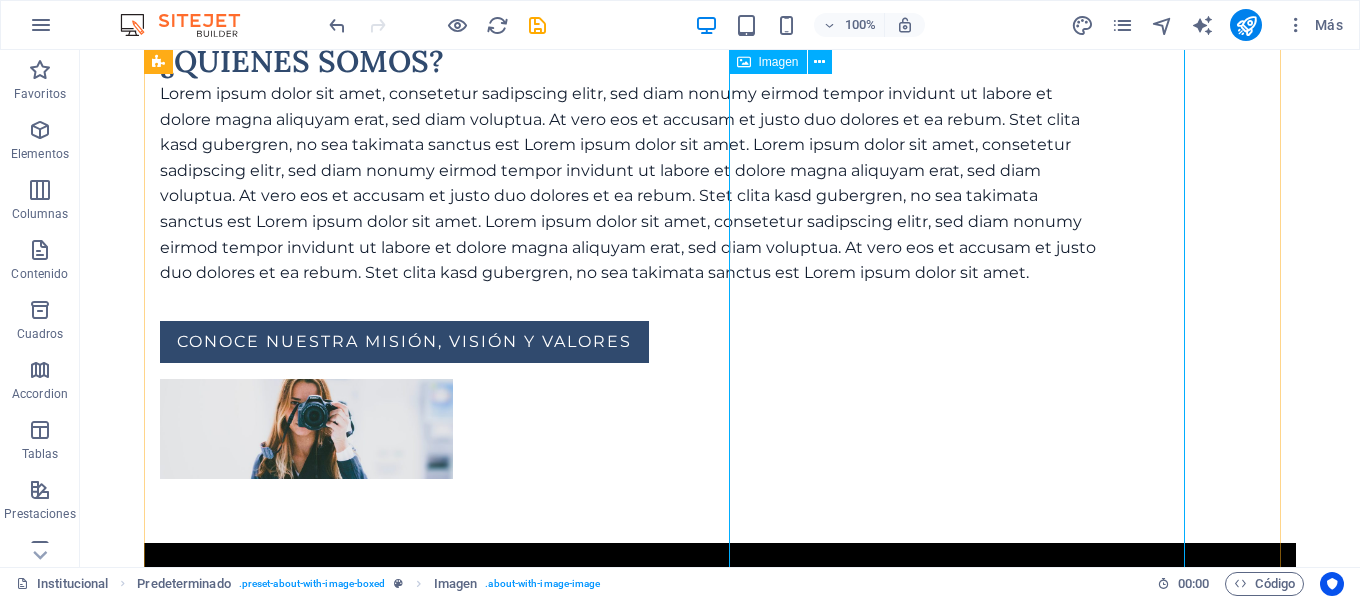 click on "Imagen" at bounding box center [779, 62] 